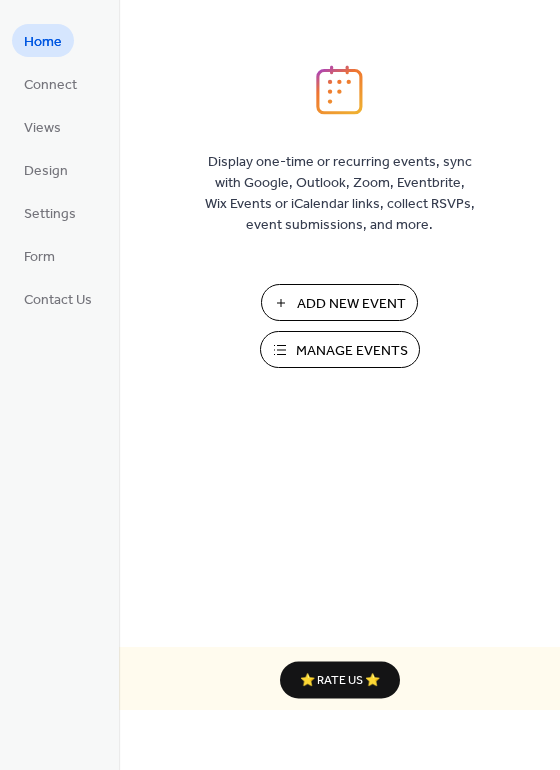 scroll, scrollTop: 0, scrollLeft: 0, axis: both 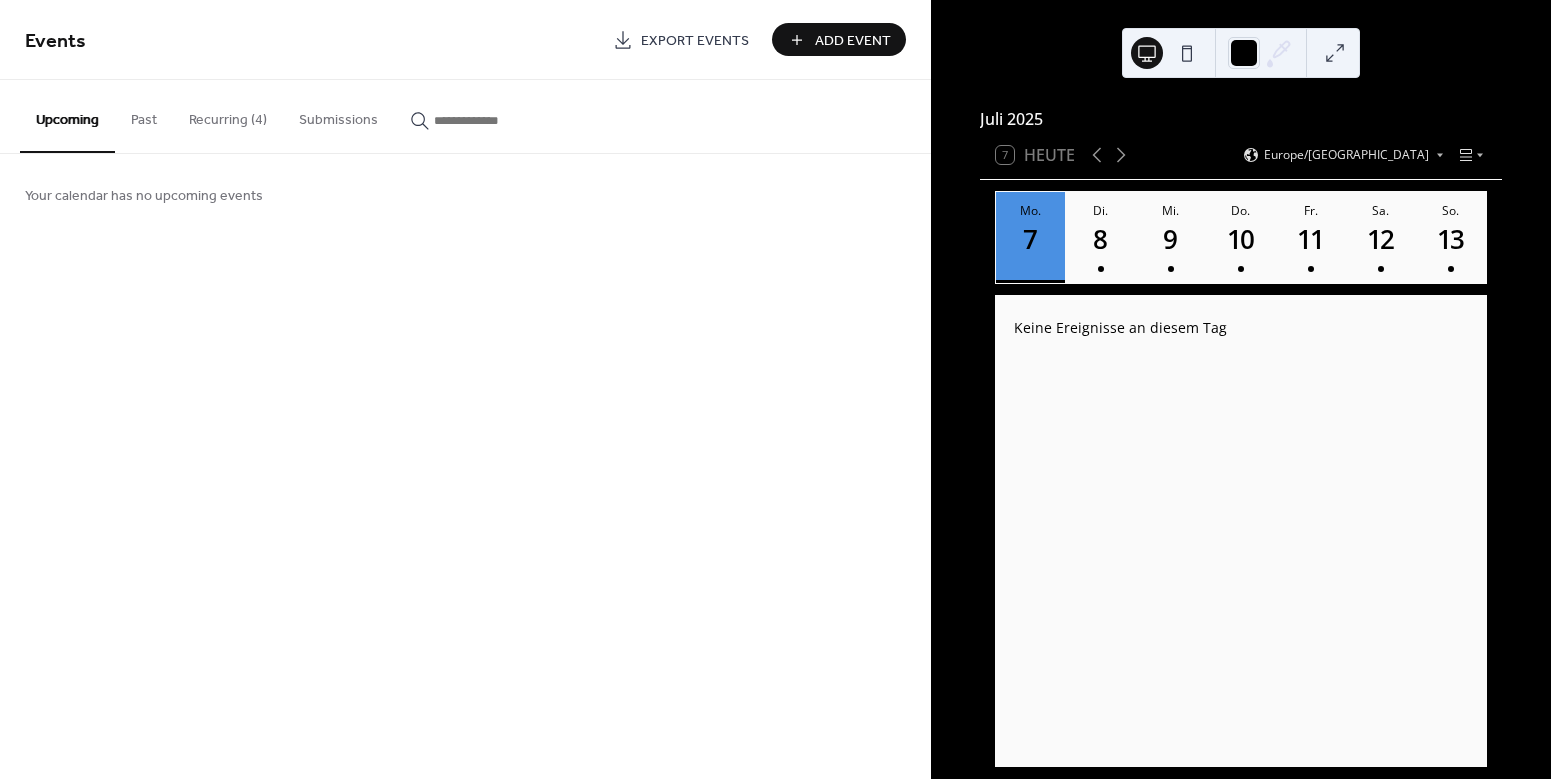 click on "Recurring  (4)" at bounding box center [228, 115] 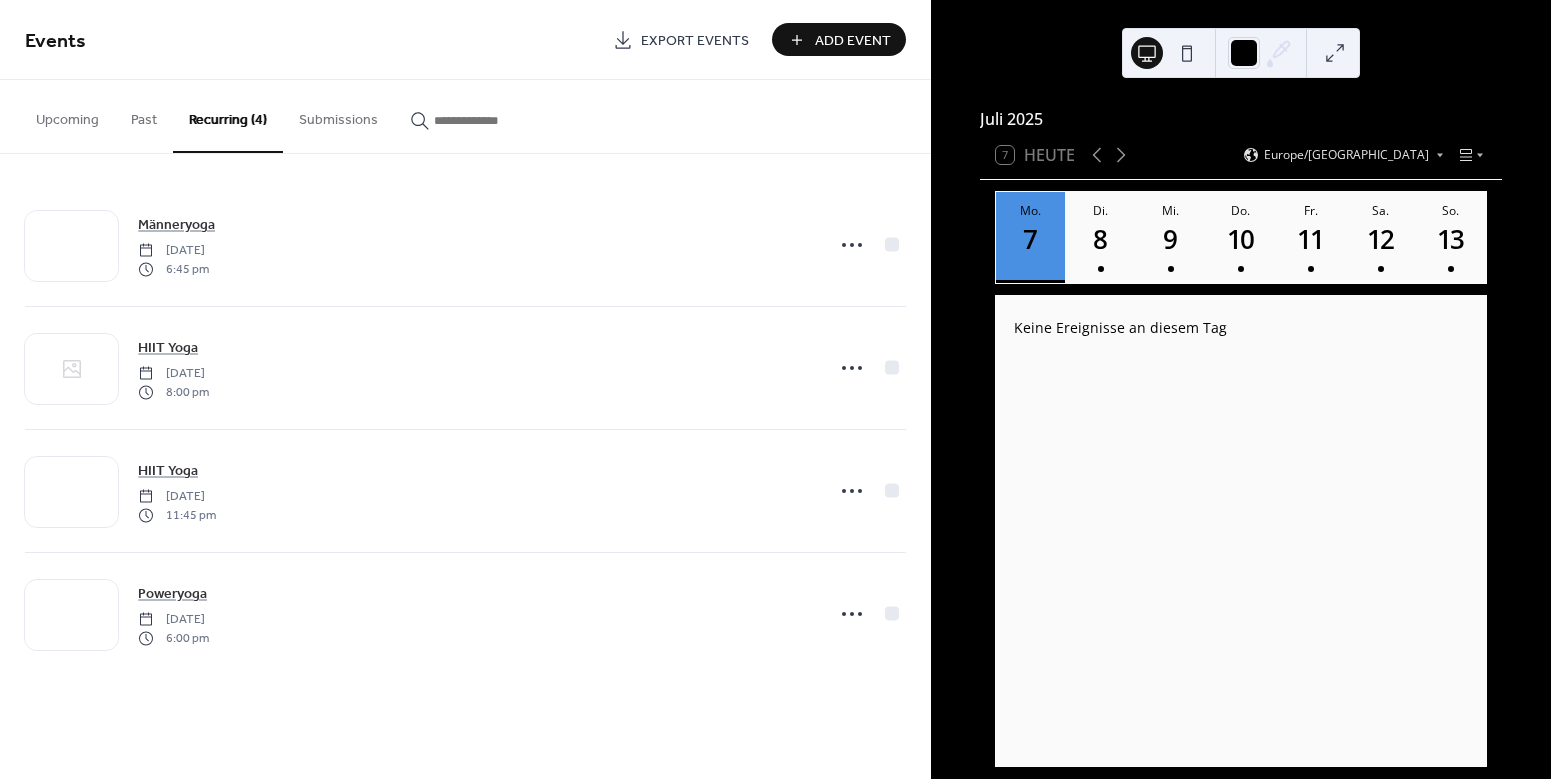 click on "Upcoming" at bounding box center (67, 115) 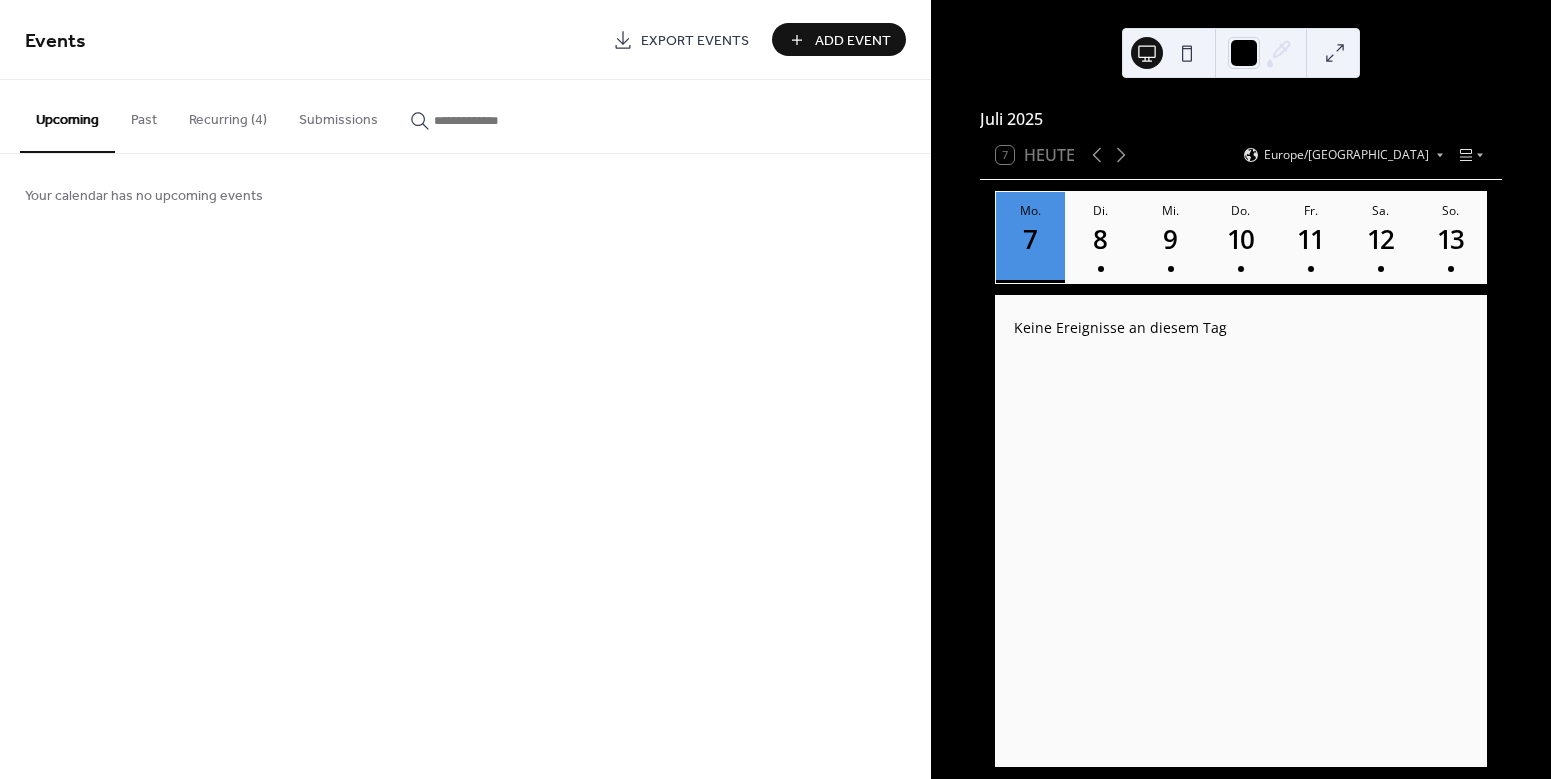 click on "Add Event" at bounding box center (839, 39) 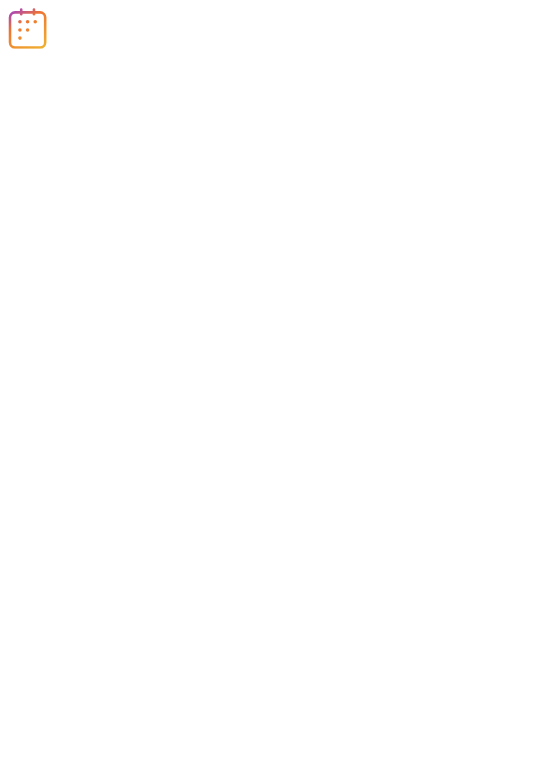 scroll, scrollTop: 0, scrollLeft: 0, axis: both 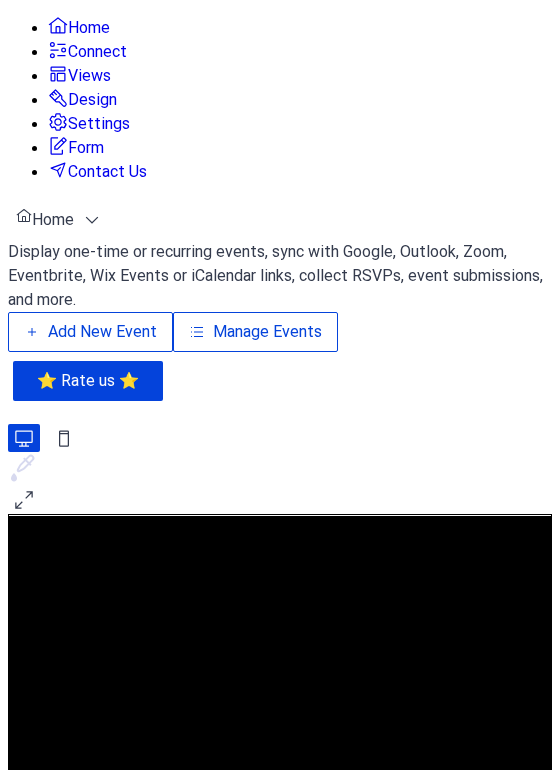 click on "Manage Events" at bounding box center [267, 332] 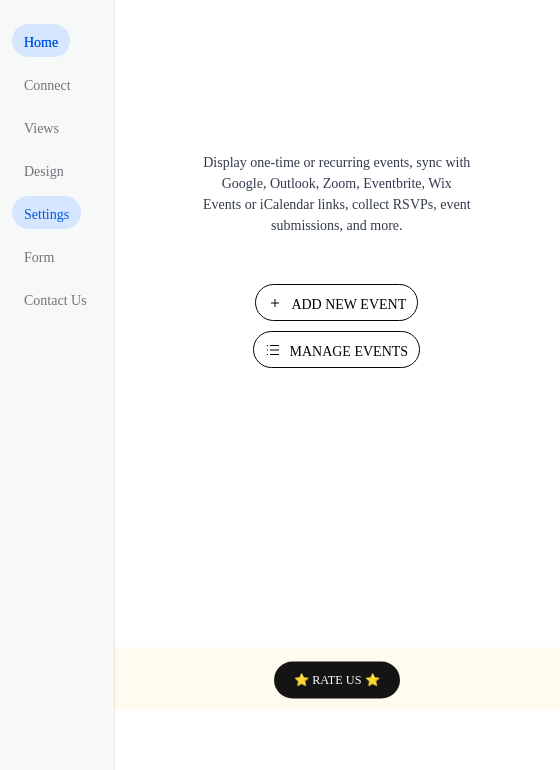 click on "Settings" at bounding box center (46, 214) 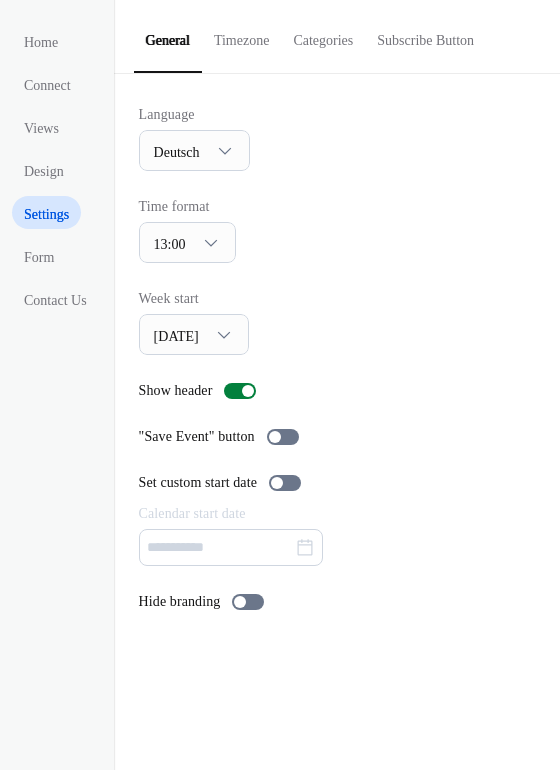 click on "Subscribe Button" at bounding box center [425, 35] 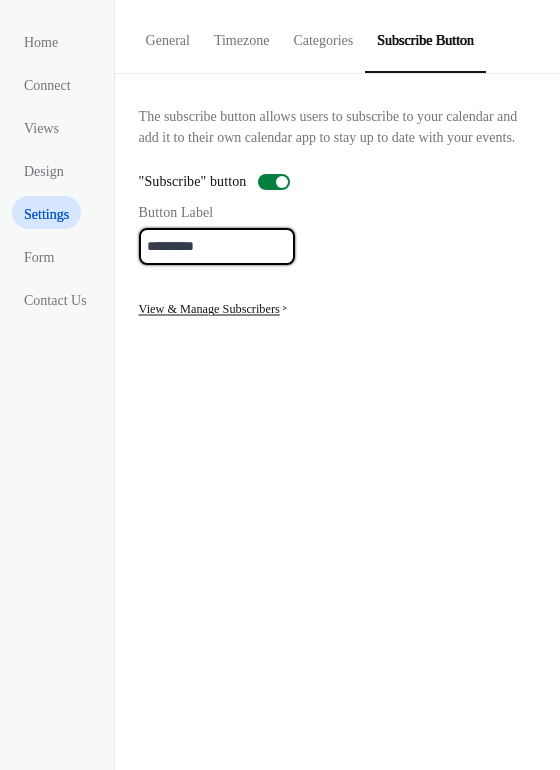 drag, startPoint x: 291, startPoint y: 266, endPoint x: 115, endPoint y: 256, distance: 176.28386 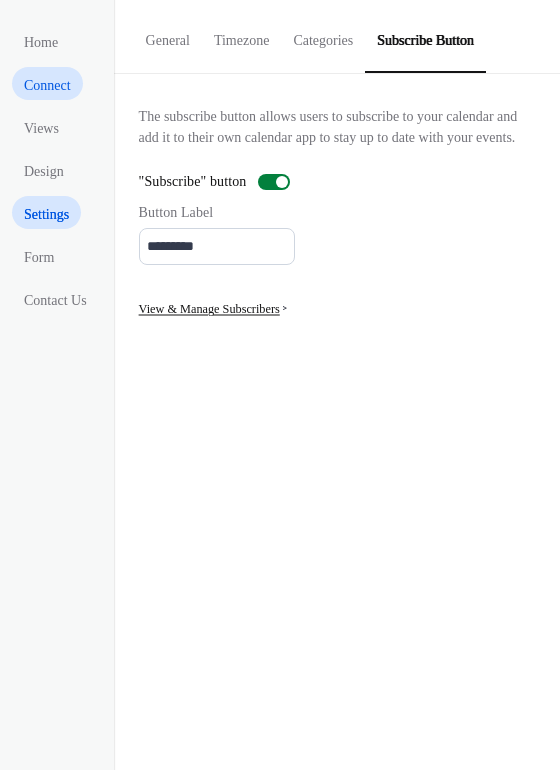 click on "Connect" at bounding box center (47, 85) 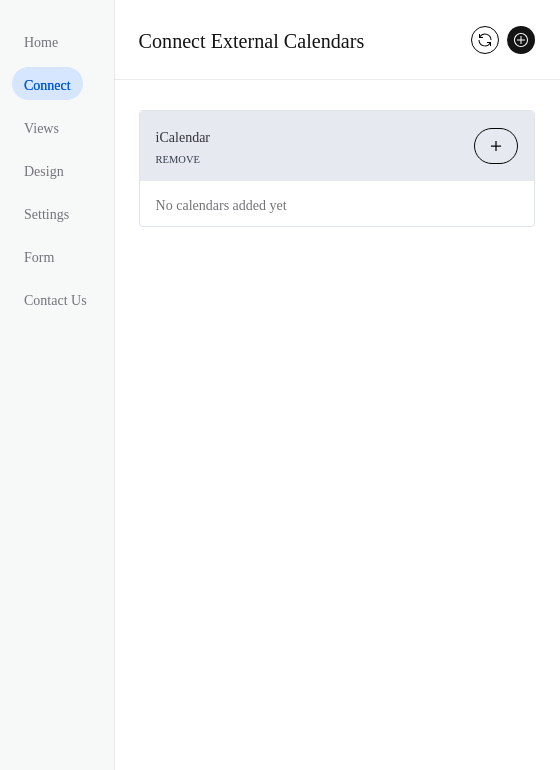click on "Add iCalendar" at bounding box center [496, 146] 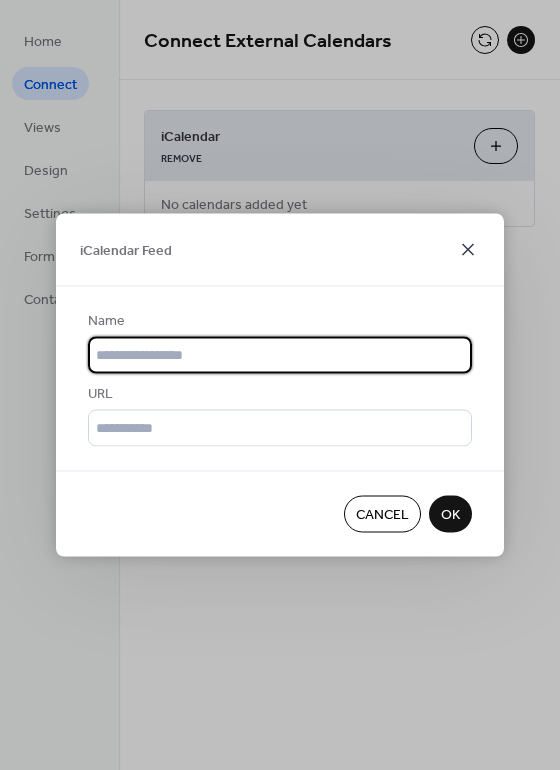 click 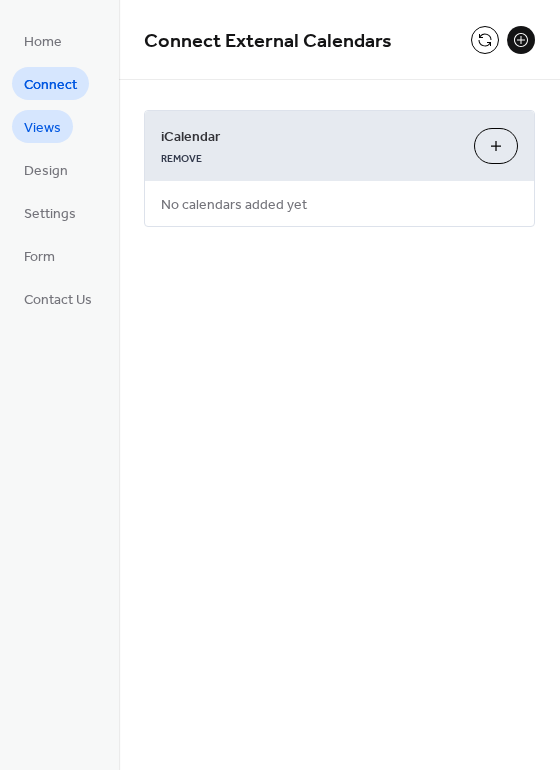 click on "Views" at bounding box center [42, 126] 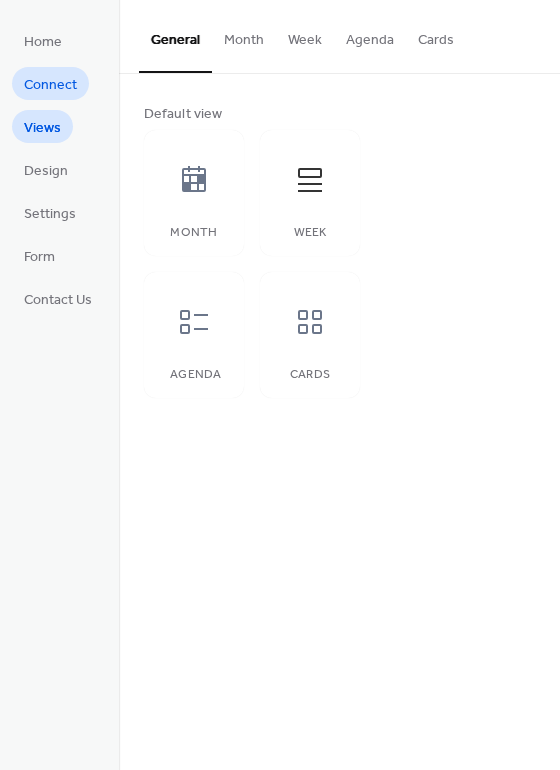 click on "Connect" at bounding box center (50, 85) 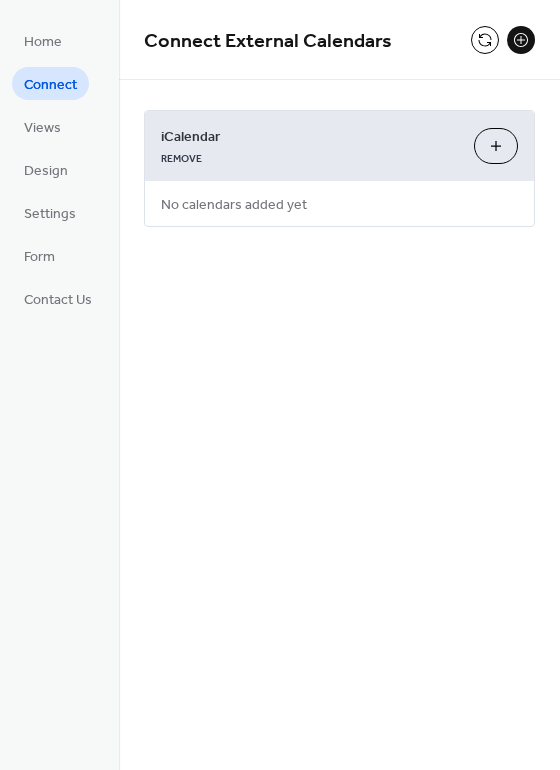 click on "No calendars added yet" at bounding box center [234, 205] 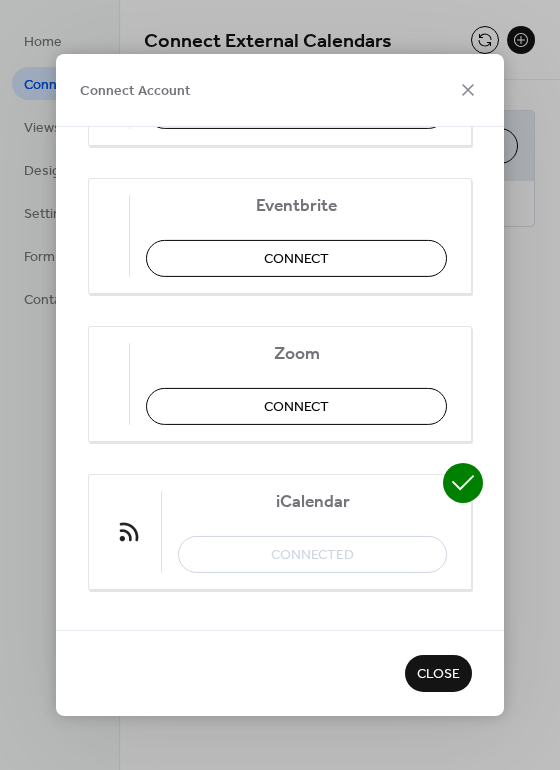 scroll, scrollTop: 437, scrollLeft: 0, axis: vertical 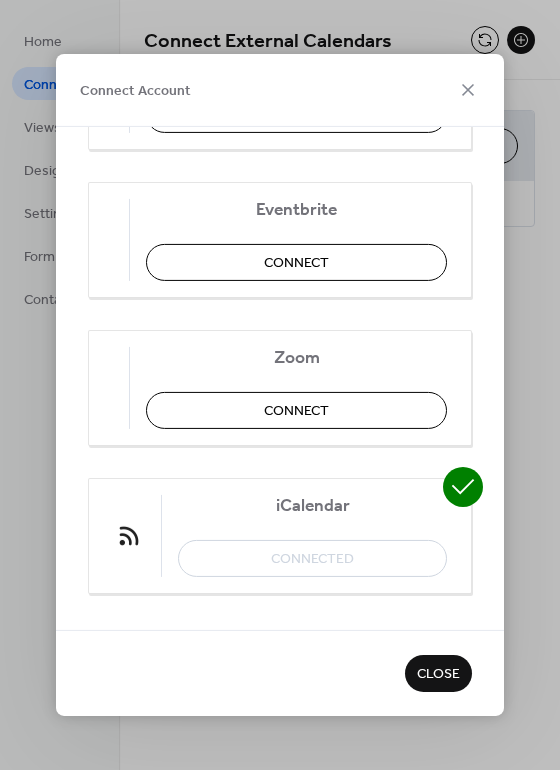click on "iCalendar Connected" at bounding box center [280, 536] 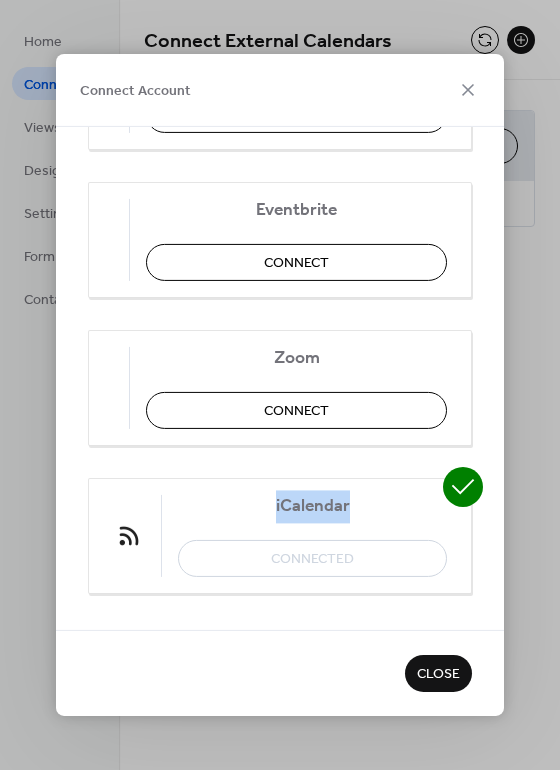 click on "iCalendar" at bounding box center [312, 506] 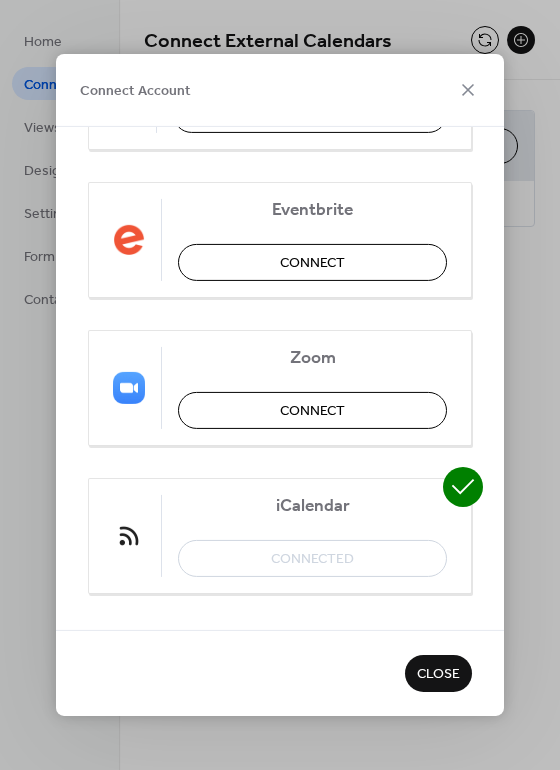 click on "iCalendar" at bounding box center (312, 506) 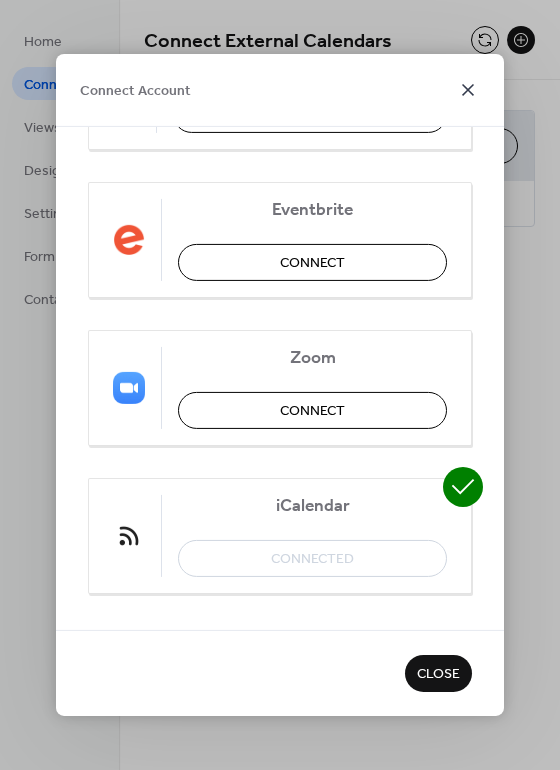 click 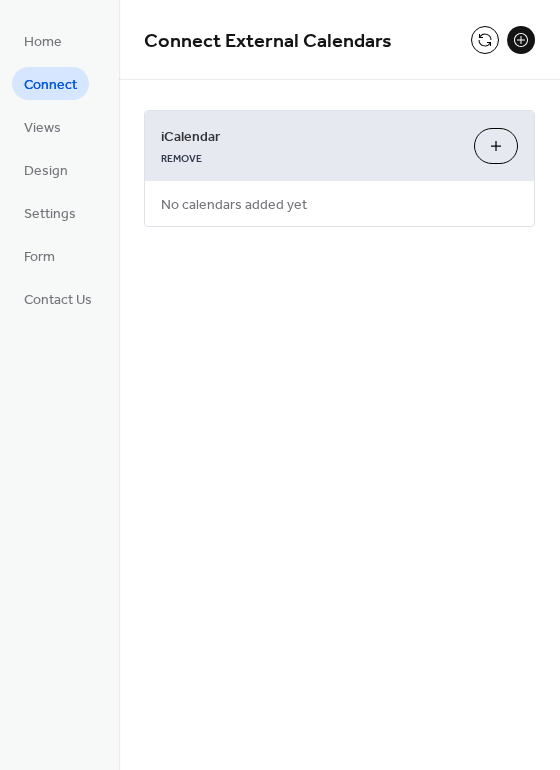 click on "iCalendar REMOVE Add iCalendar No calendars added yet" at bounding box center [339, 168] 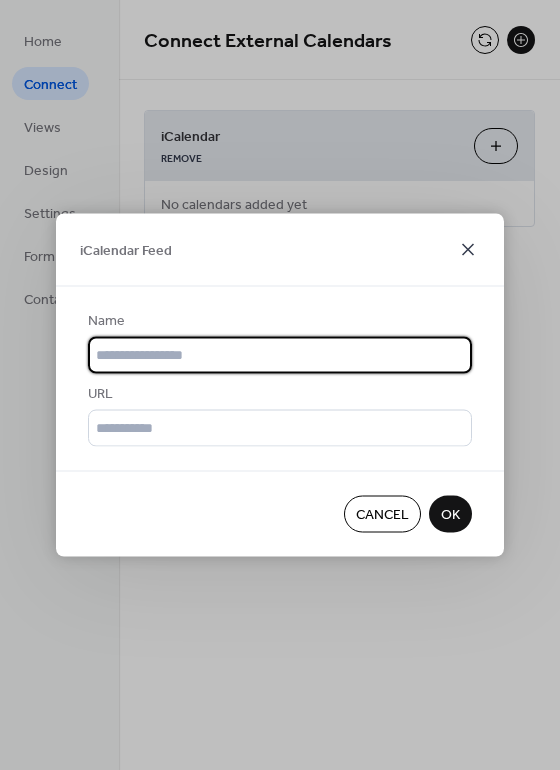 click 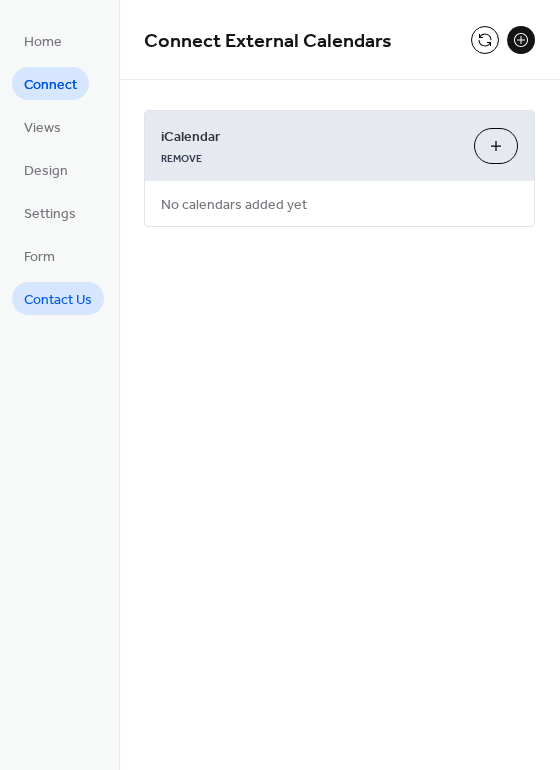 click on "Contact Us" at bounding box center [58, 300] 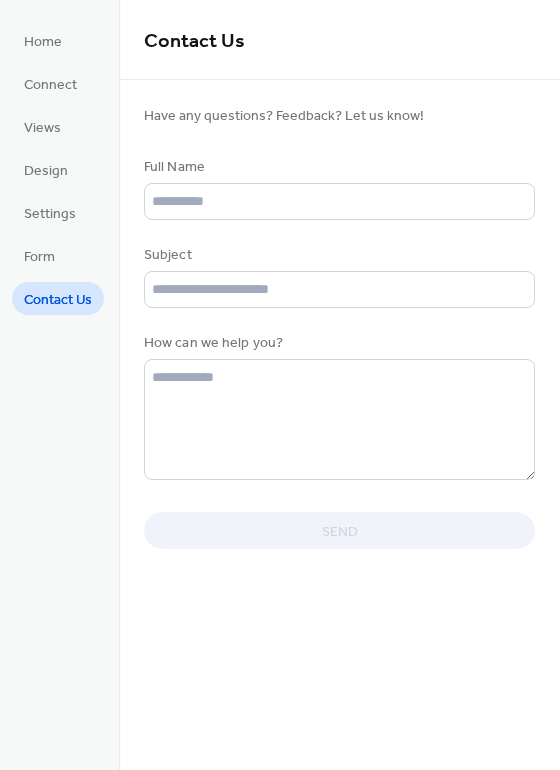 click on "Form" at bounding box center (39, 255) 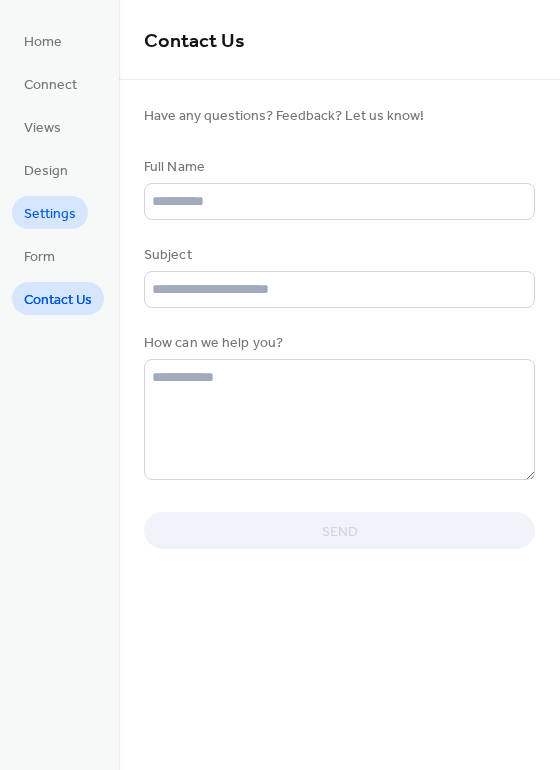 click on "Settings" at bounding box center [50, 214] 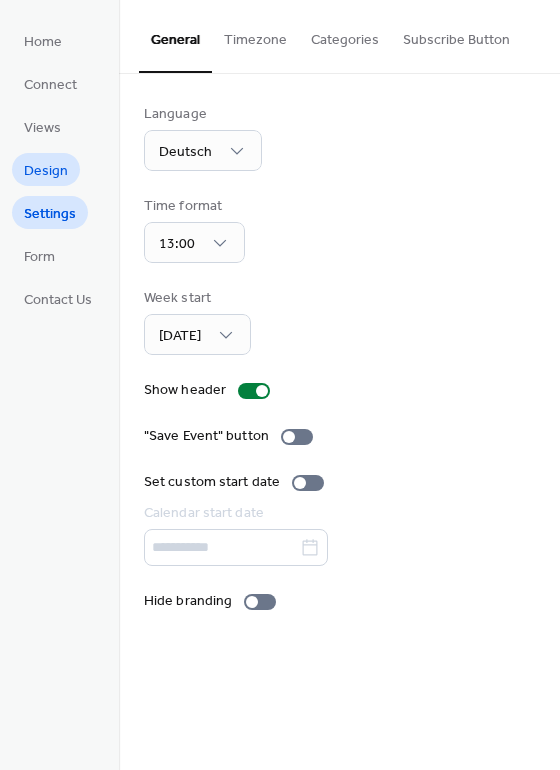 click on "Design" at bounding box center [46, 171] 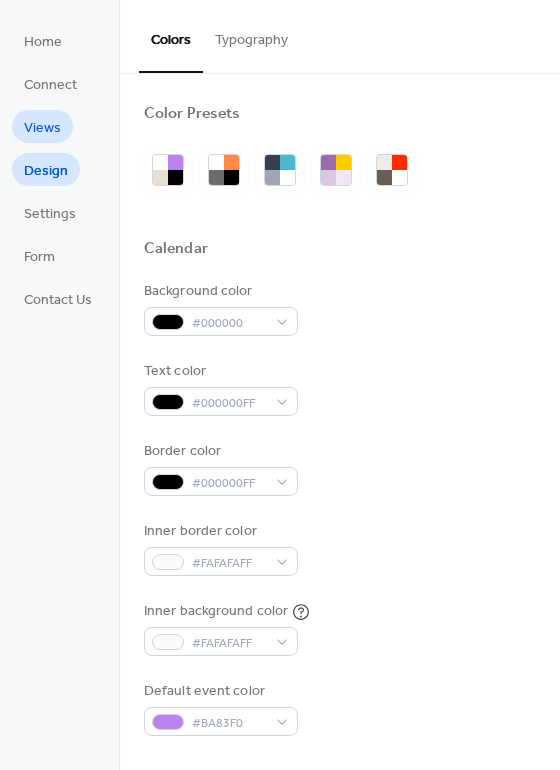 click on "Views" at bounding box center (42, 128) 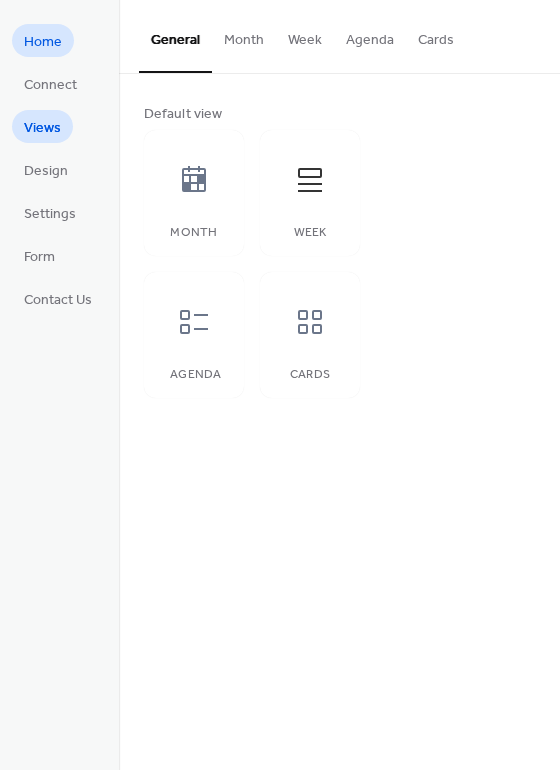 click on "Home" at bounding box center (43, 40) 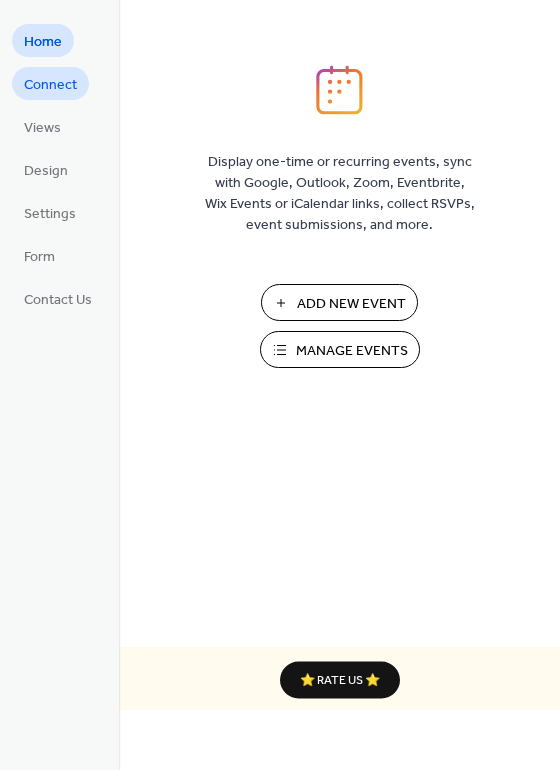 click on "Connect" at bounding box center [50, 85] 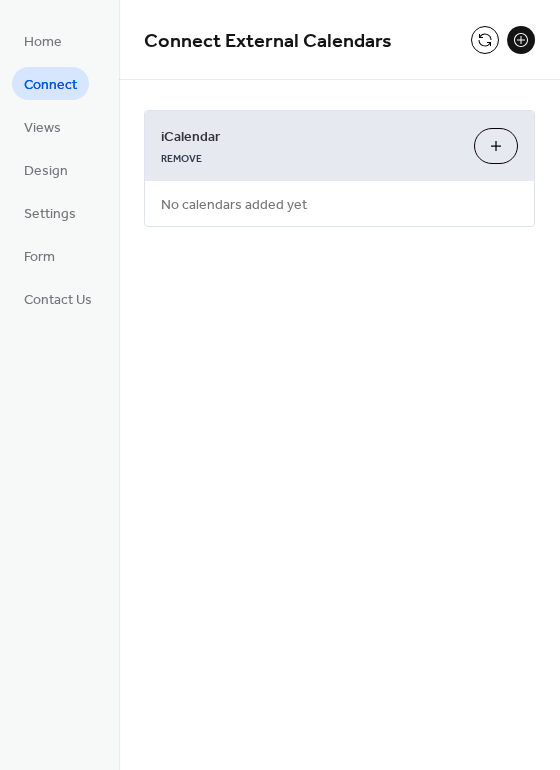 click at bounding box center (521, 40) 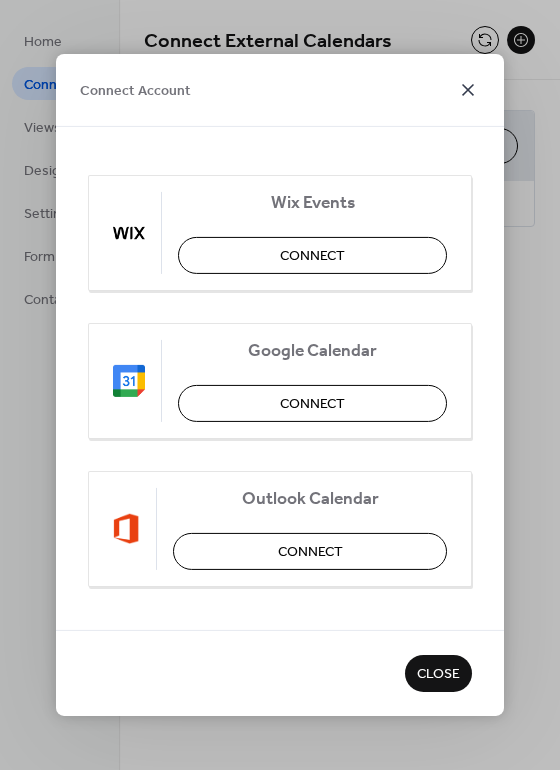 click 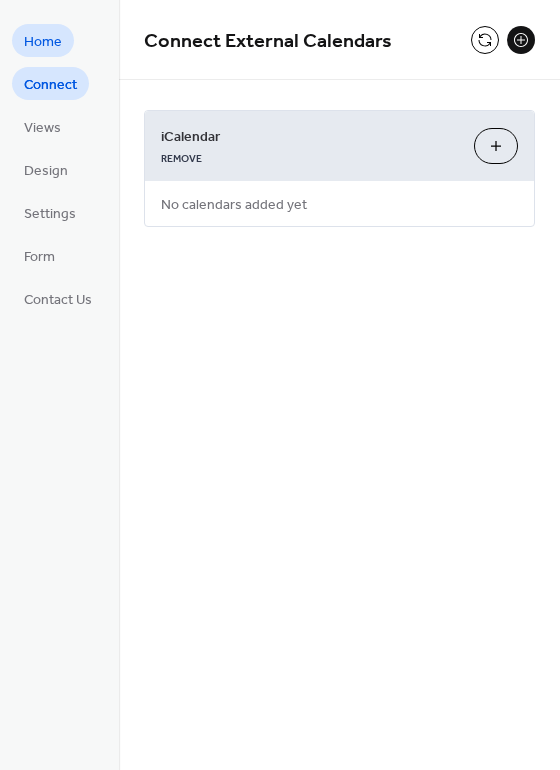 click on "Home" at bounding box center [43, 40] 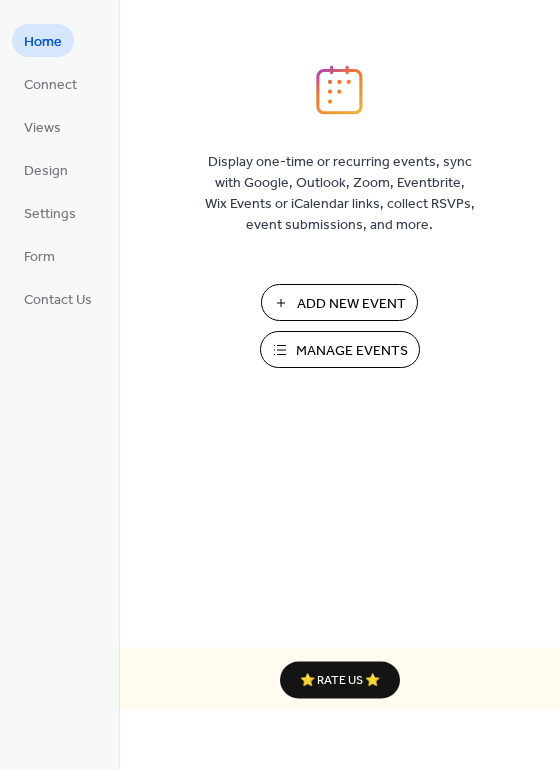 click on "Add New Event" at bounding box center [351, 304] 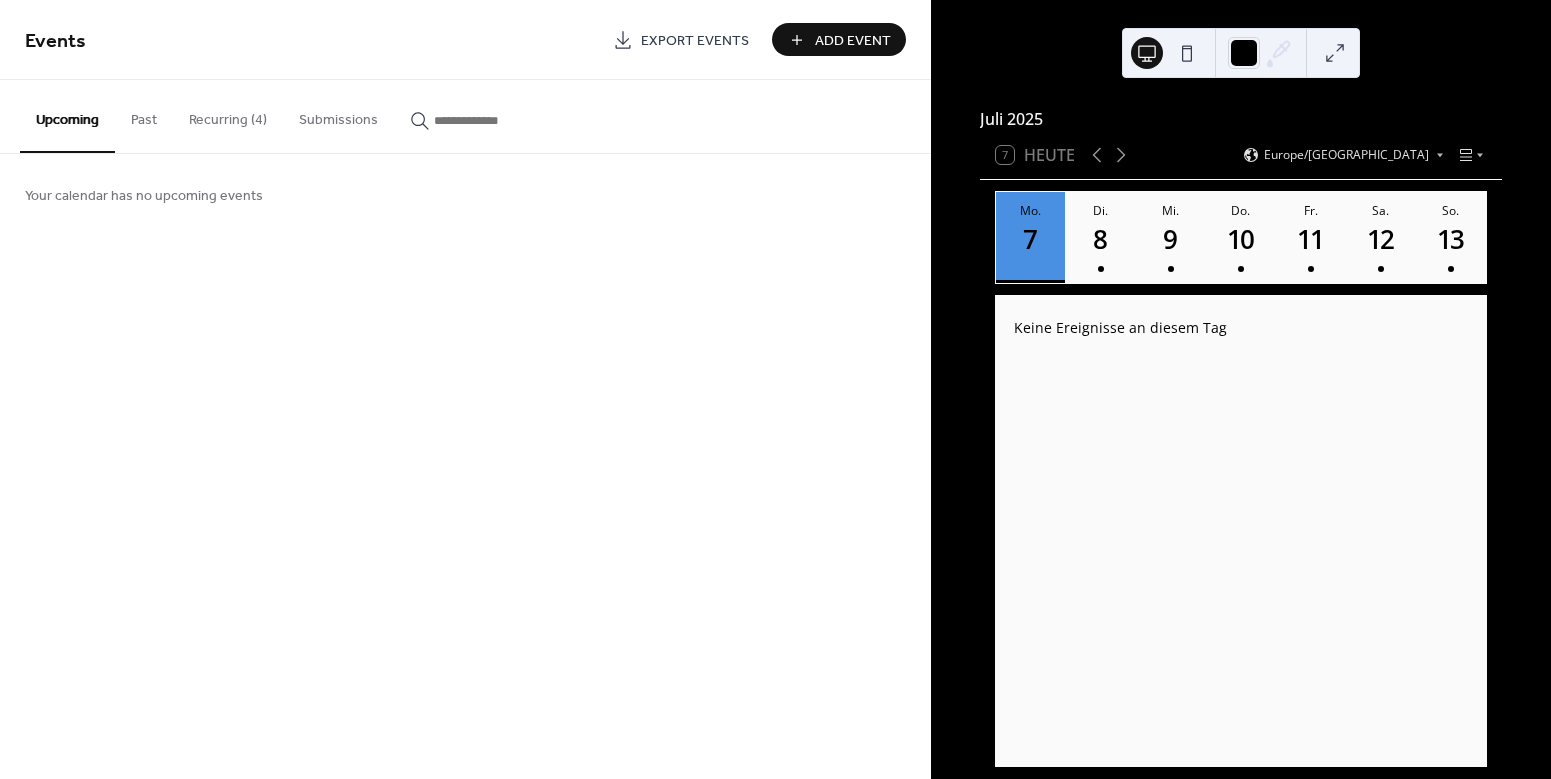 scroll, scrollTop: 0, scrollLeft: 0, axis: both 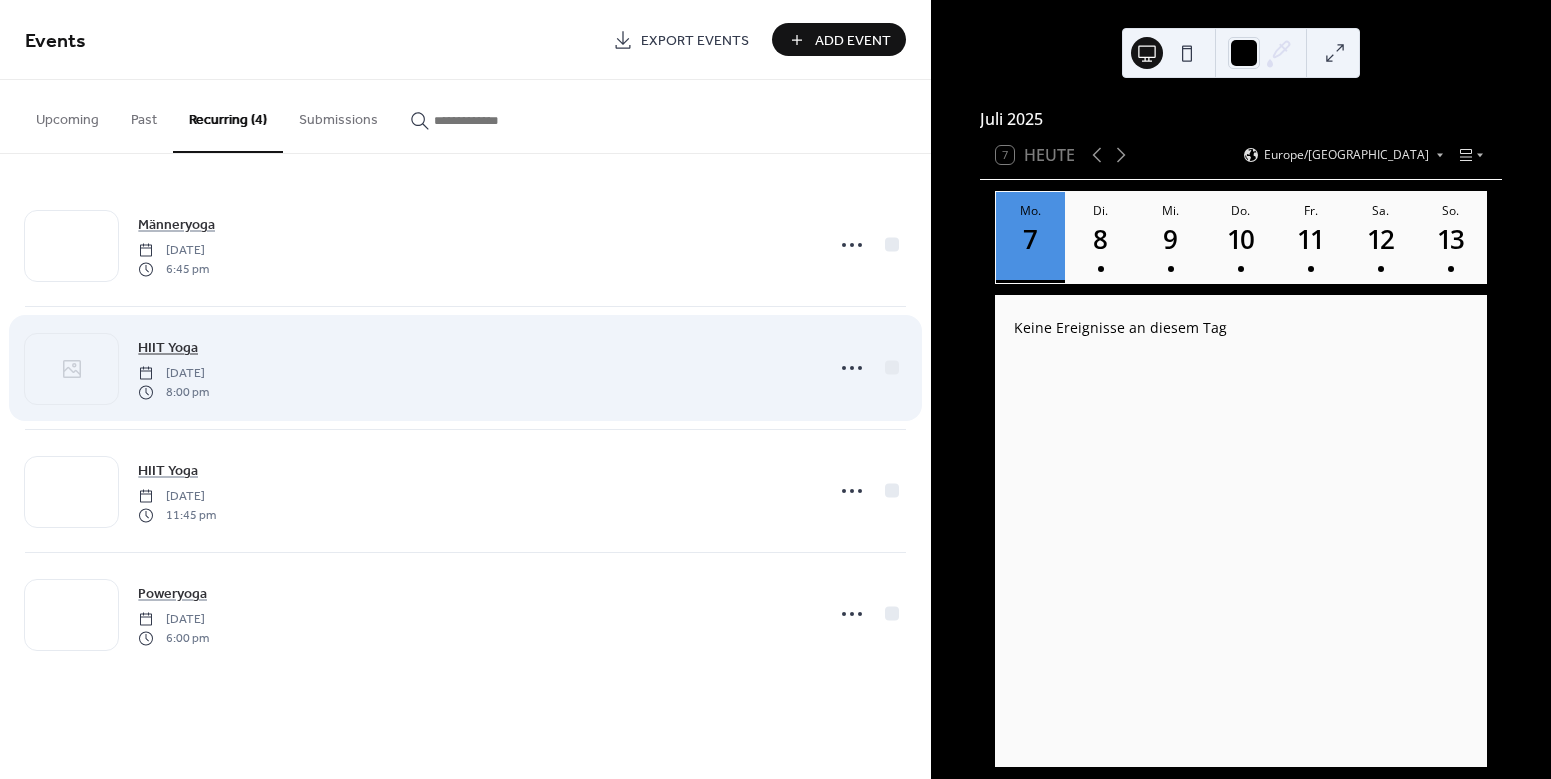 click on "HIIT Yoga" at bounding box center [168, 348] 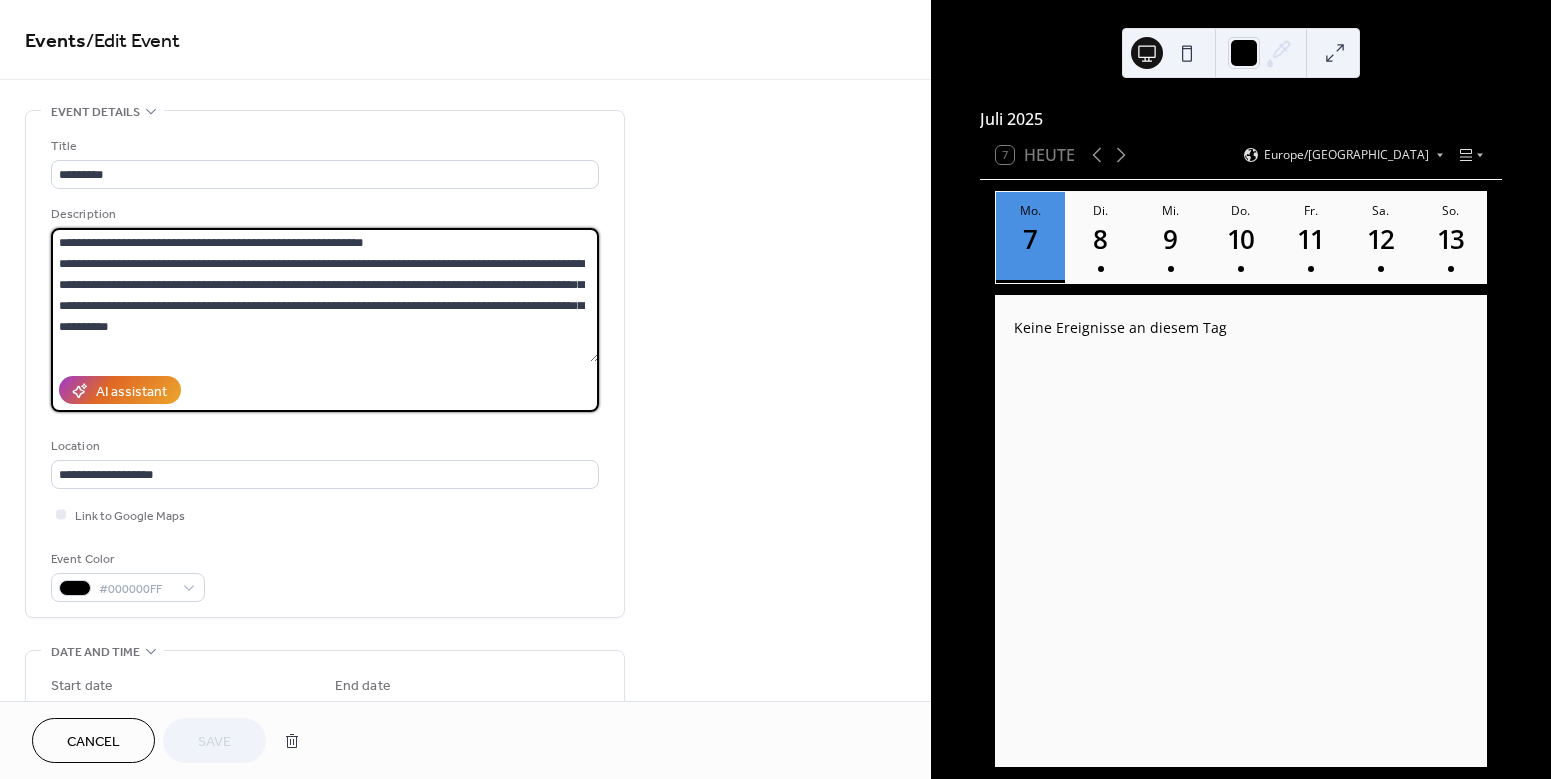 drag, startPoint x: 232, startPoint y: 333, endPoint x: -26, endPoint y: 223, distance: 280.47104 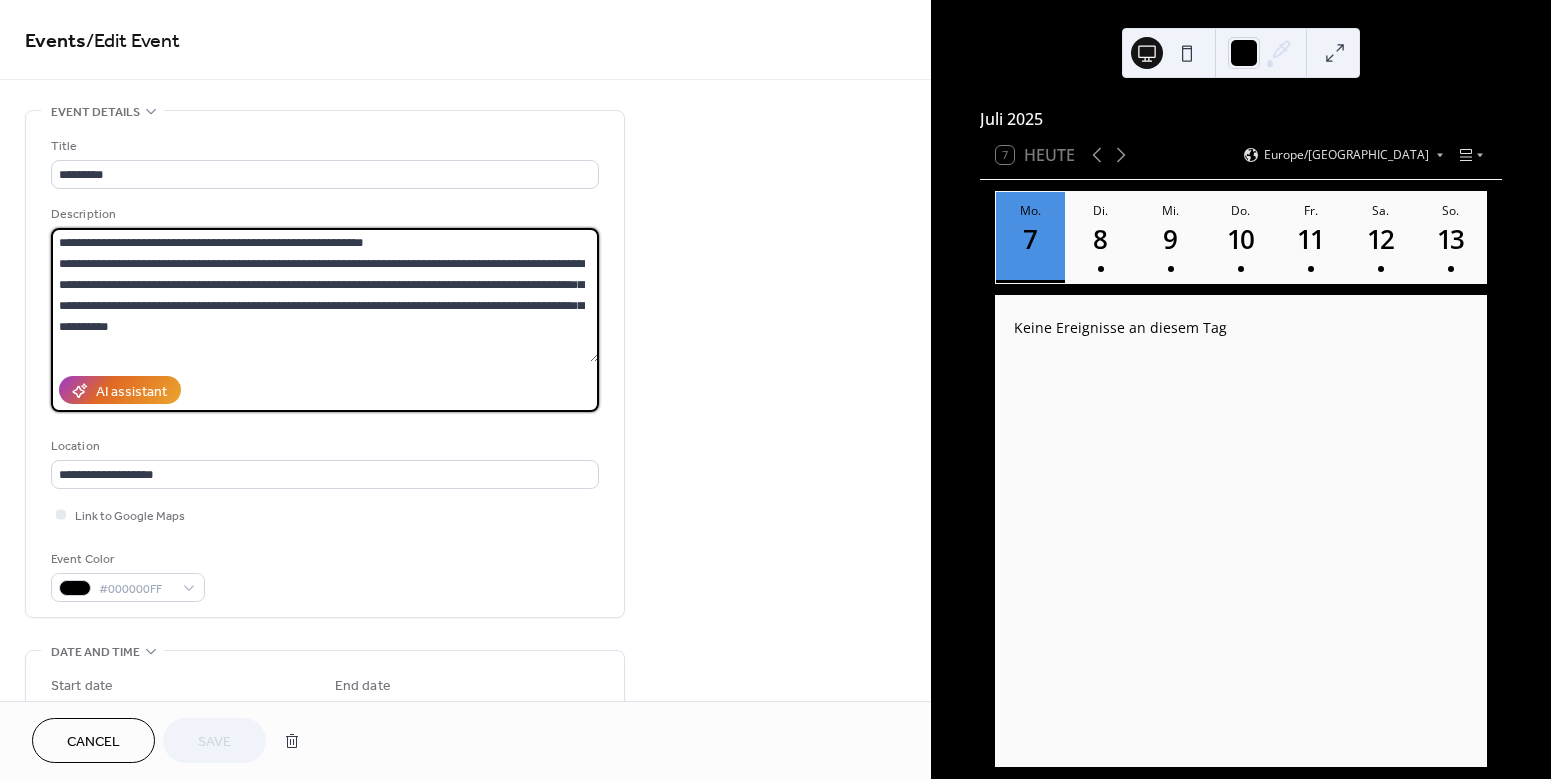 click on "**********" at bounding box center [325, 295] 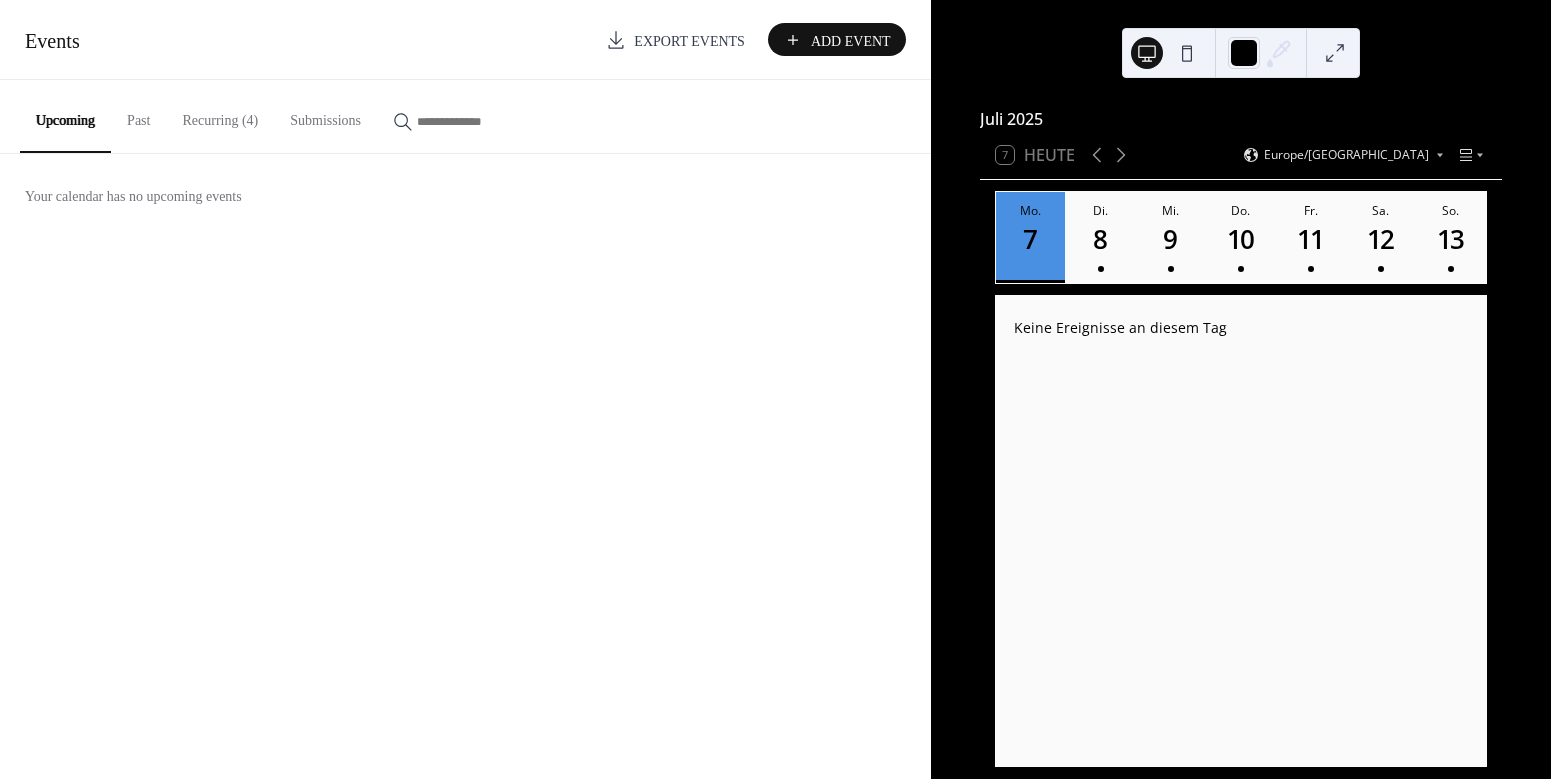 scroll, scrollTop: 0, scrollLeft: 0, axis: both 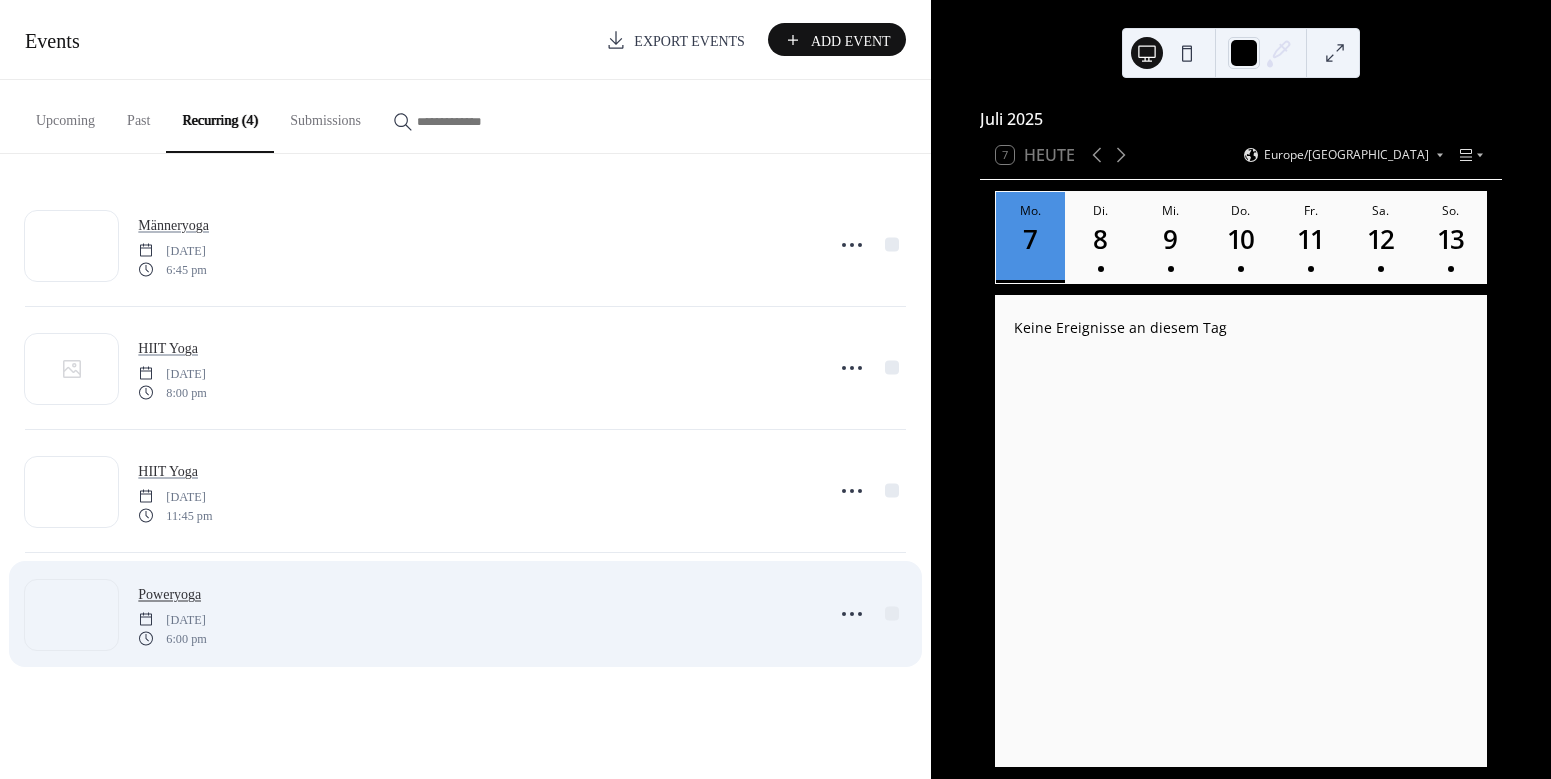 click on "Poweryoga" at bounding box center (169, 594) 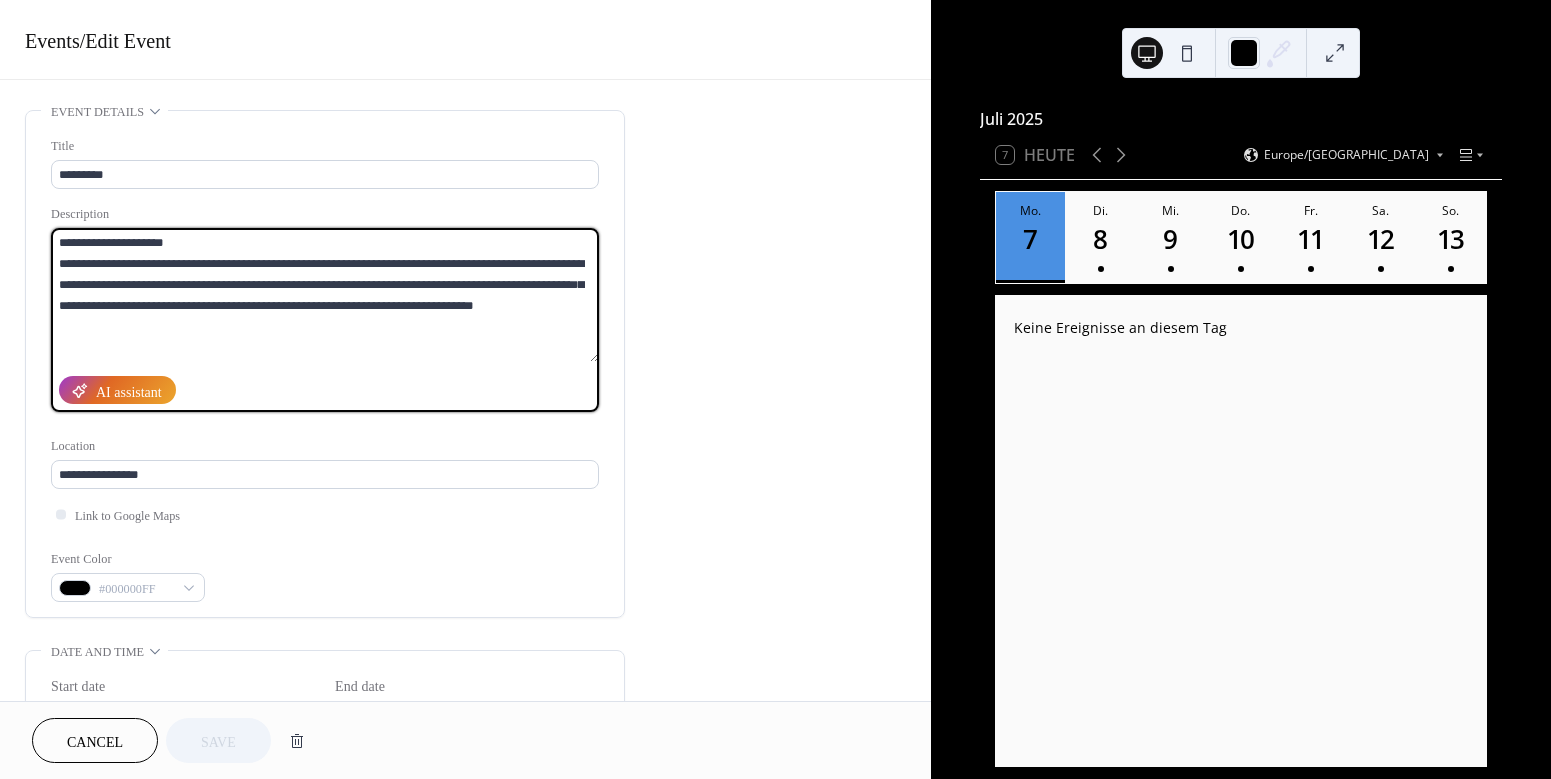 drag, startPoint x: 101, startPoint y: 315, endPoint x: 79, endPoint y: 301, distance: 26.076809 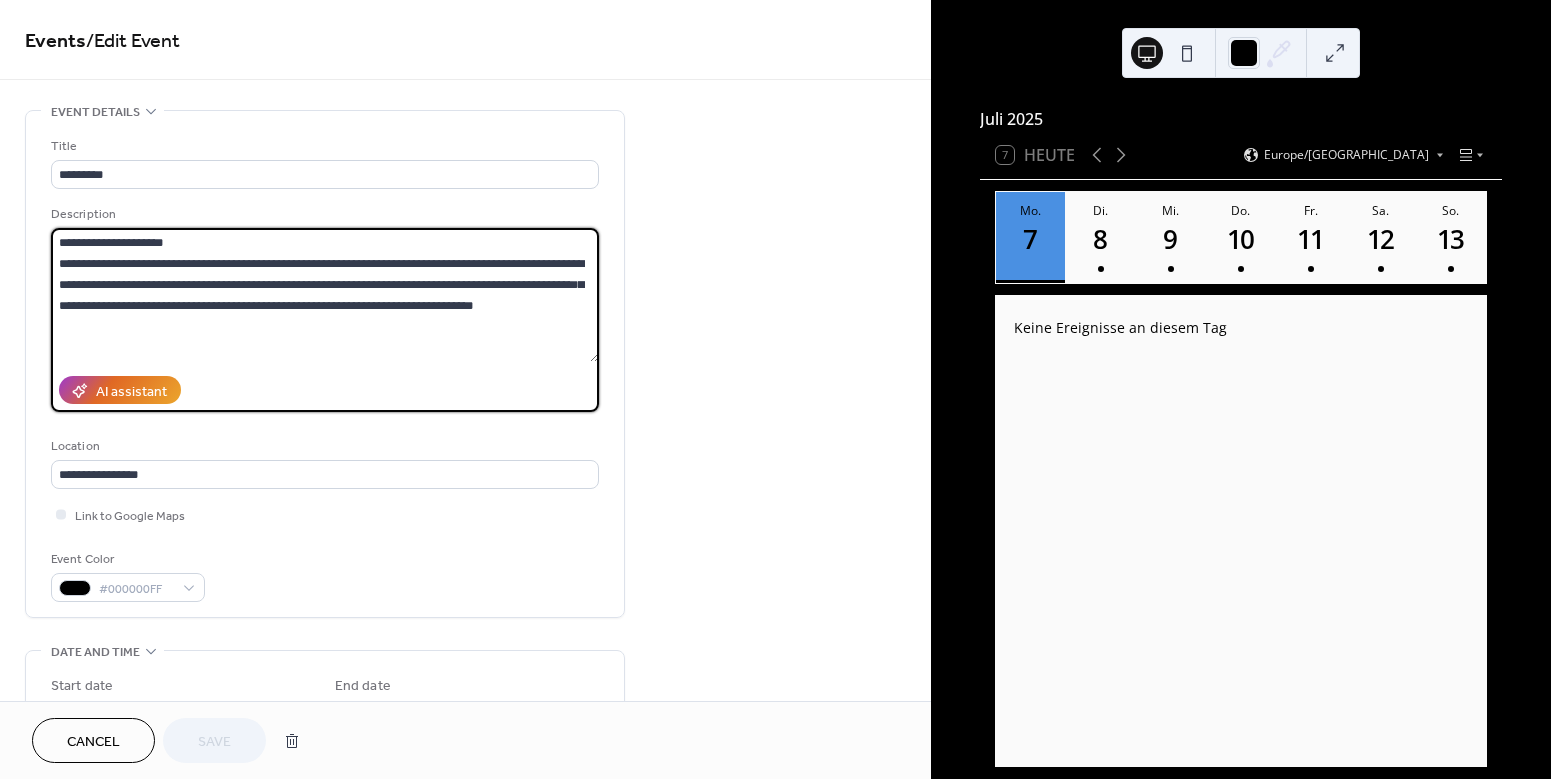 click on "**********" at bounding box center [325, 295] 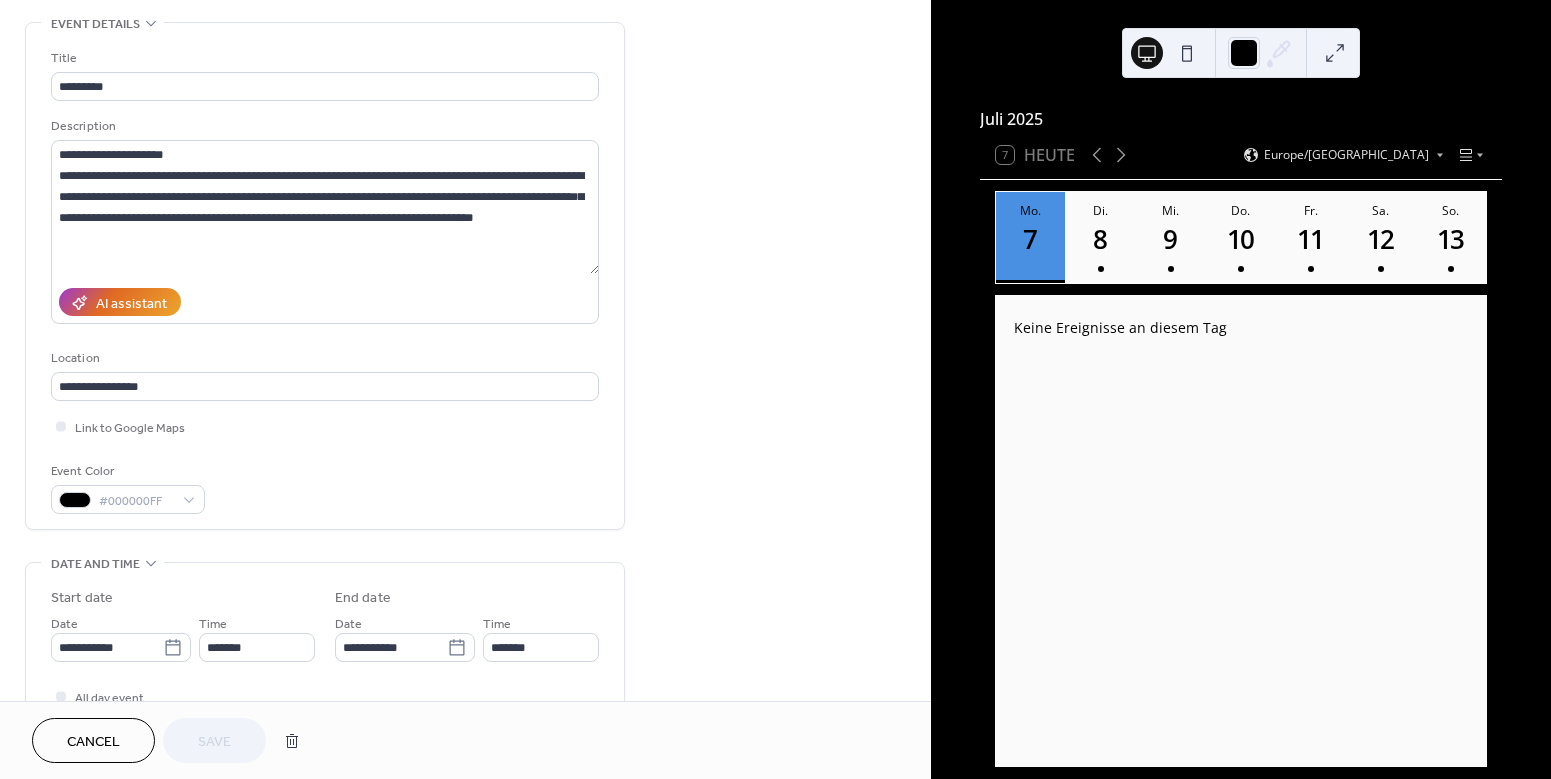 scroll, scrollTop: 0, scrollLeft: 0, axis: both 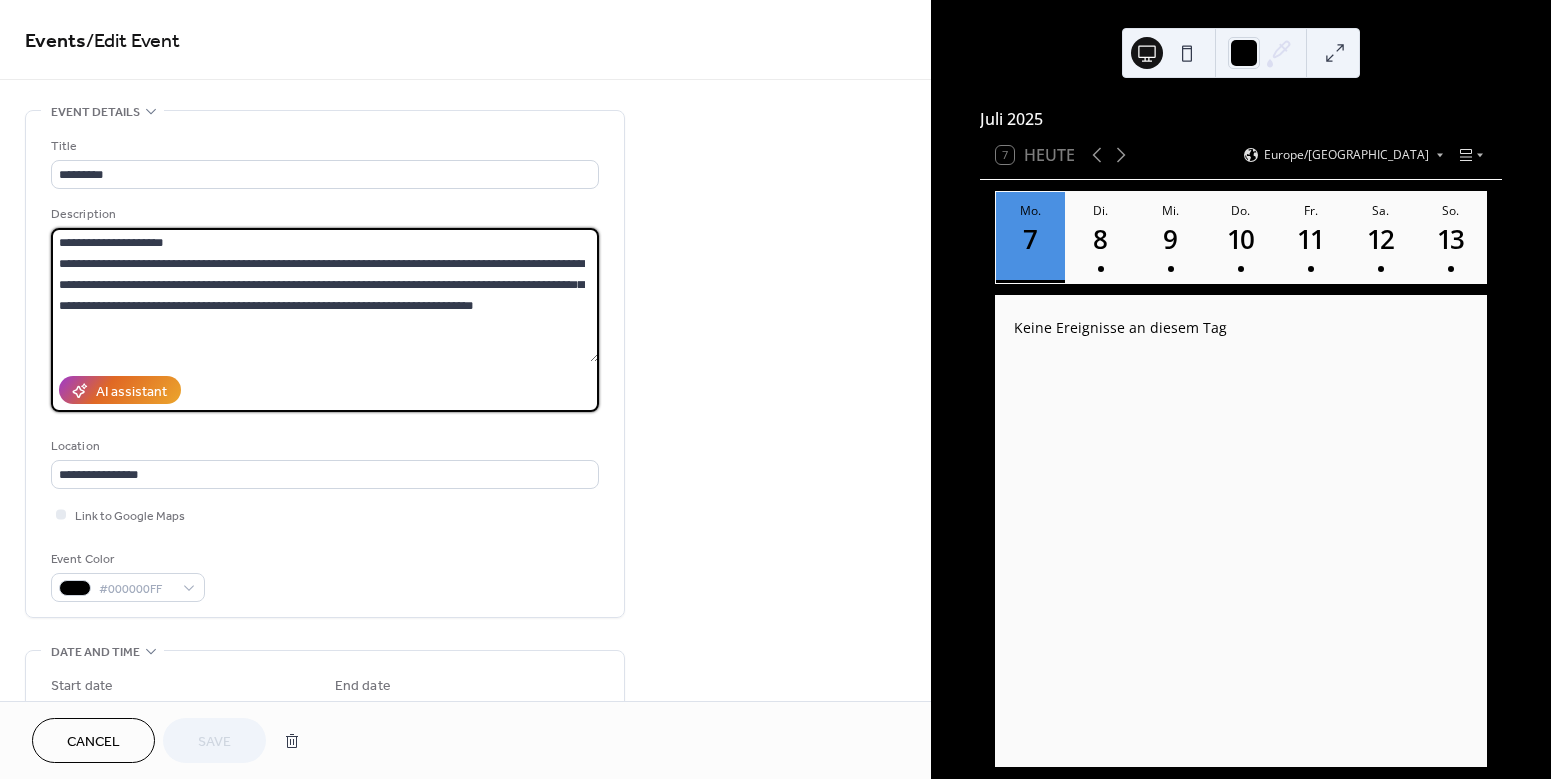 click on "Cancel" at bounding box center [93, 742] 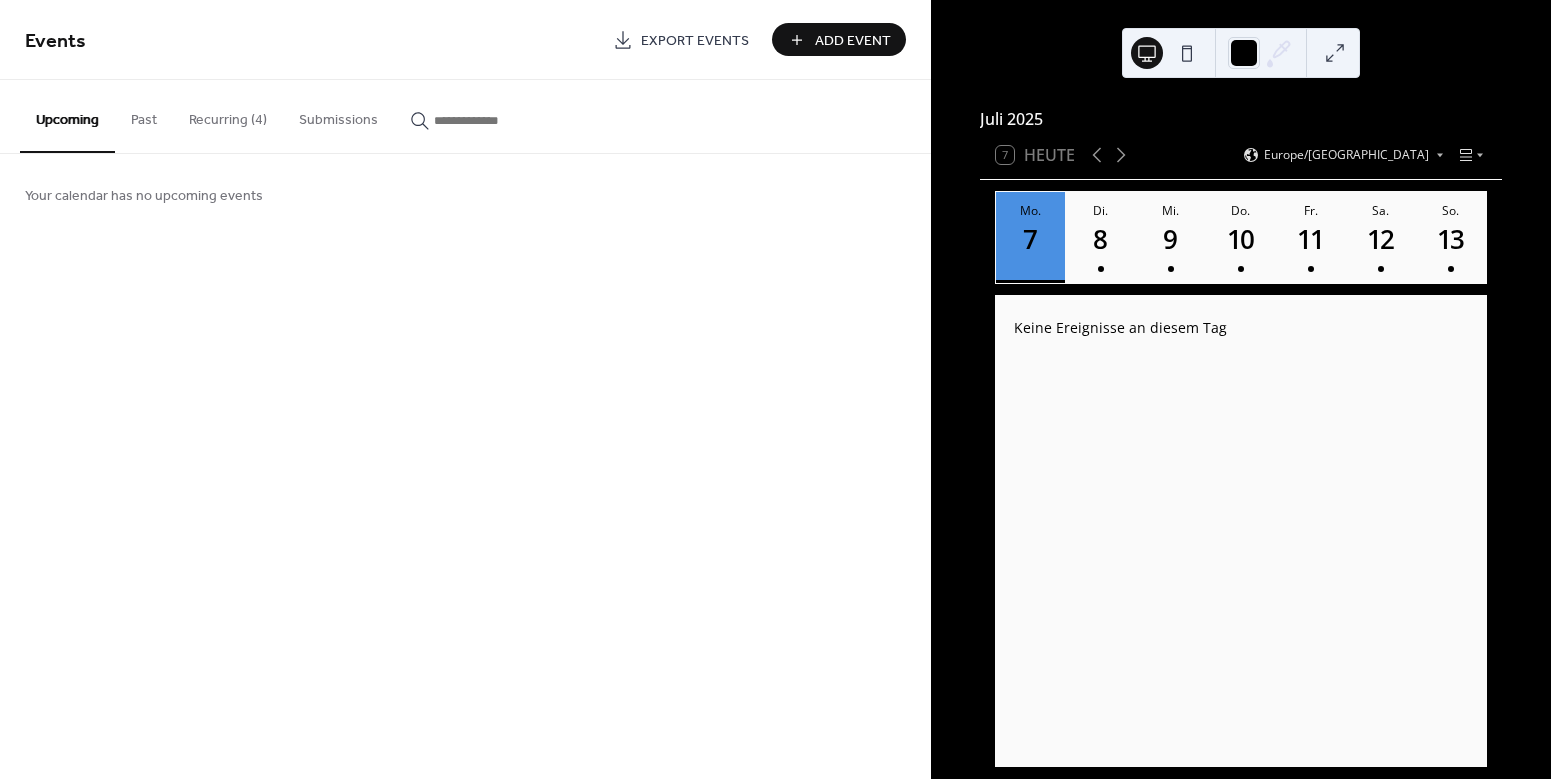 click on "Recurring  (4)" at bounding box center [228, 115] 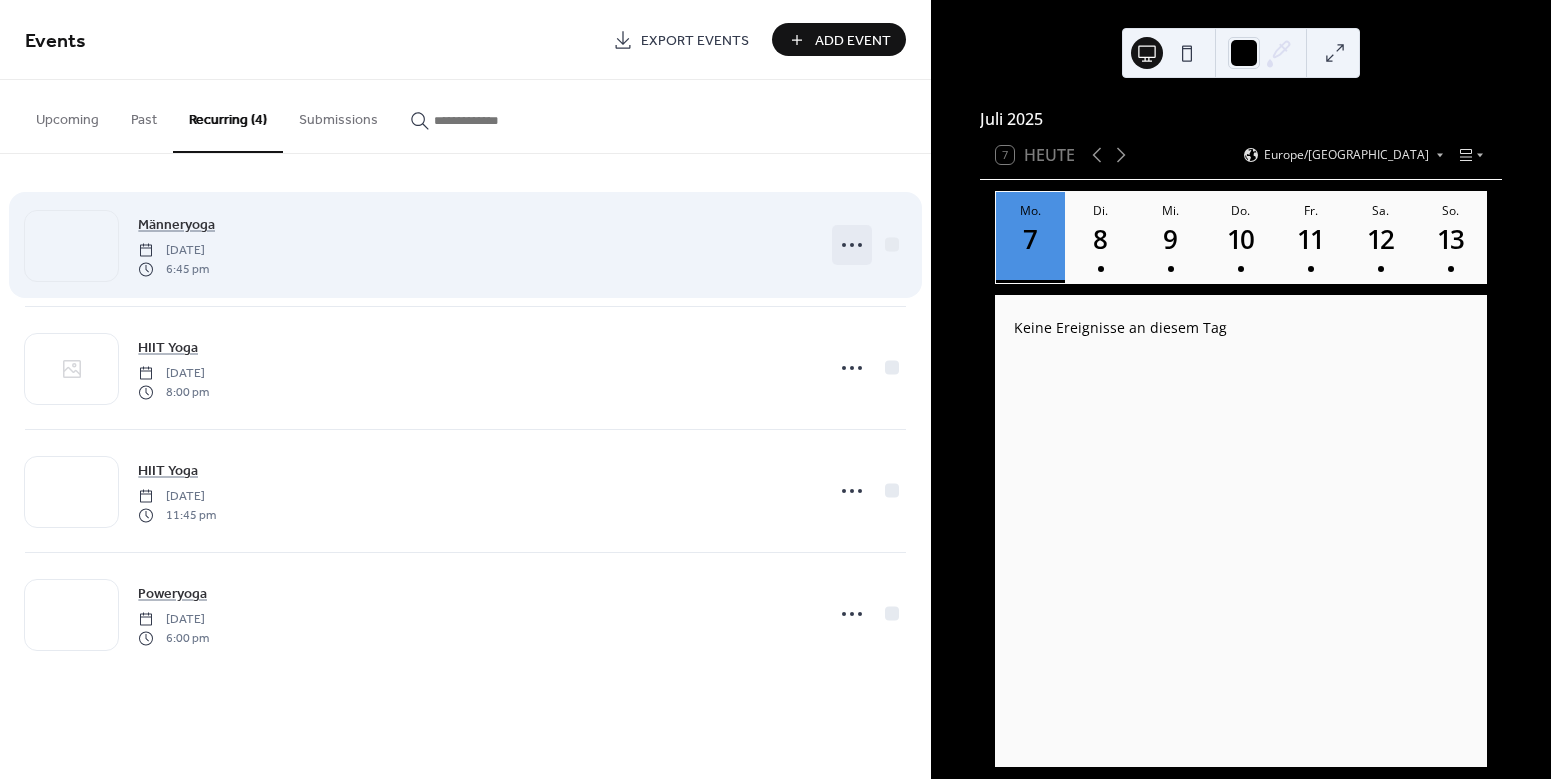 click 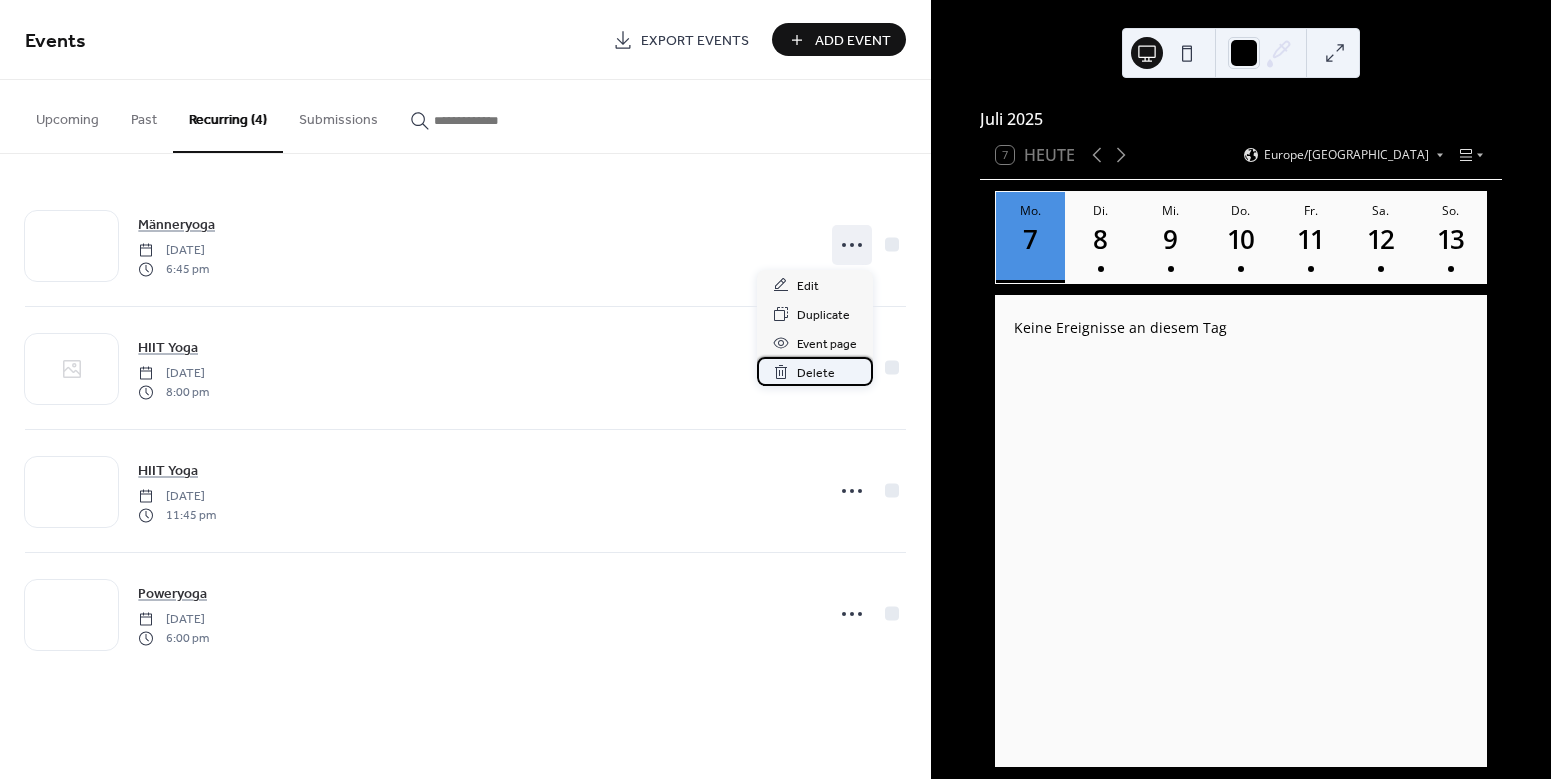 click on "Delete" at bounding box center [815, 371] 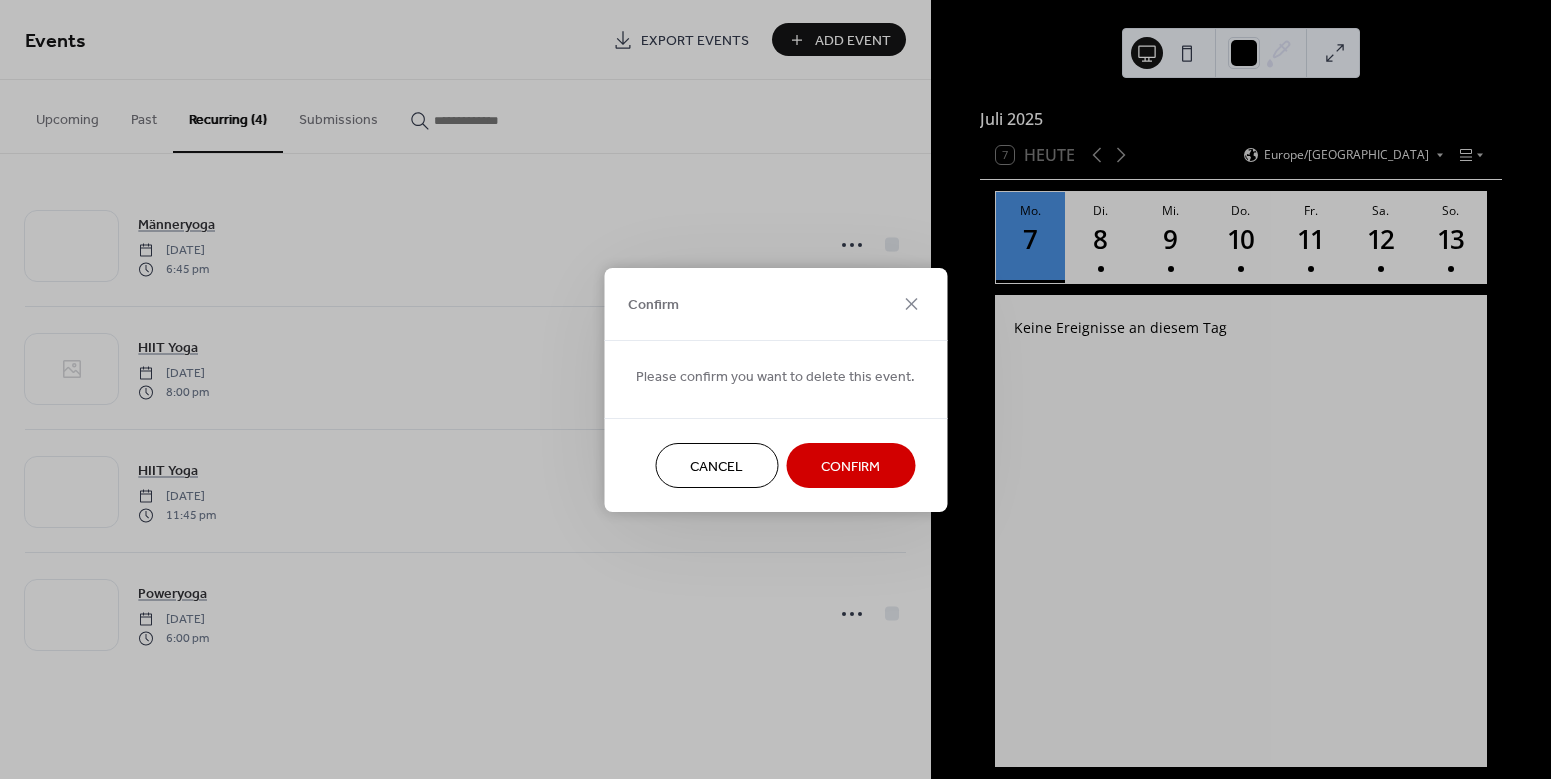 click on "Confirm" at bounding box center [850, 466] 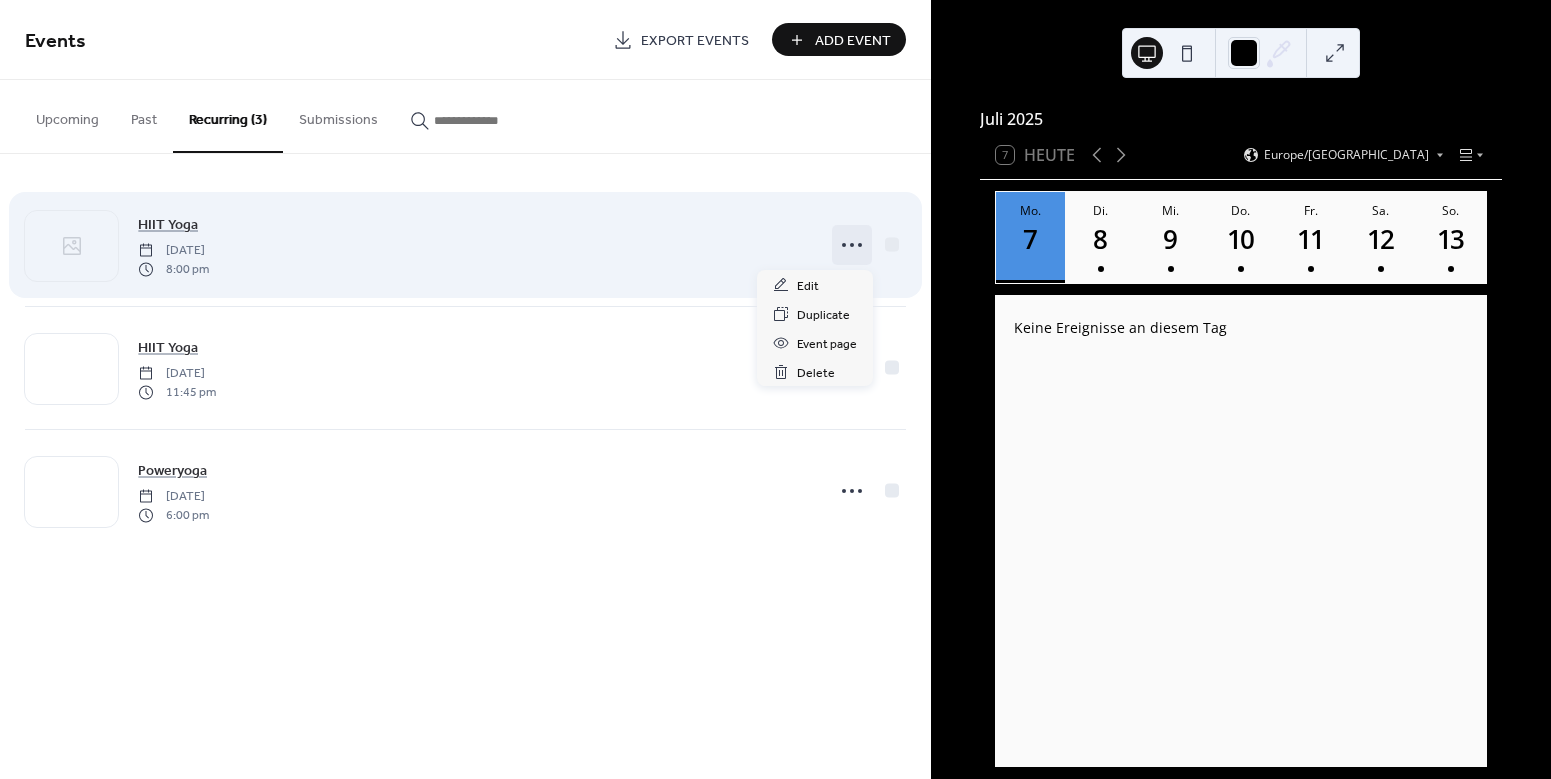 click at bounding box center [852, 245] 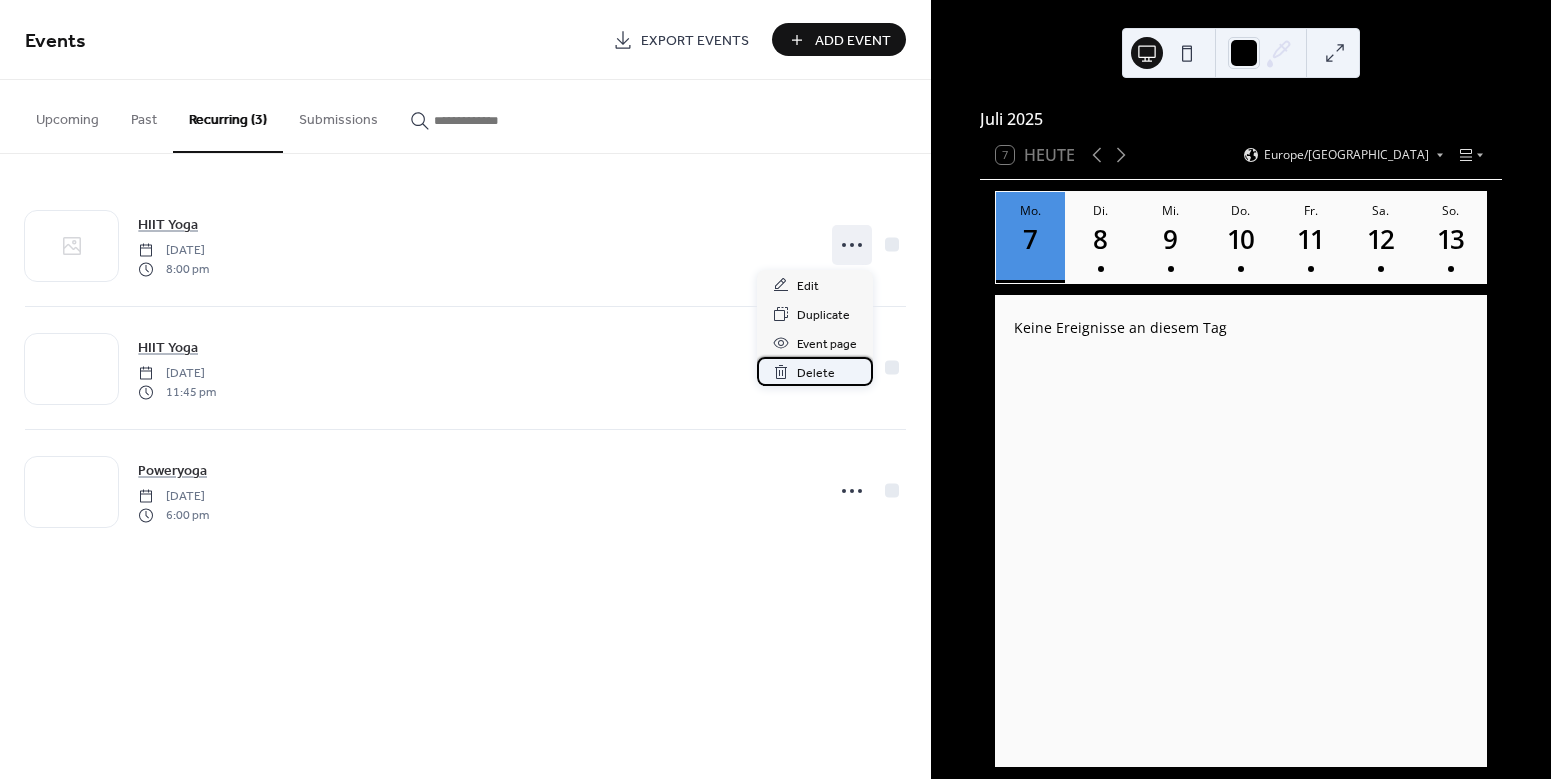 click on "Delete" at bounding box center [816, 373] 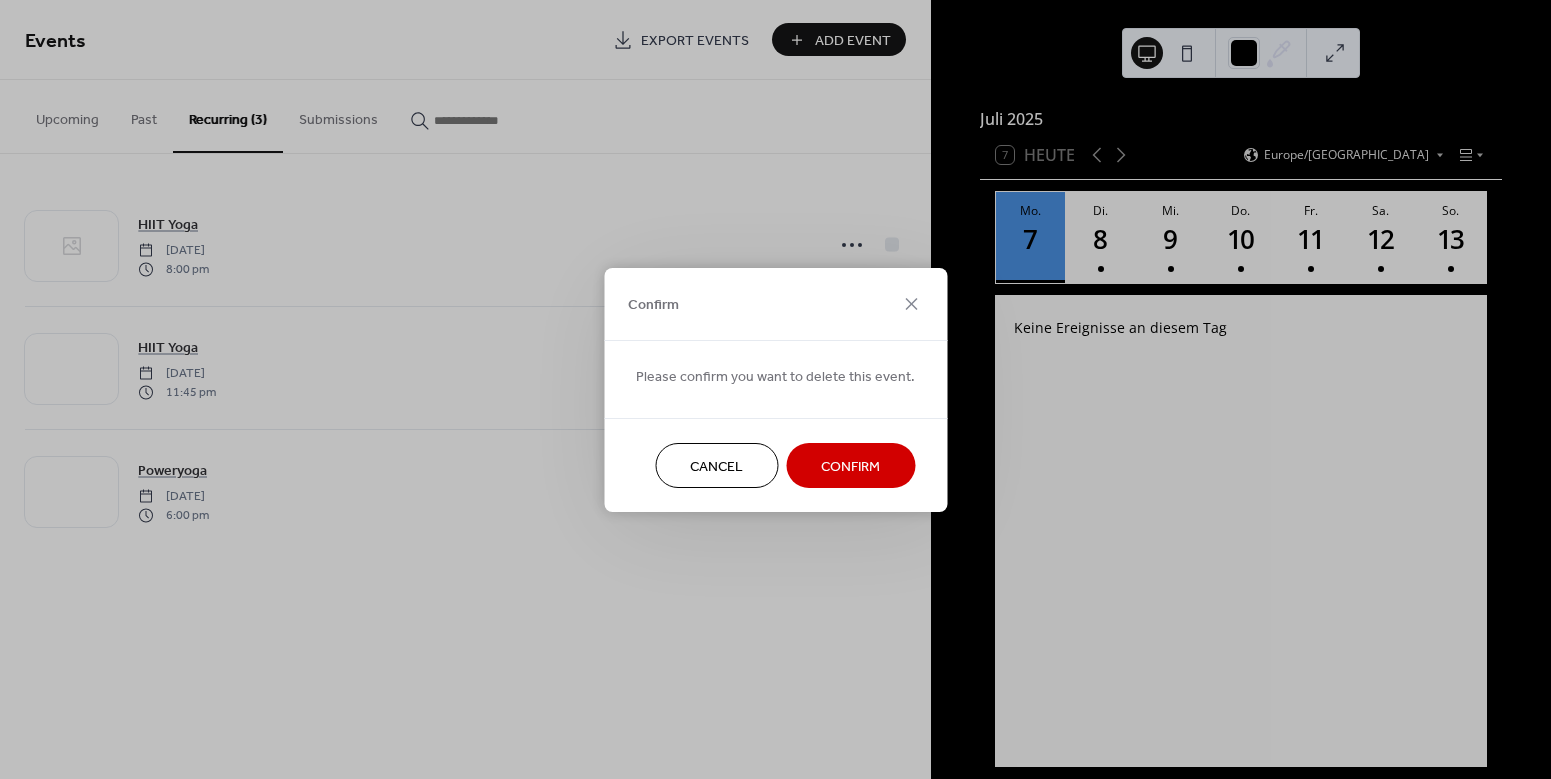 click on "Confirm" at bounding box center [850, 465] 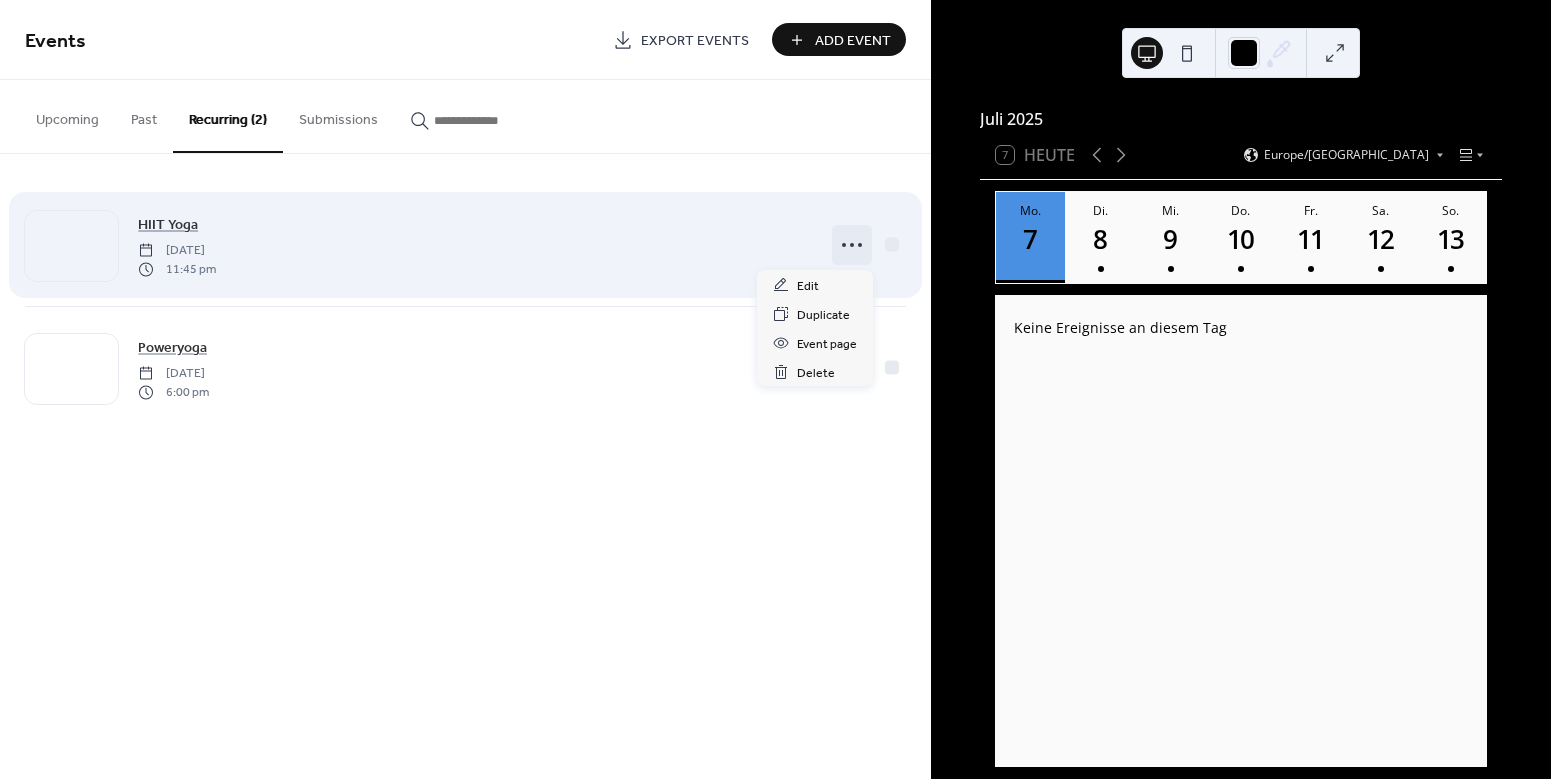 click 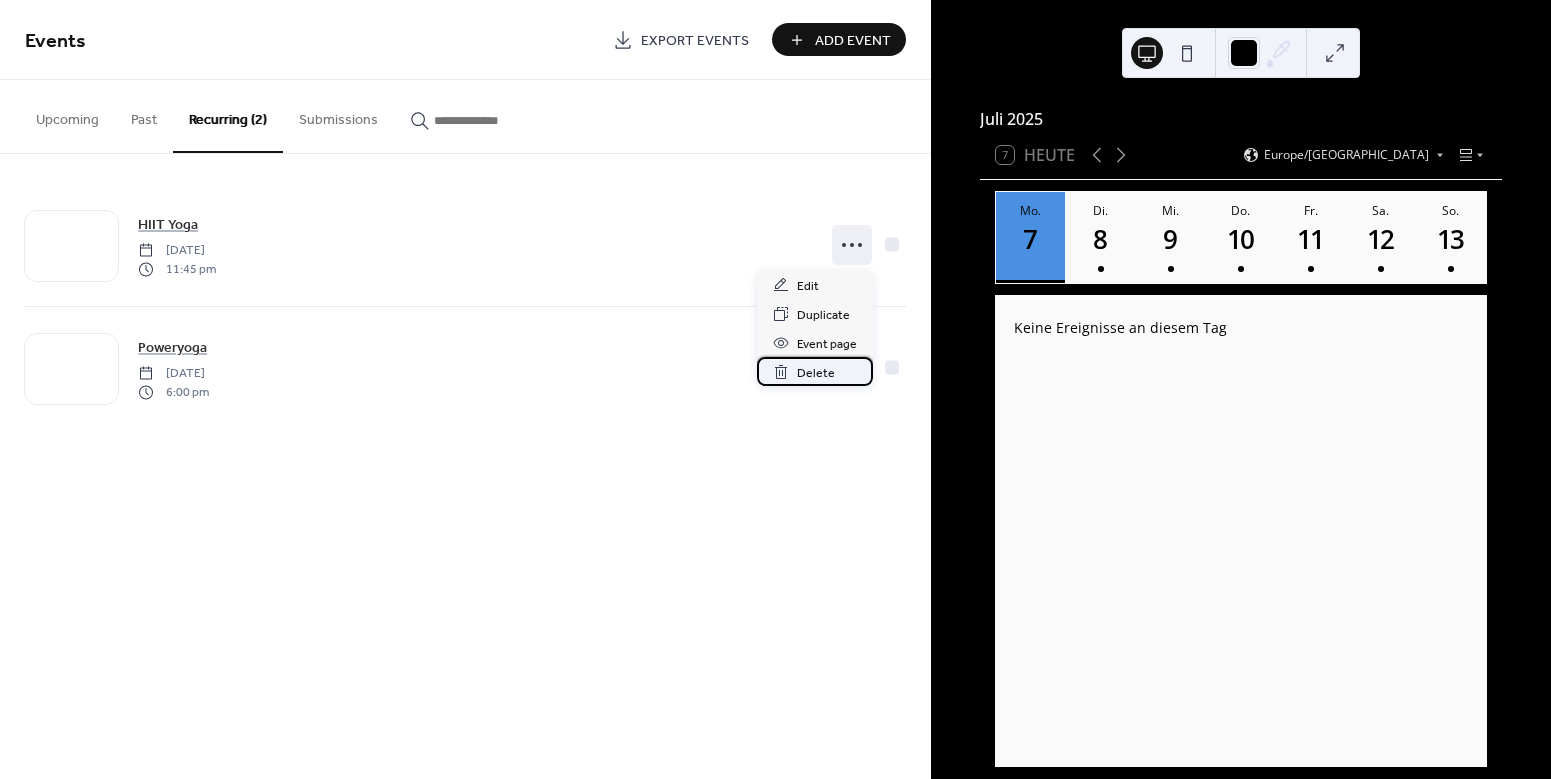click on "Delete" at bounding box center (816, 373) 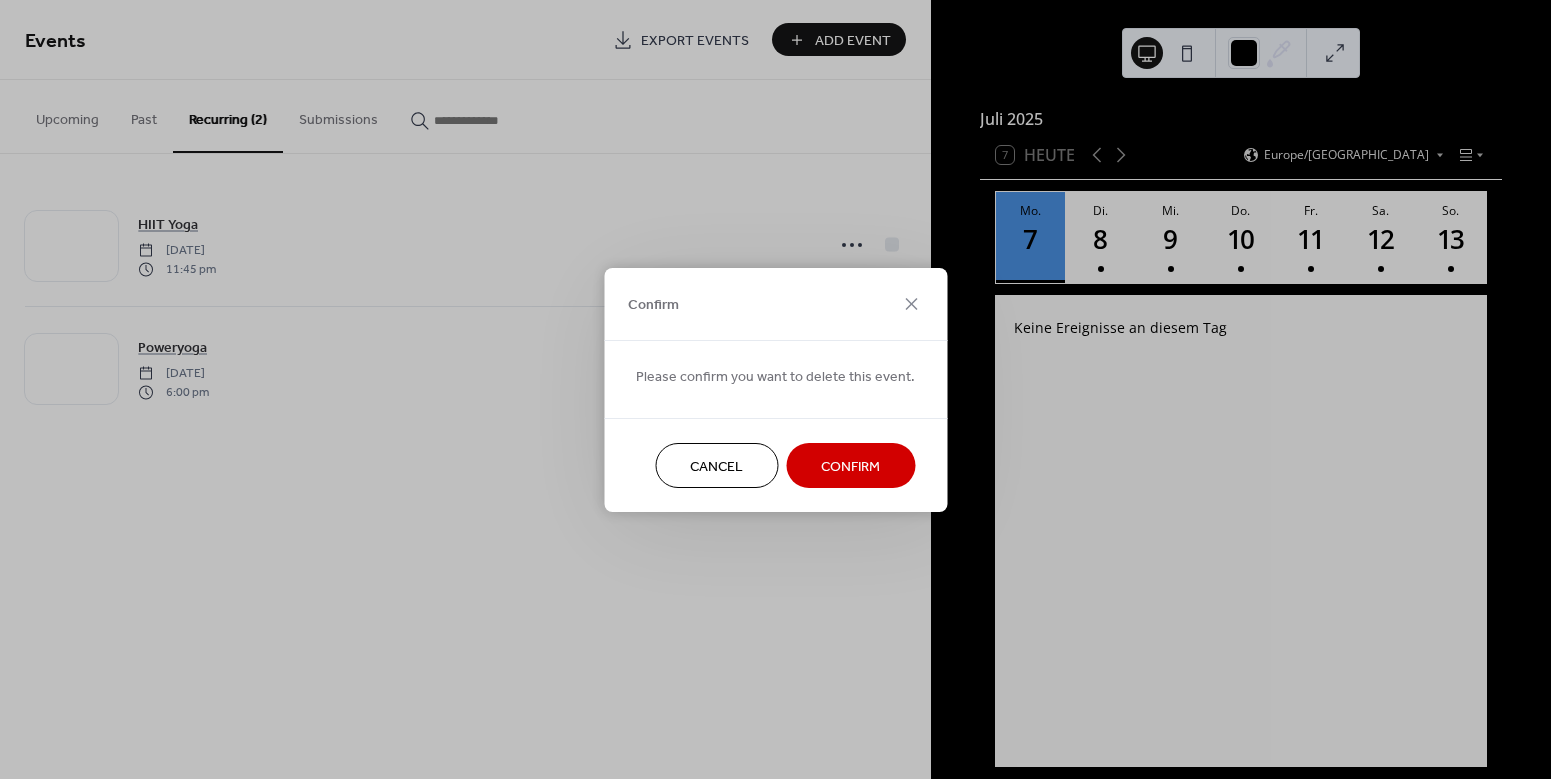 click on "Confirm" at bounding box center [850, 466] 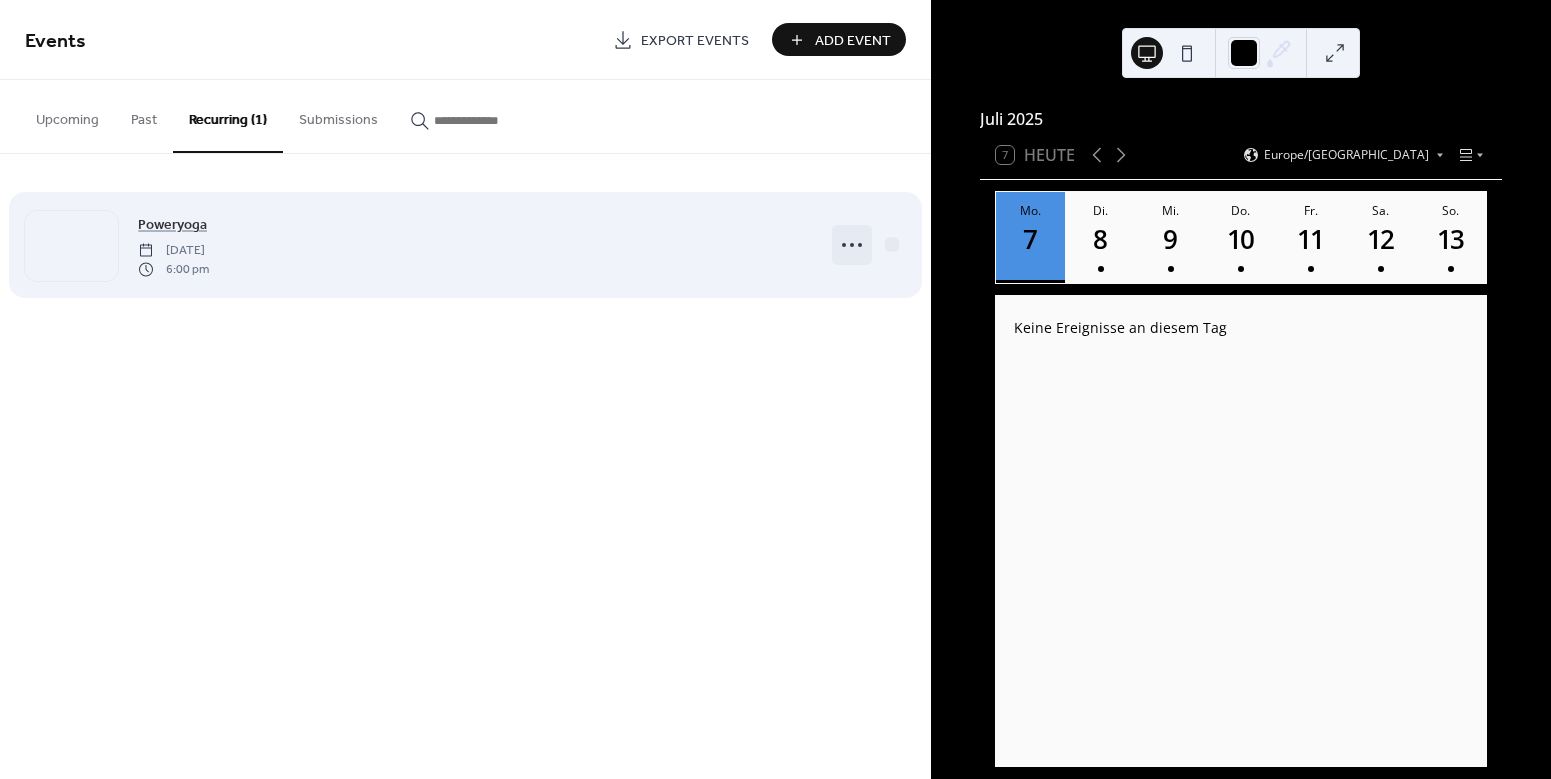 click 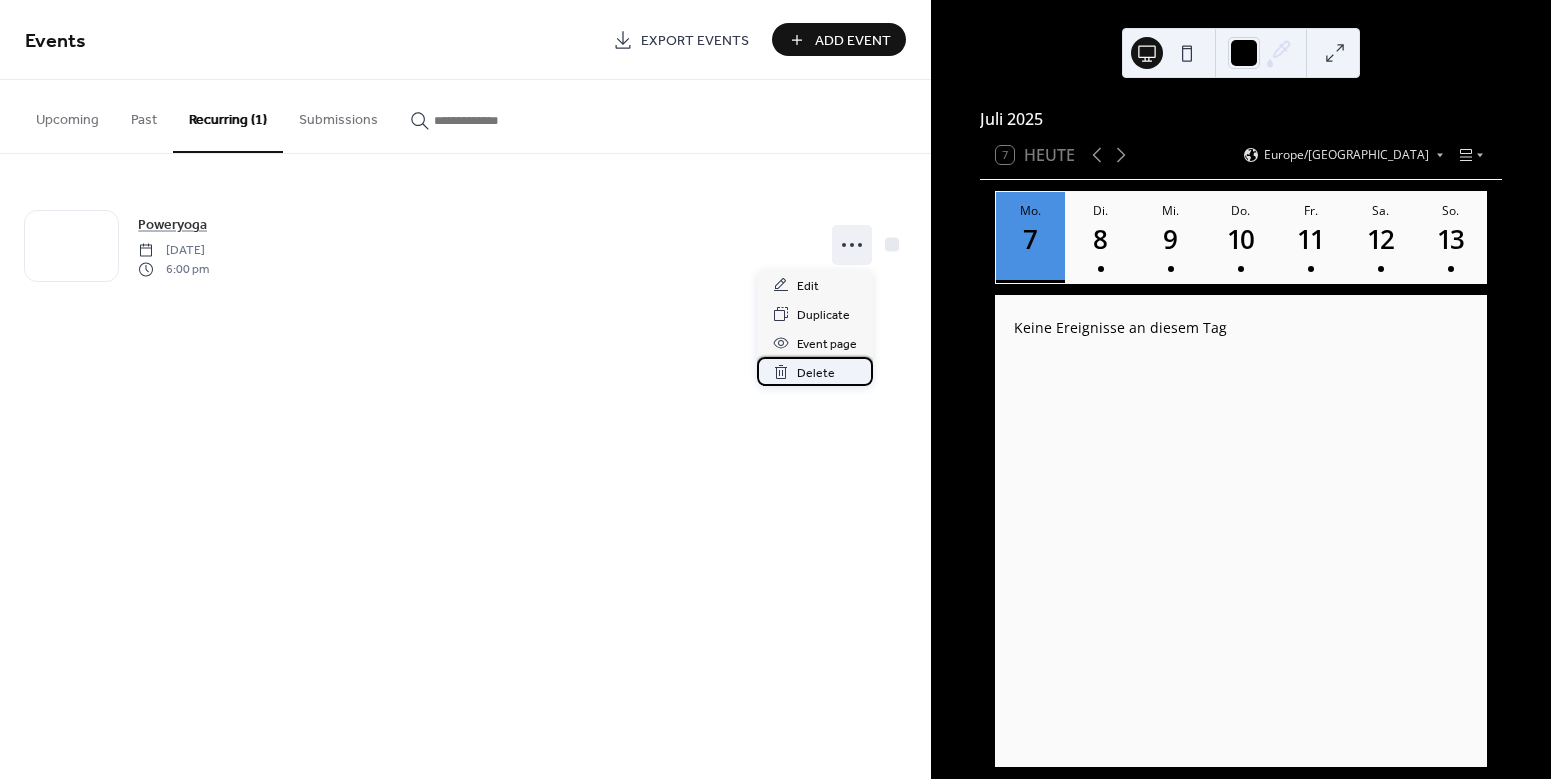 click on "Delete" at bounding box center (815, 371) 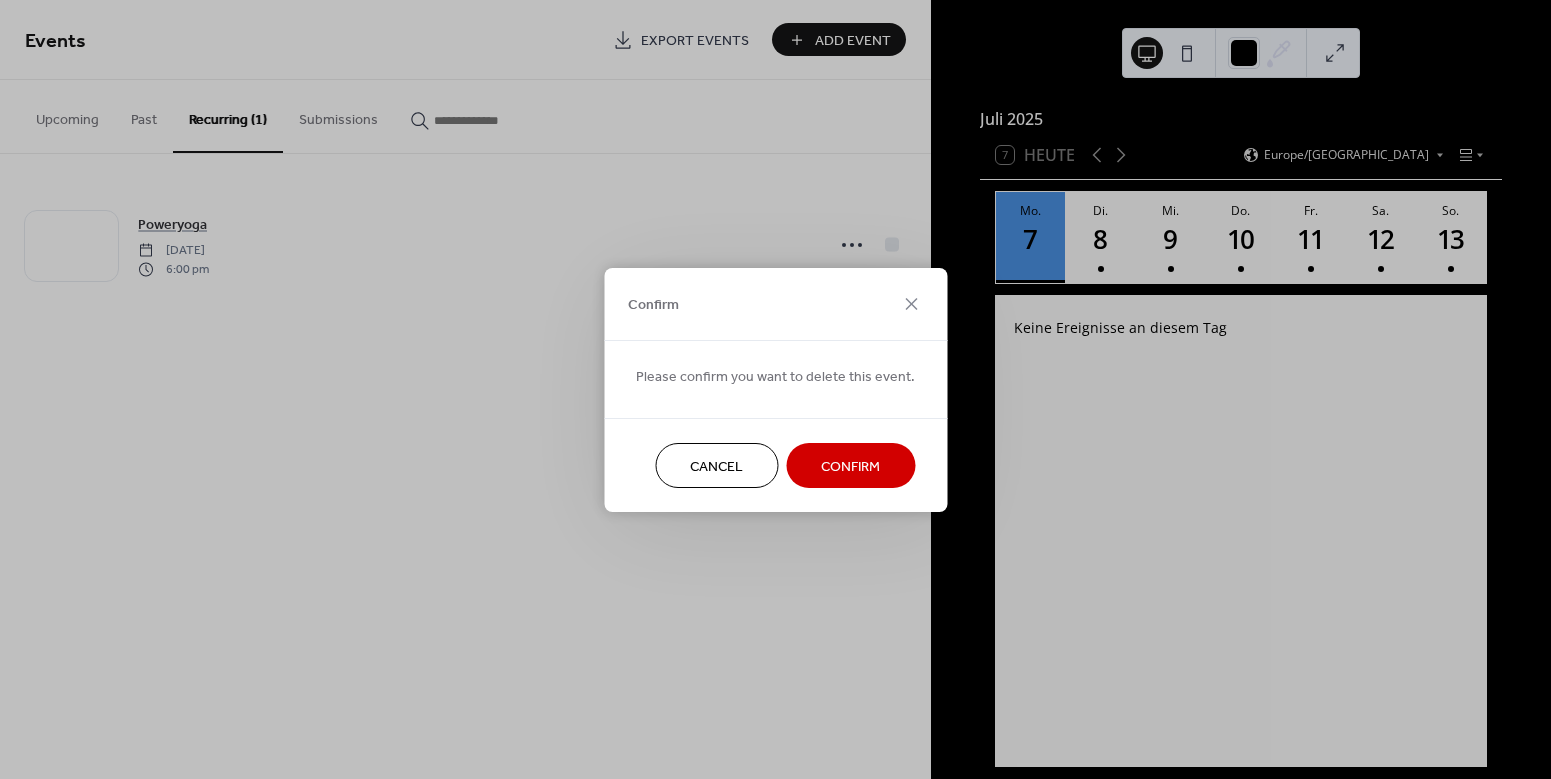 click on "Cancel Confirm" at bounding box center (775, 465) 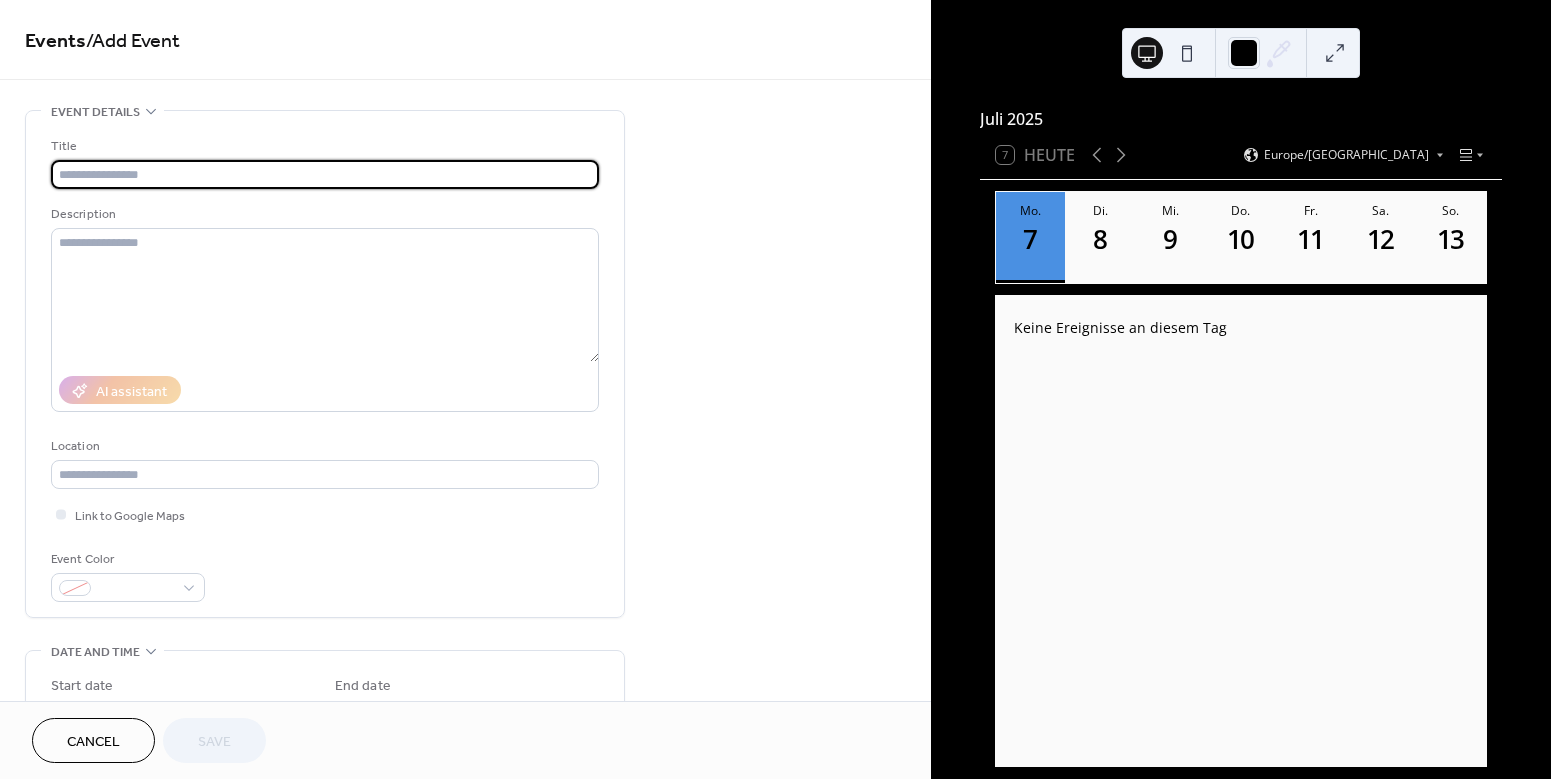 scroll, scrollTop: 0, scrollLeft: 0, axis: both 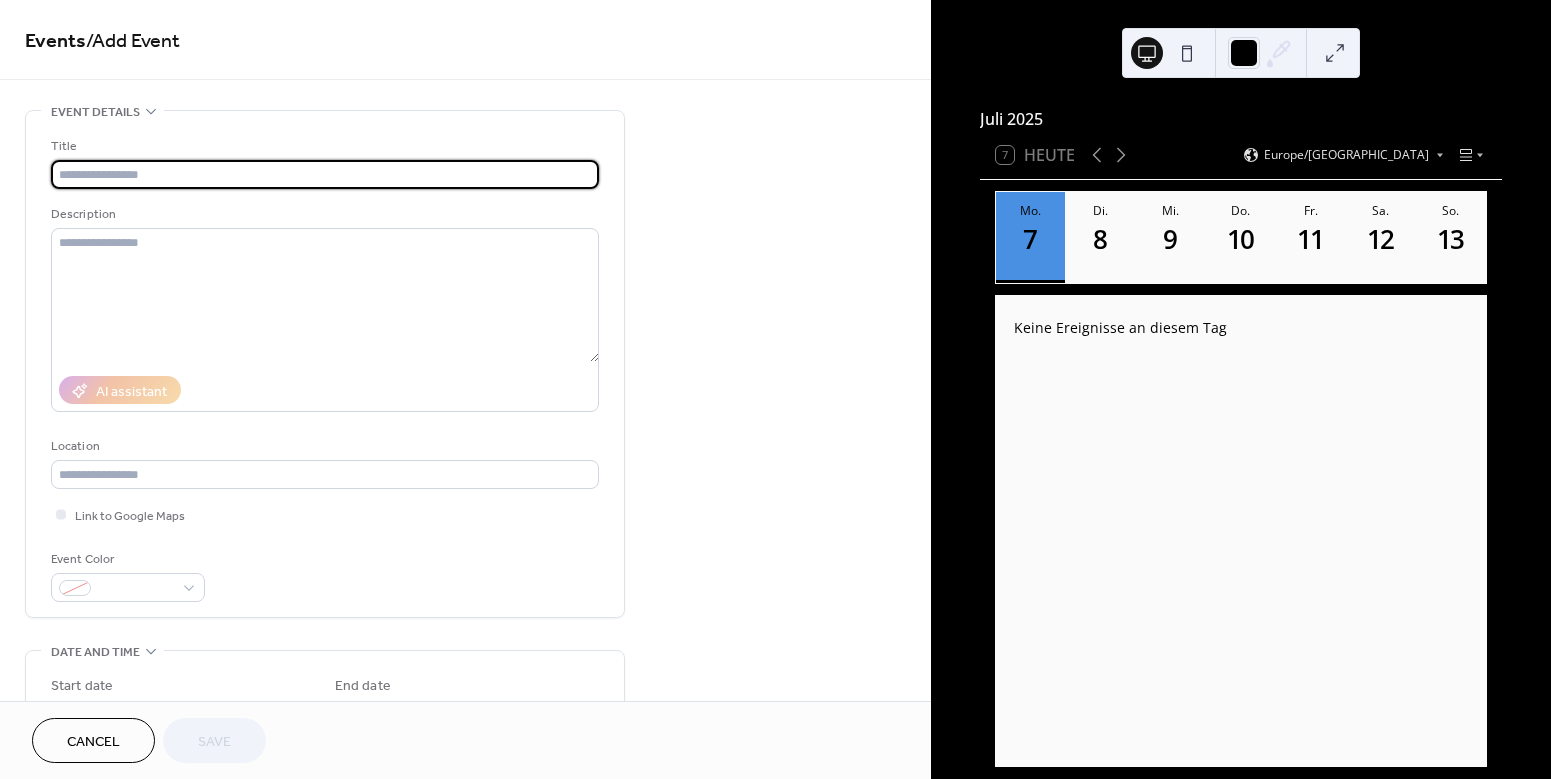 paste on "*********" 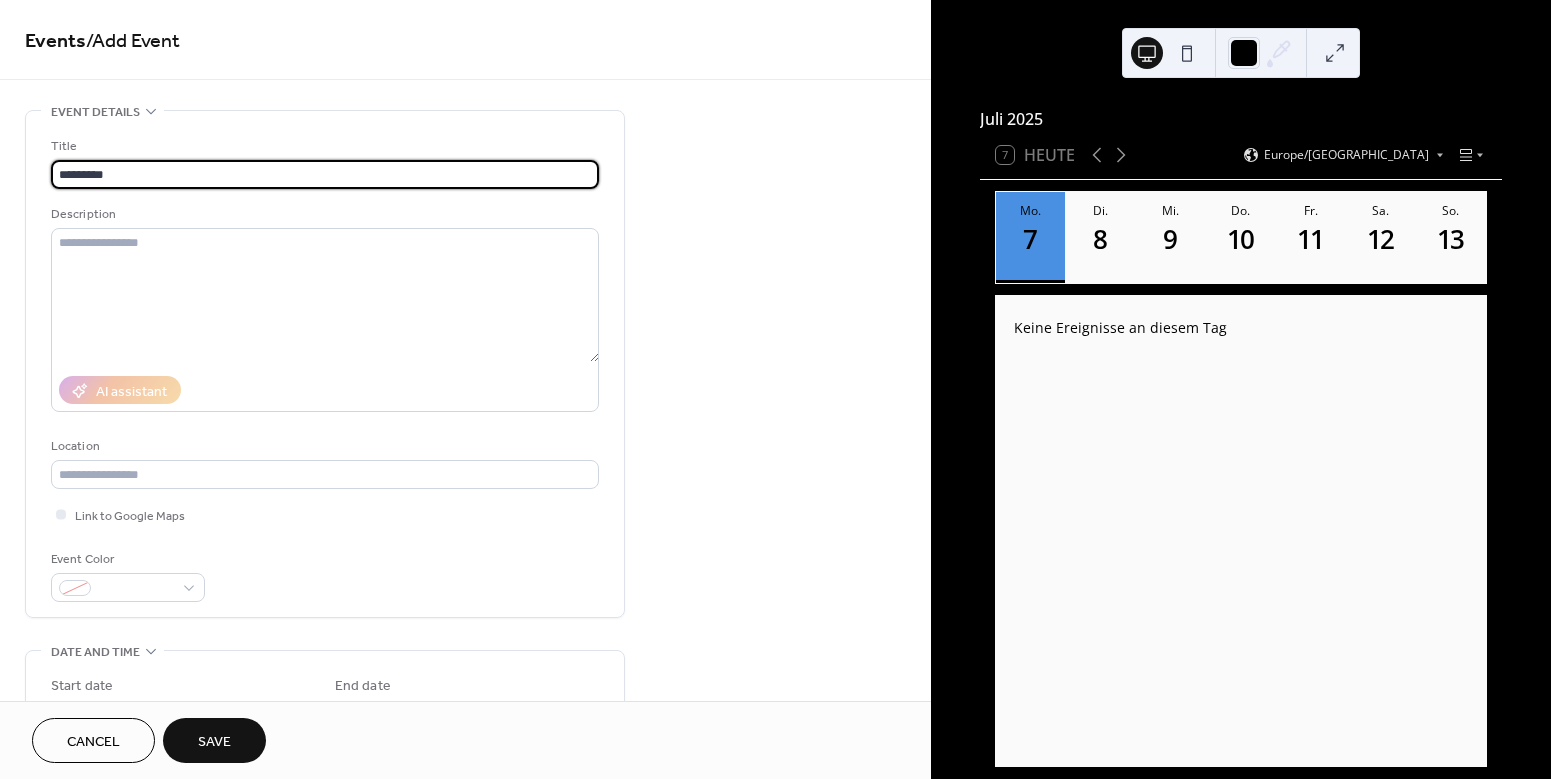 type on "*********" 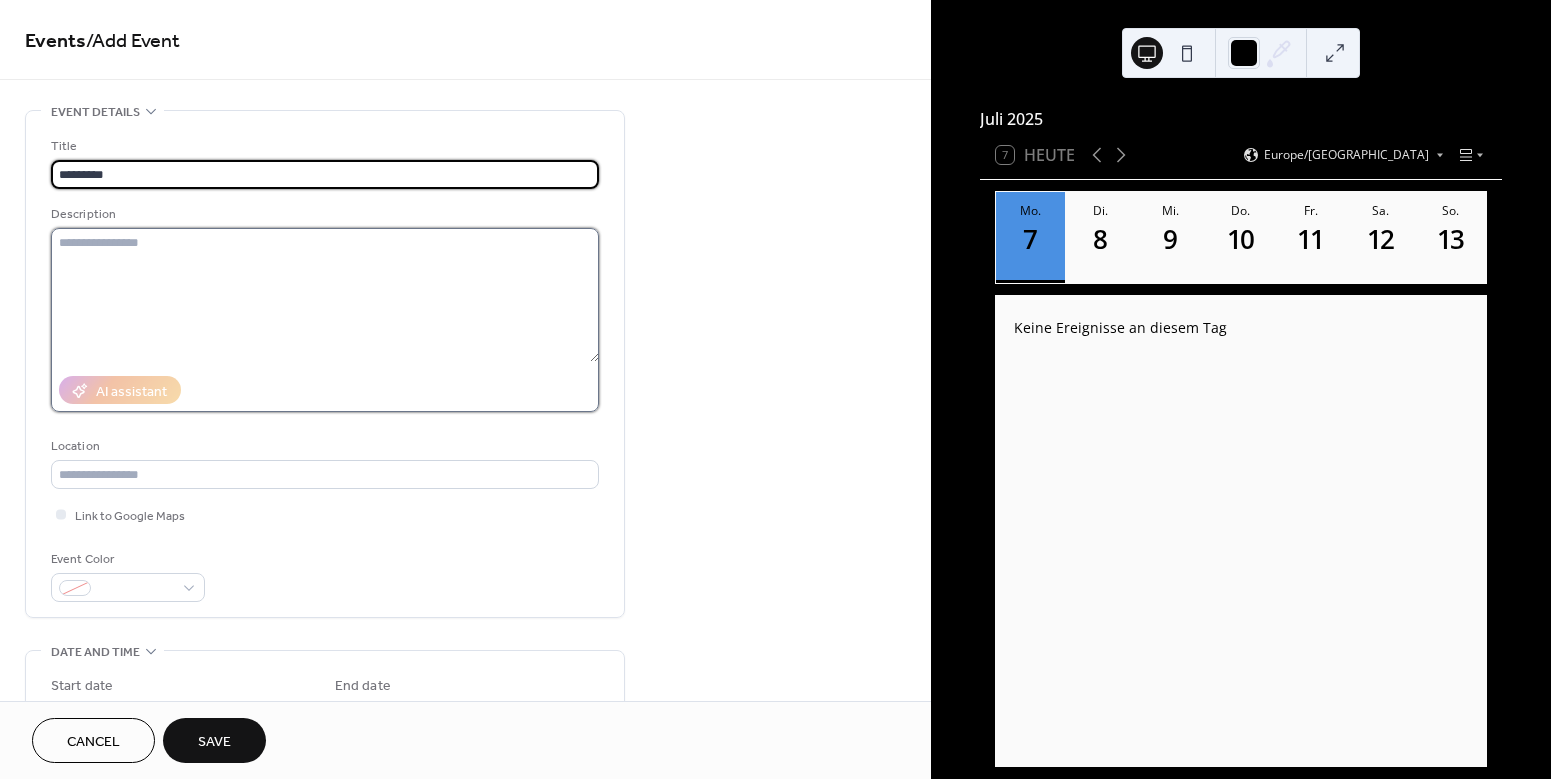 click at bounding box center [325, 295] 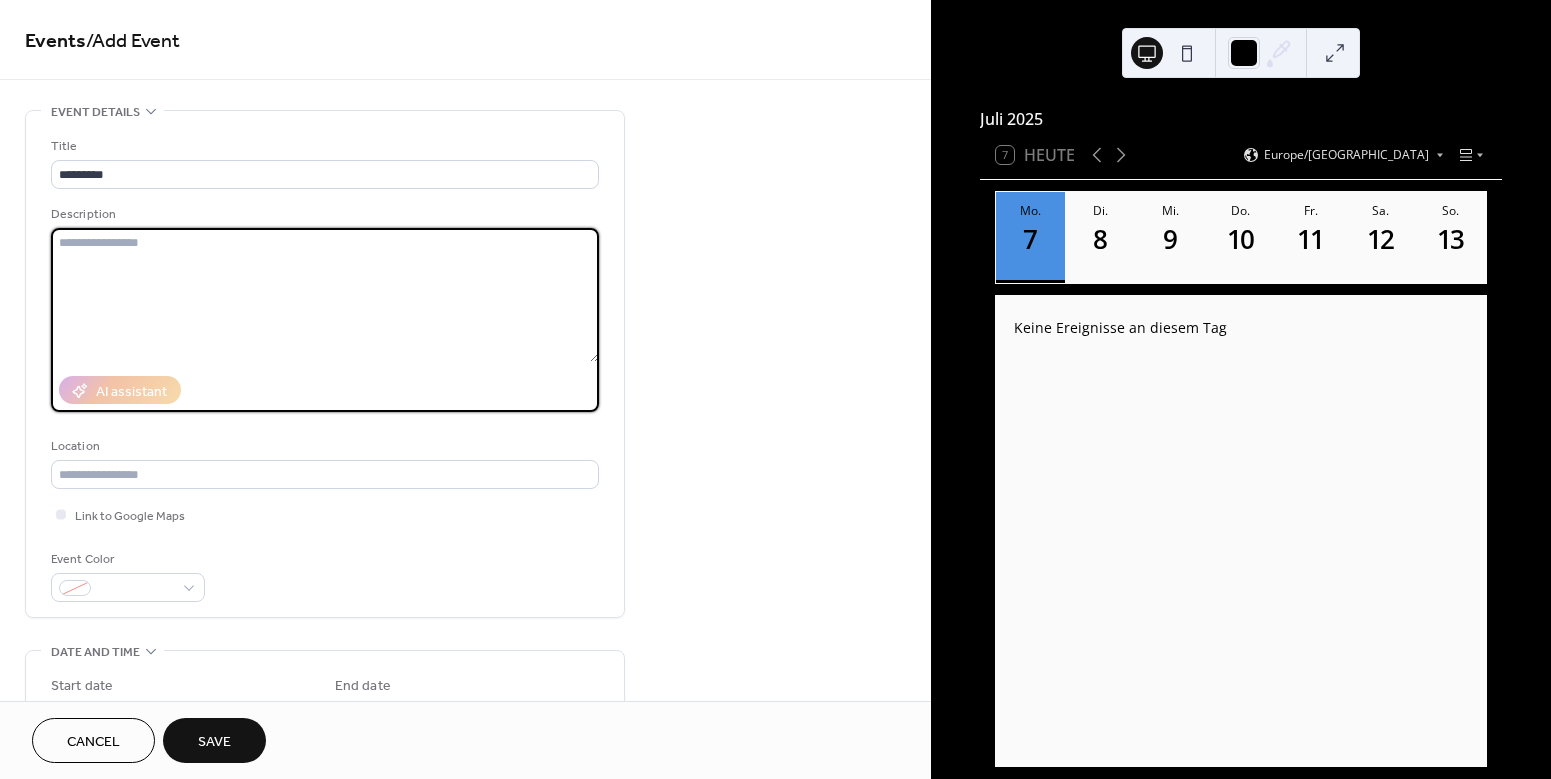 paste on "**********" 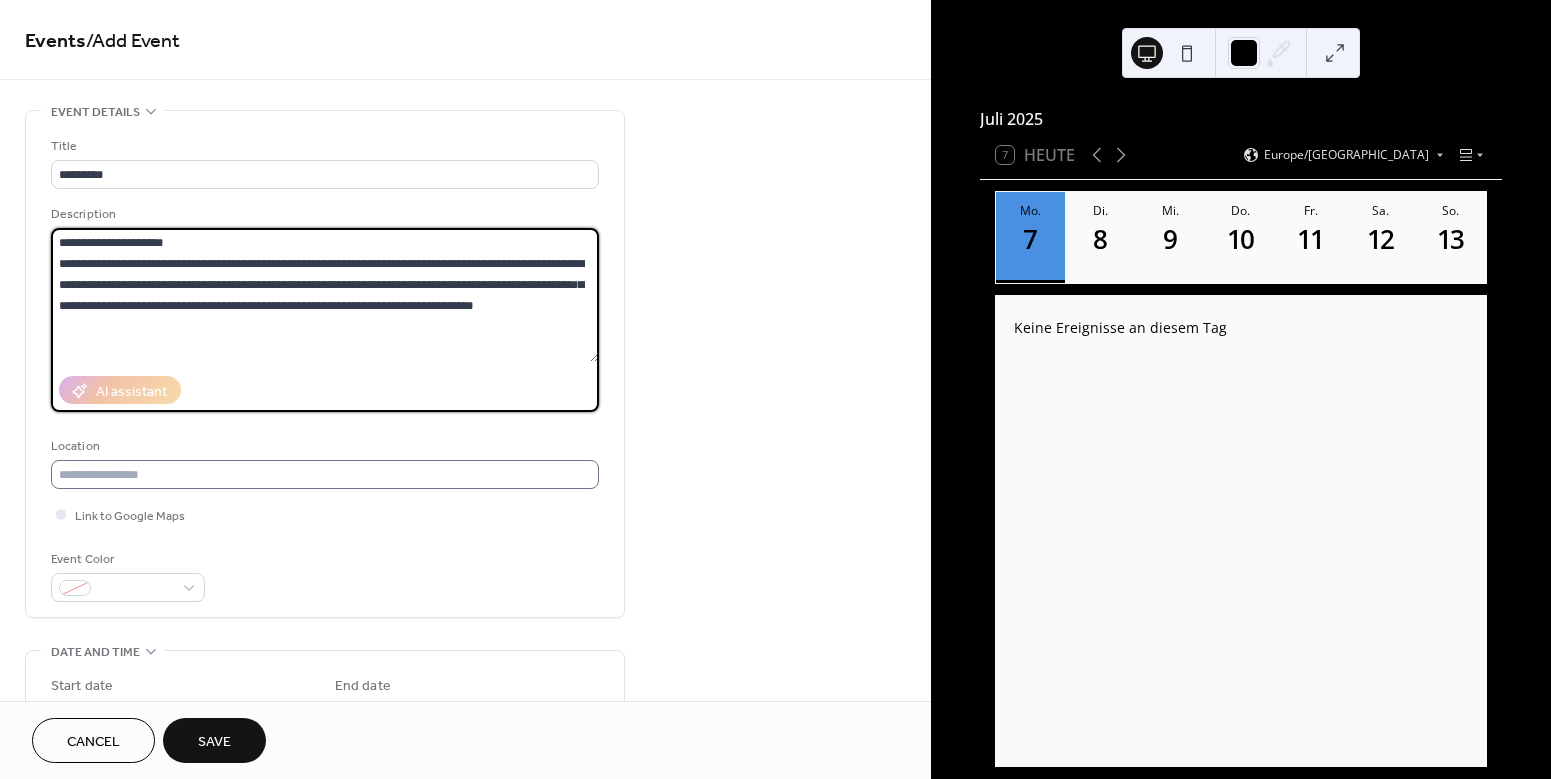 type on "**********" 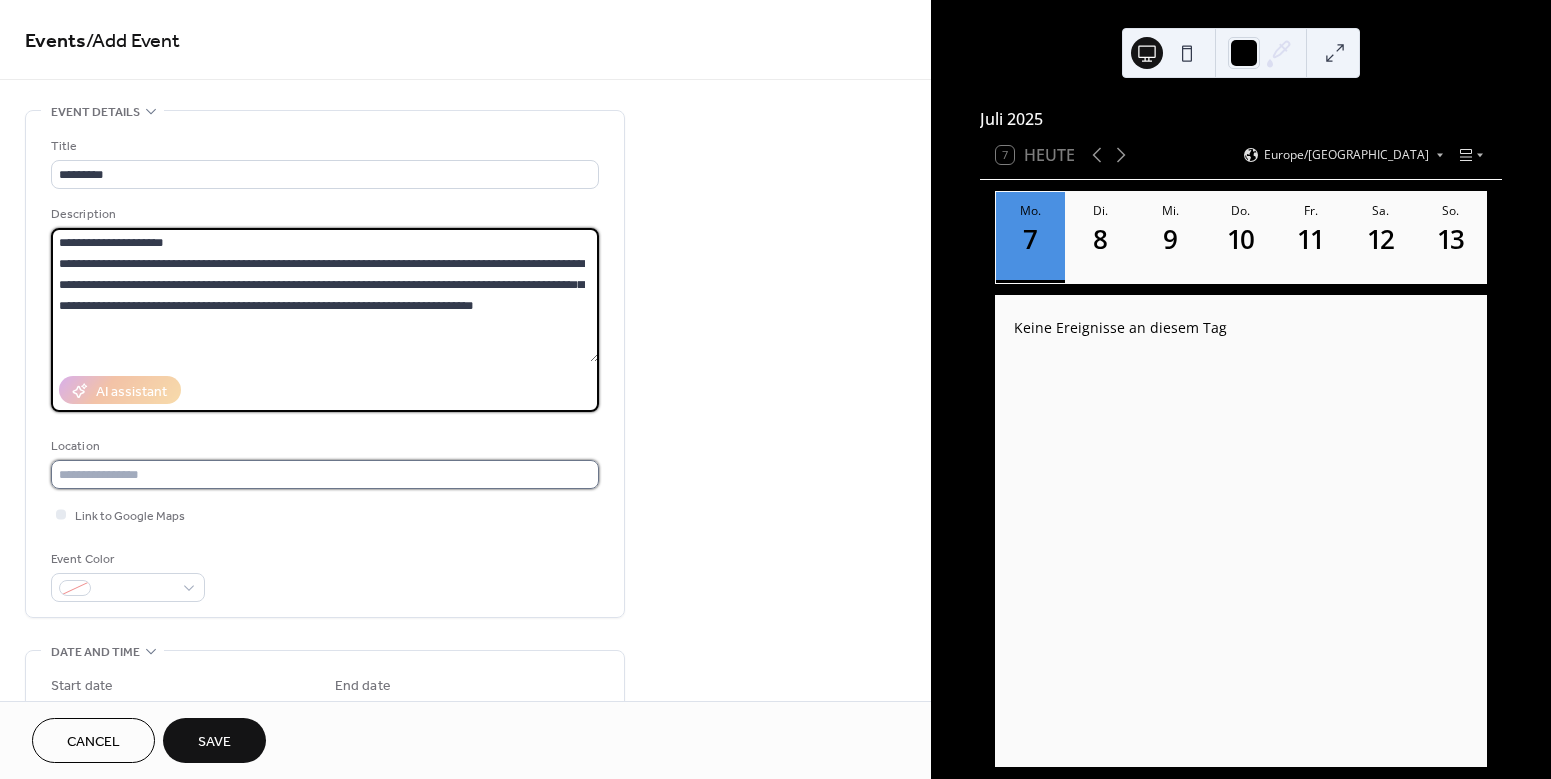 click at bounding box center [325, 474] 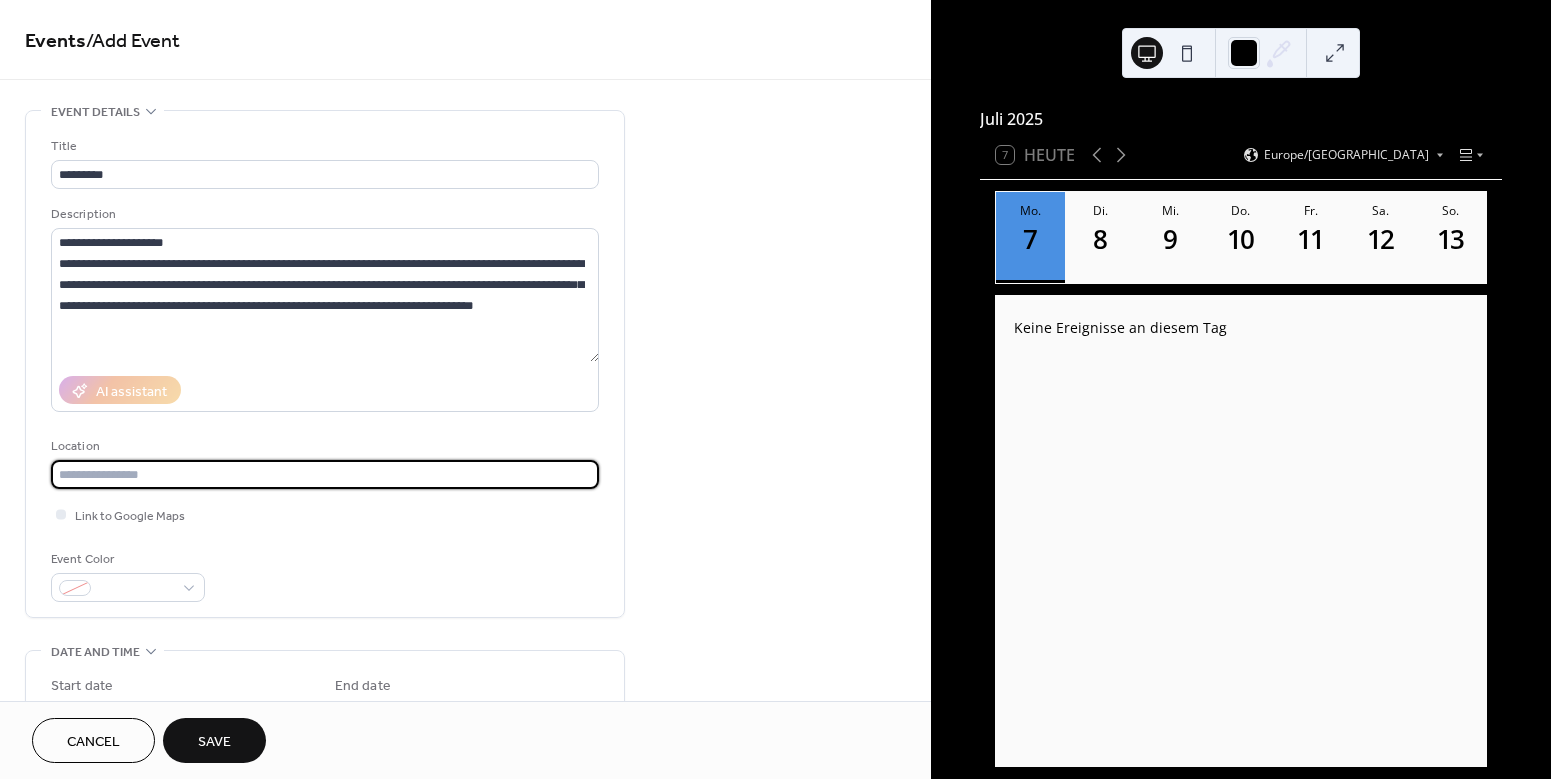 click at bounding box center [325, 474] 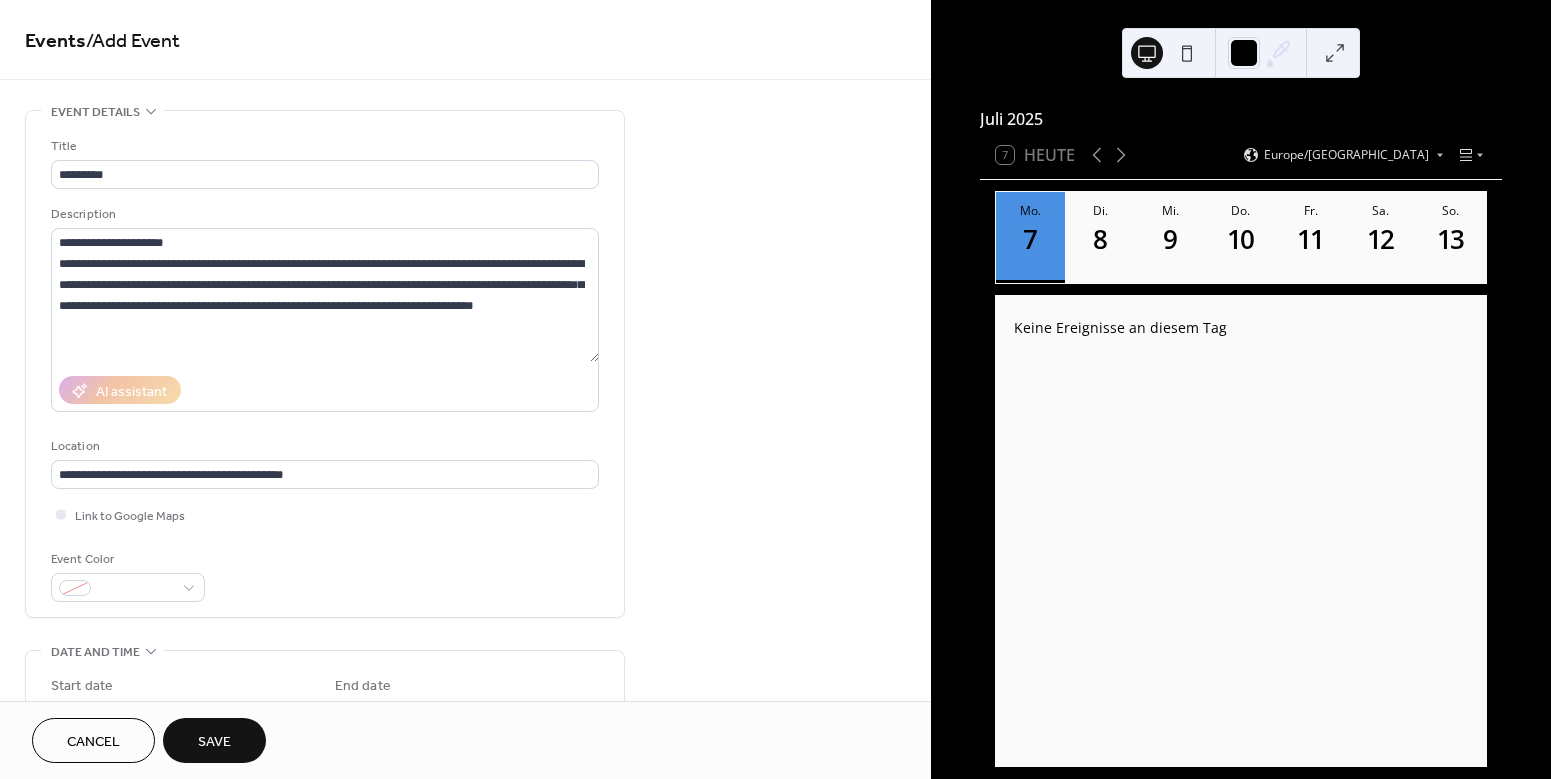 click on "Link to Google Maps" at bounding box center (325, 514) 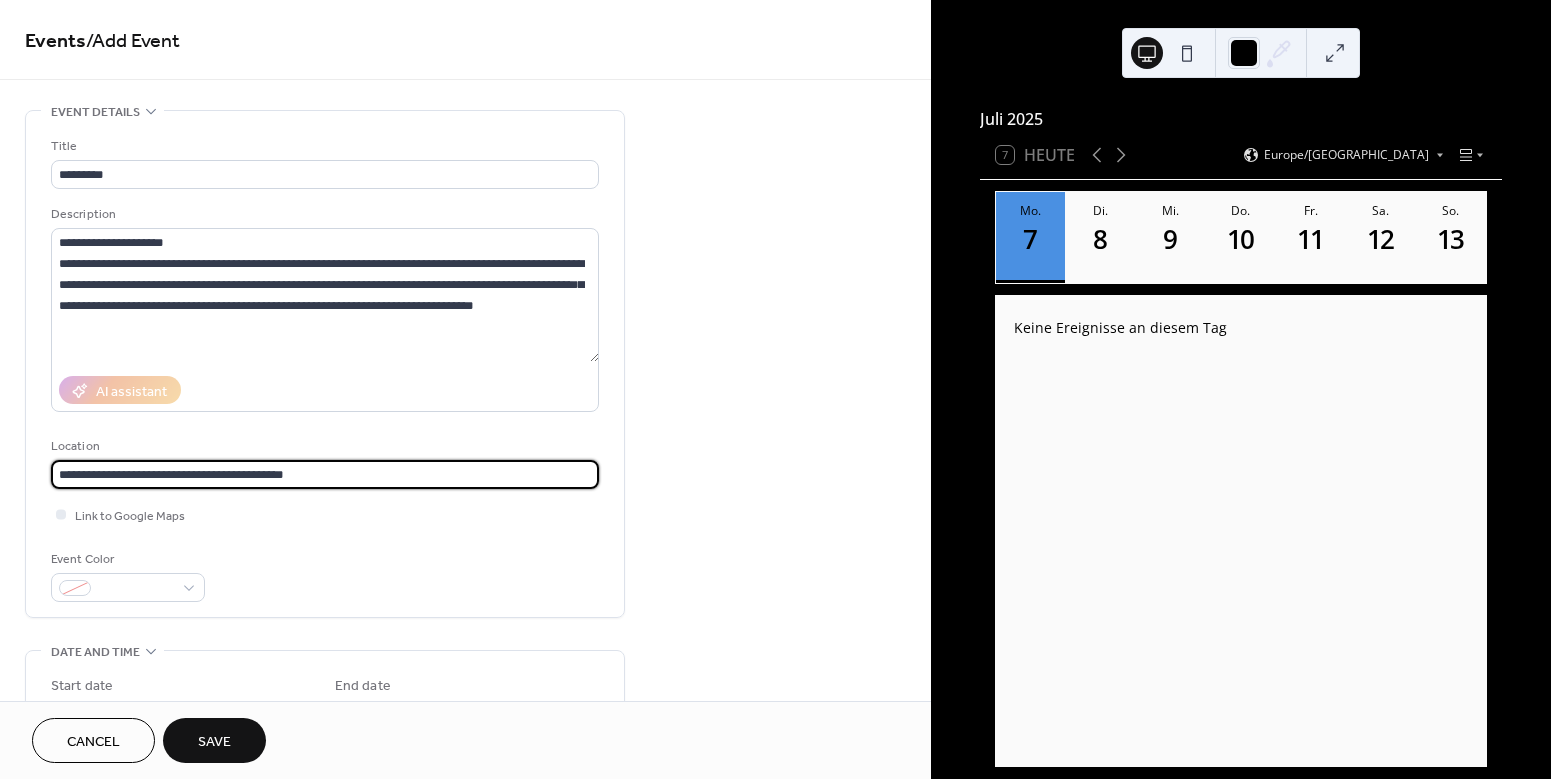 drag, startPoint x: 439, startPoint y: 477, endPoint x: -54, endPoint y: 442, distance: 494.24084 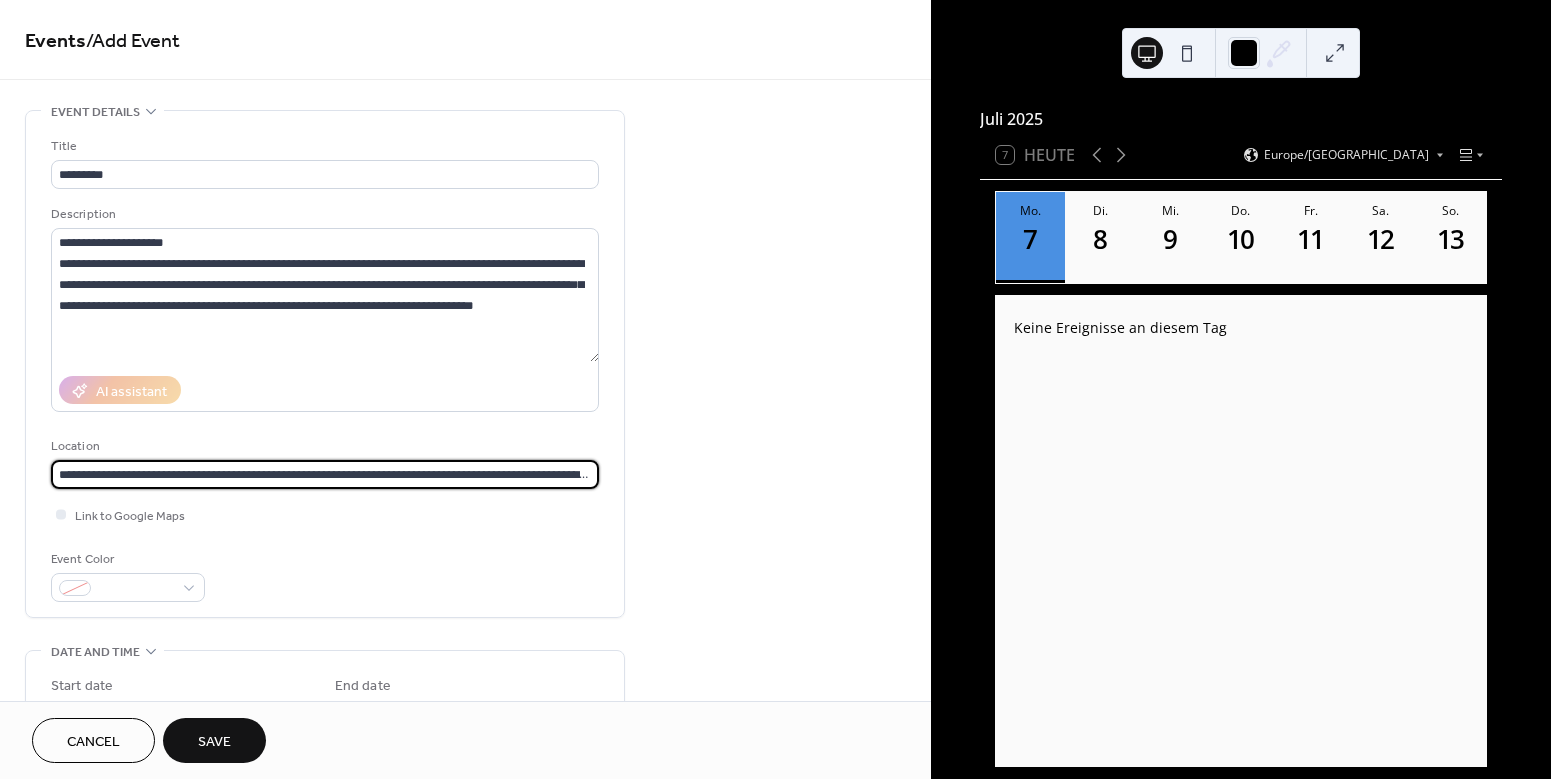 scroll, scrollTop: 0, scrollLeft: 460, axis: horizontal 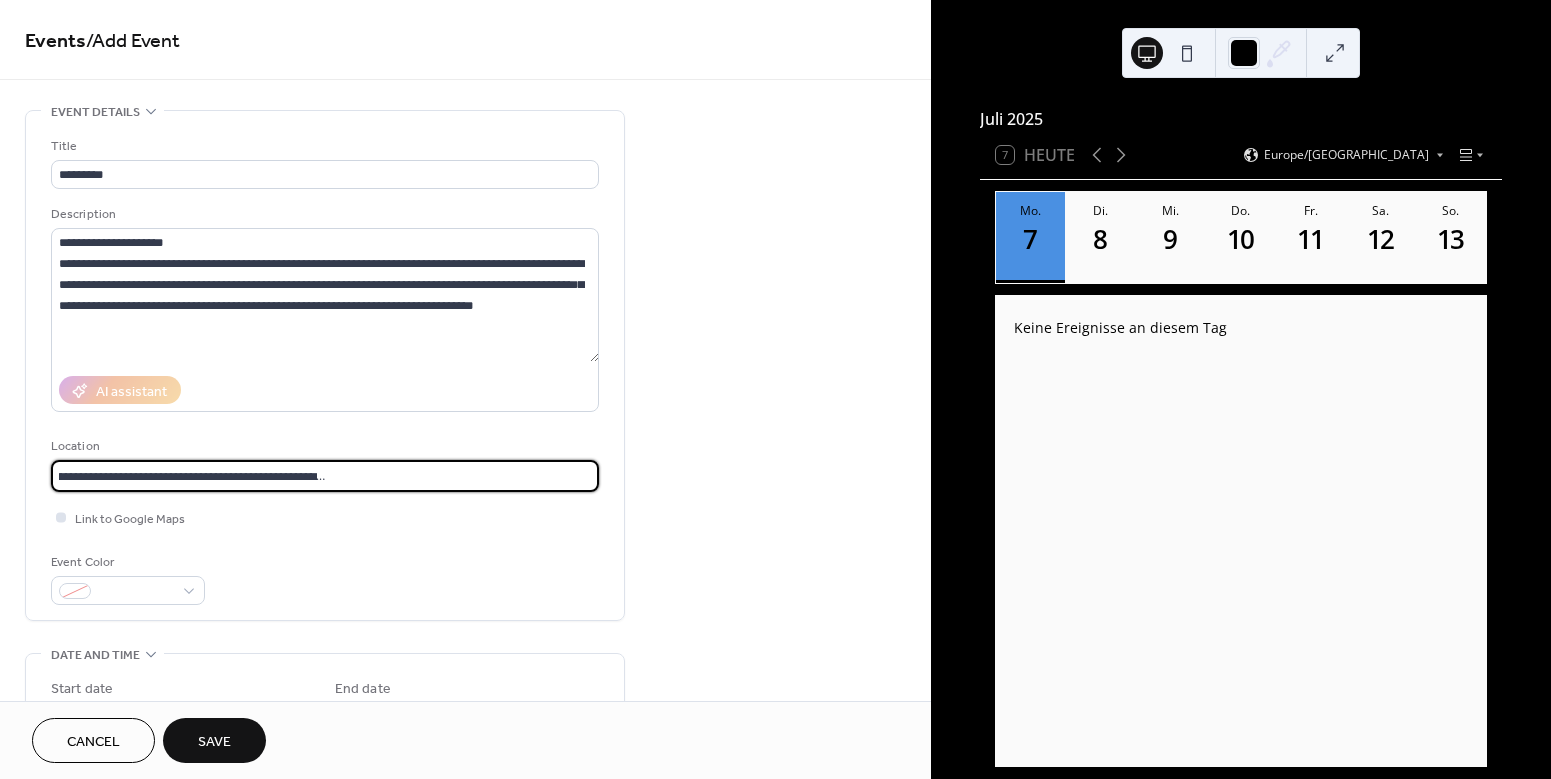 type on "**********" 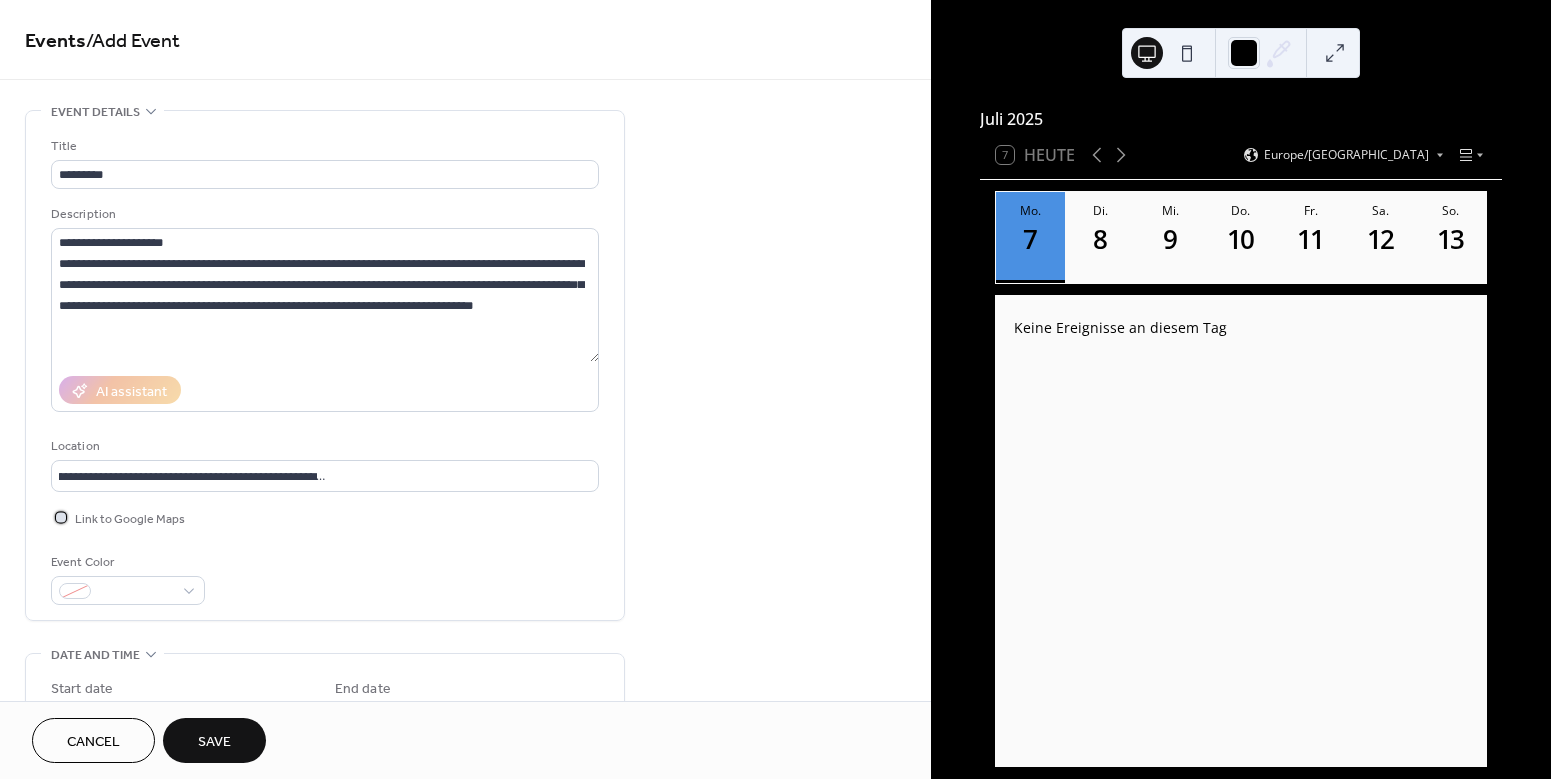 click on "Link to Google Maps" at bounding box center [130, 519] 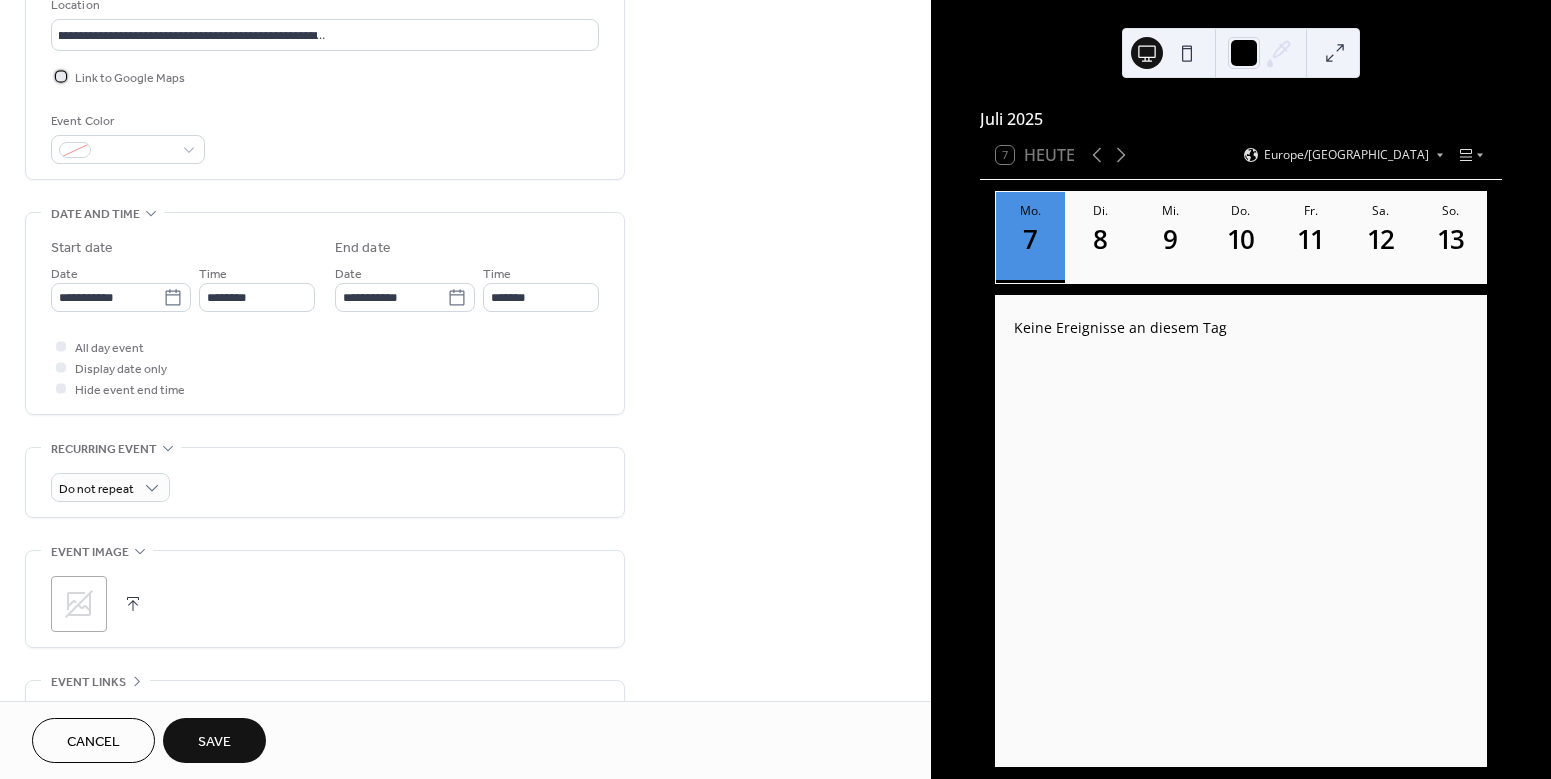 scroll, scrollTop: 492, scrollLeft: 0, axis: vertical 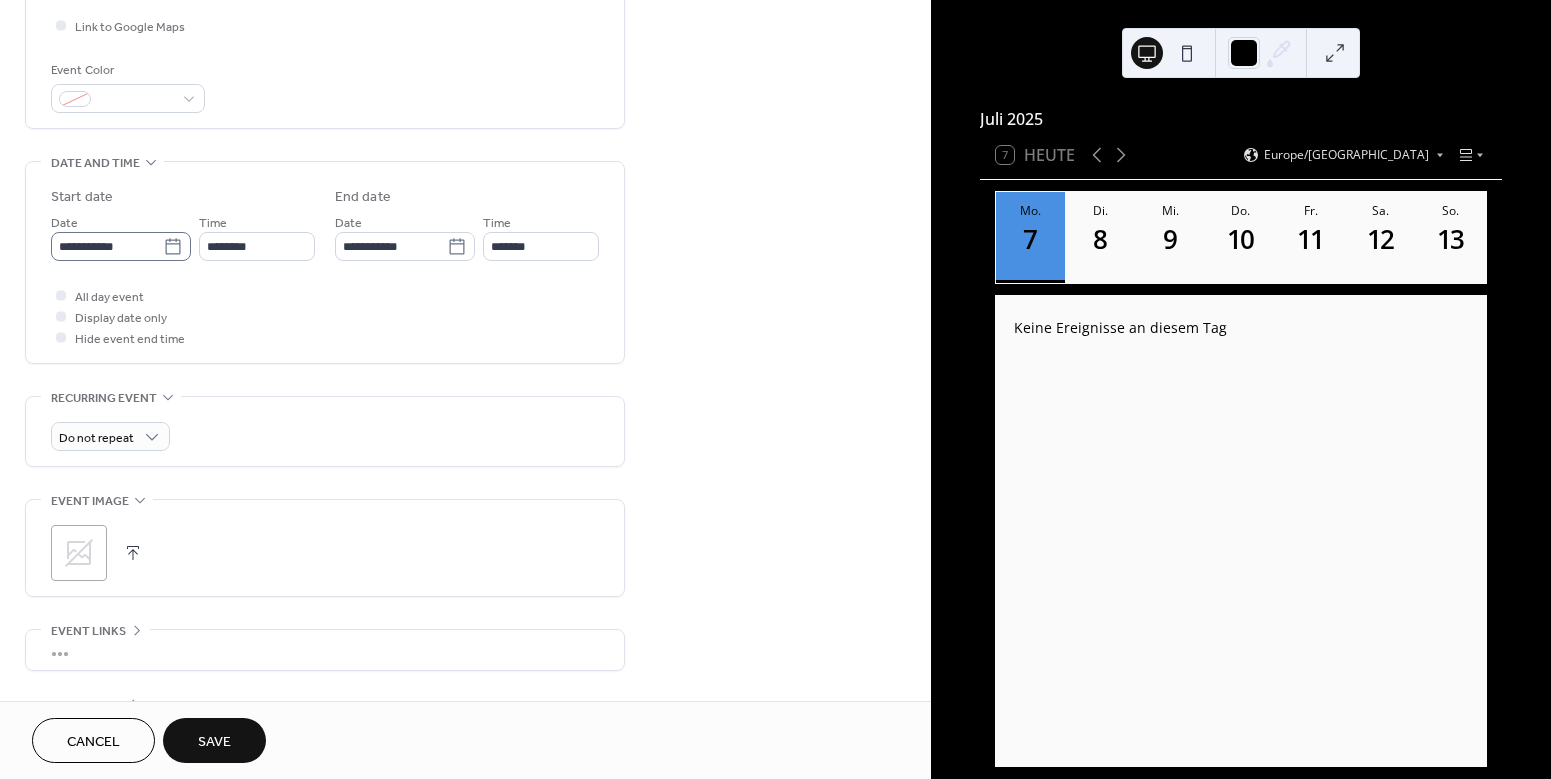 click 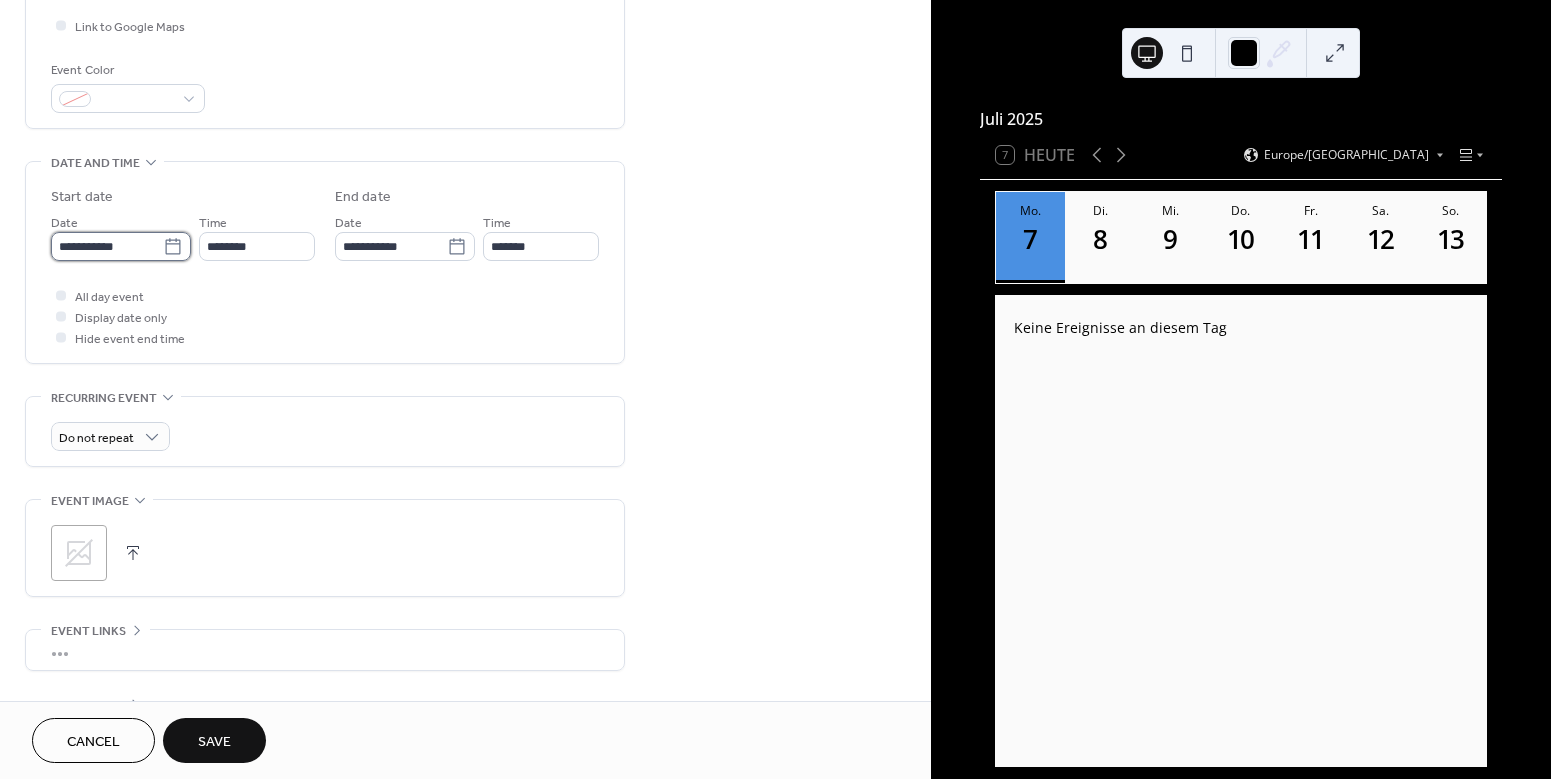 click on "**********" at bounding box center [107, 246] 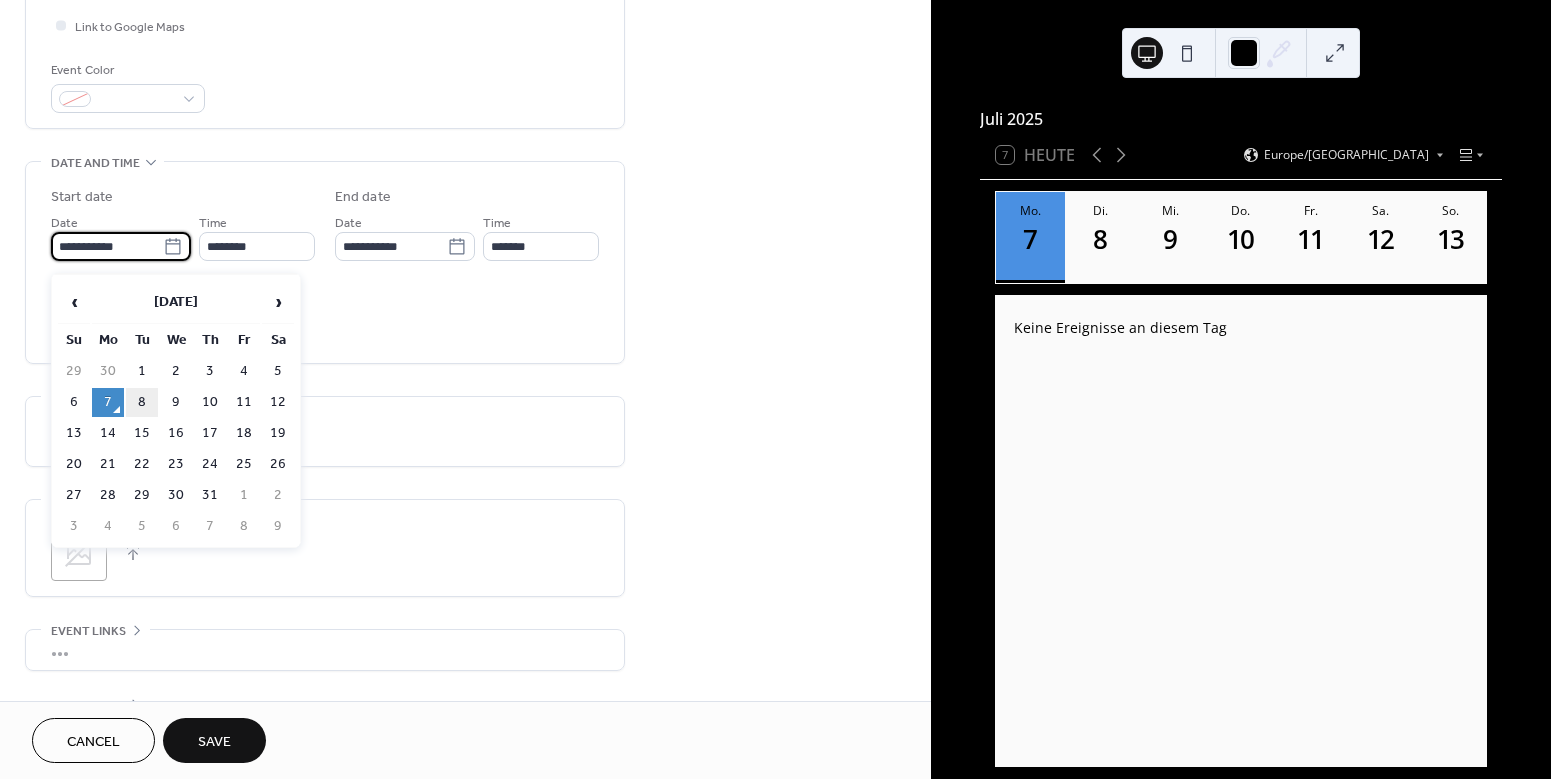 click on "8" at bounding box center [142, 402] 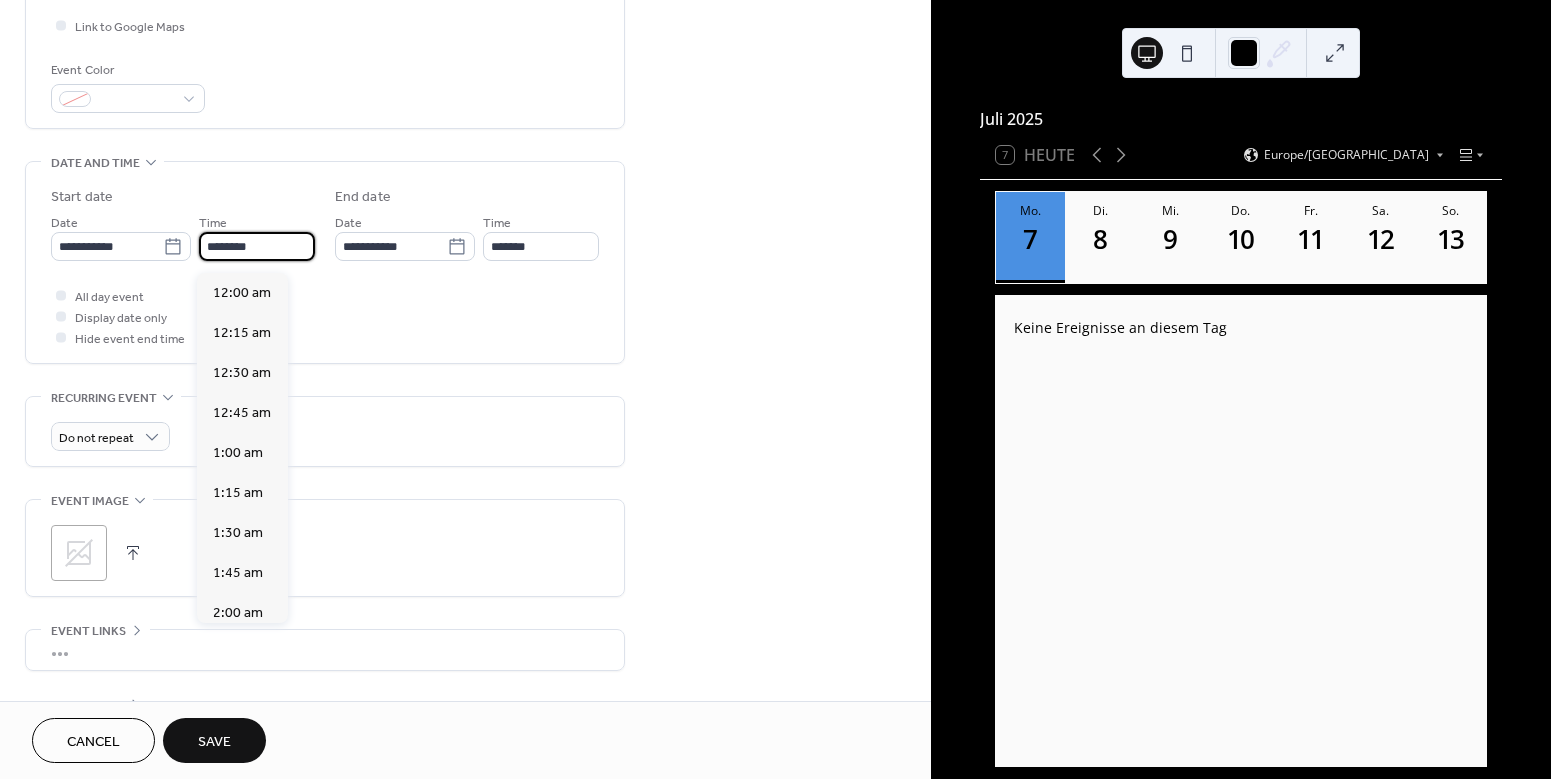 click on "********" at bounding box center [257, 246] 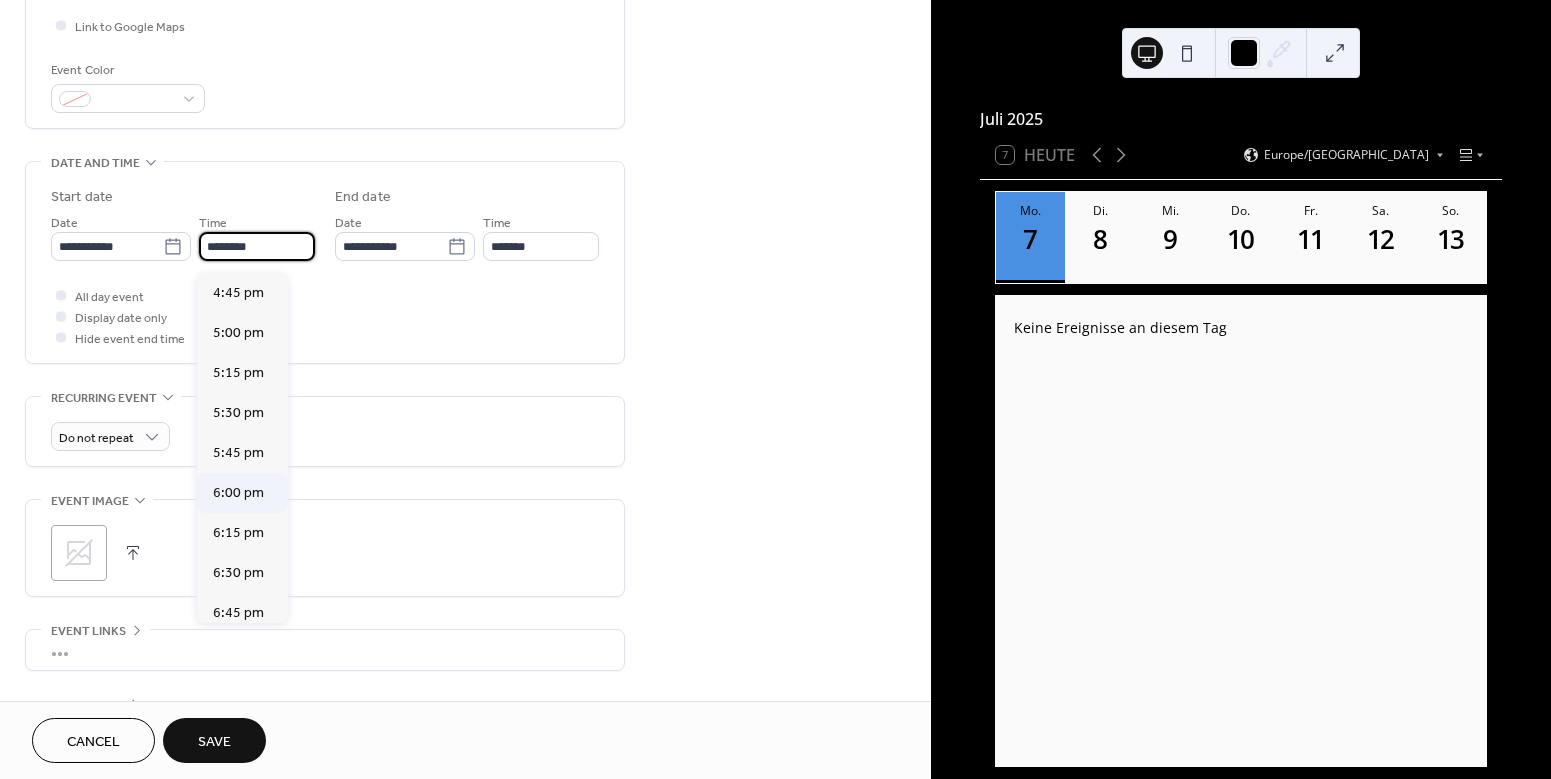 scroll, scrollTop: 2682, scrollLeft: 0, axis: vertical 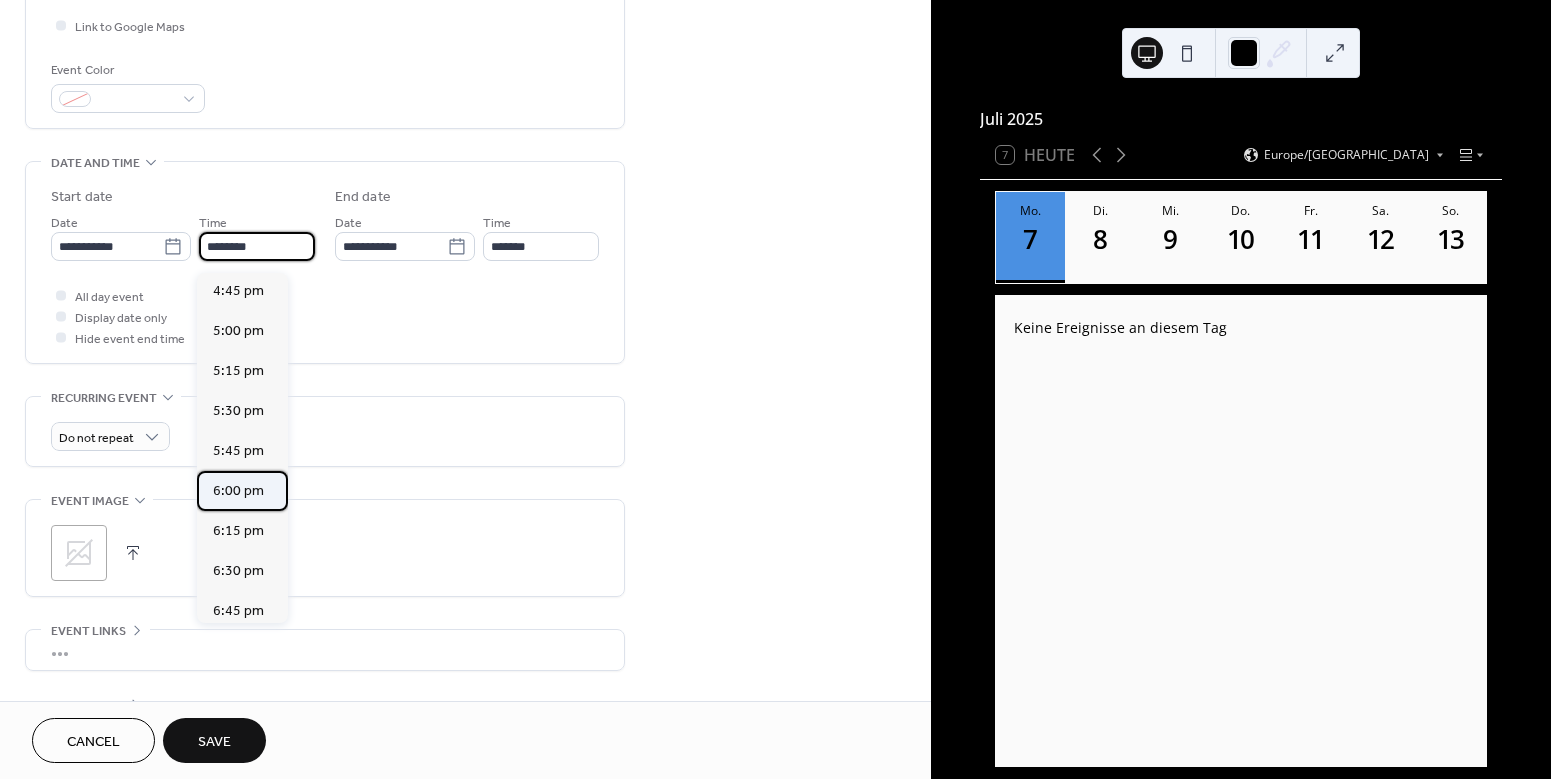 click on "6:00 pm" at bounding box center (238, 491) 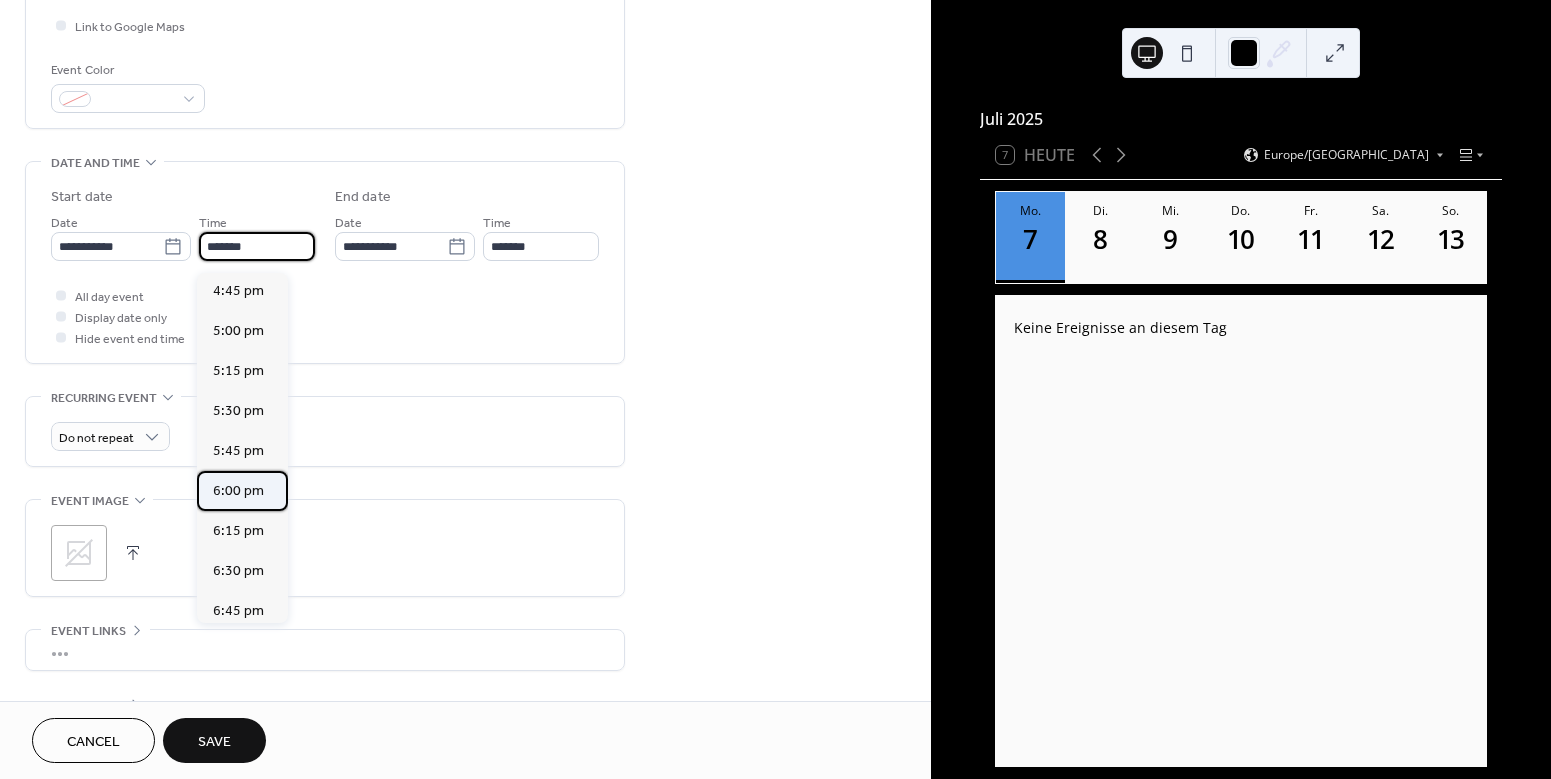 type on "*******" 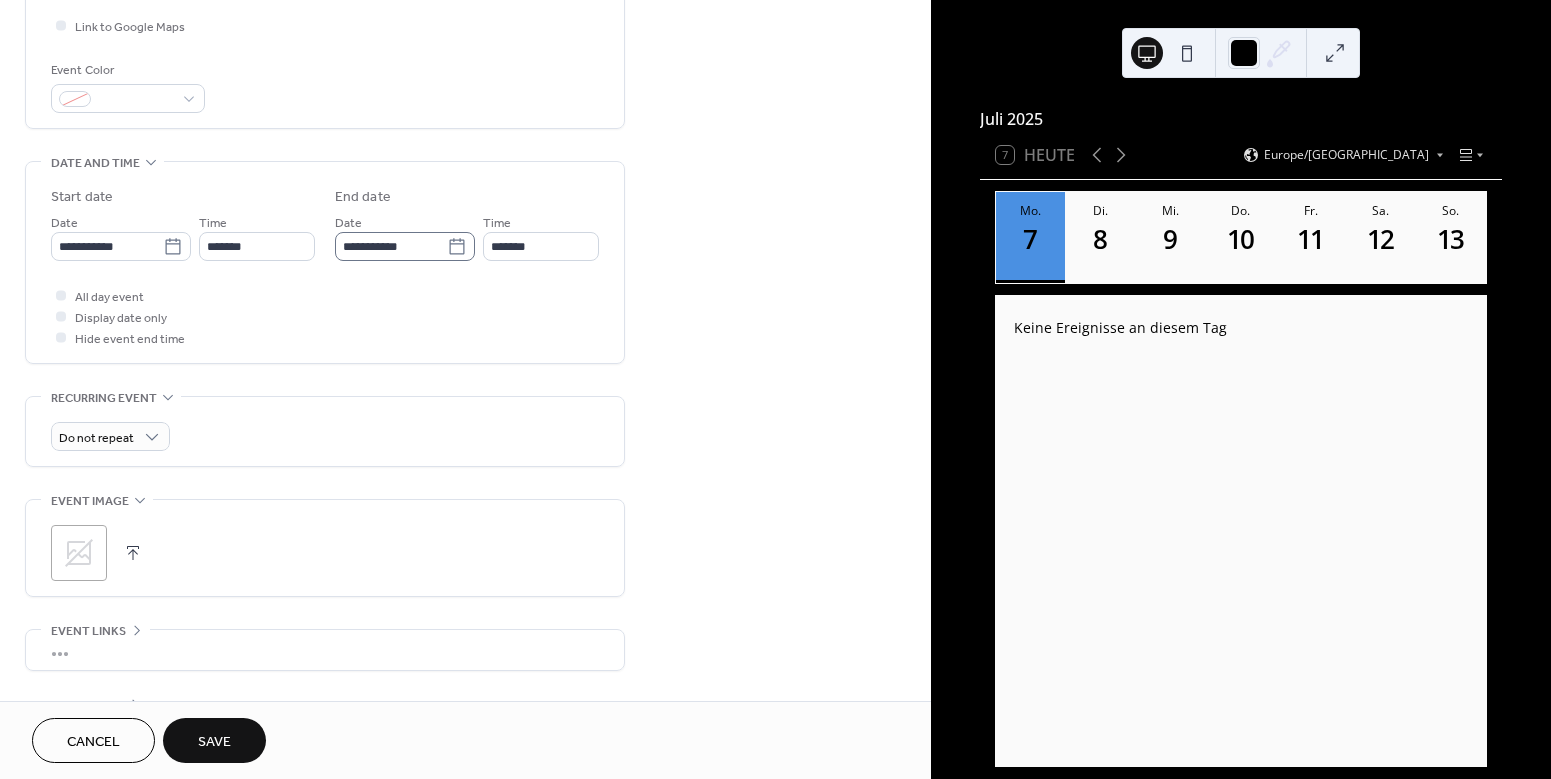 click 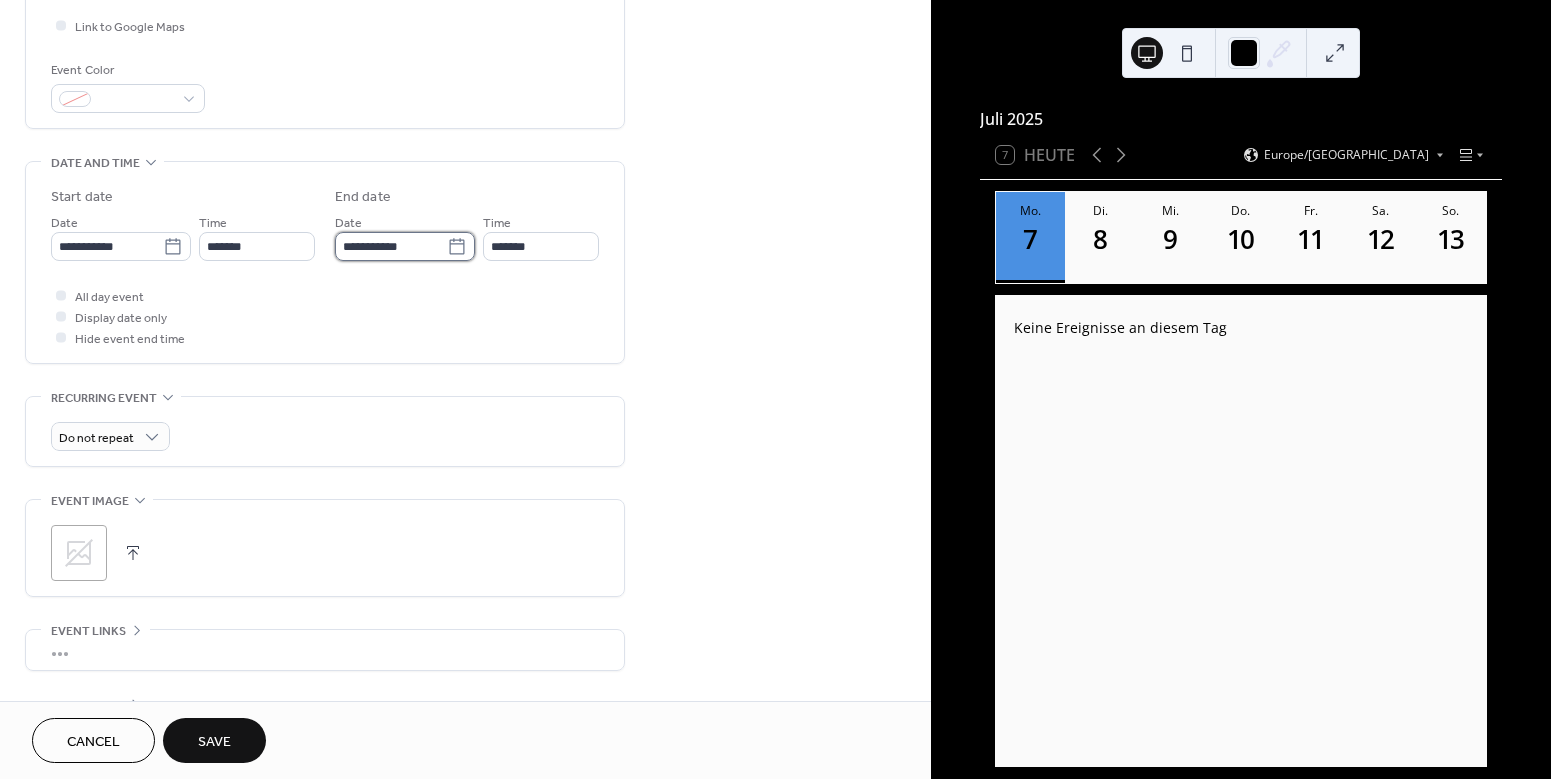 click on "**********" at bounding box center [391, 246] 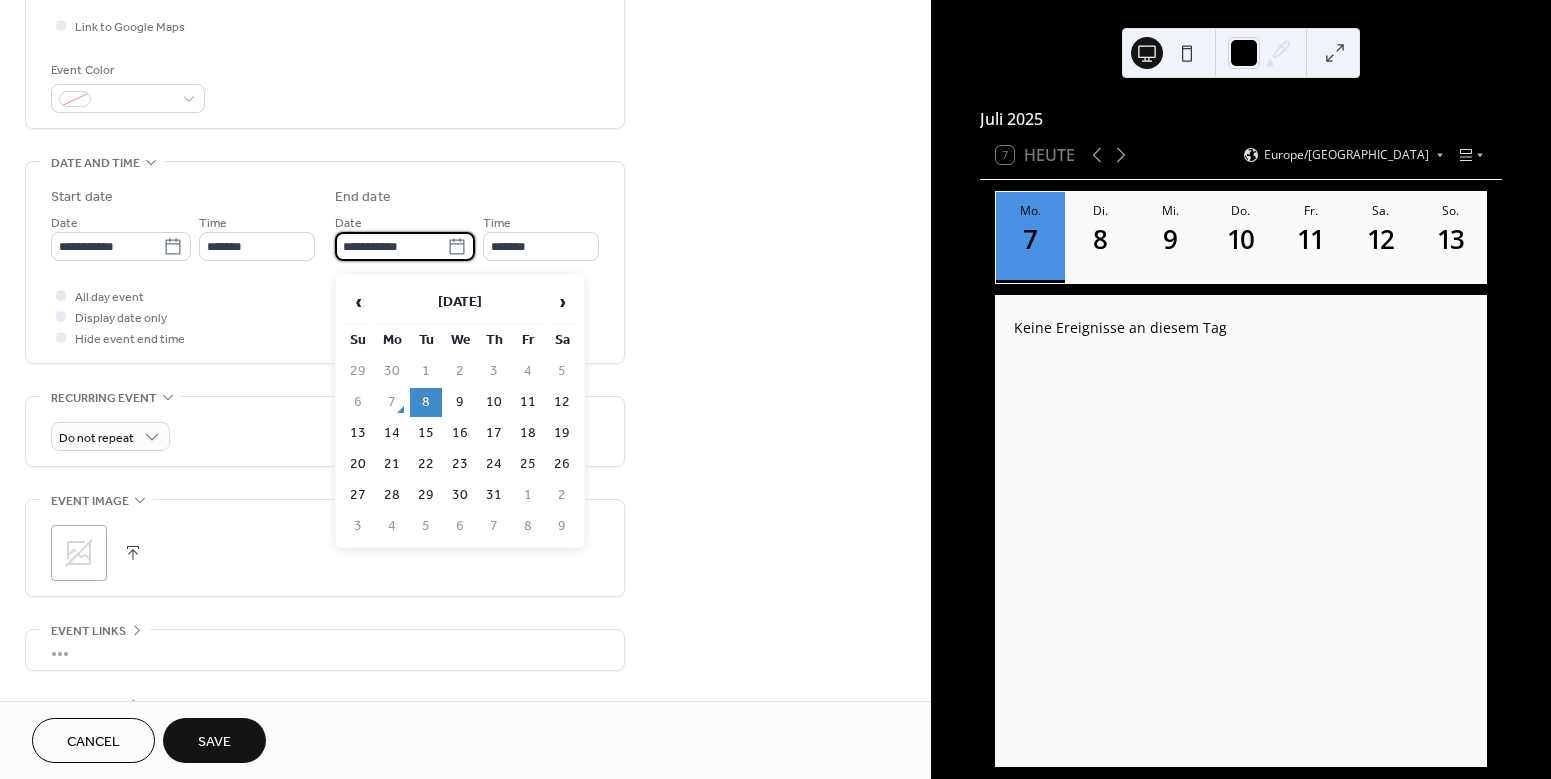 click 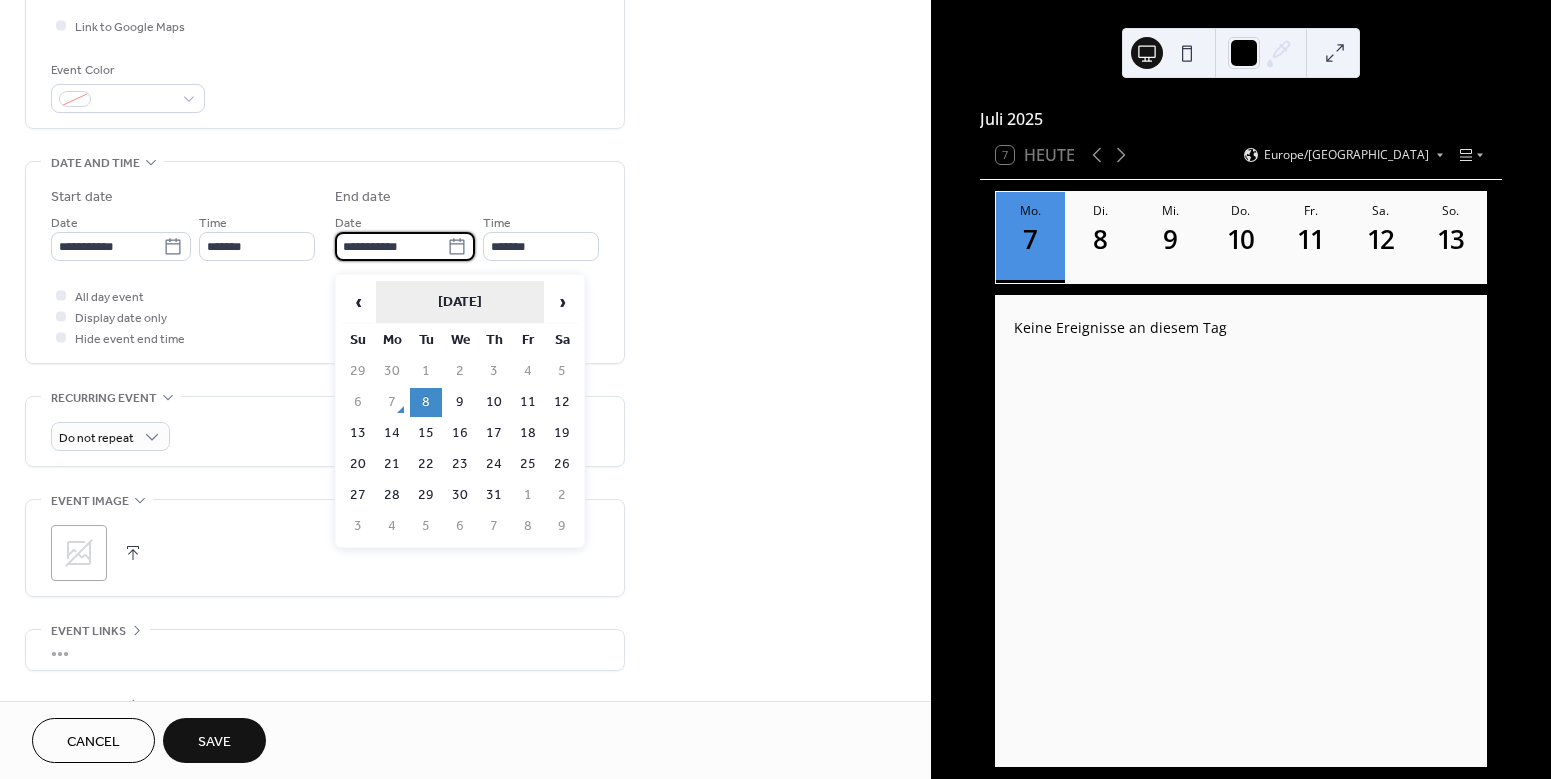 click on "July 2025" at bounding box center [460, 302] 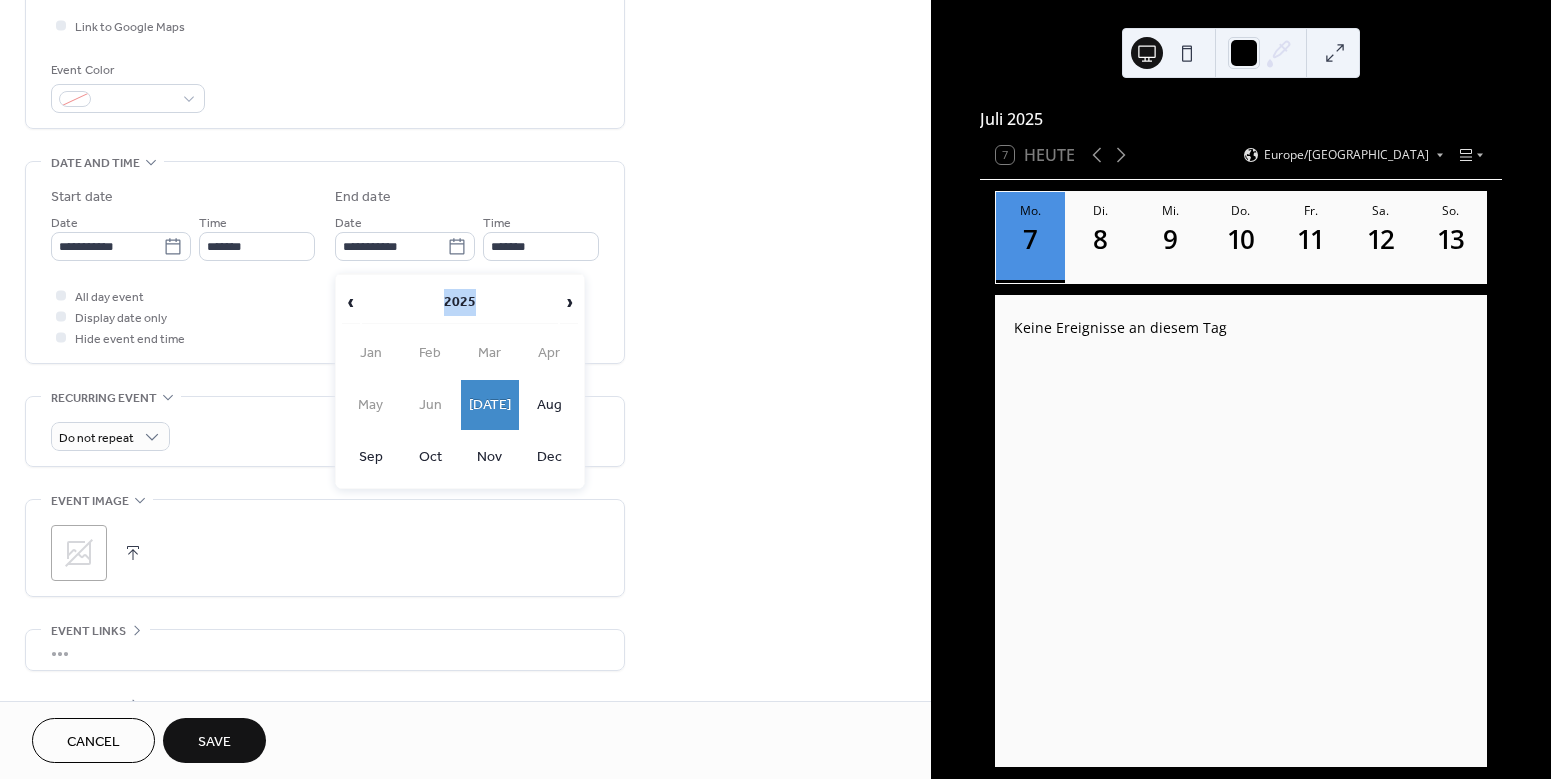click on "2025" at bounding box center (460, 302) 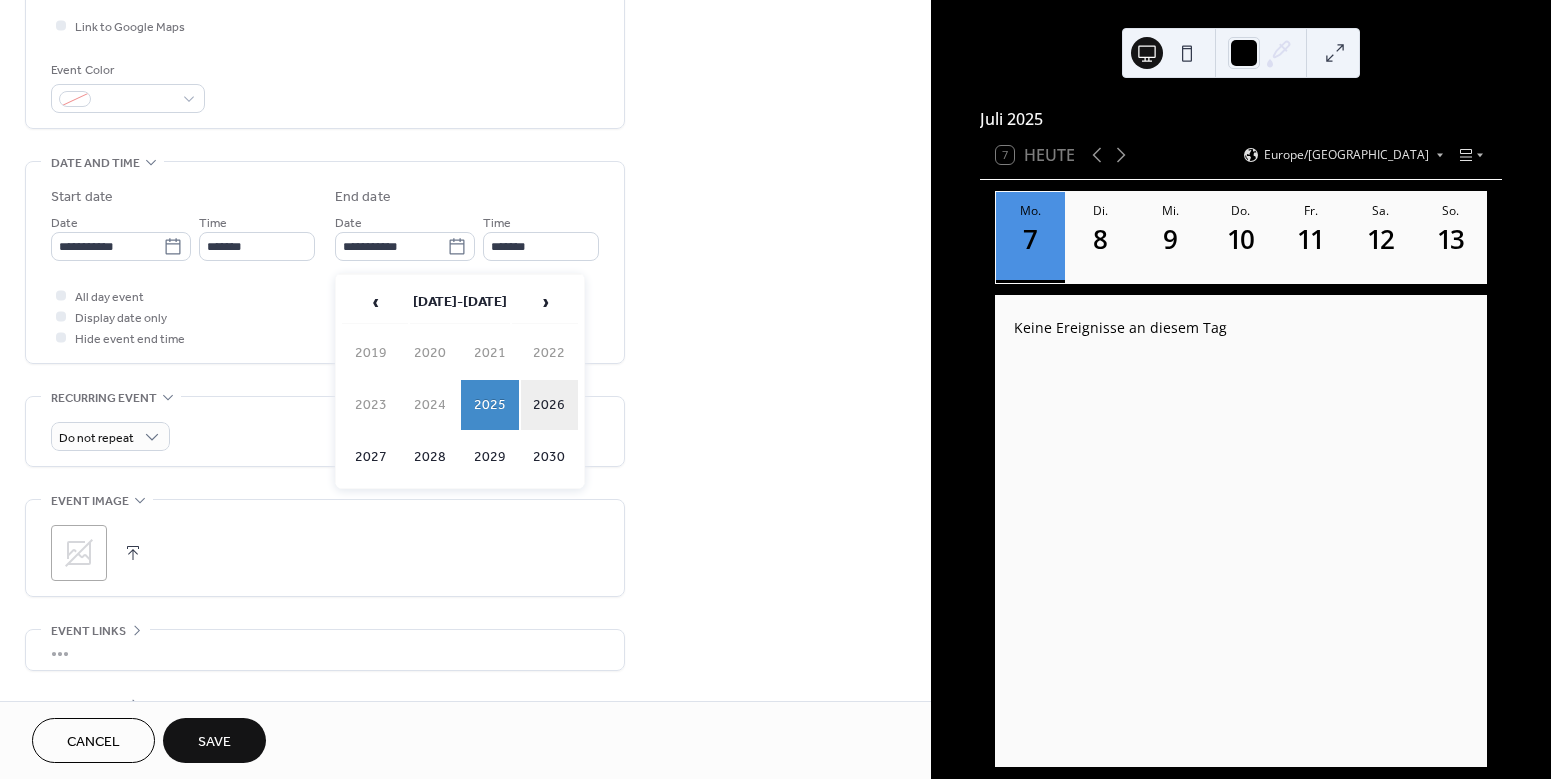 click on "2026" at bounding box center (550, 405) 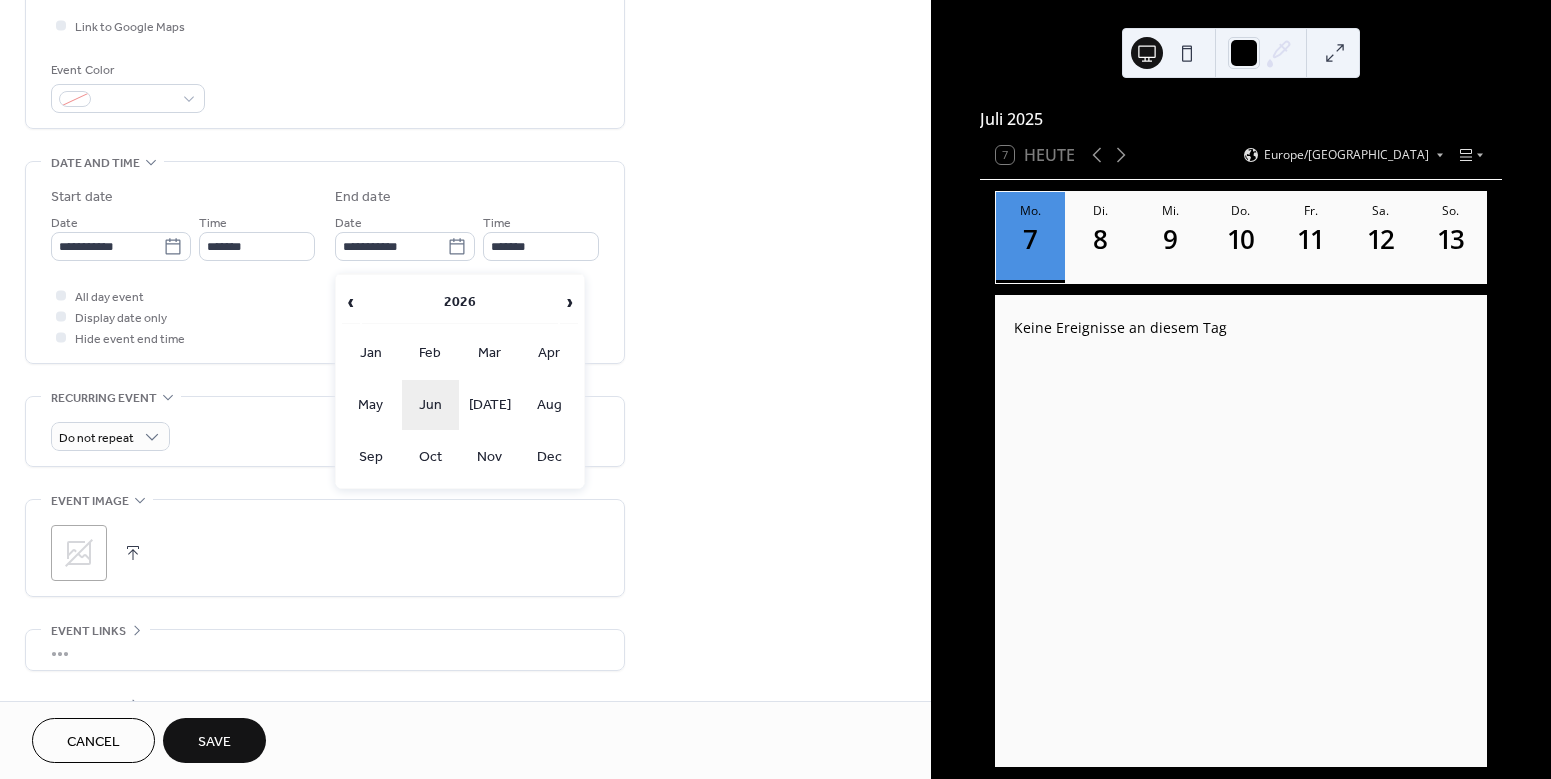 click on "Jun" at bounding box center (431, 405) 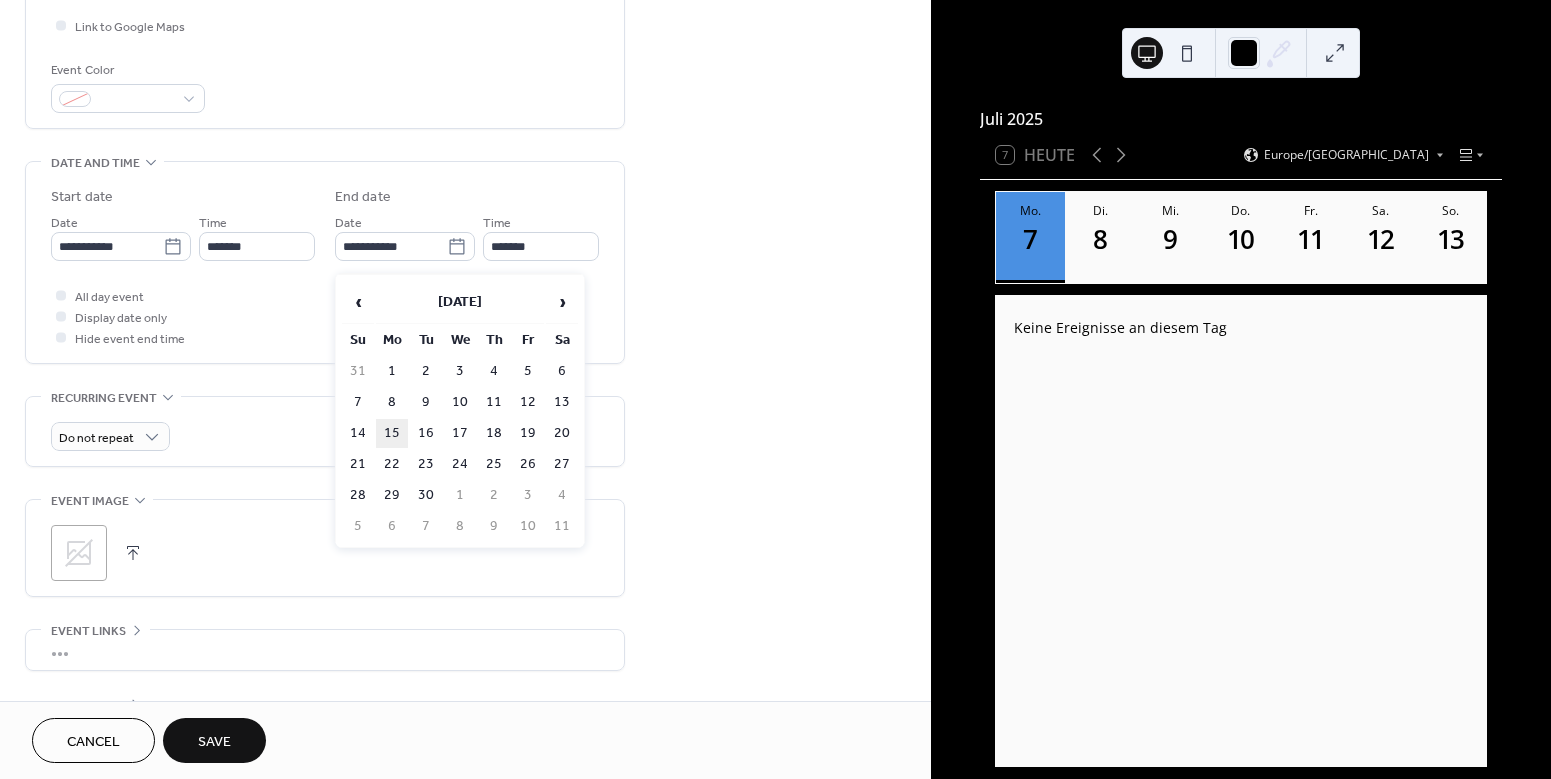 click on "15" at bounding box center [392, 433] 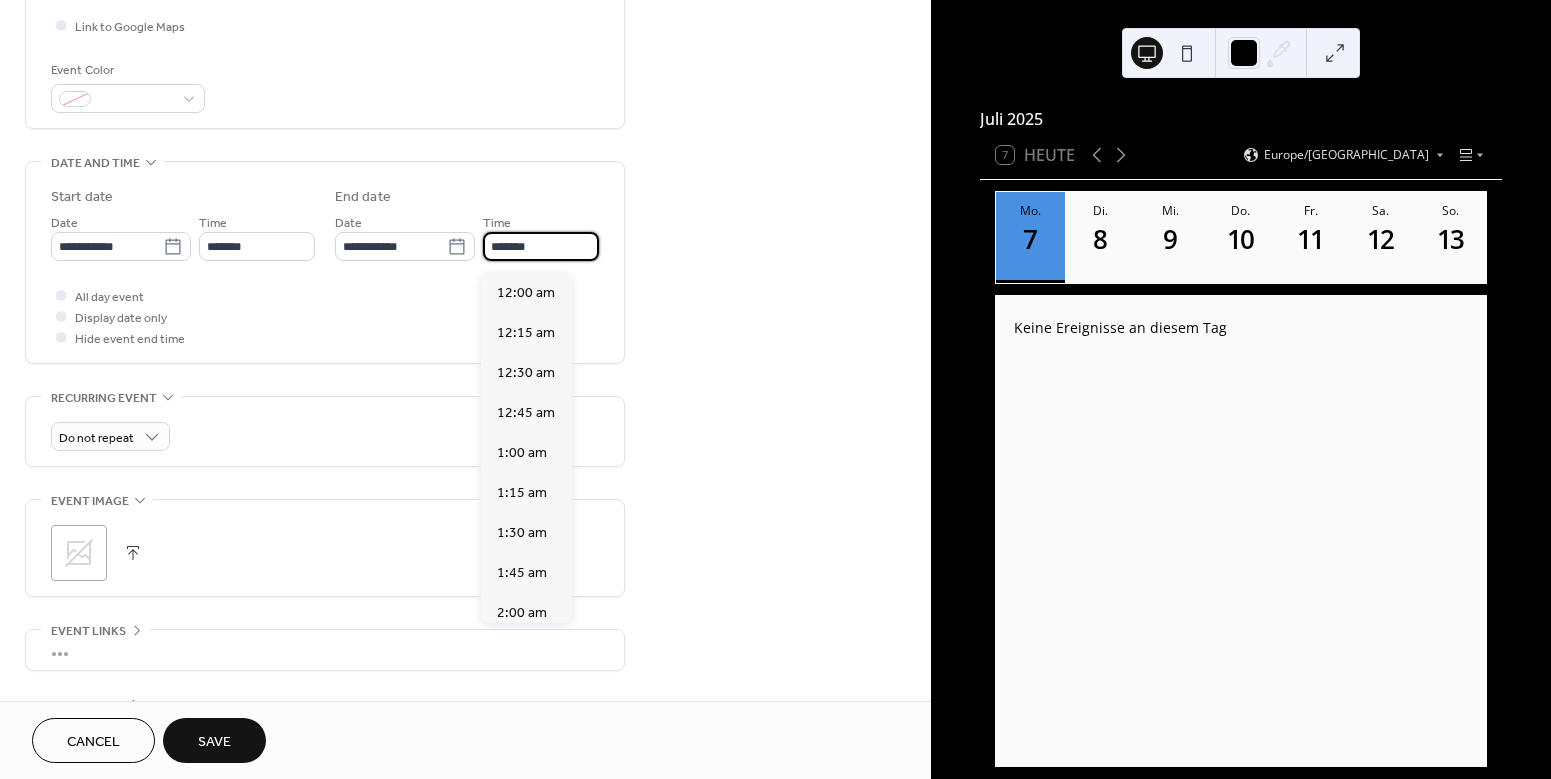 click on "*******" at bounding box center (541, 246) 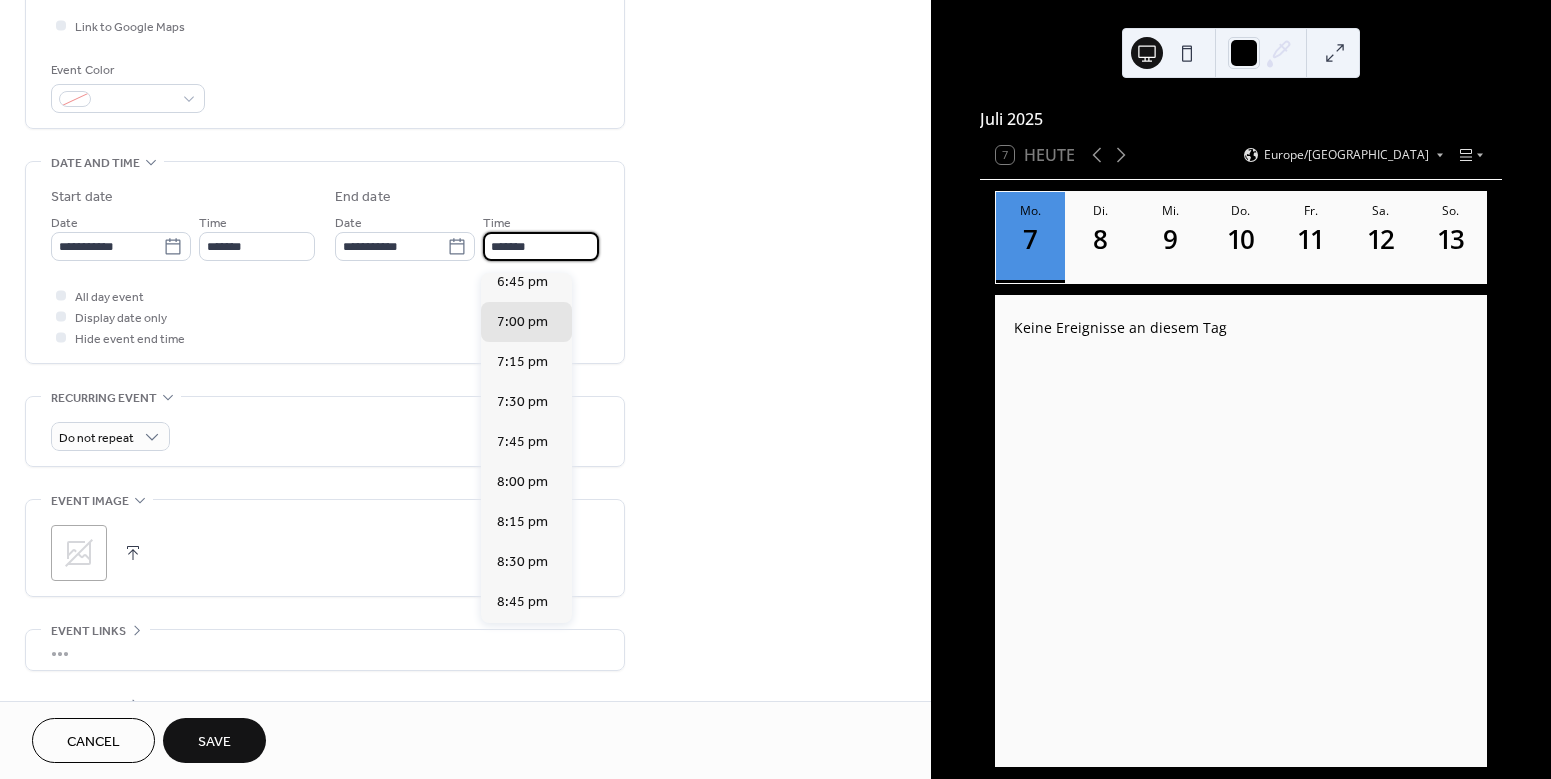 scroll, scrollTop: 2963, scrollLeft: 0, axis: vertical 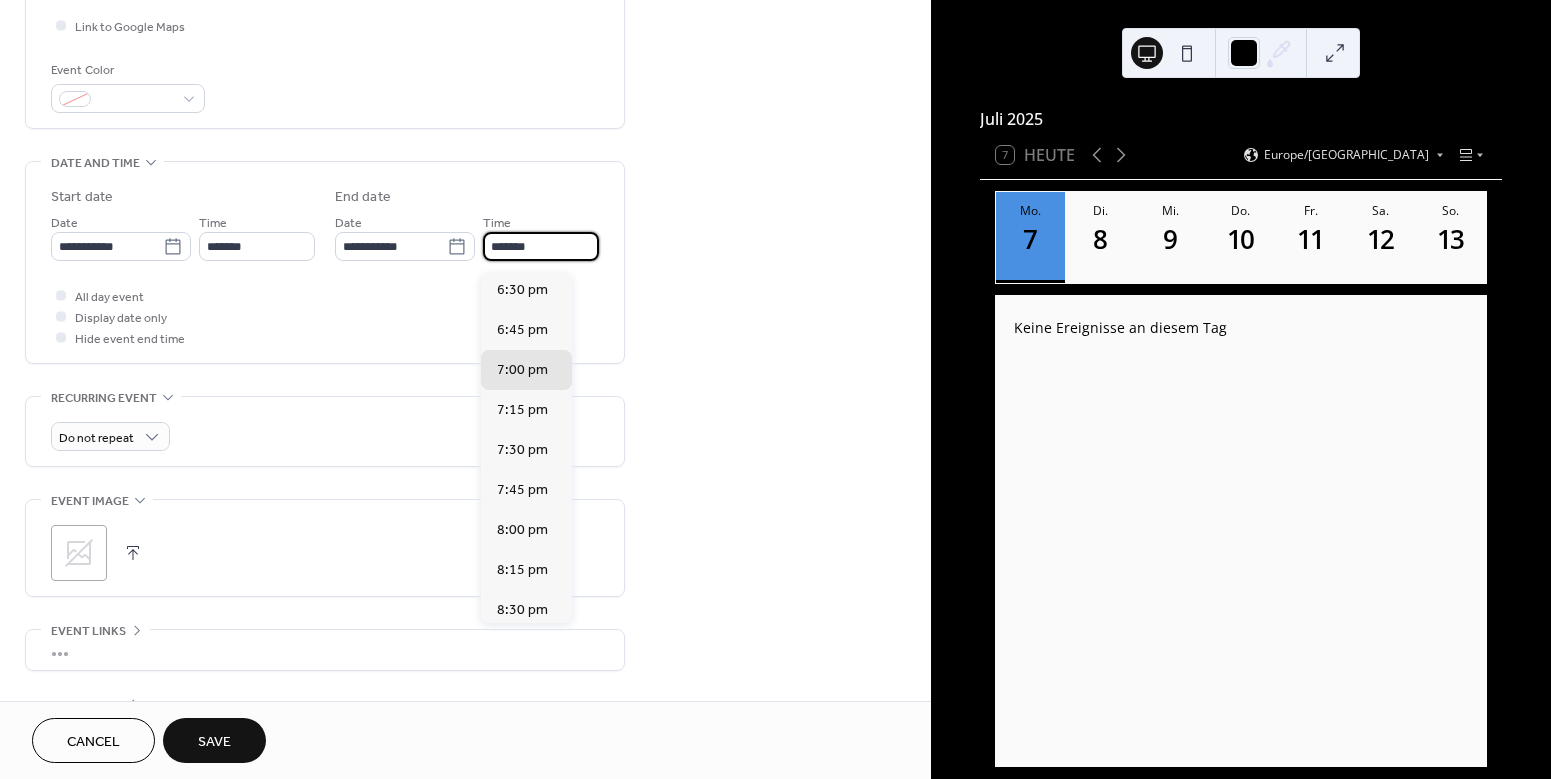 click on "6:00 pm" at bounding box center [522, 210] 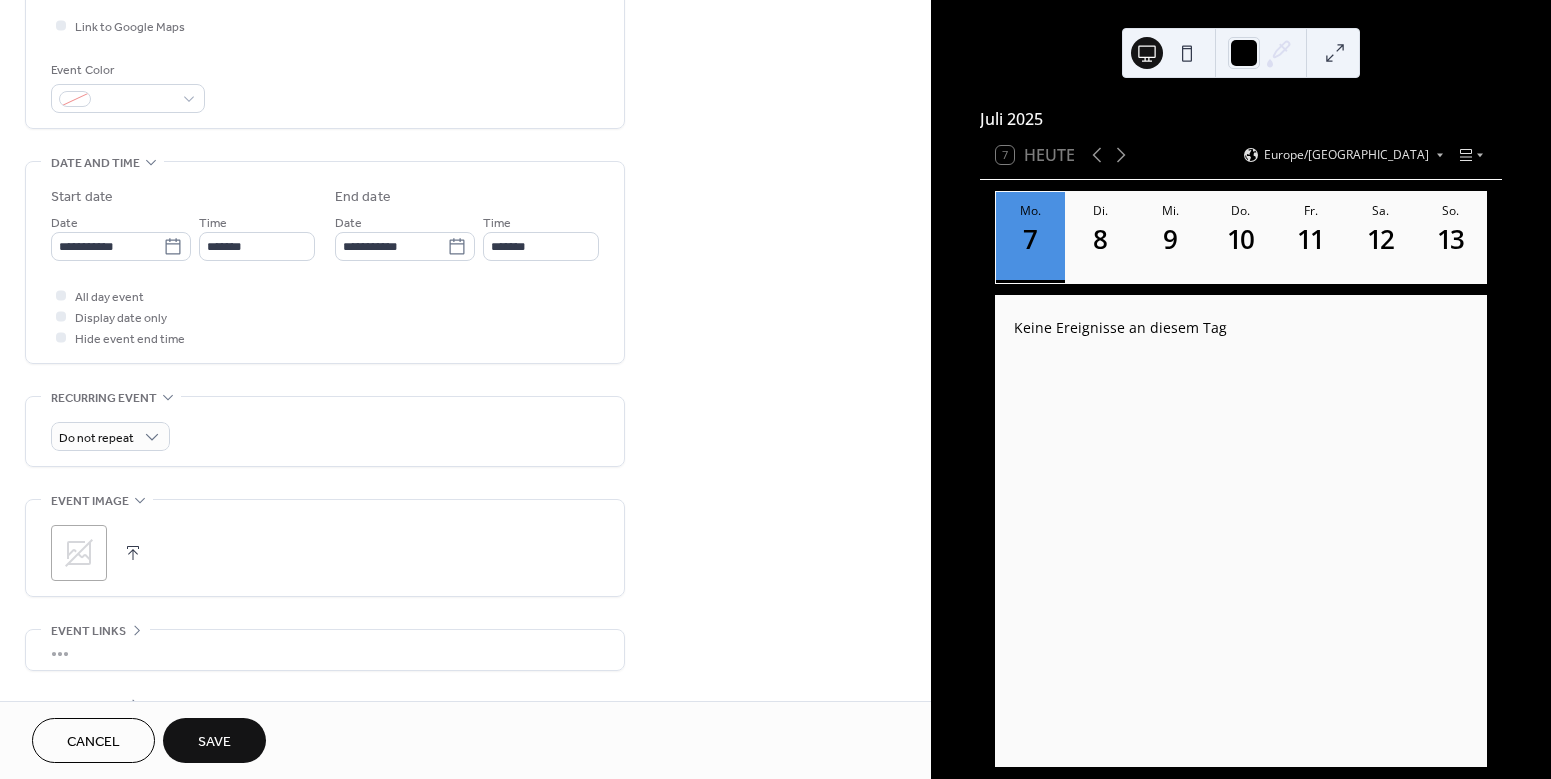 type on "*******" 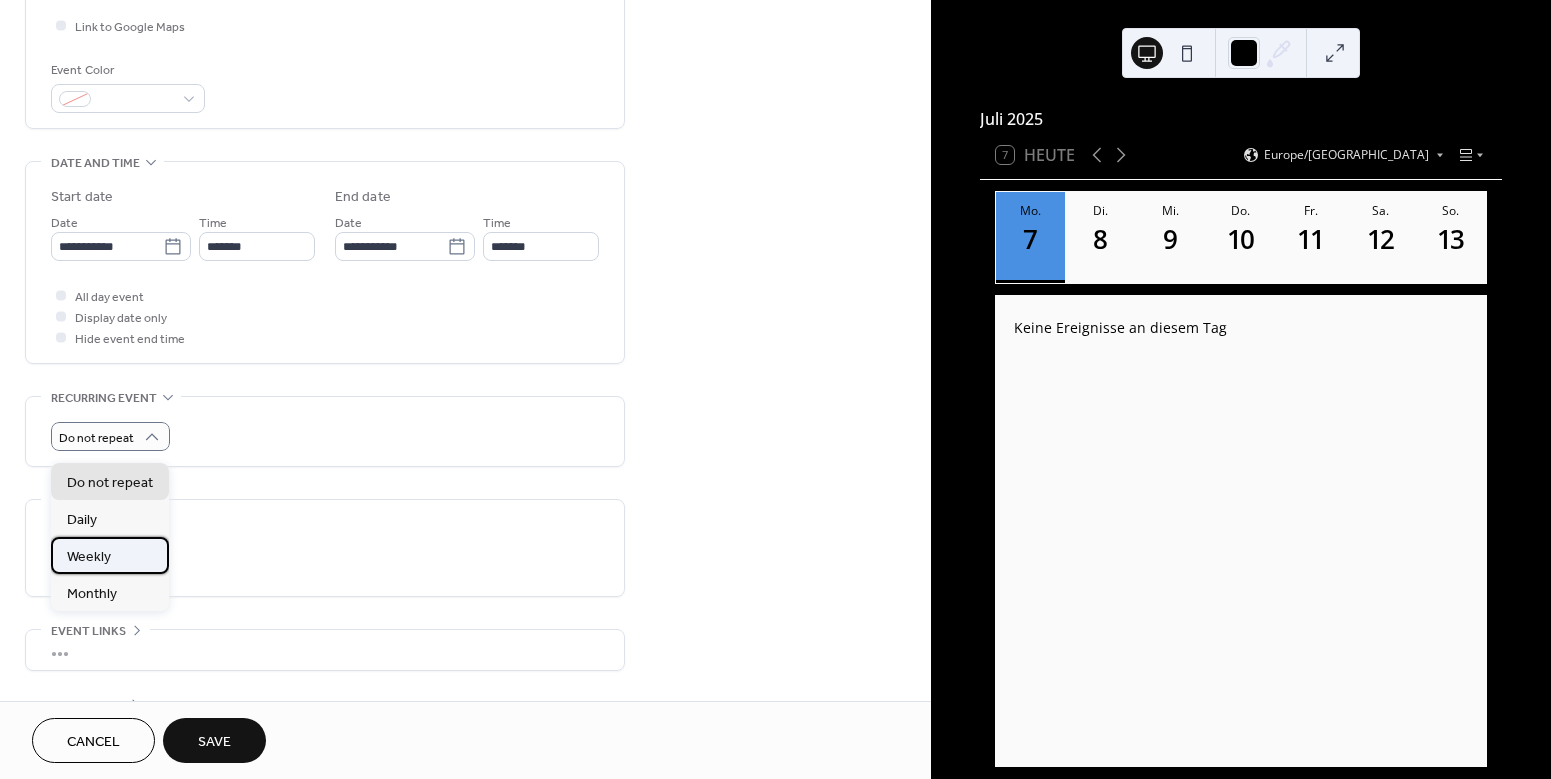 click on "Weekly" at bounding box center (89, 557) 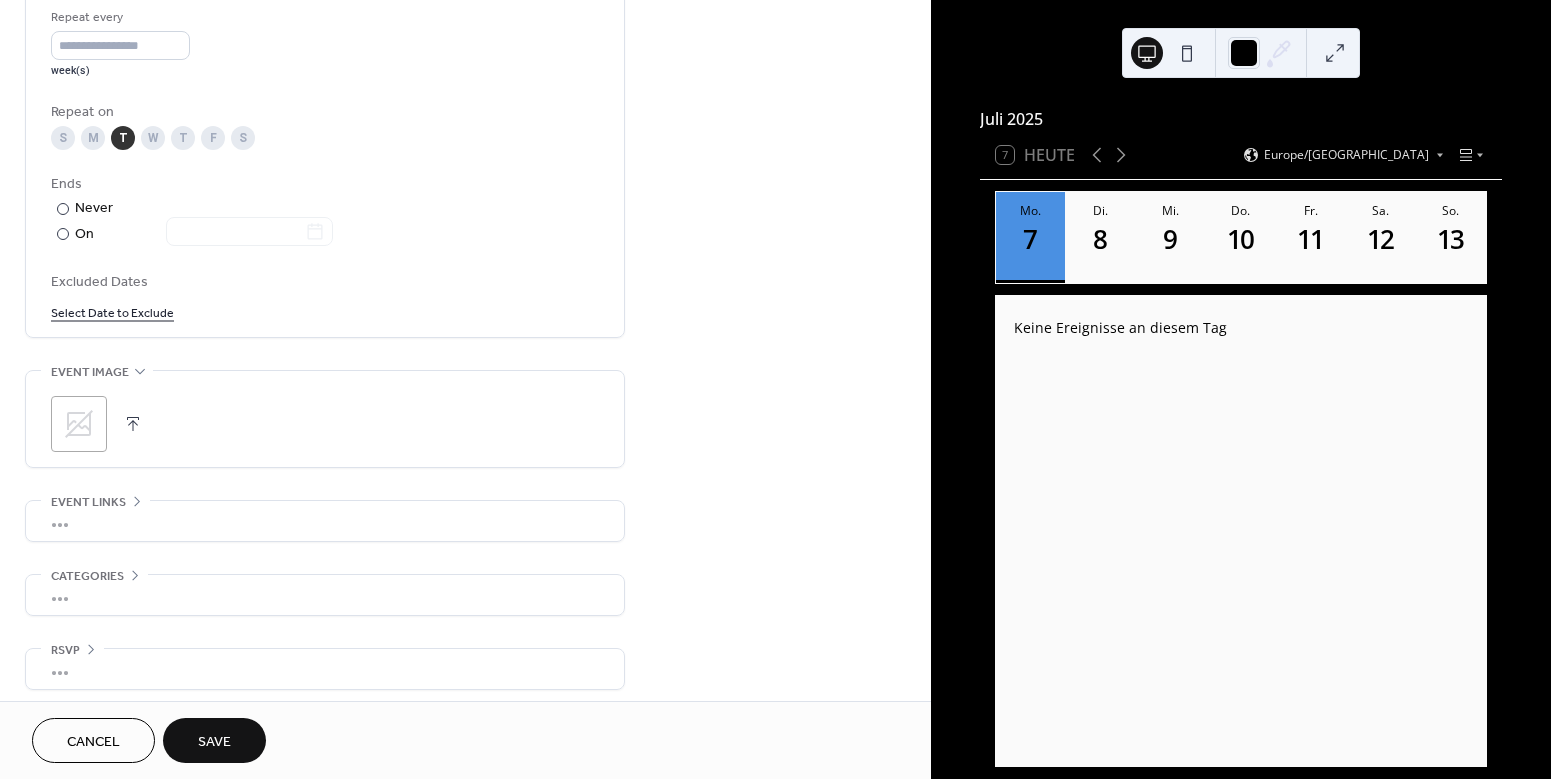 scroll, scrollTop: 988, scrollLeft: 0, axis: vertical 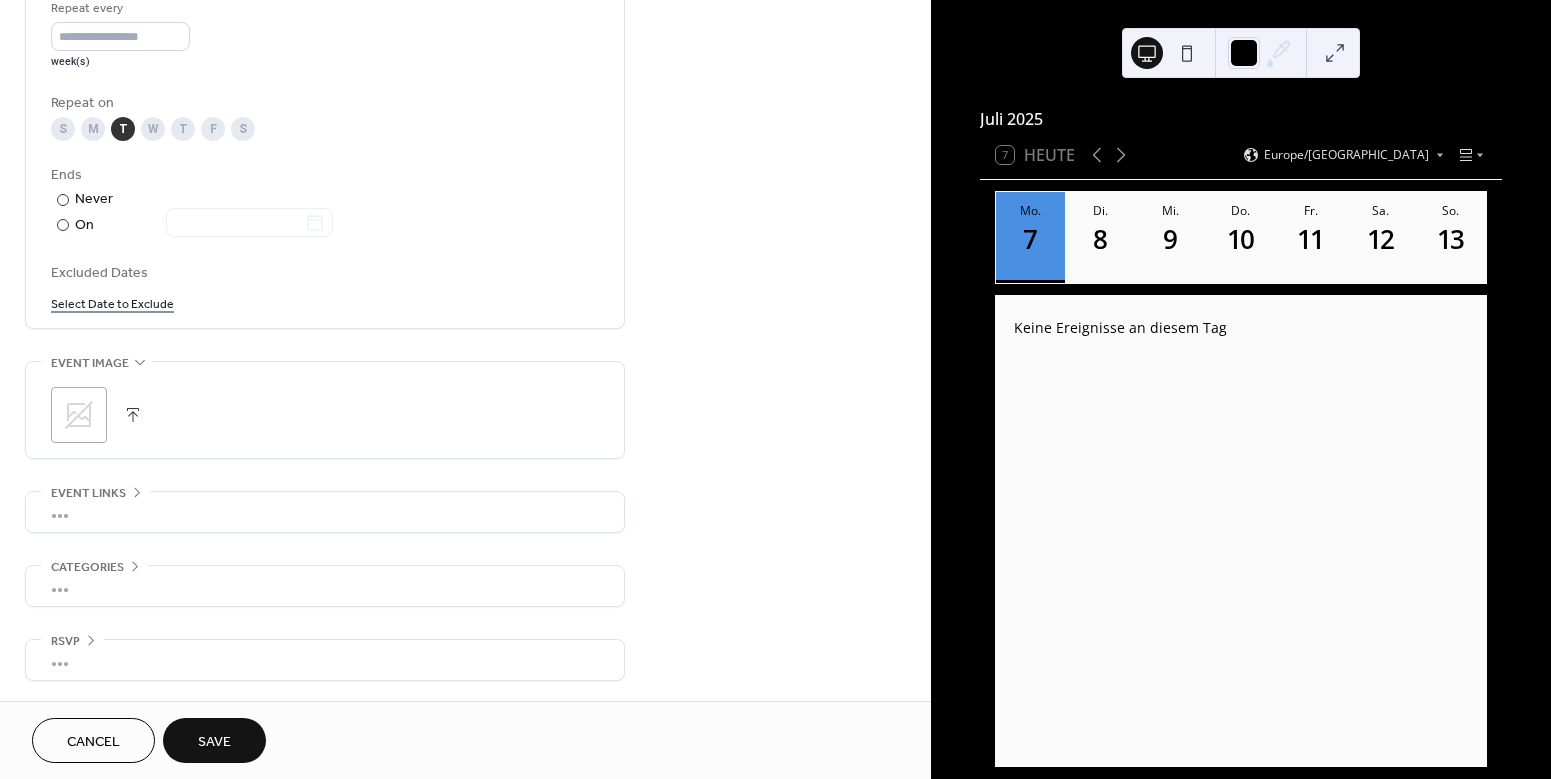 click on "•••" at bounding box center [325, 586] 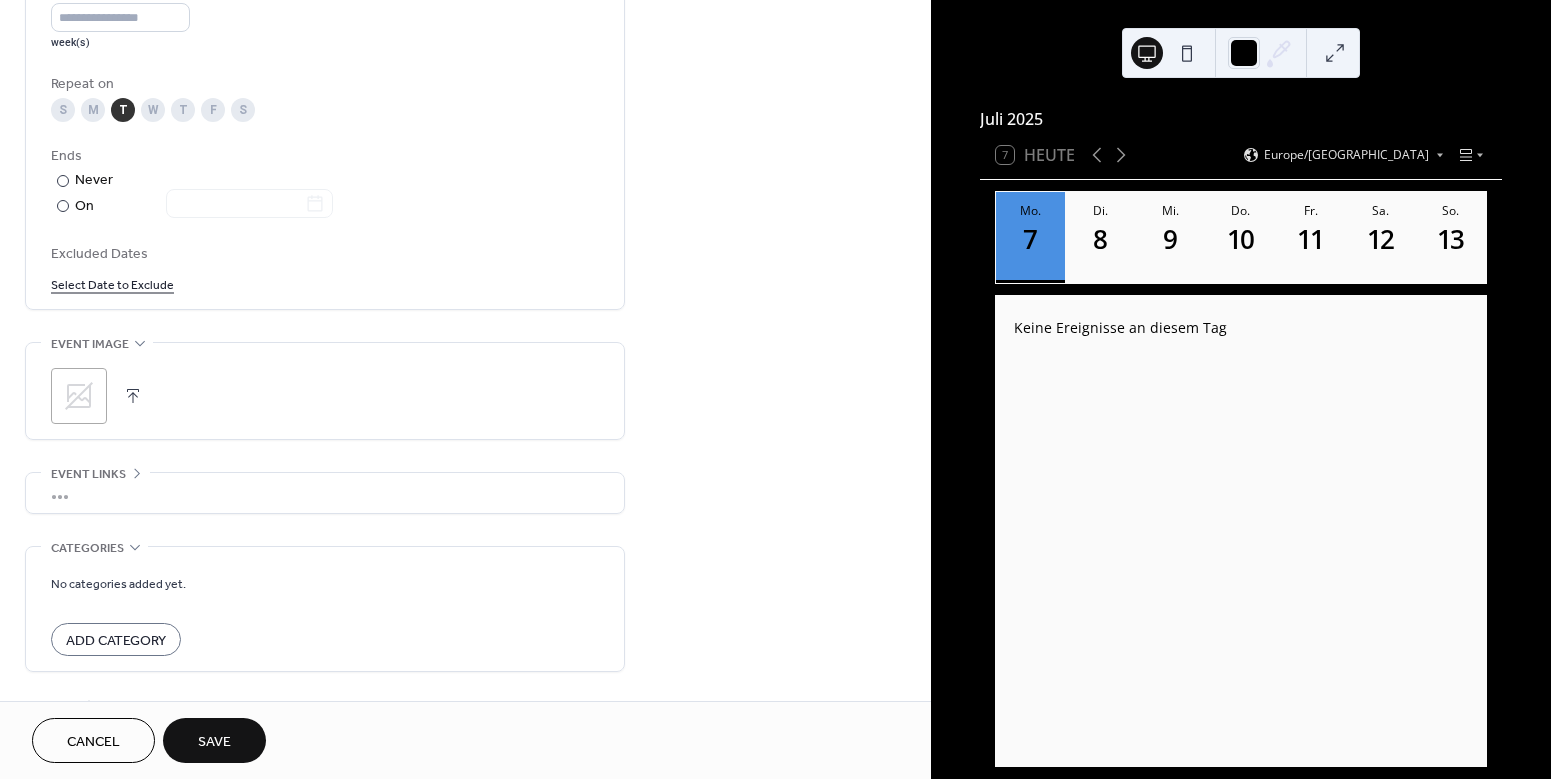 scroll, scrollTop: 984, scrollLeft: 0, axis: vertical 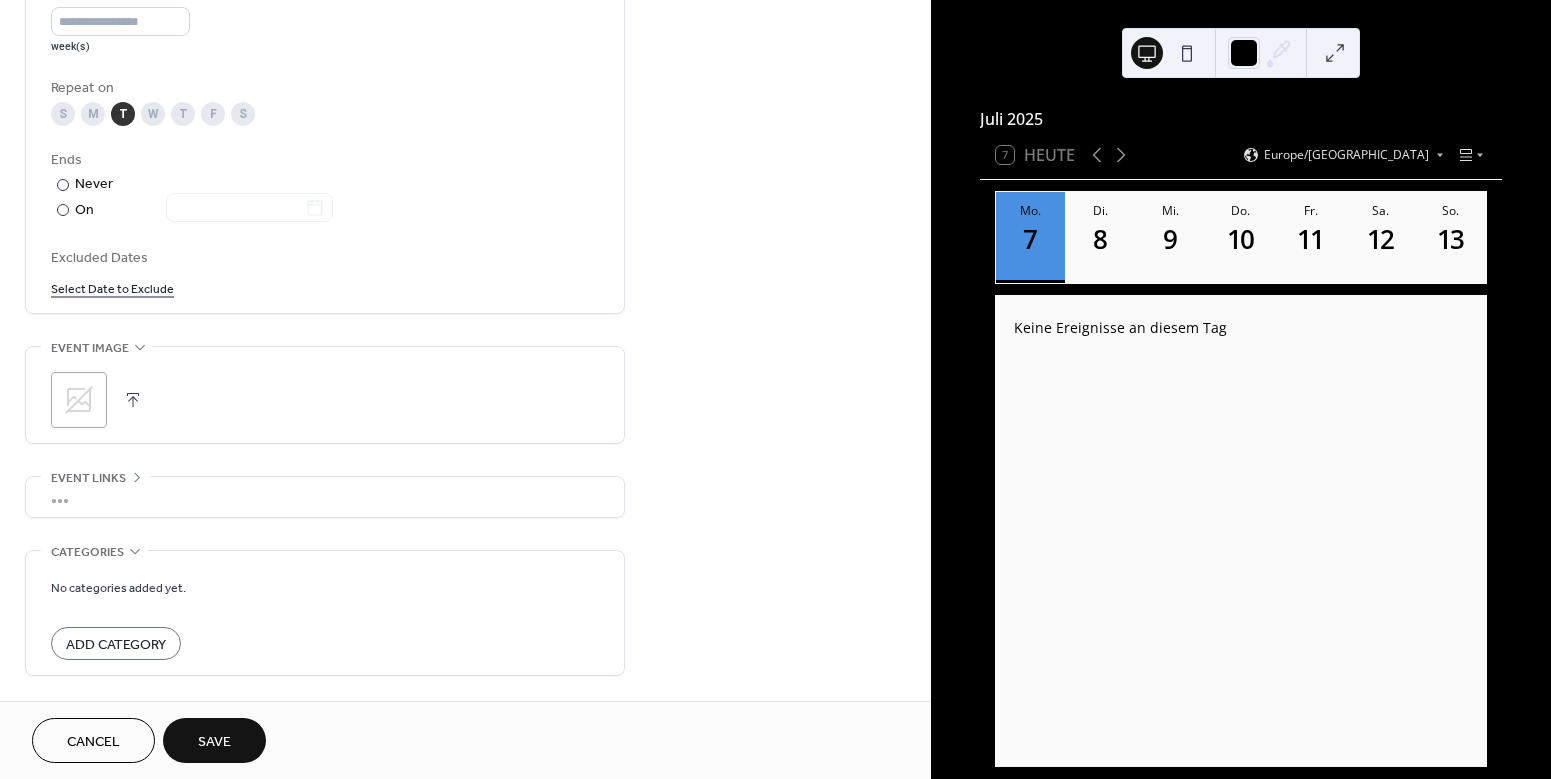 click on "Add Category" at bounding box center (116, 645) 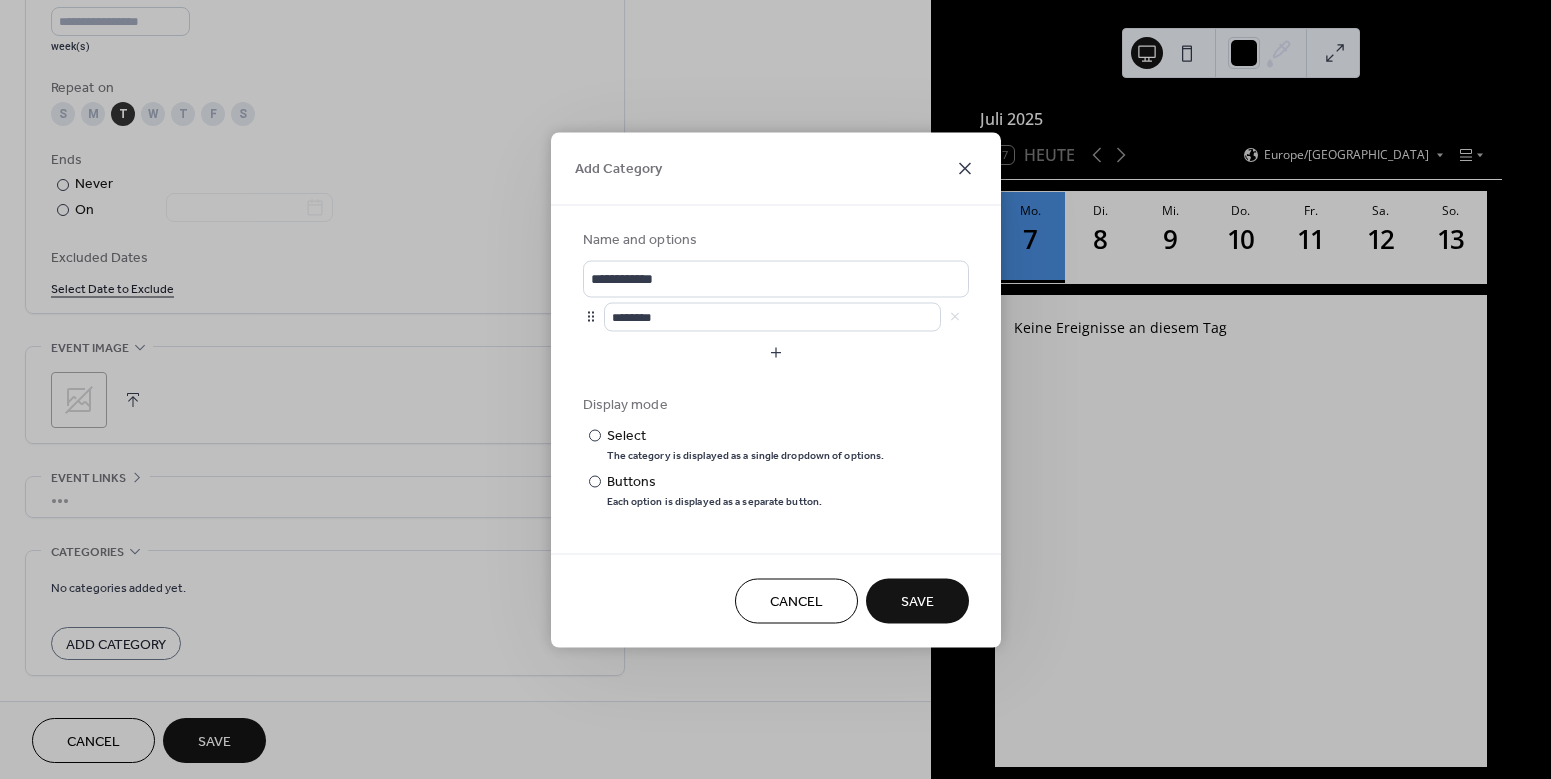 click 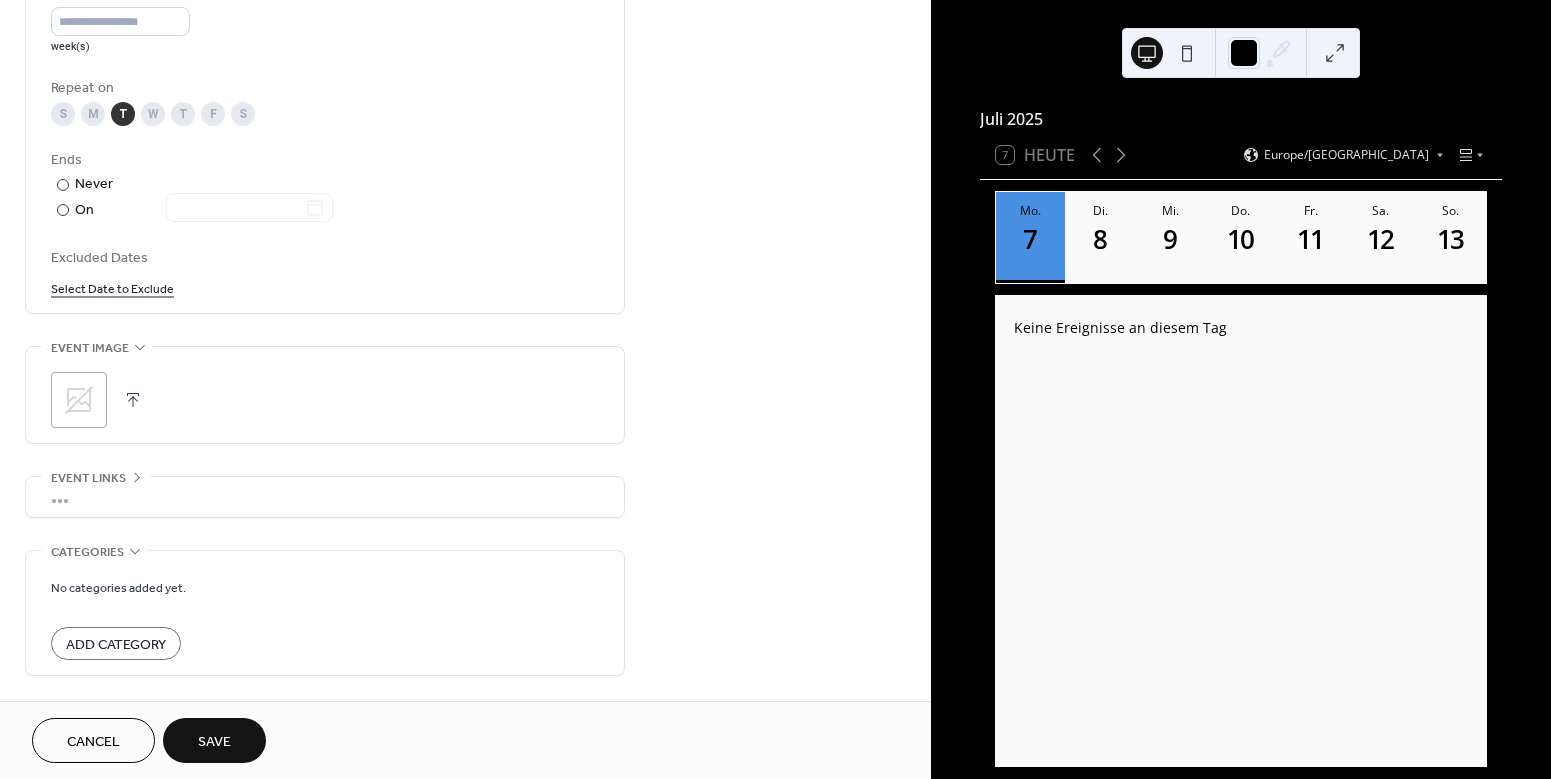 click on "•••" at bounding box center [325, 497] 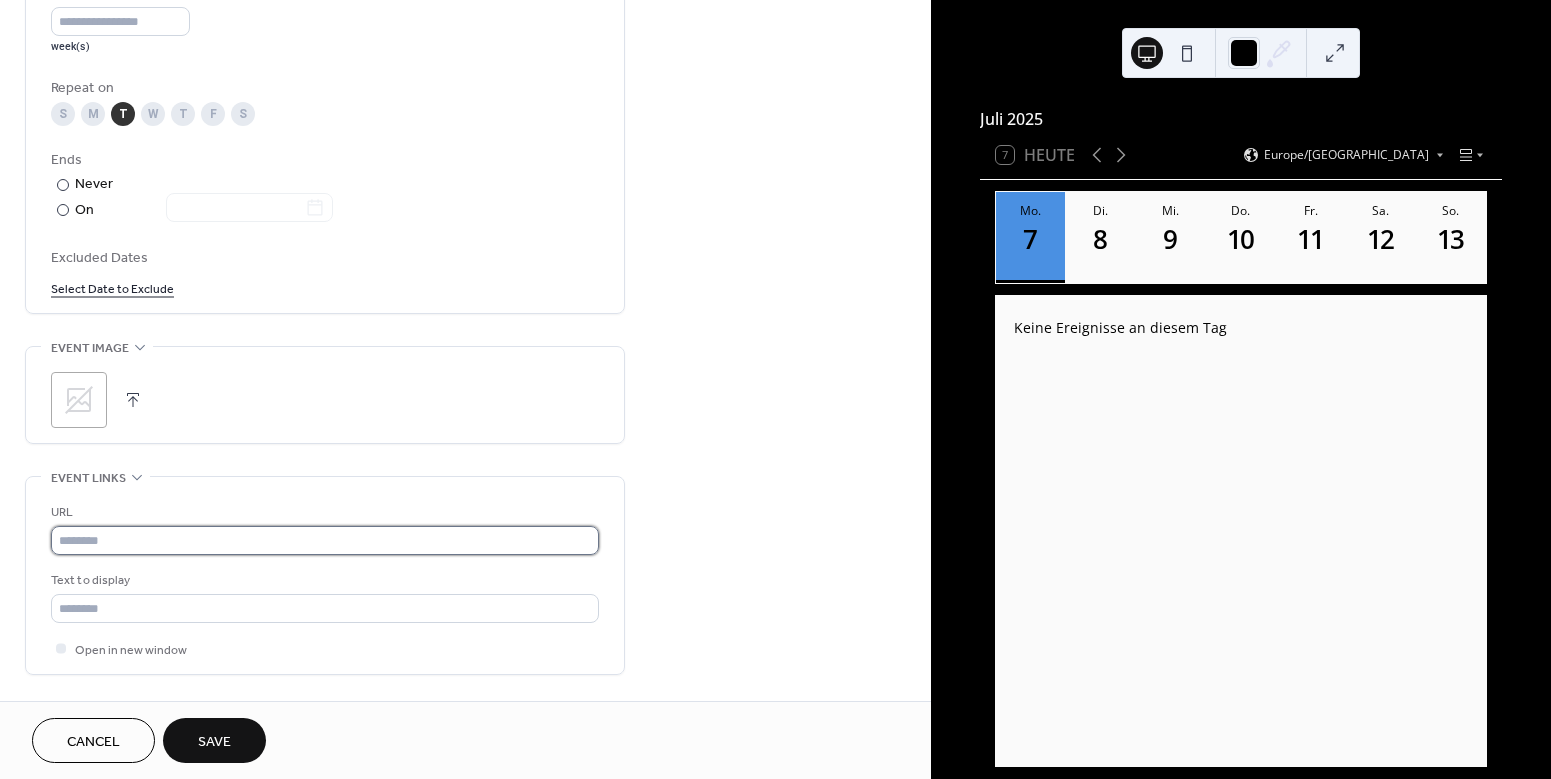 click at bounding box center [325, 540] 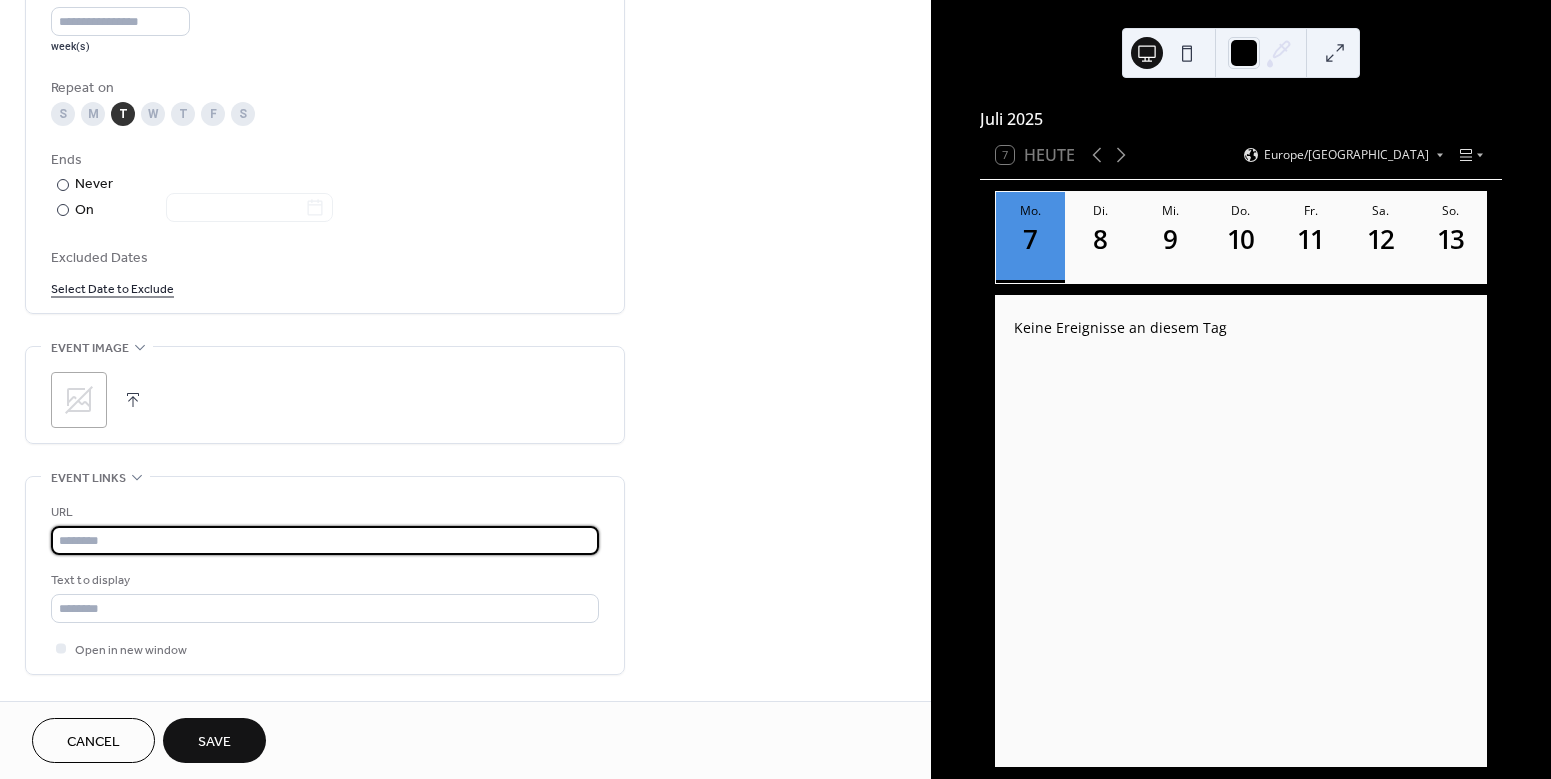 paste on "**********" 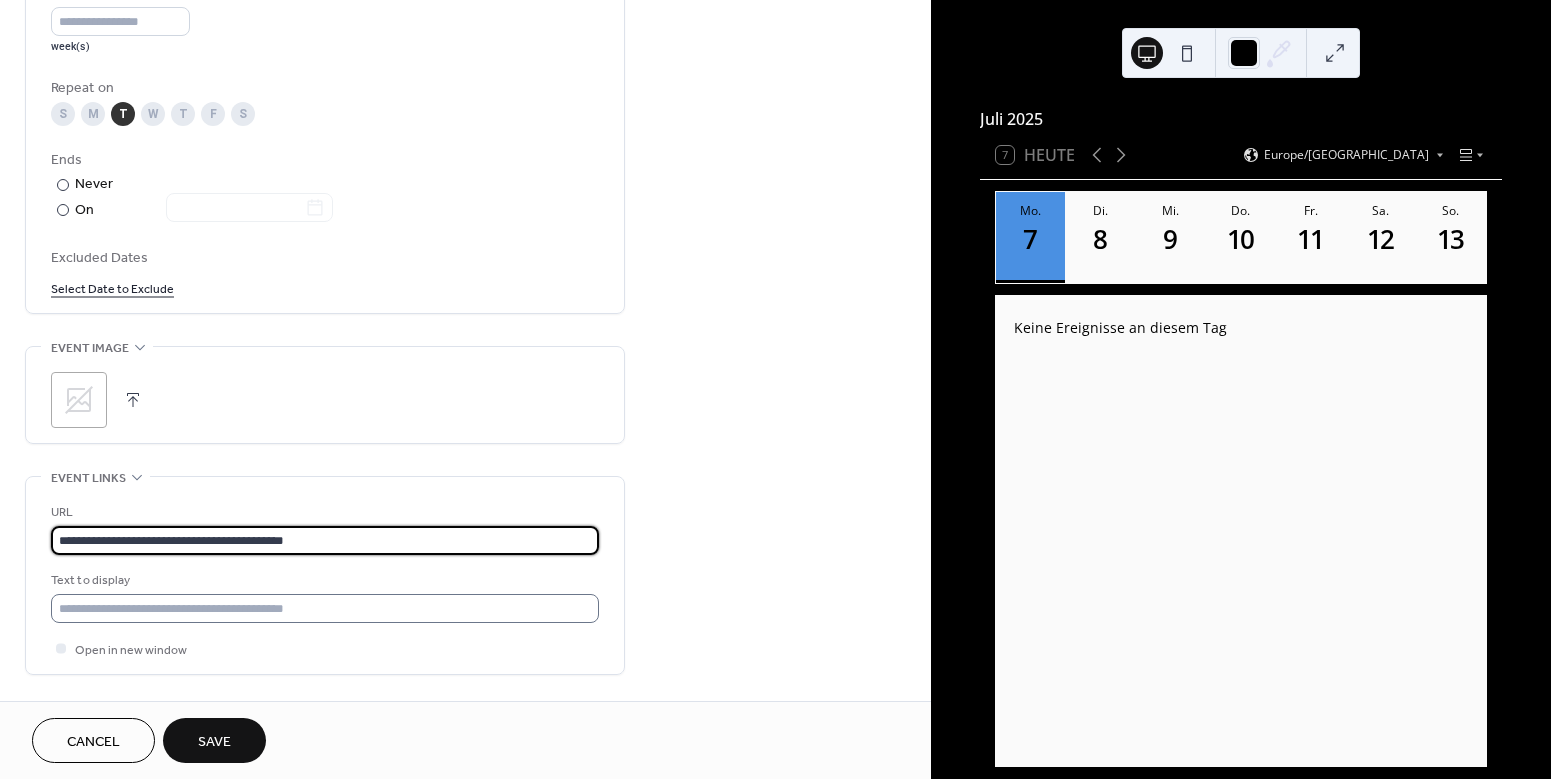 type on "**********" 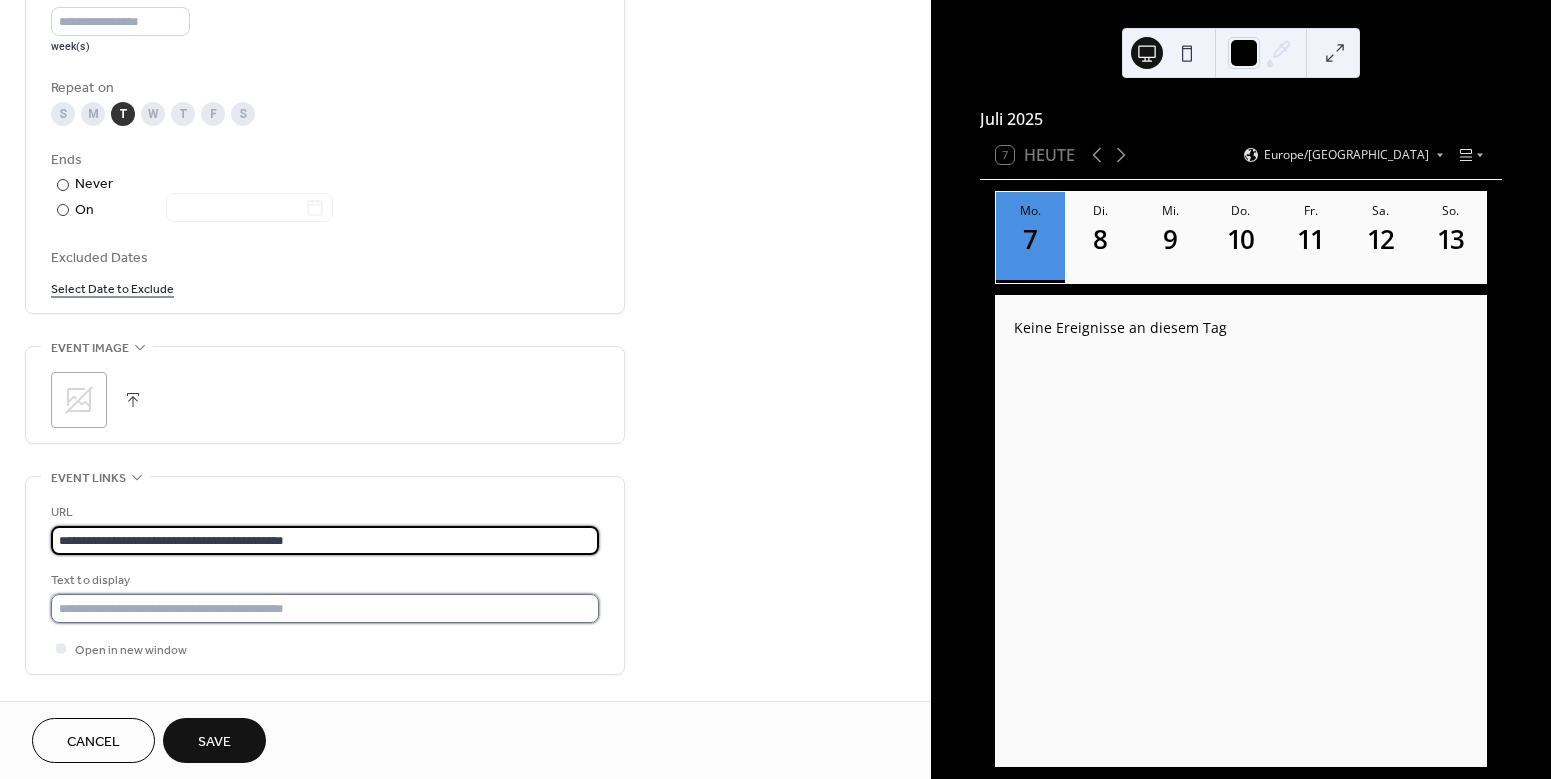 click at bounding box center (325, 608) 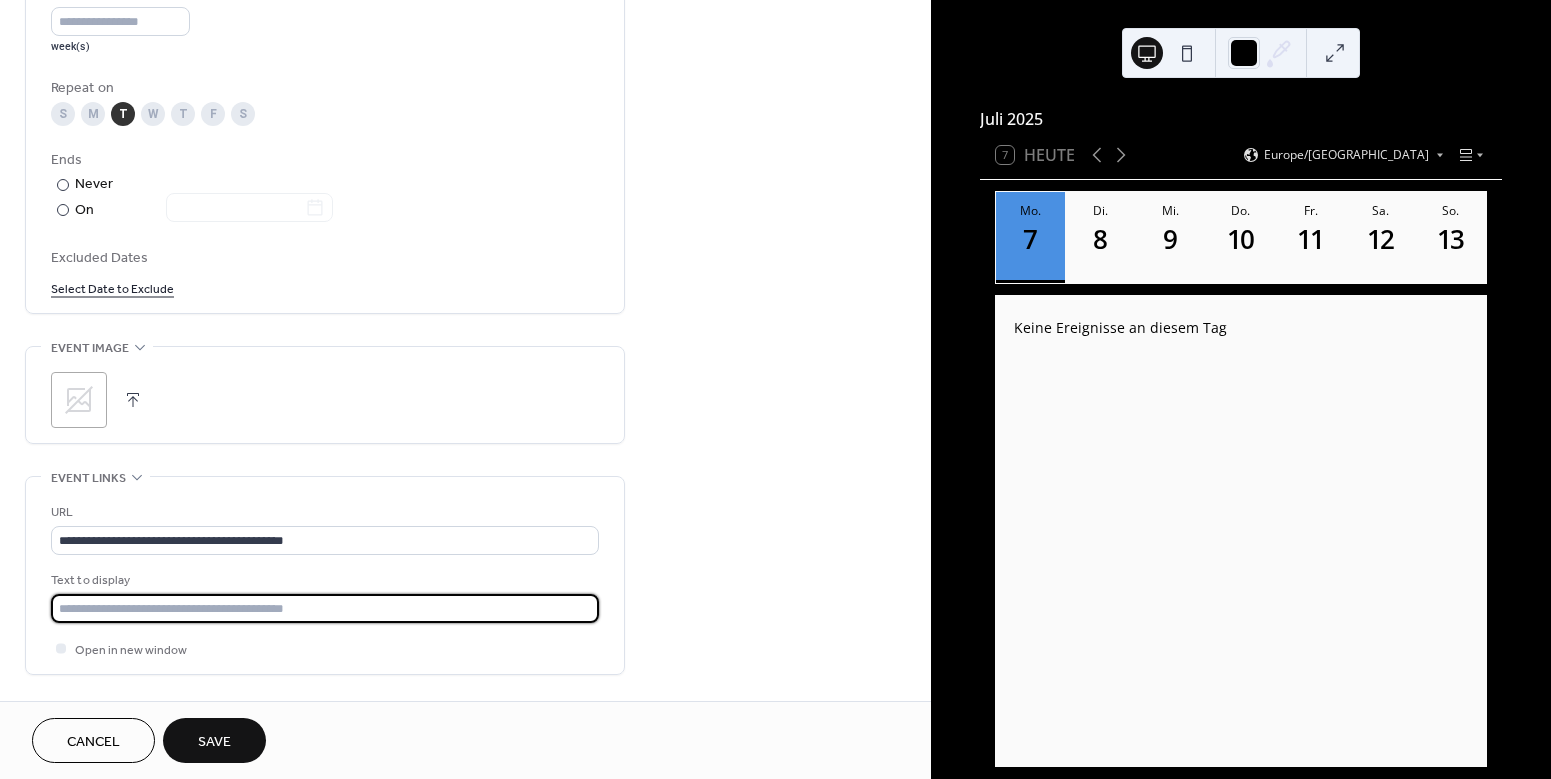drag, startPoint x: 389, startPoint y: 633, endPoint x: 15, endPoint y: 617, distance: 374.3421 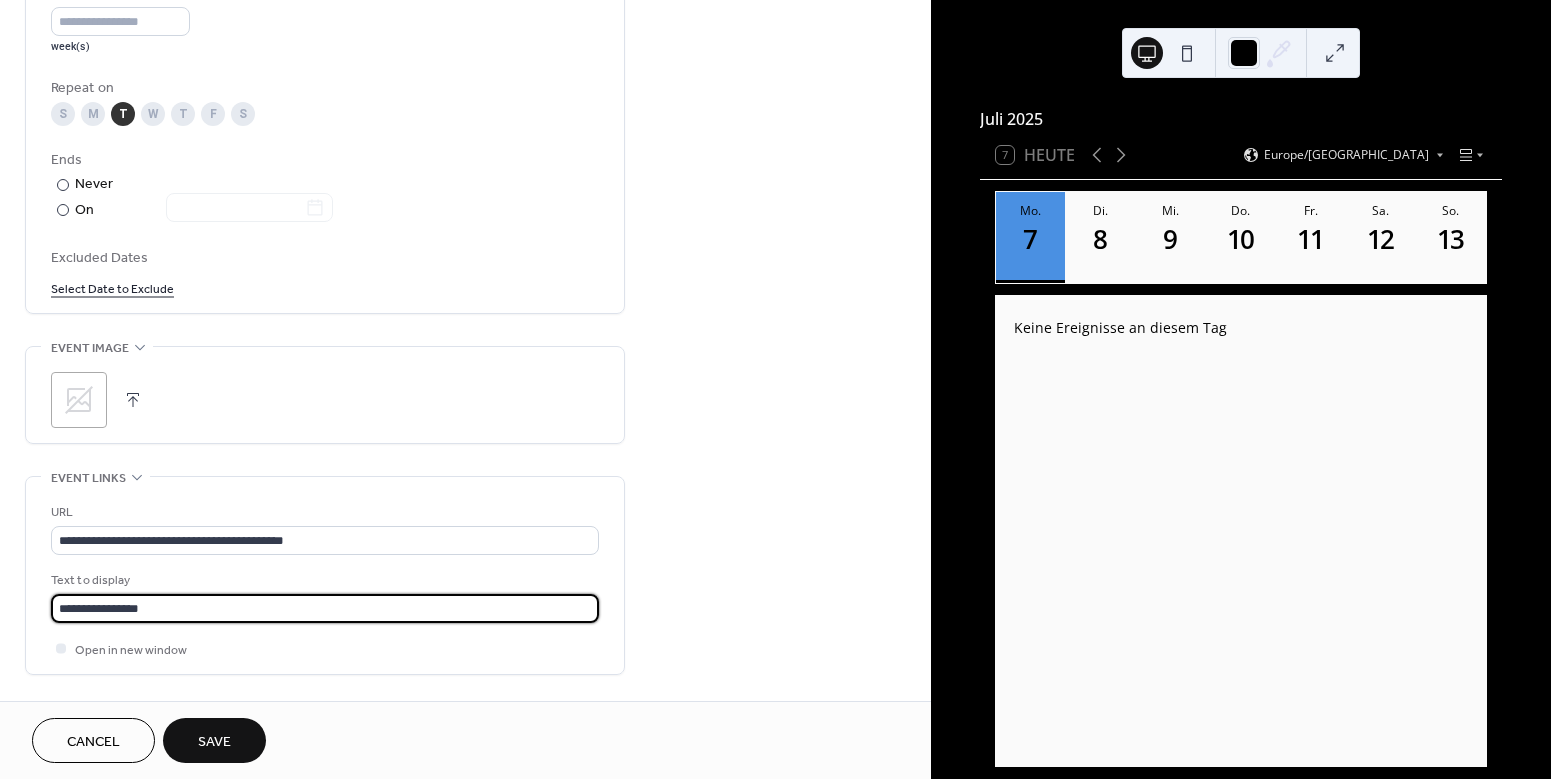 type on "**********" 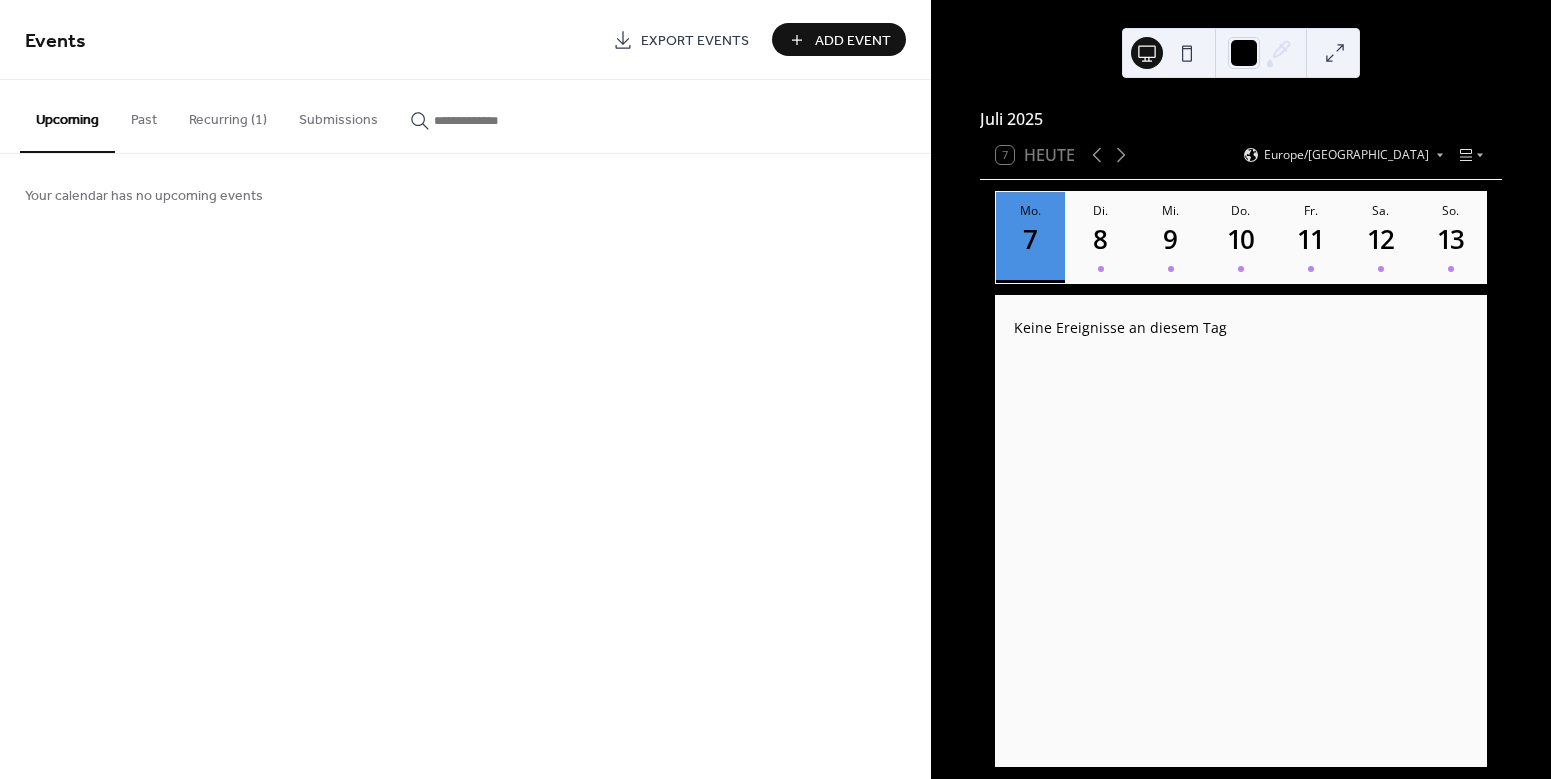 click on "Recurring  (1)" at bounding box center [228, 115] 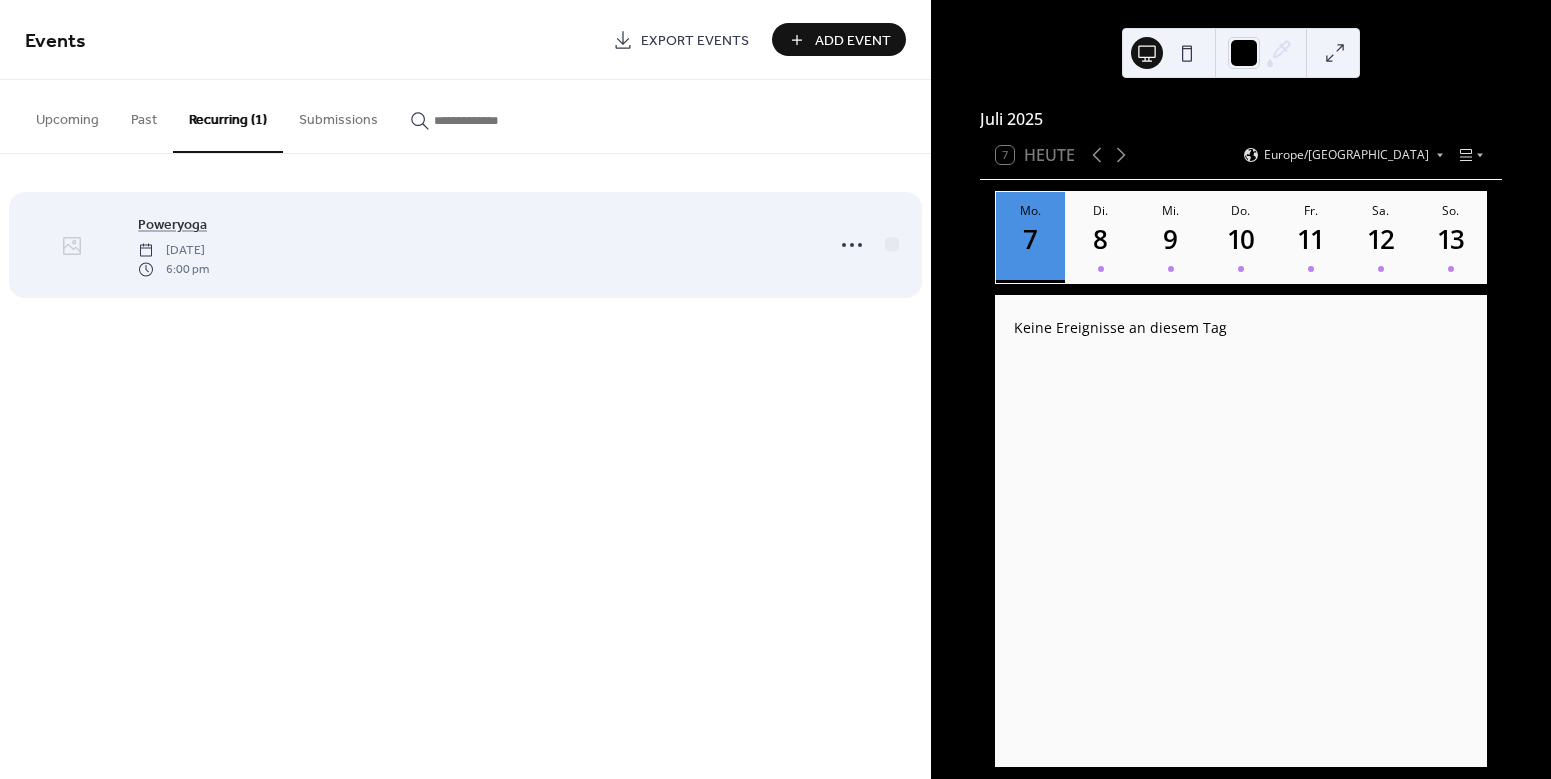 click 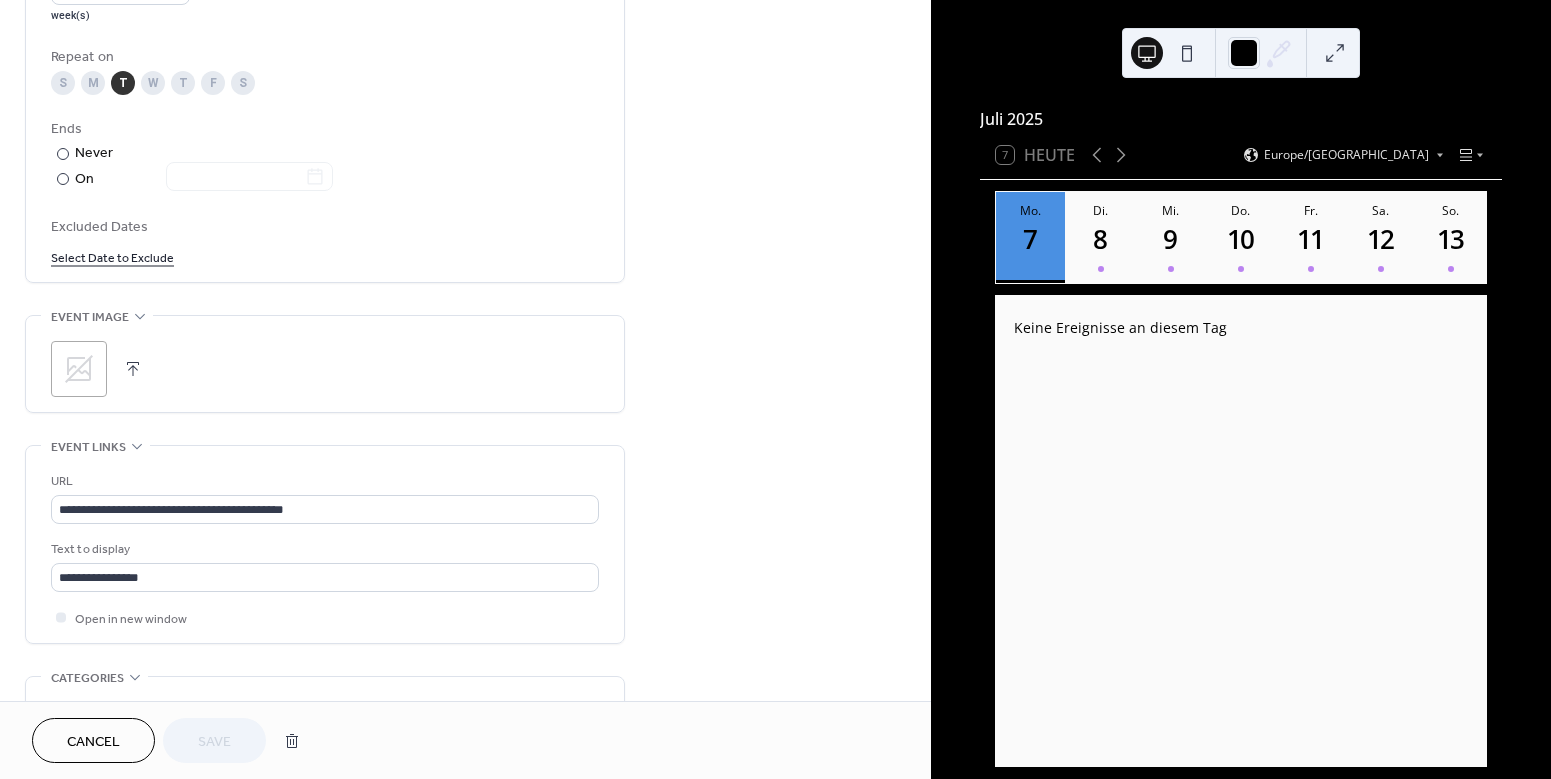 scroll, scrollTop: 1008, scrollLeft: 0, axis: vertical 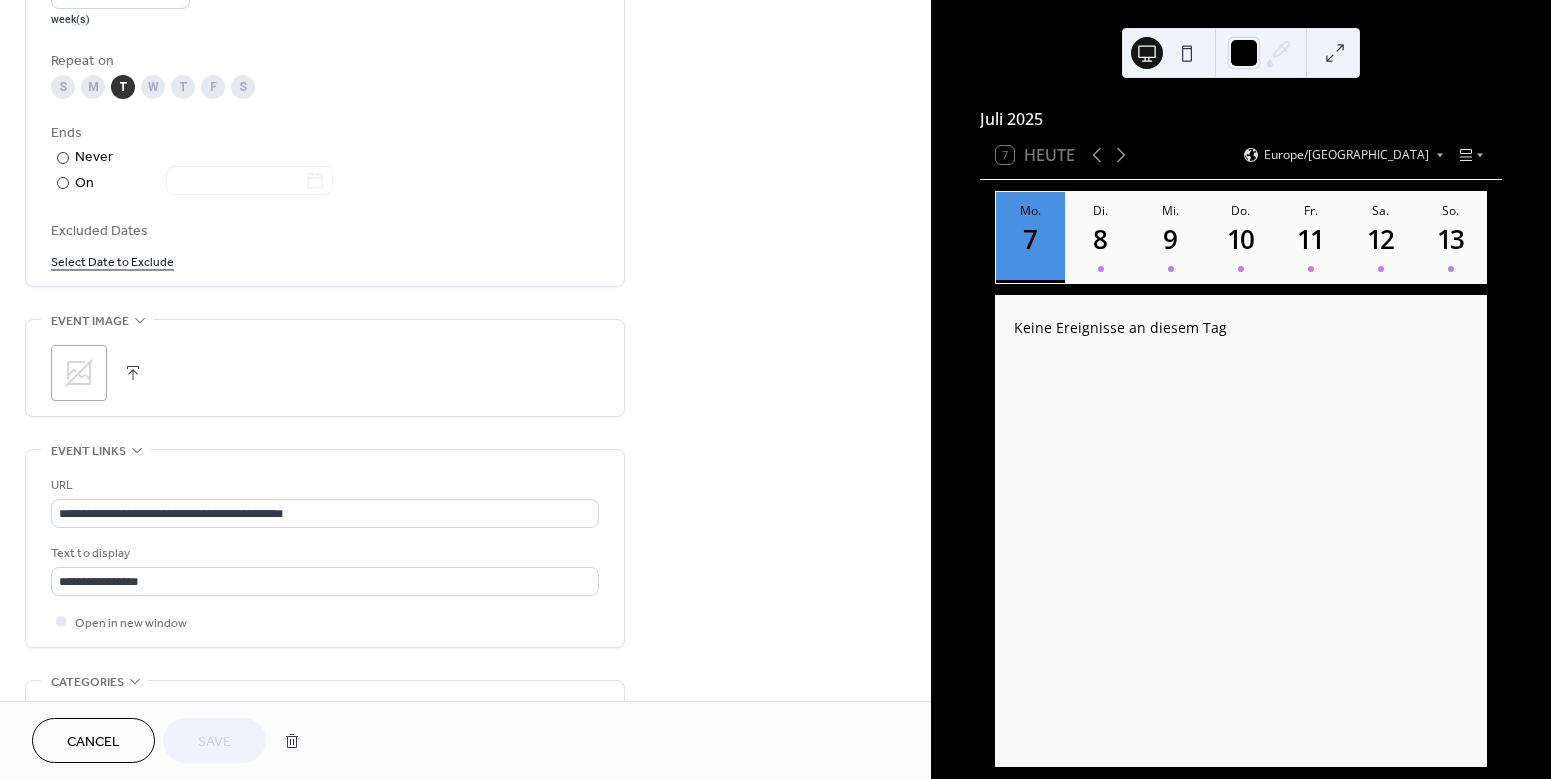 click 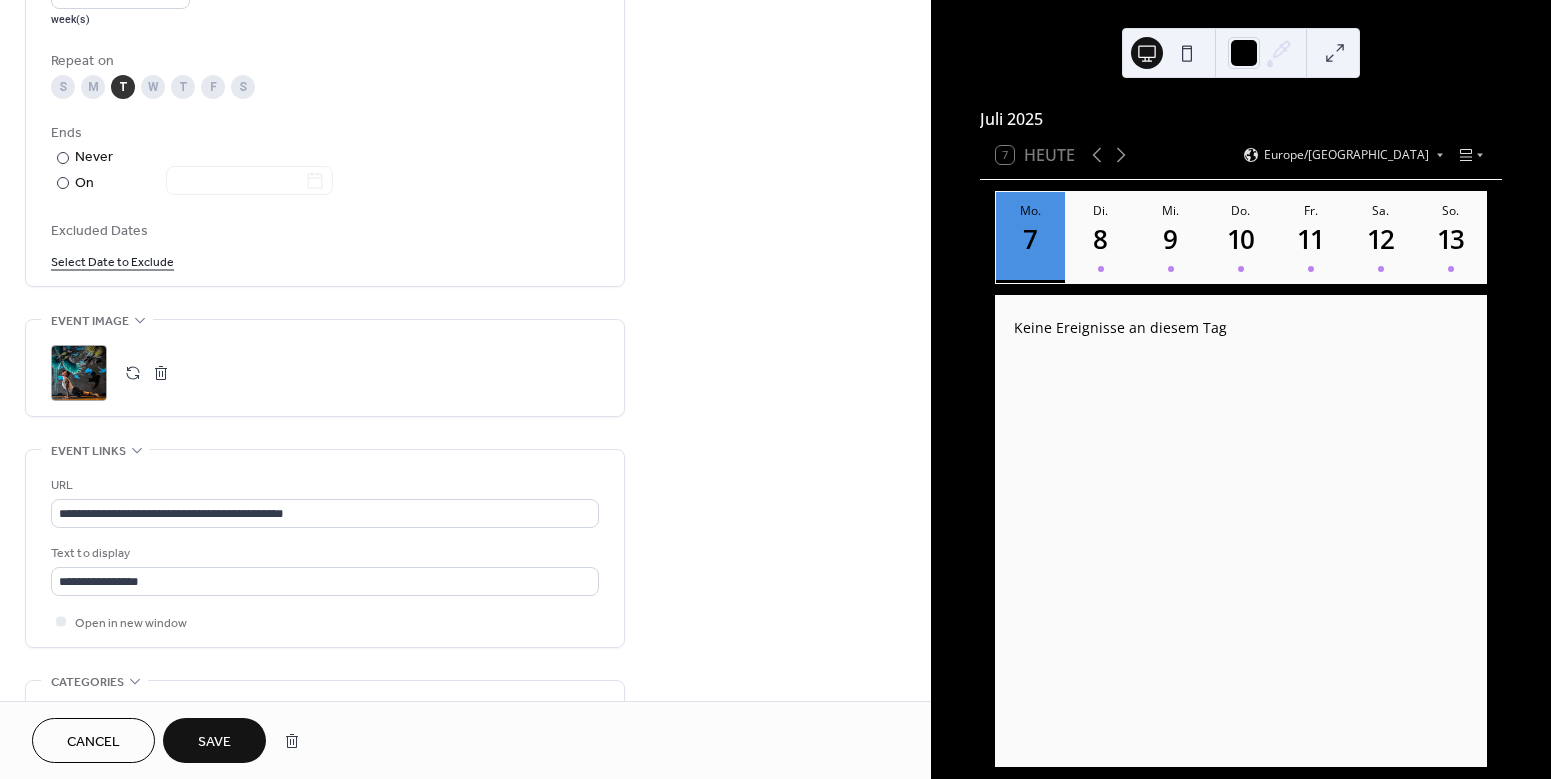 click on "Save" at bounding box center (214, 742) 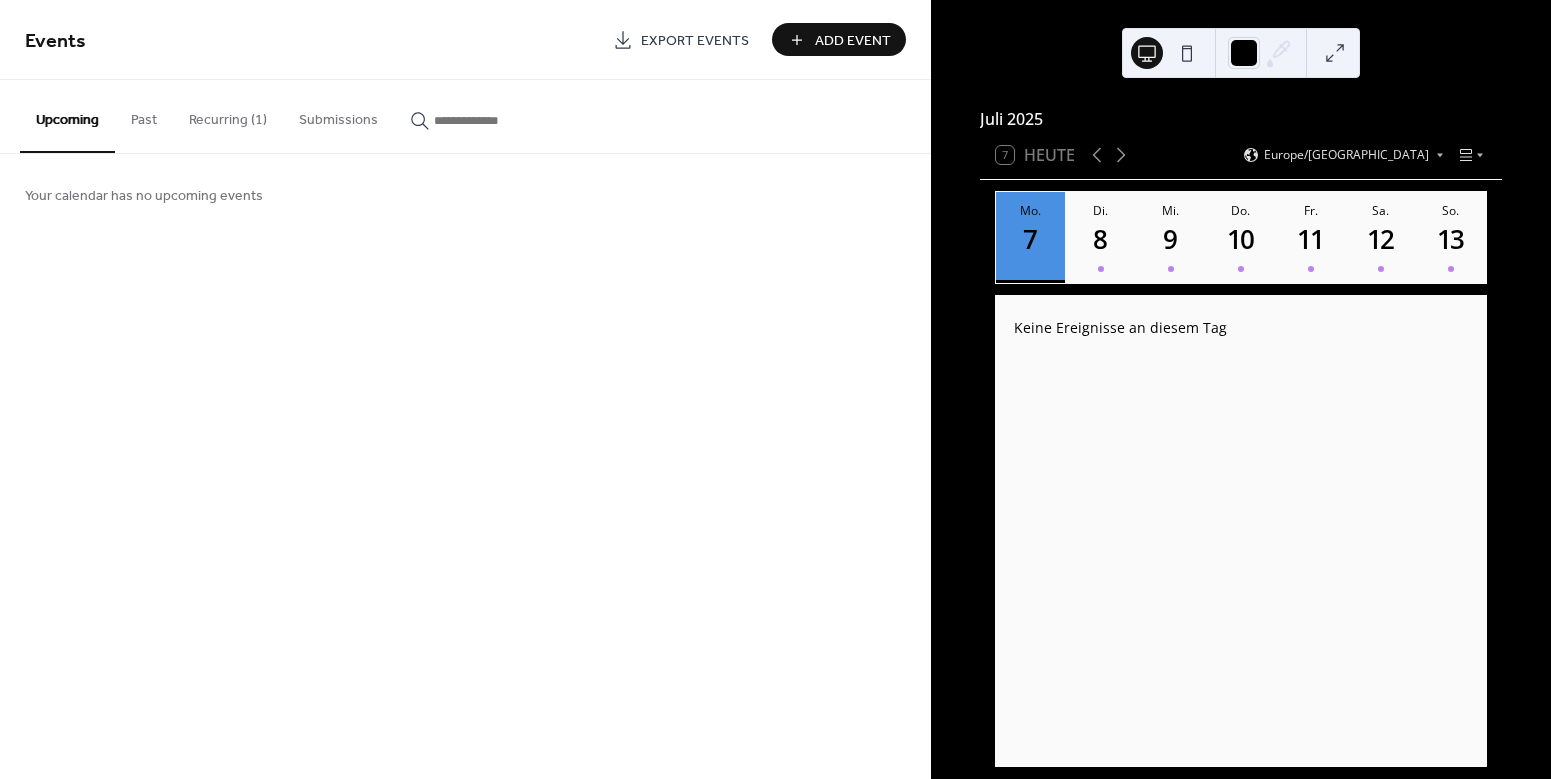click on "Recurring  (1)" at bounding box center [228, 115] 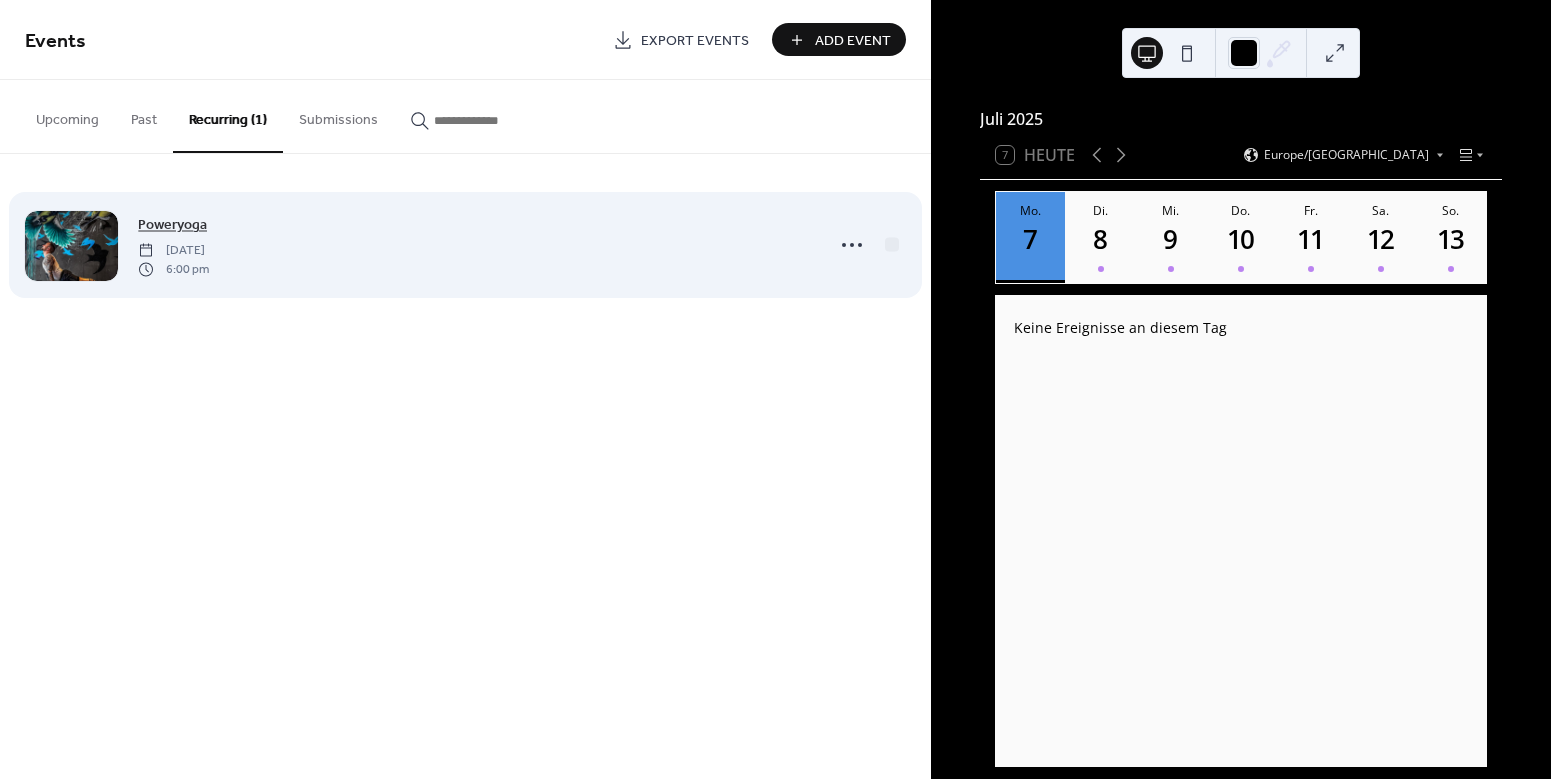 click on "Poweryoga" at bounding box center (172, 225) 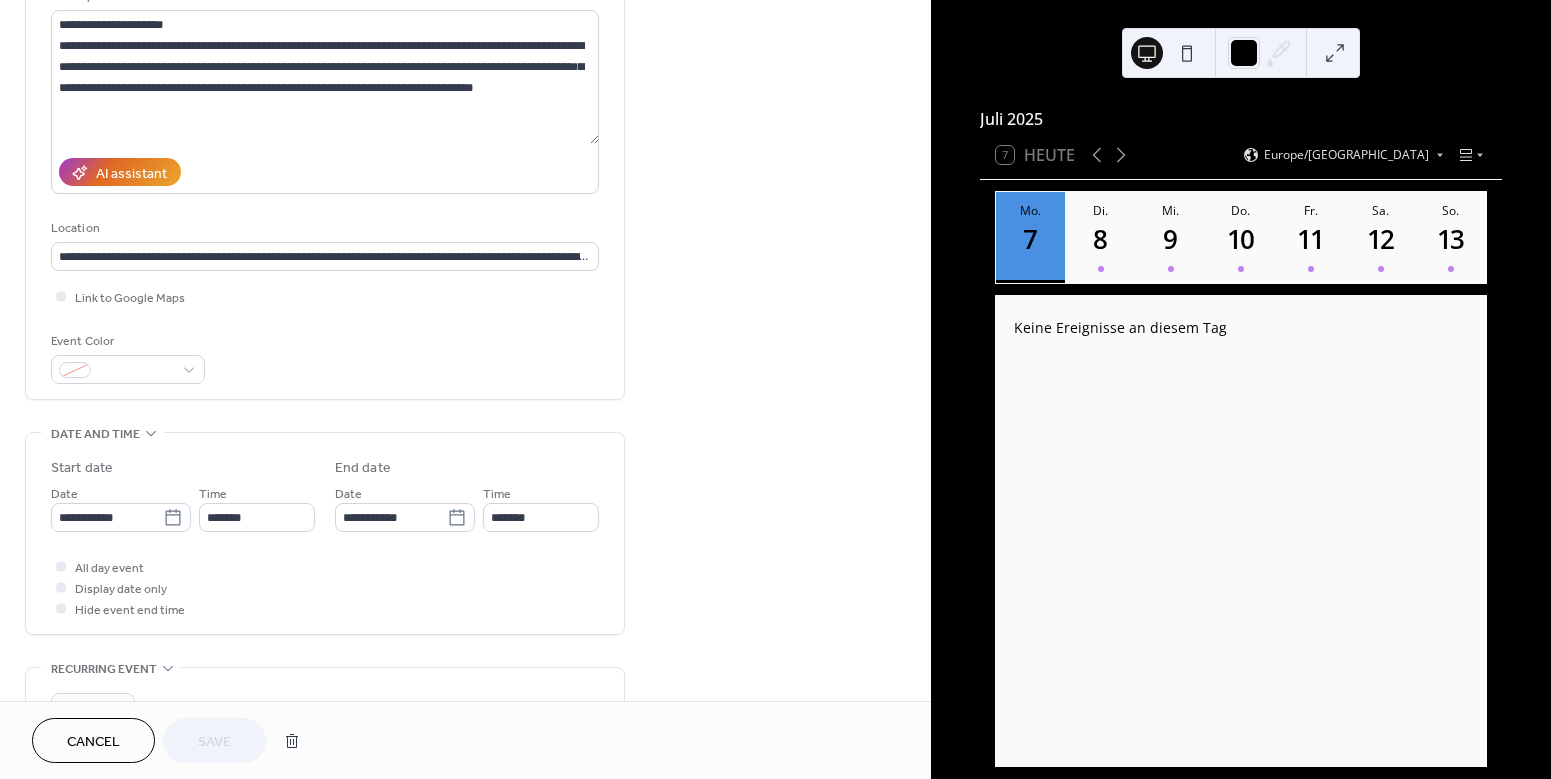 scroll, scrollTop: 216, scrollLeft: 0, axis: vertical 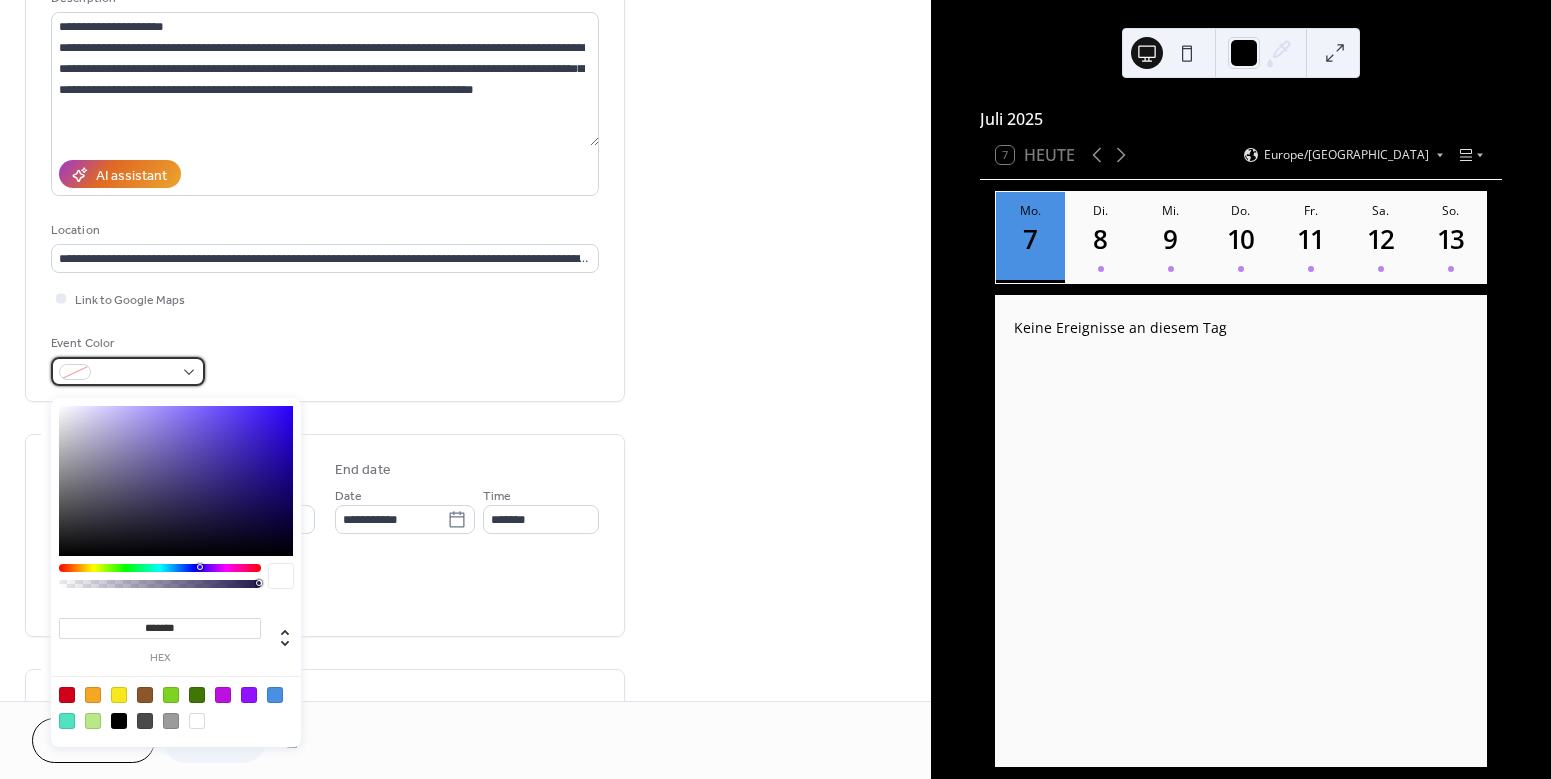 click at bounding box center (128, 371) 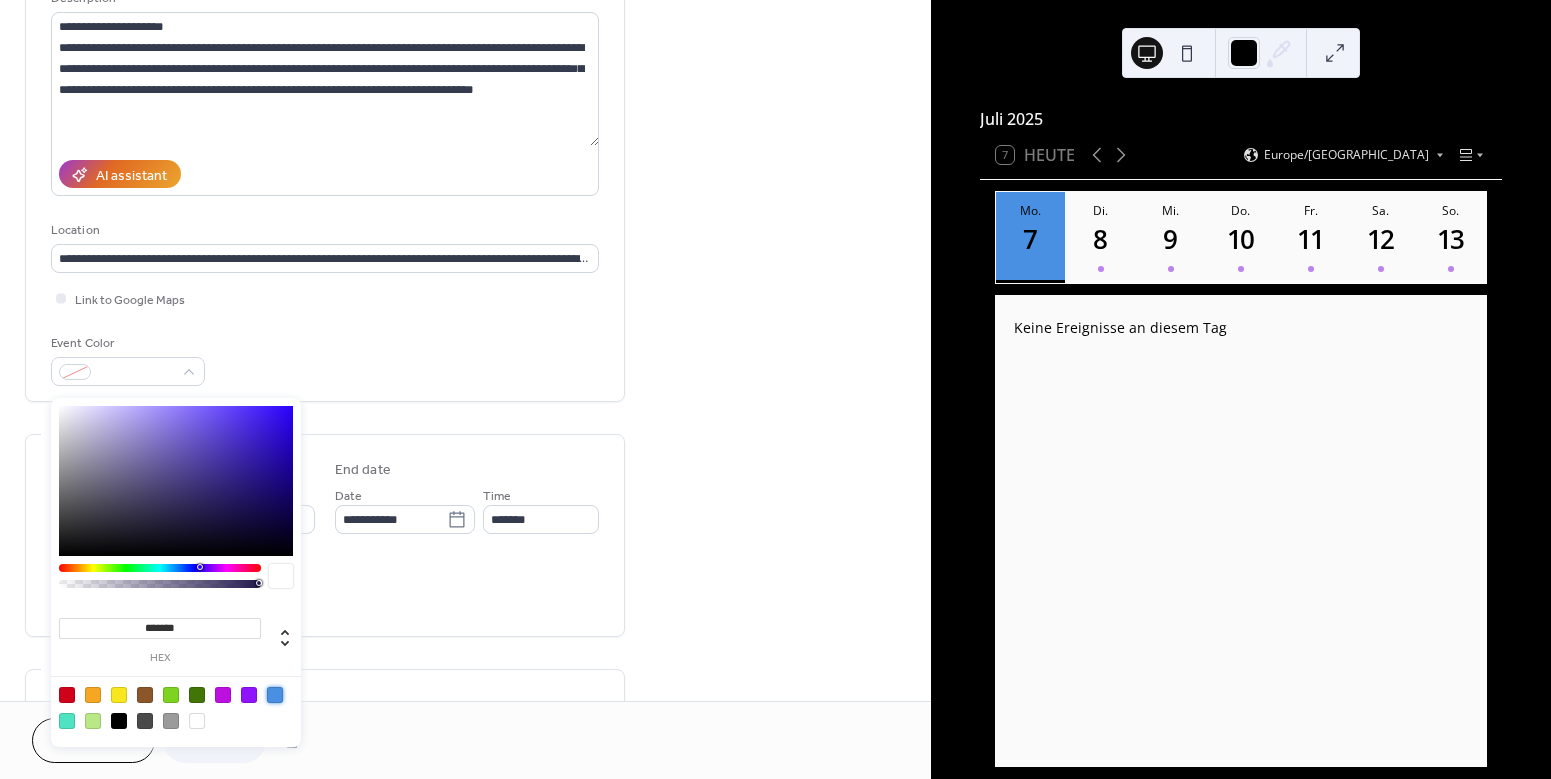 click at bounding box center (275, 695) 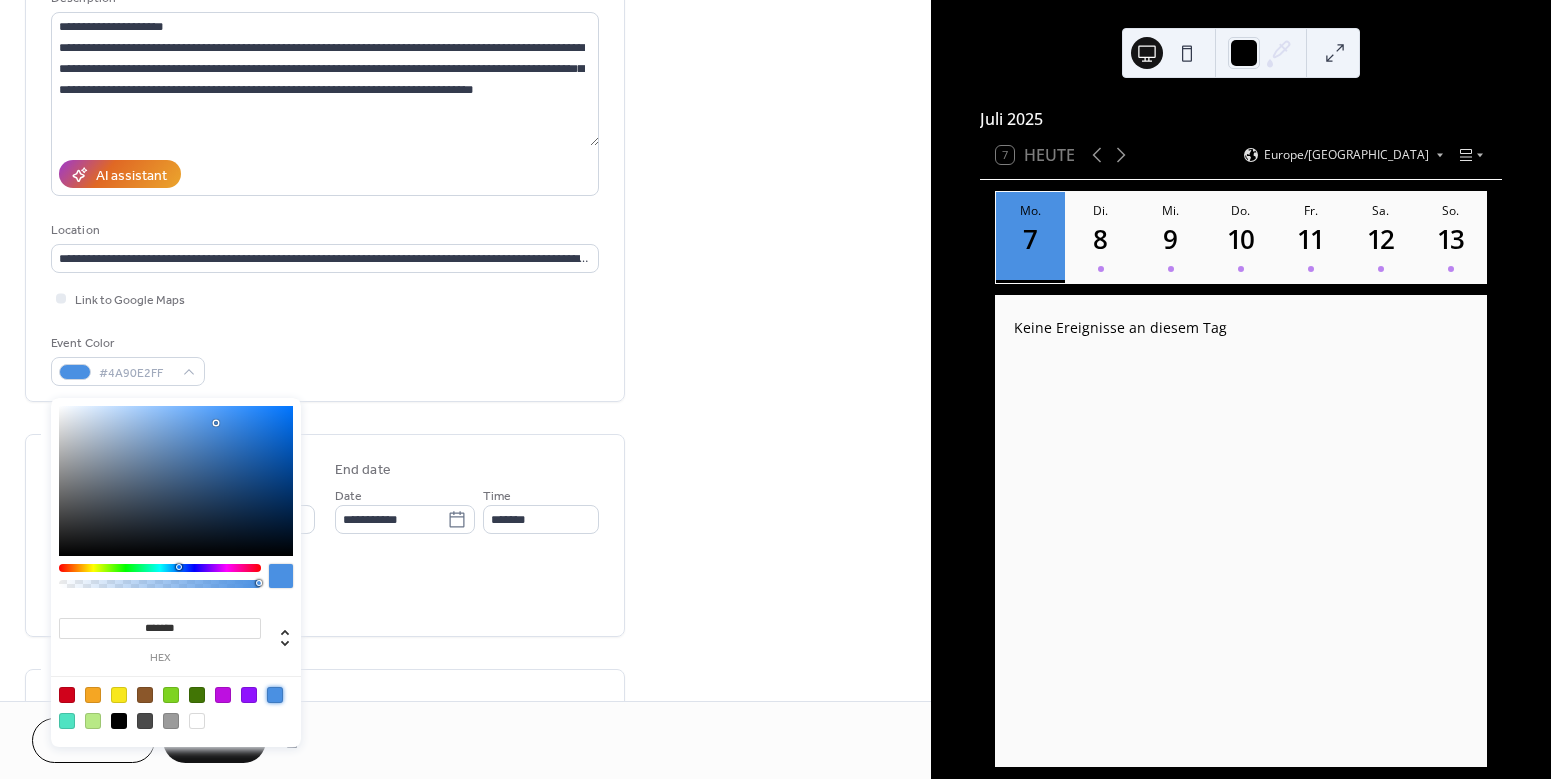 click on "Event Color #4A90E2FF" at bounding box center [325, 359] 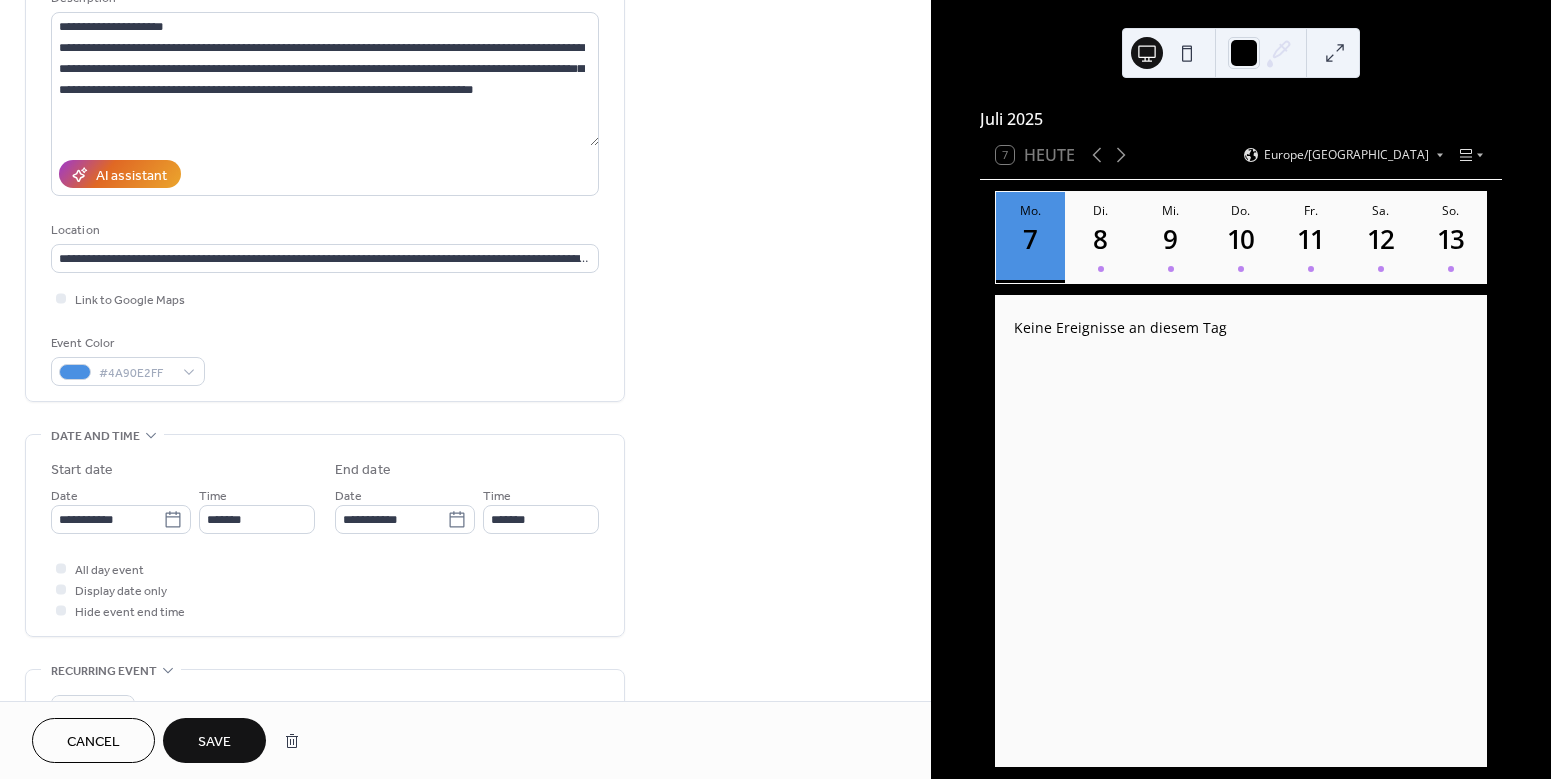 click on "Save" at bounding box center (214, 740) 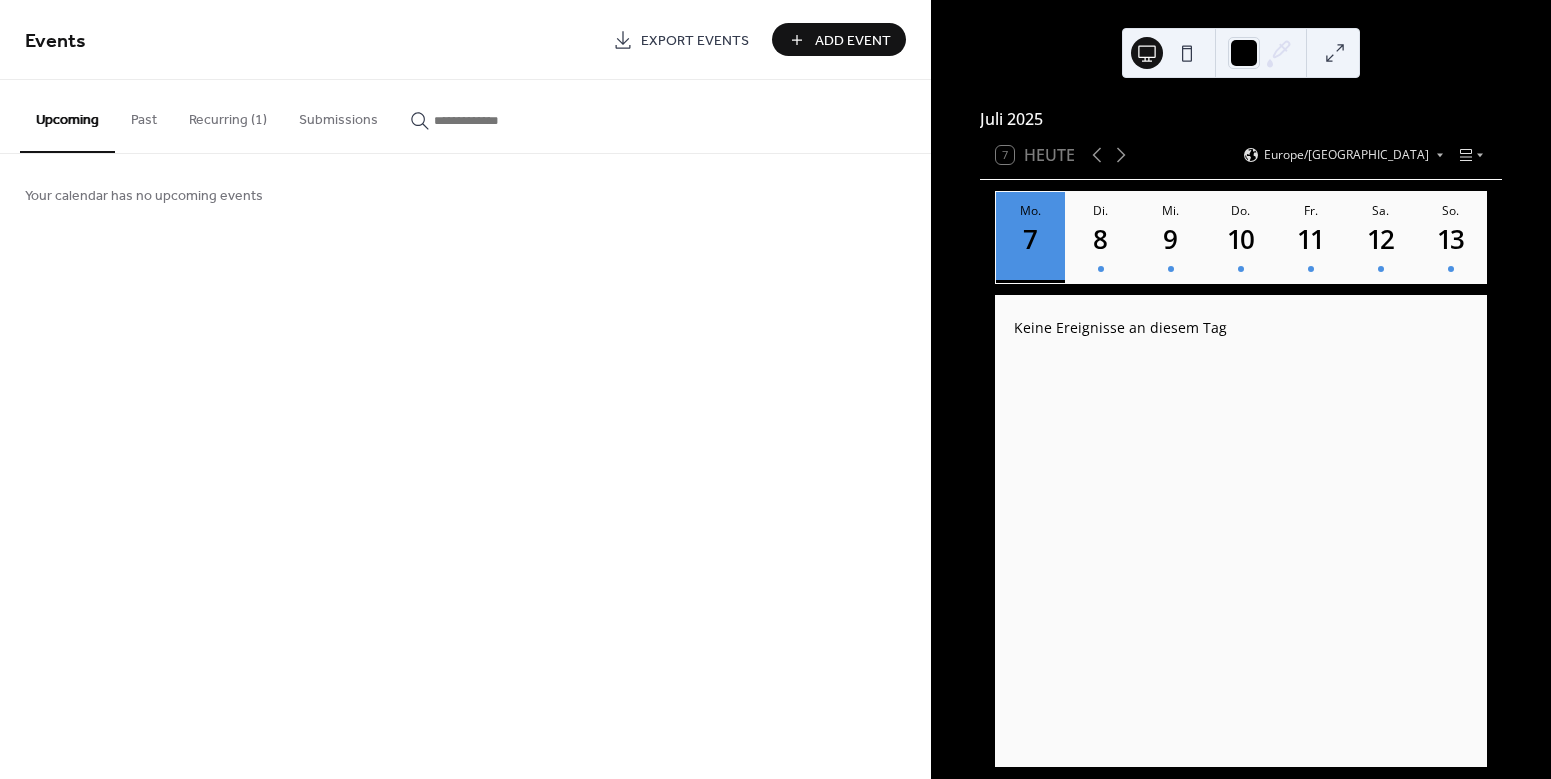 click on "Recurring  (1)" at bounding box center (228, 115) 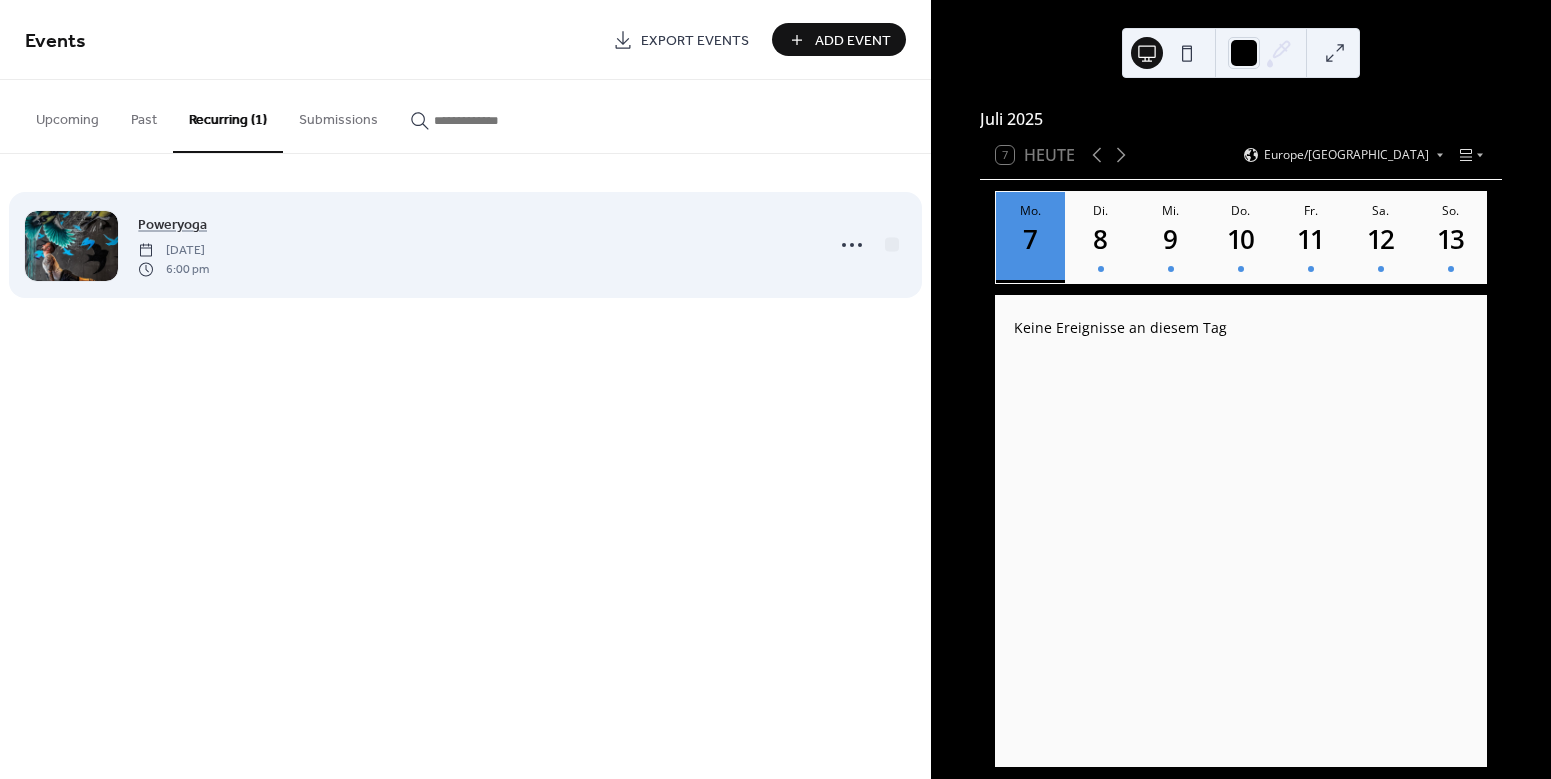 click on "Tuesday, July 8, 2025" at bounding box center [173, 251] 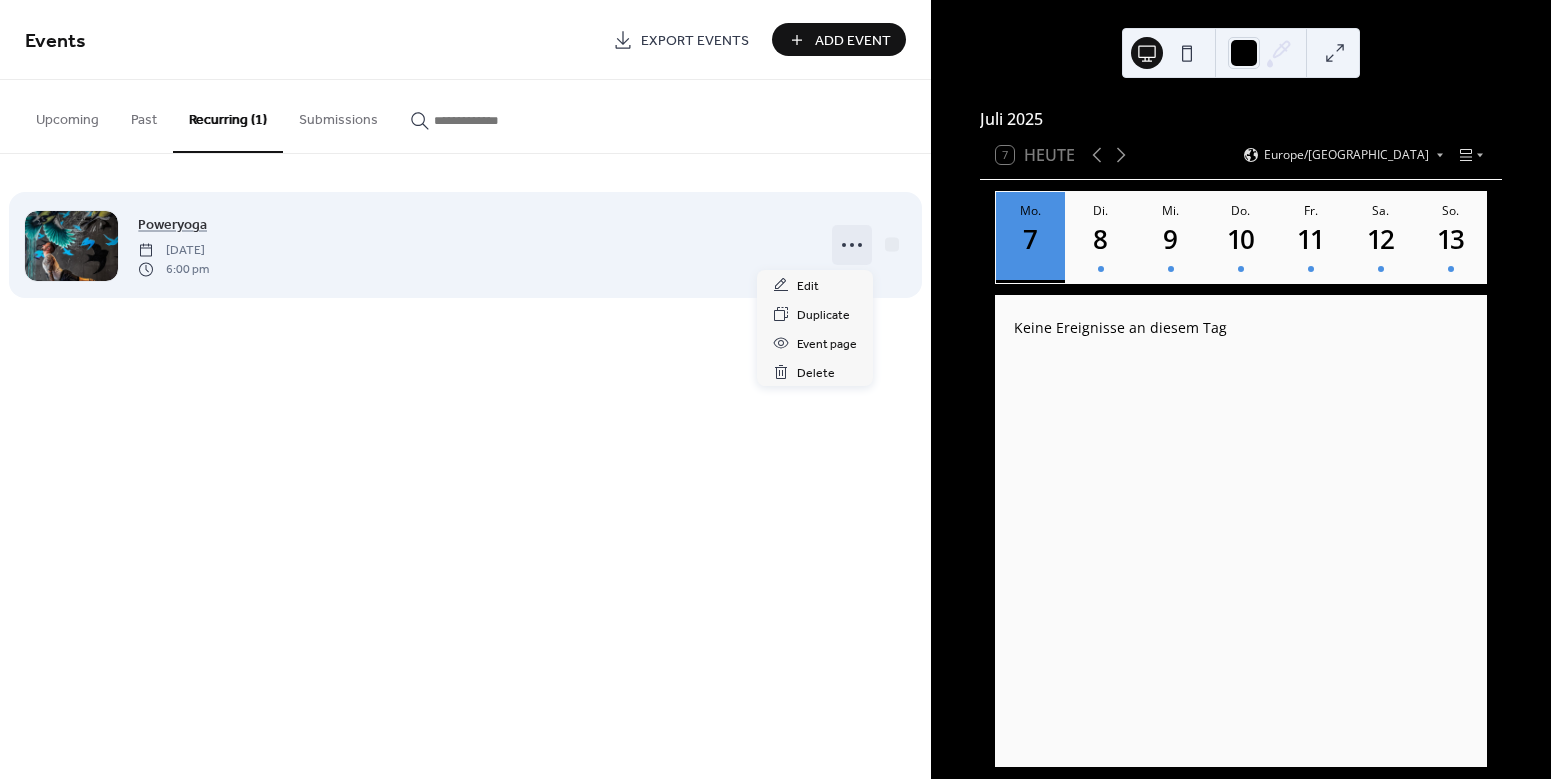 click at bounding box center [852, 245] 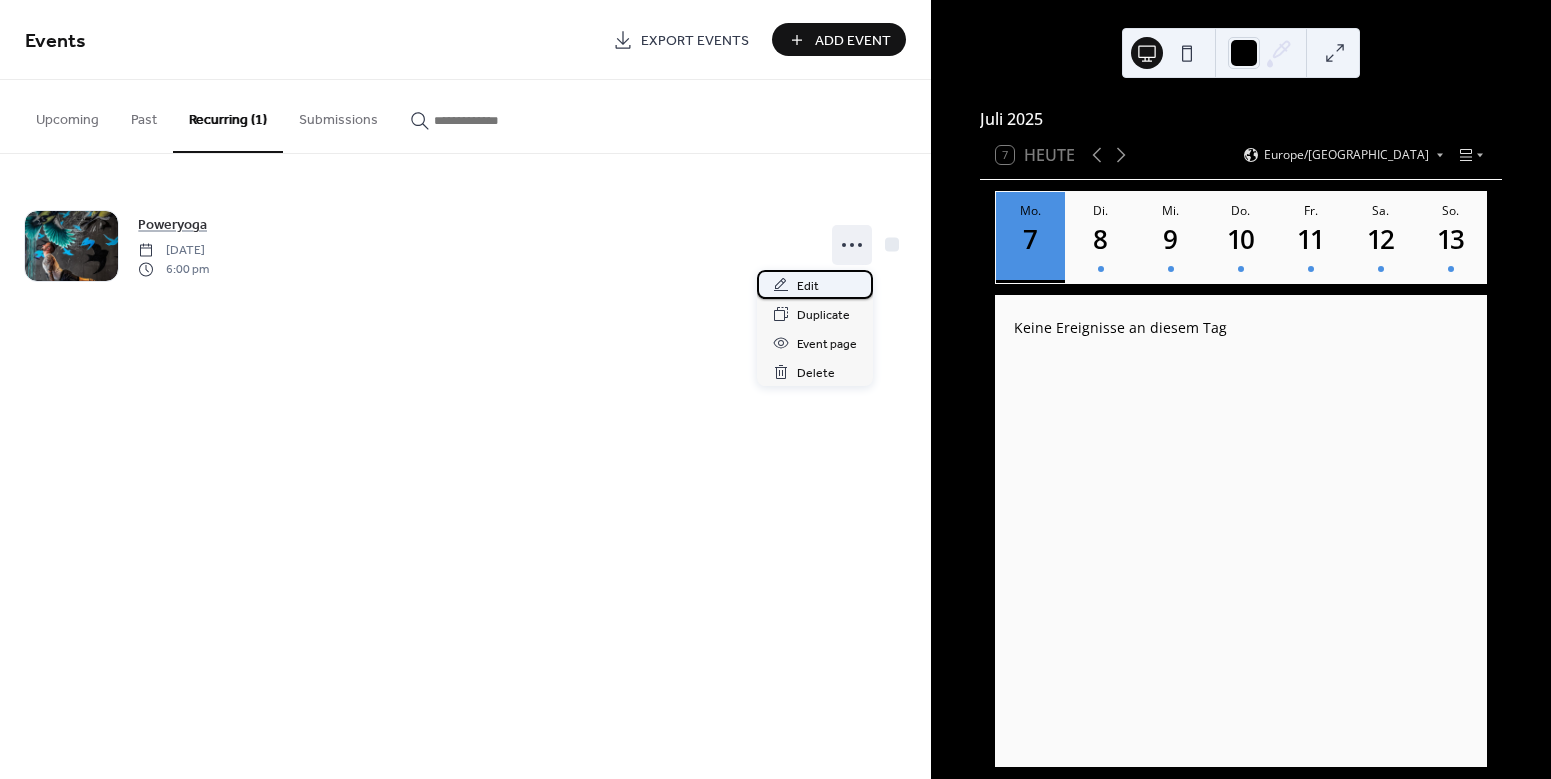 click on "Edit" at bounding box center (815, 284) 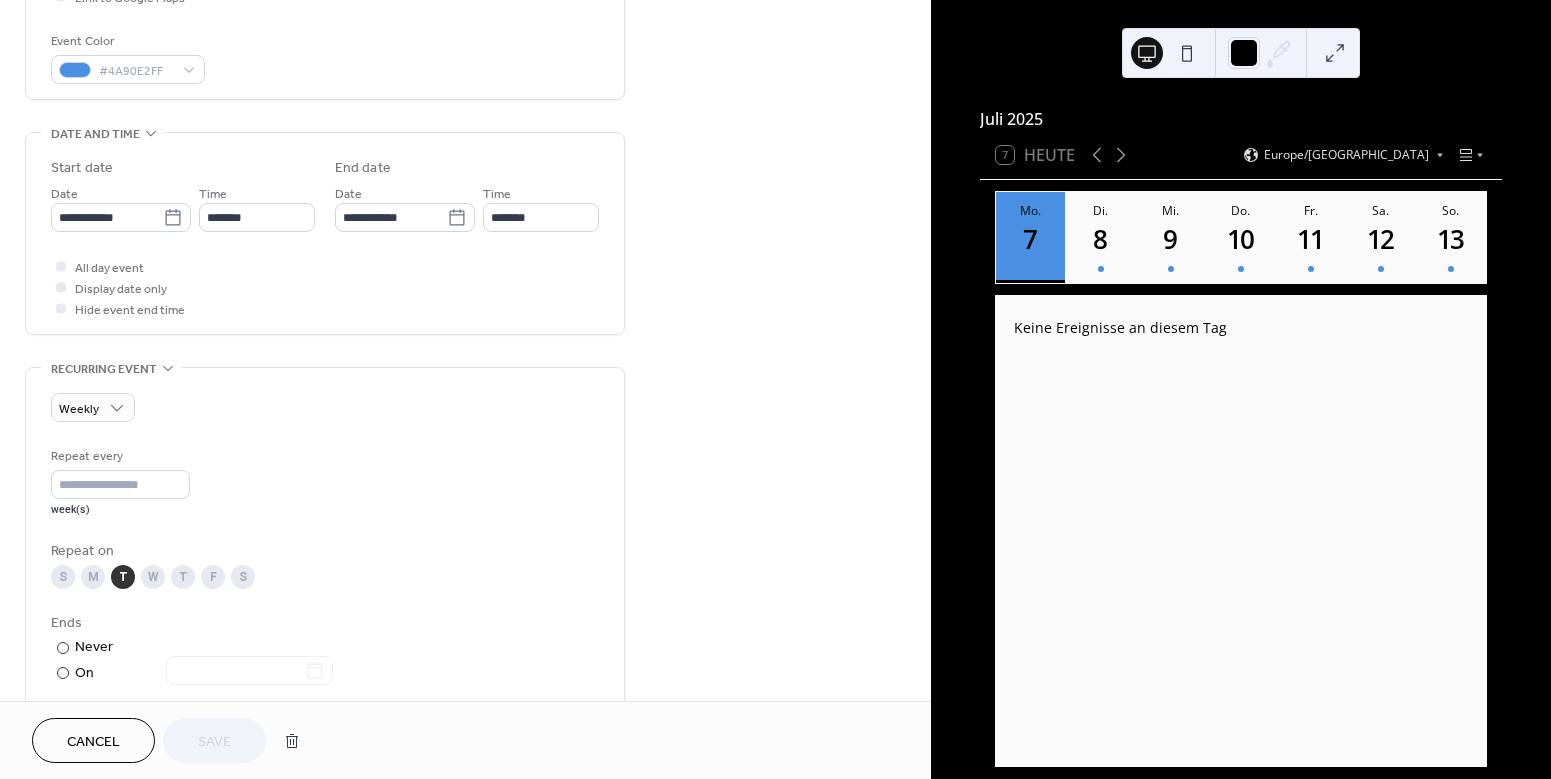 scroll, scrollTop: 528, scrollLeft: 0, axis: vertical 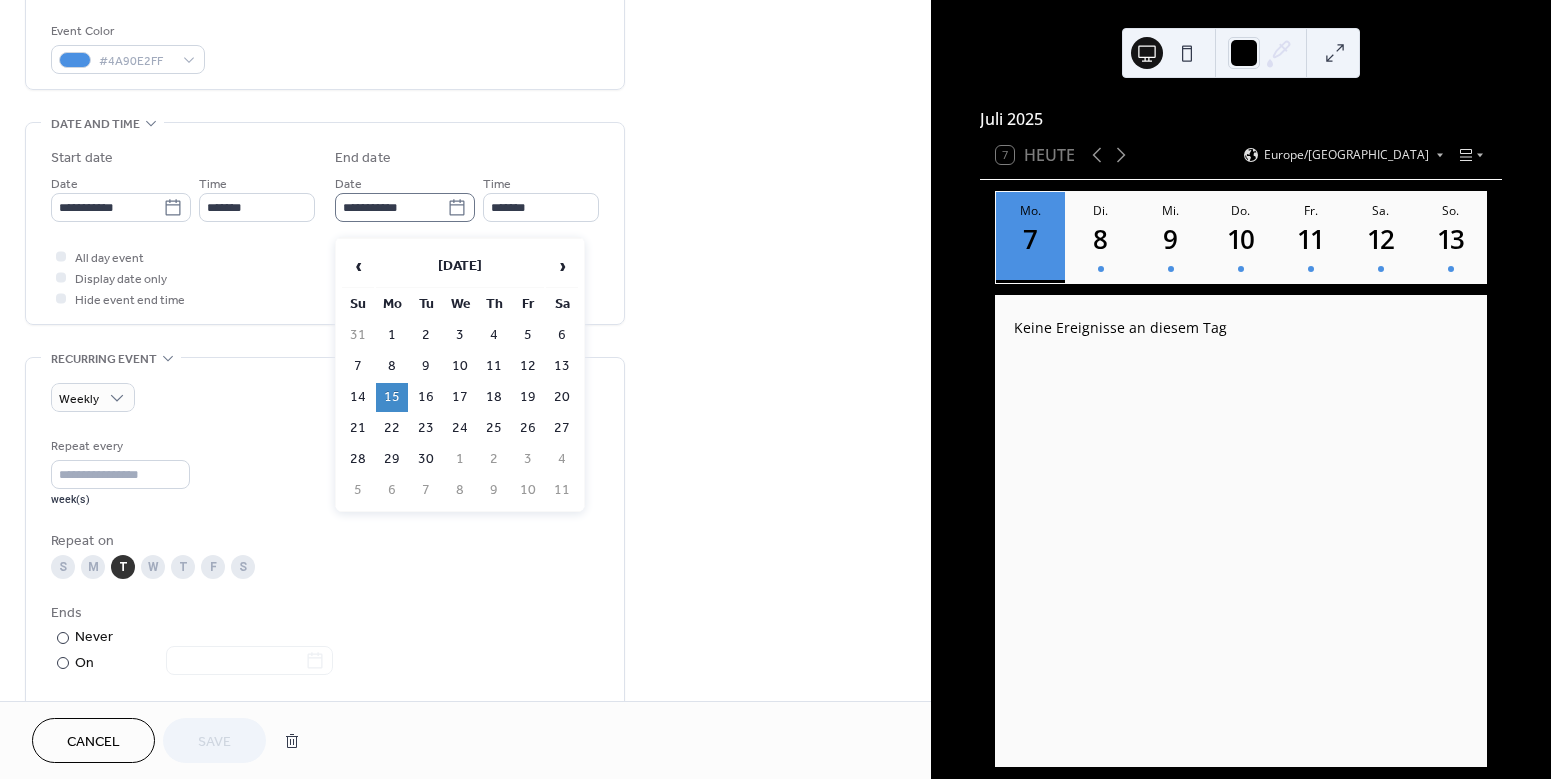 click 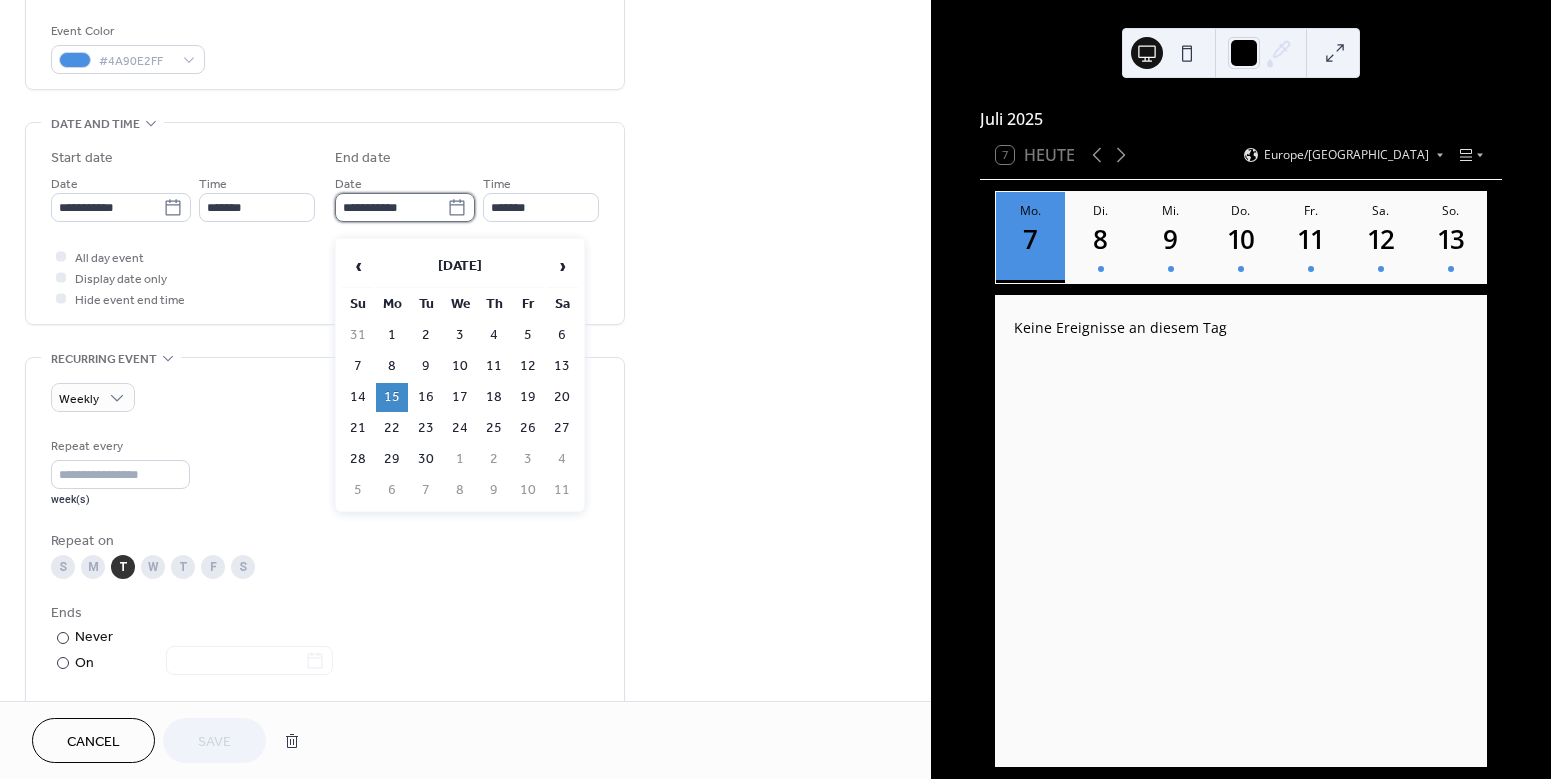 click on "**********" at bounding box center (391, 207) 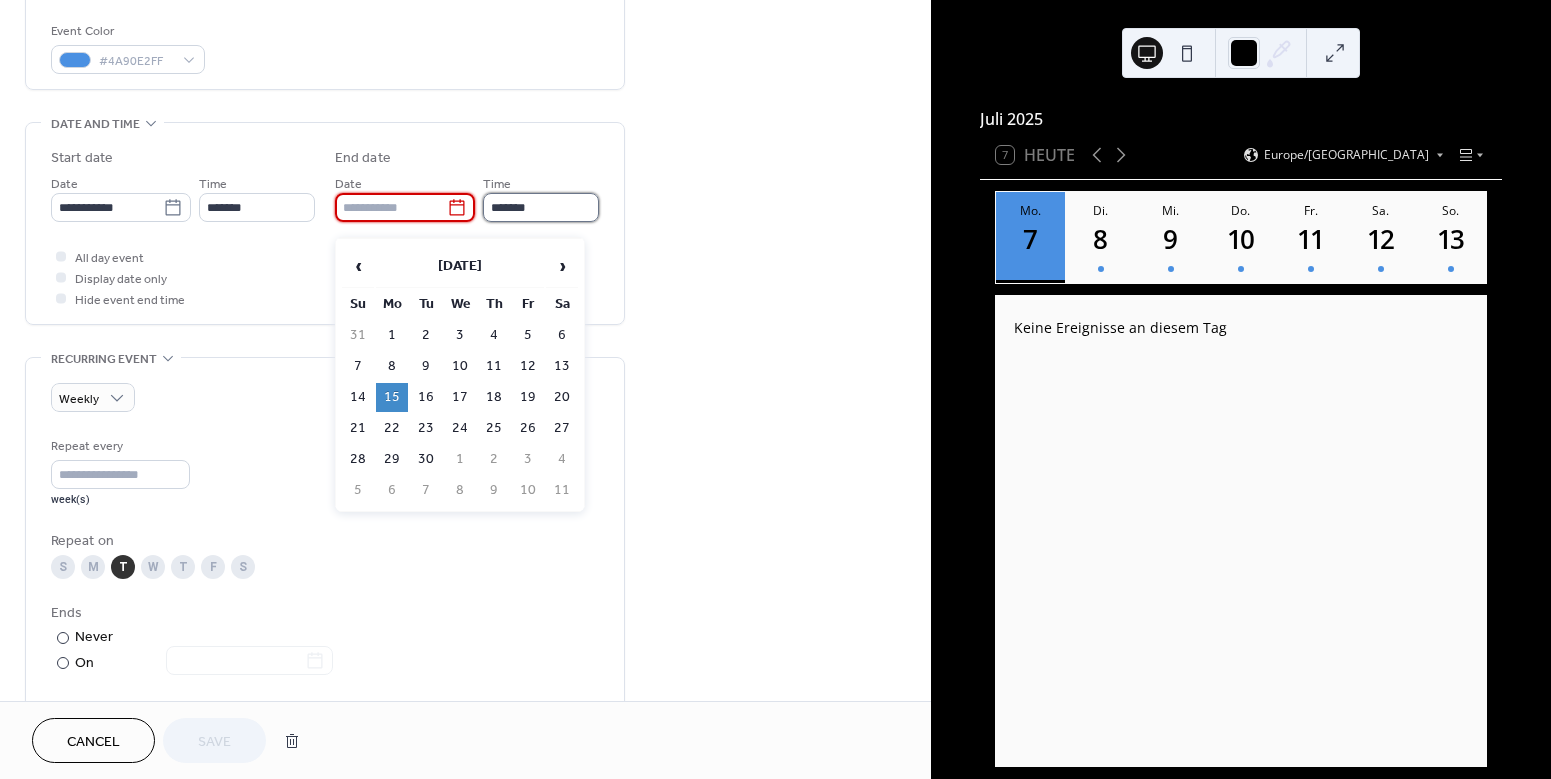 click on "*******" at bounding box center (541, 207) 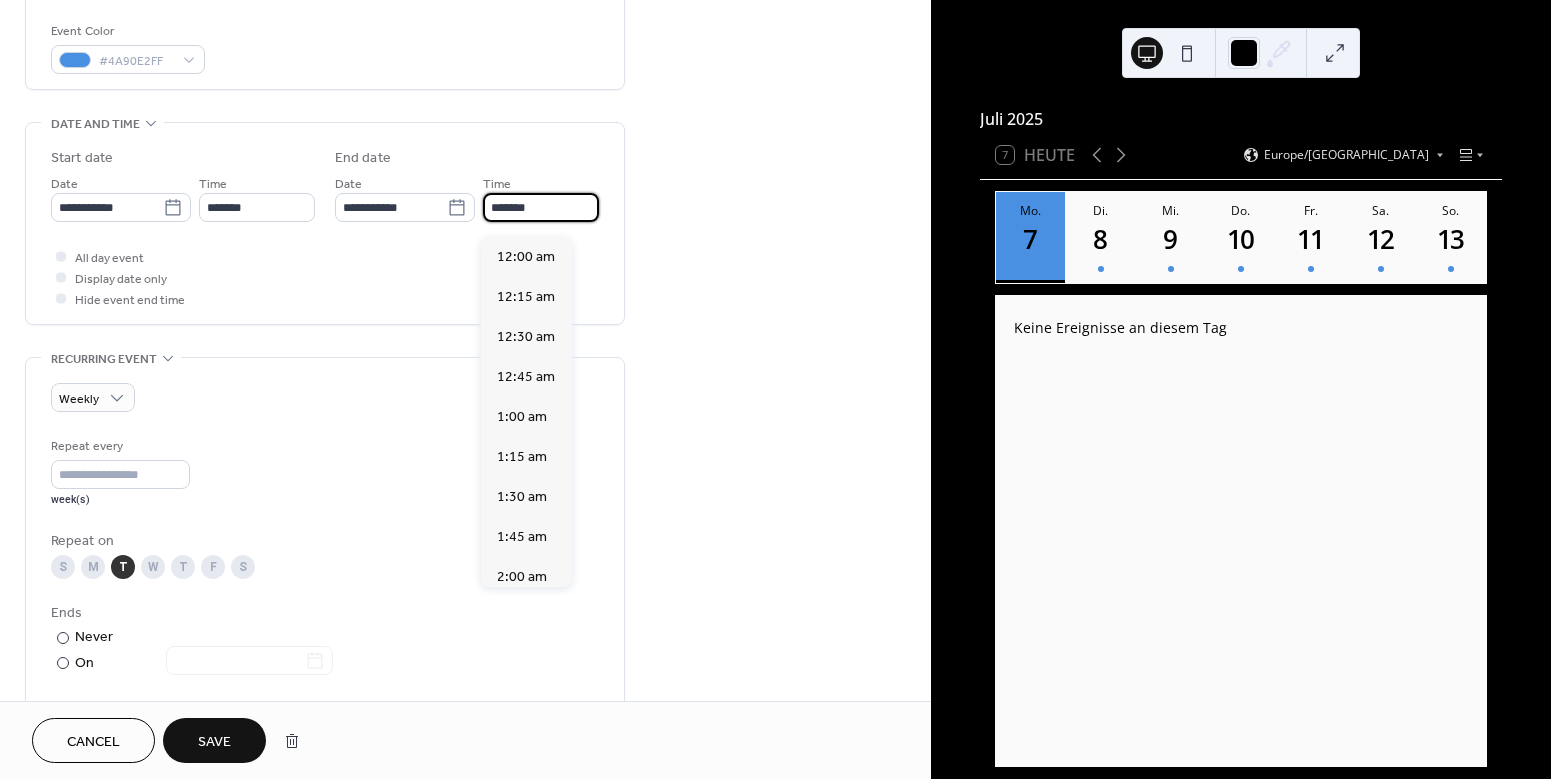 scroll, scrollTop: 2952, scrollLeft: 0, axis: vertical 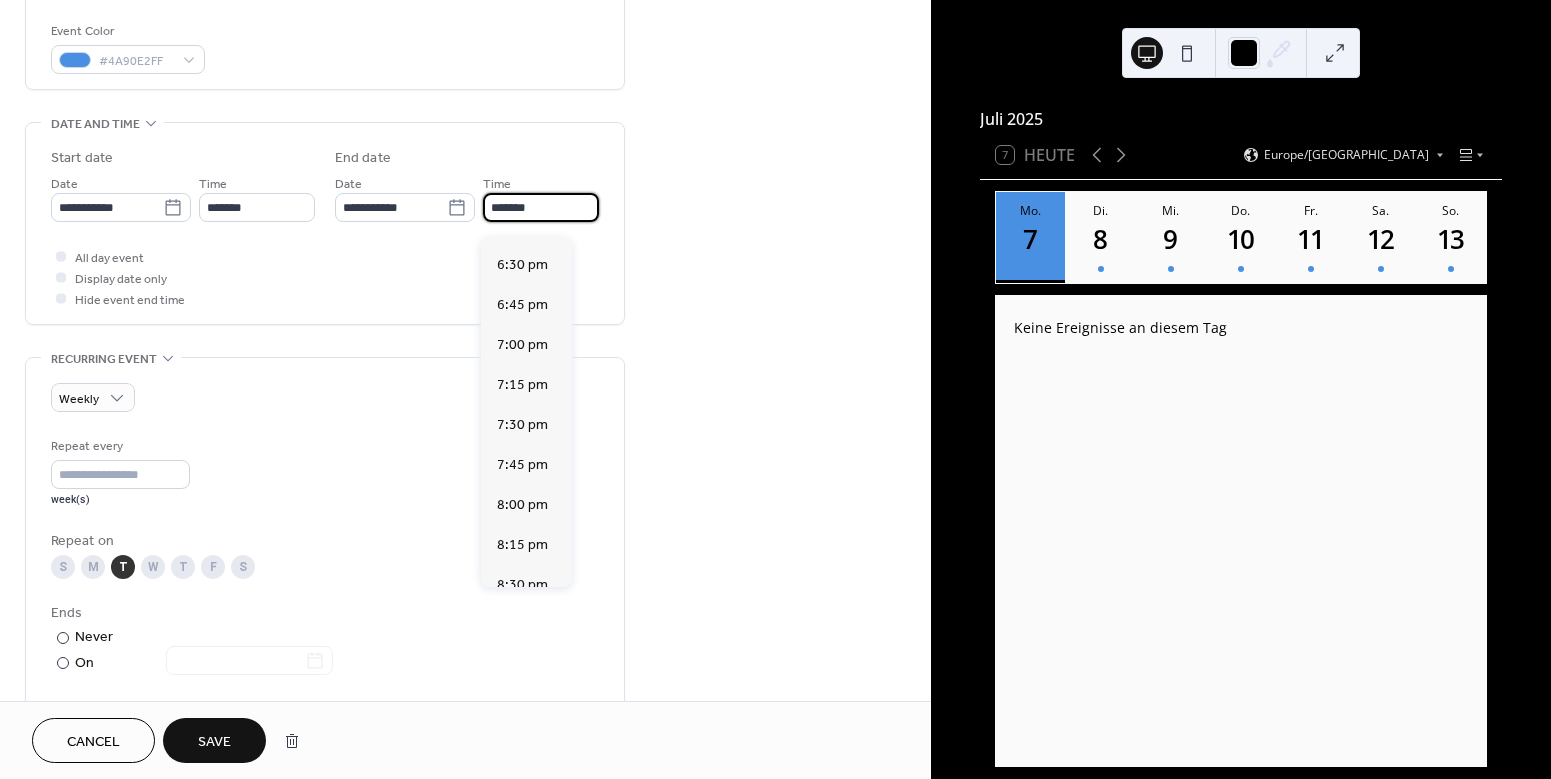 type on "******" 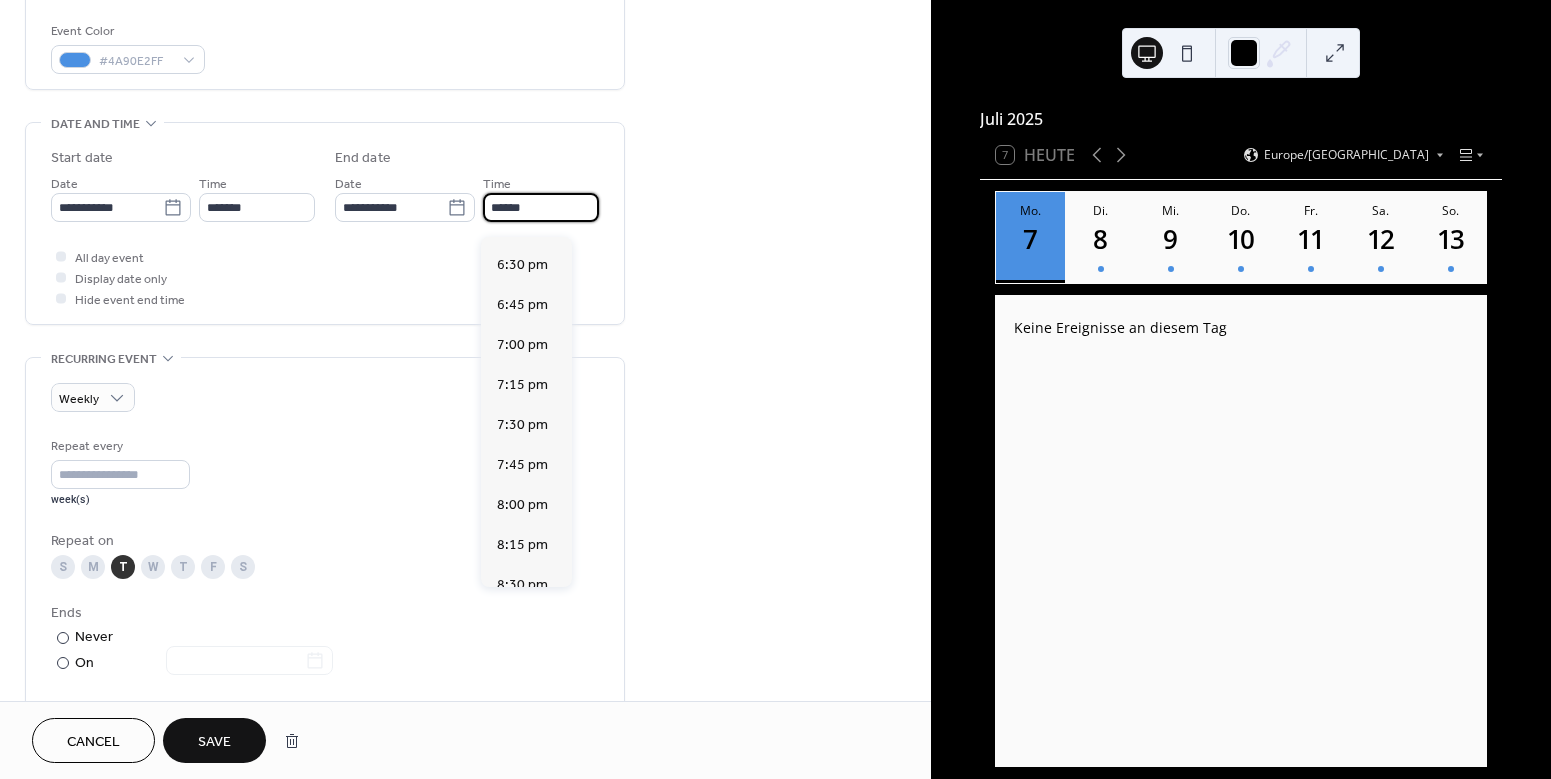 drag, startPoint x: 548, startPoint y: 216, endPoint x: 374, endPoint y: 211, distance: 174.07182 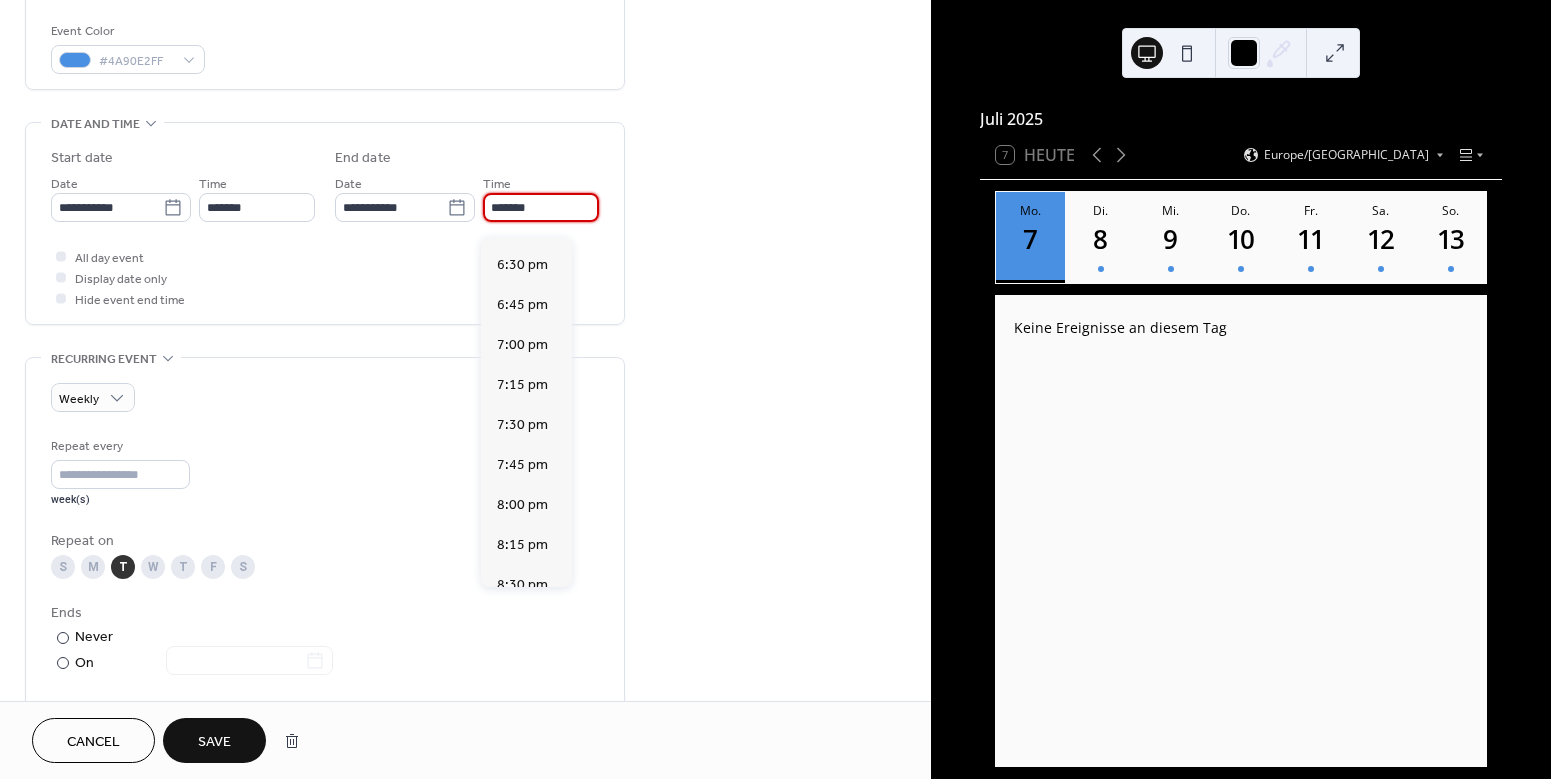 click on "**********" at bounding box center [325, 223] 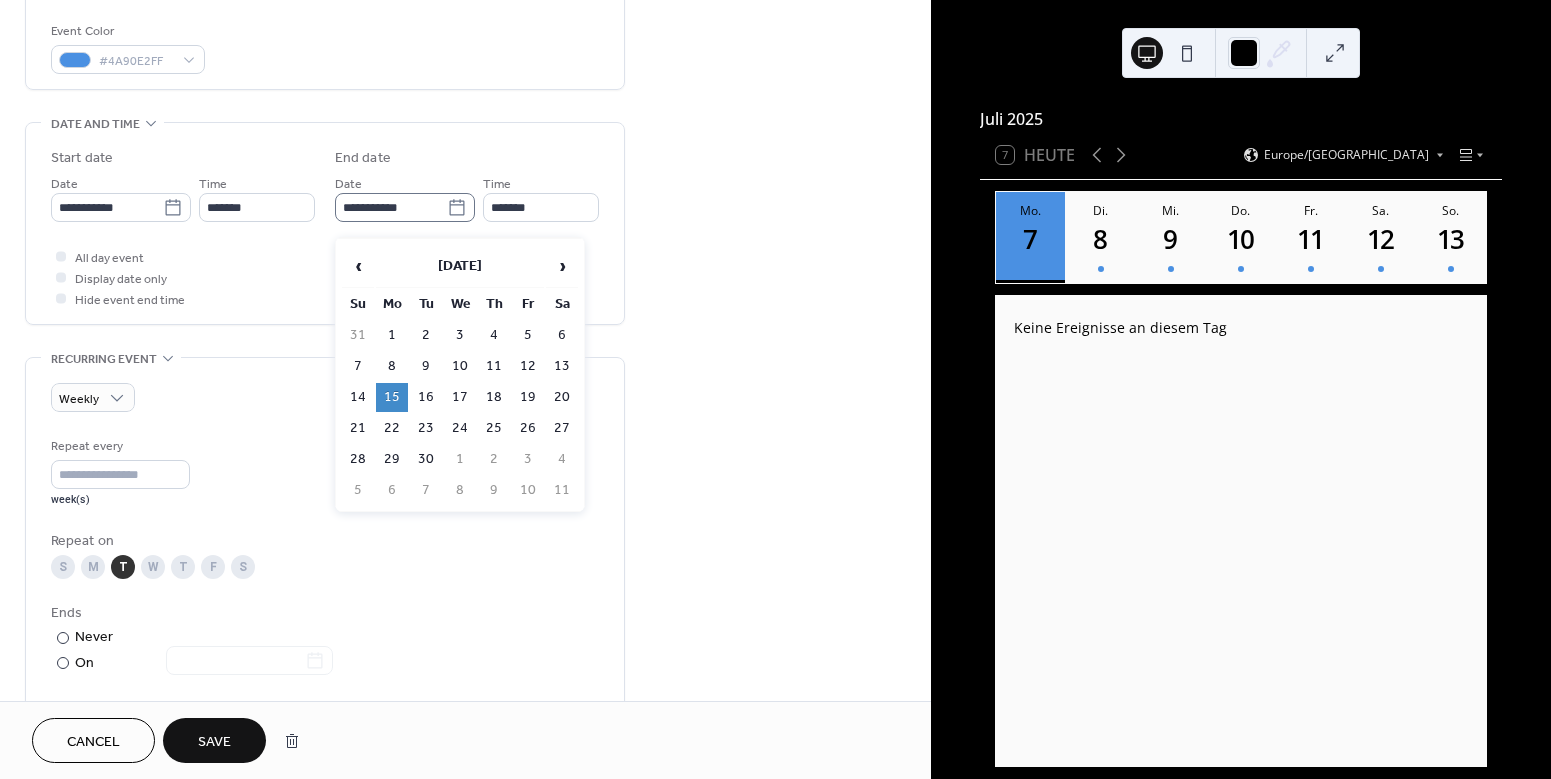 click 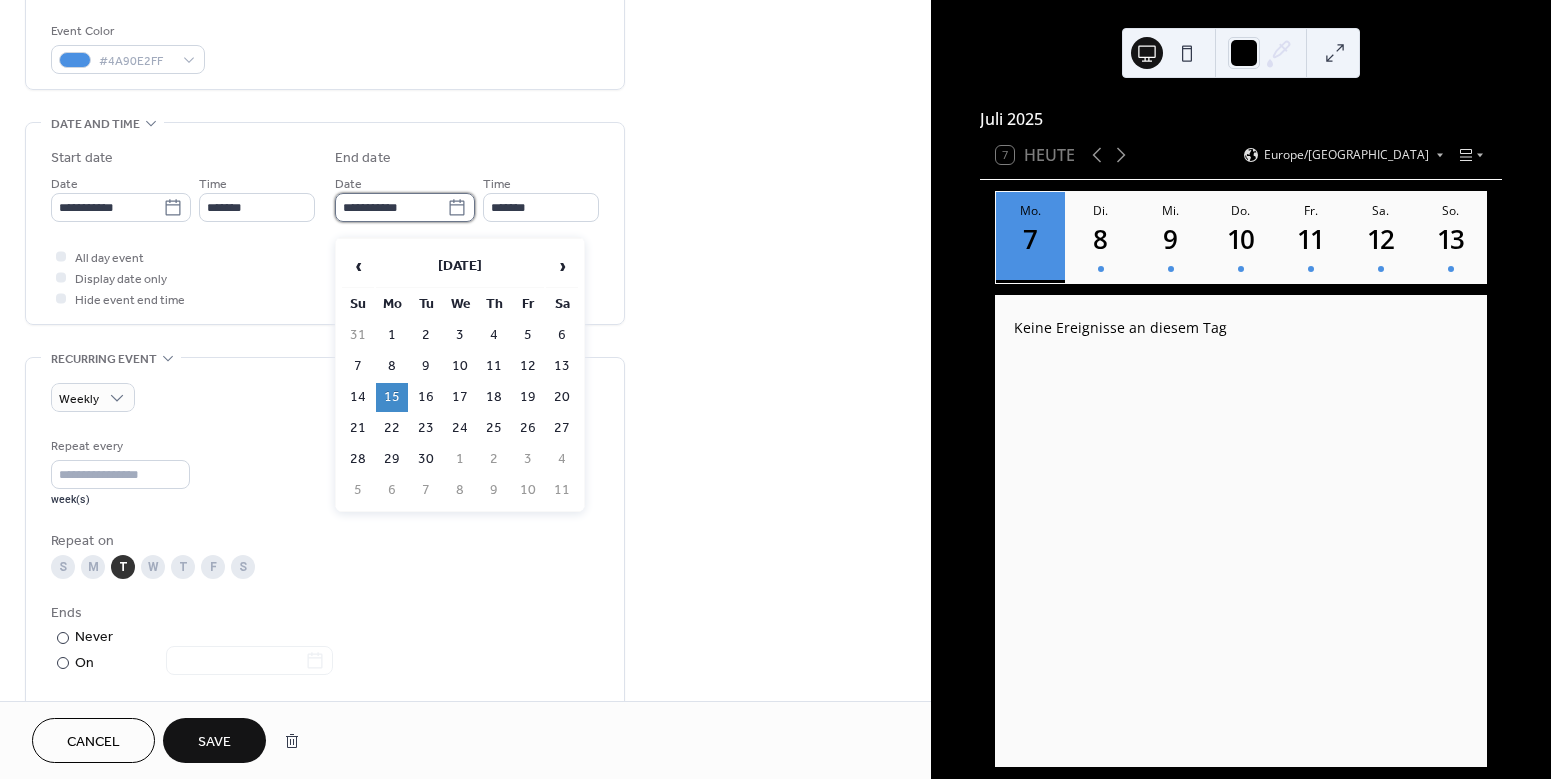 click on "**********" at bounding box center [391, 207] 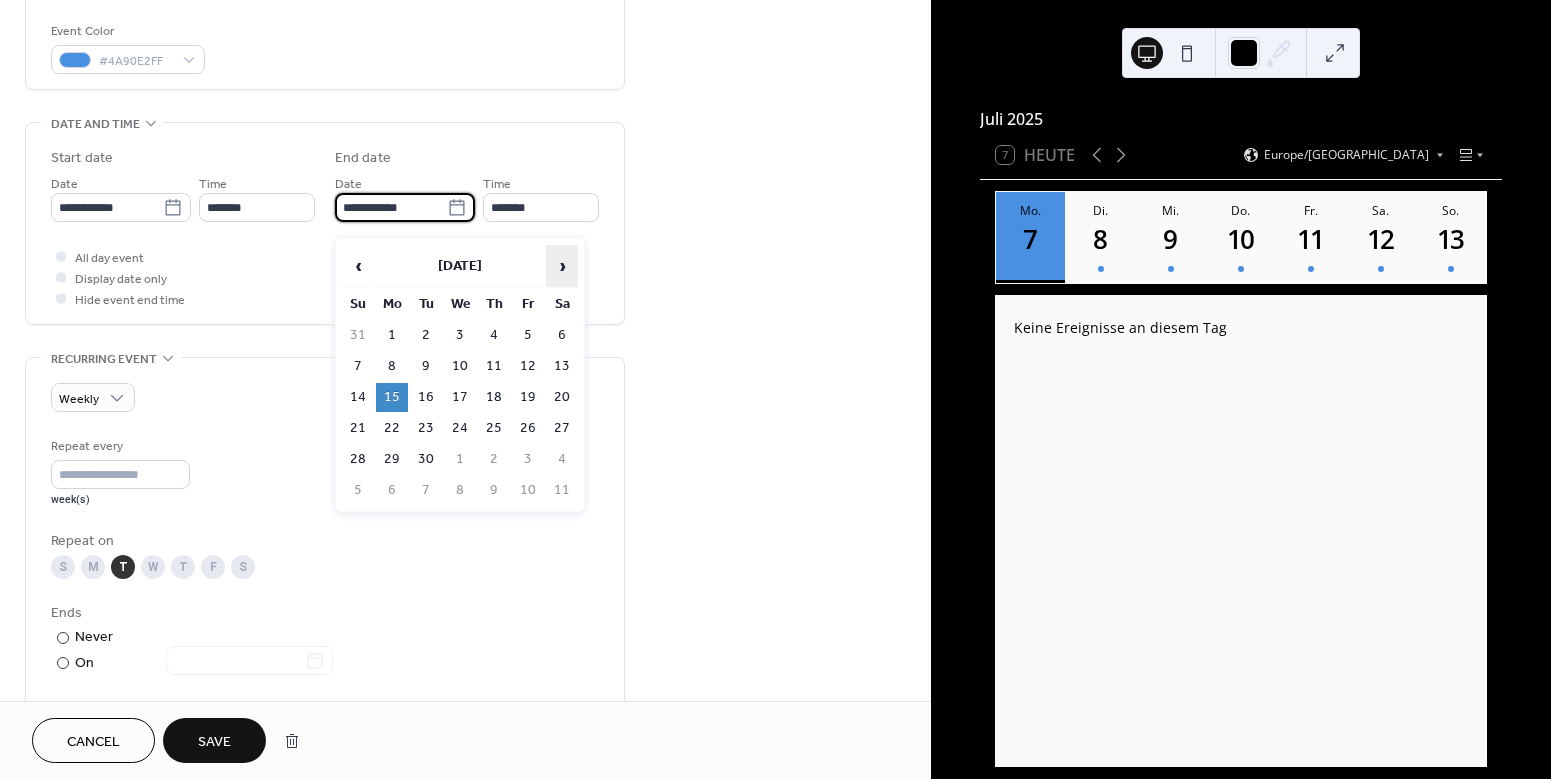 click on "›" at bounding box center [562, 266] 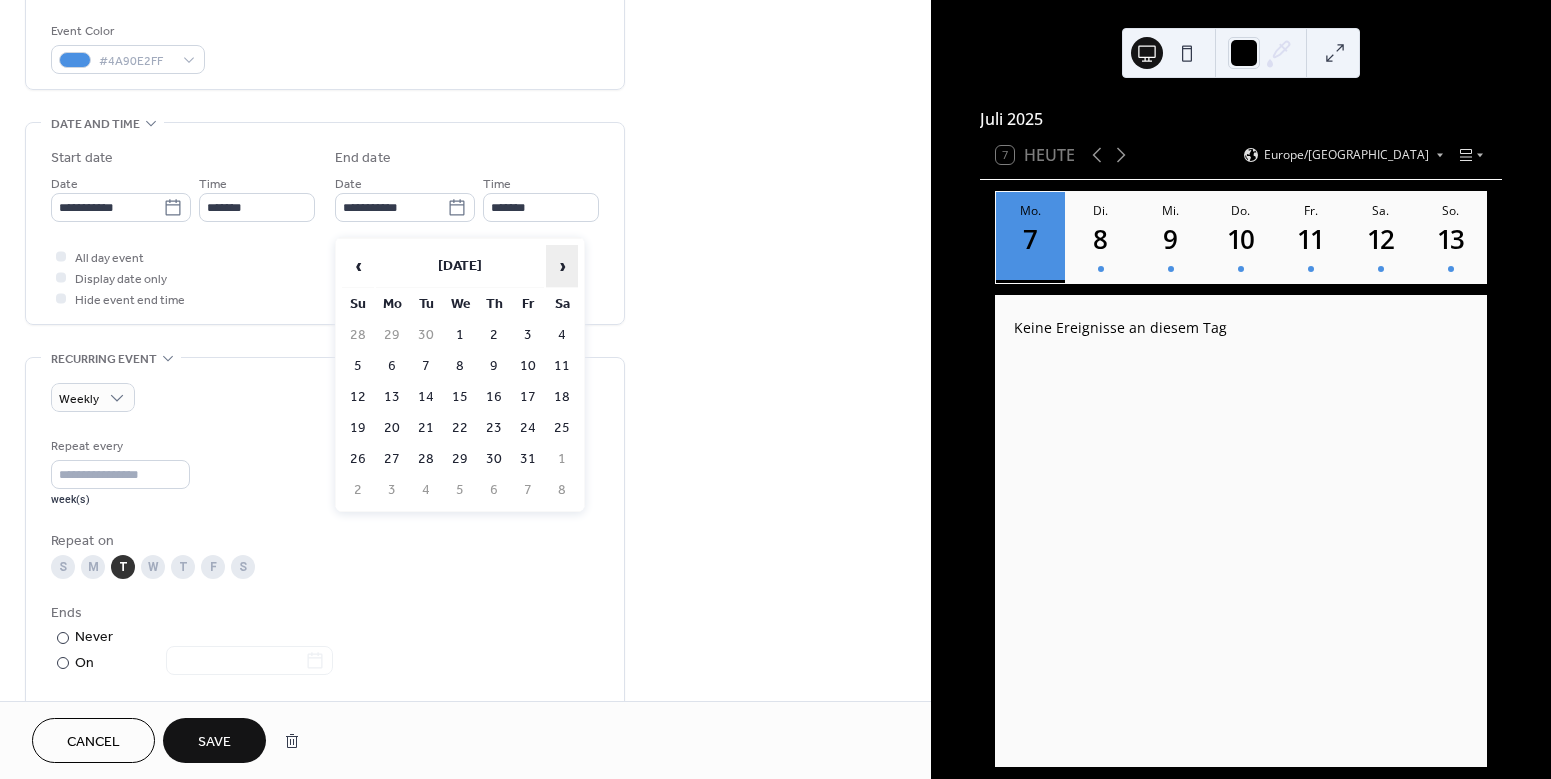 click on "›" at bounding box center [562, 266] 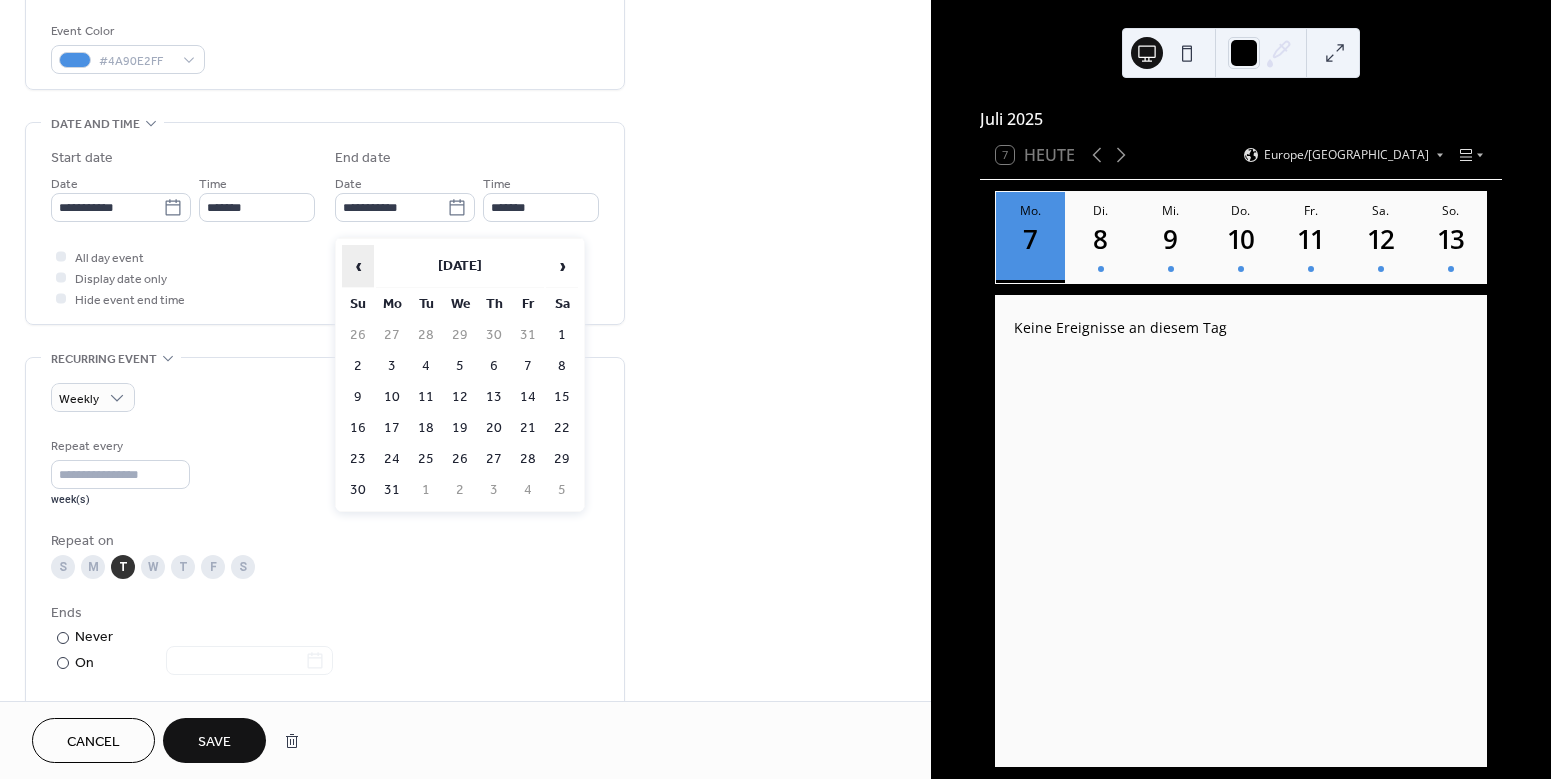 click on "‹" at bounding box center [358, 266] 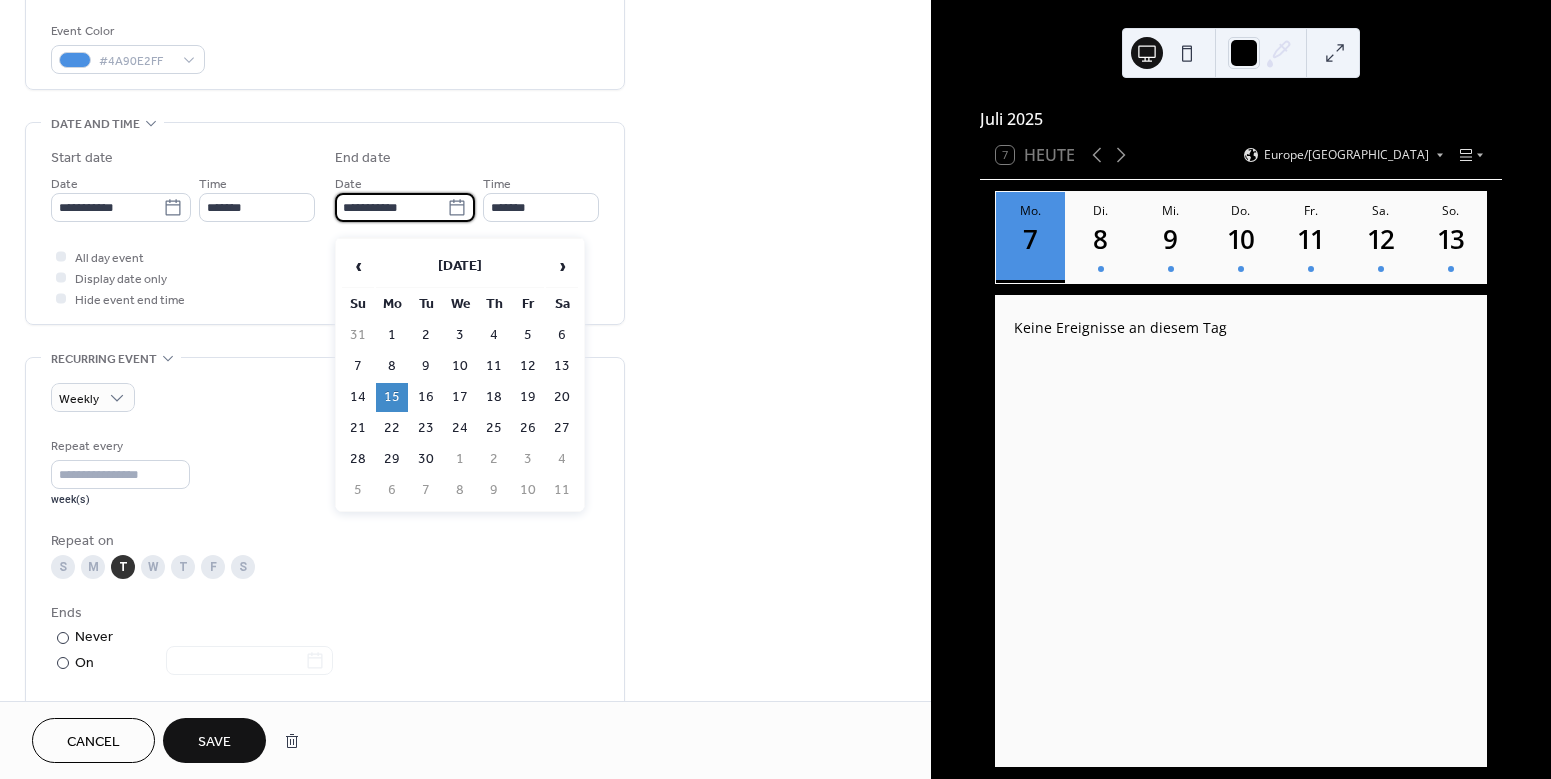 click on "**********" at bounding box center (391, 207) 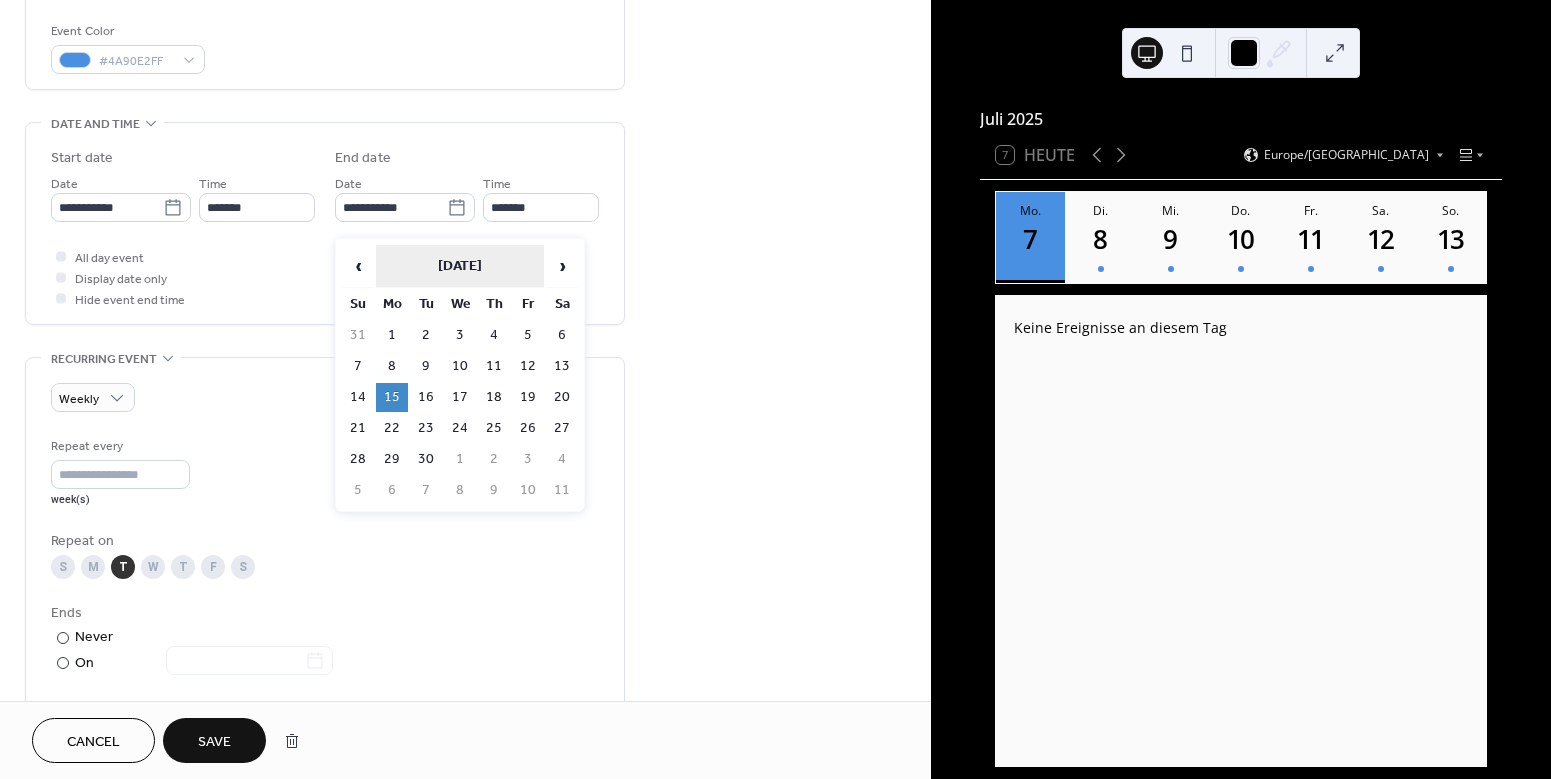 click on "June 2026" at bounding box center (460, 266) 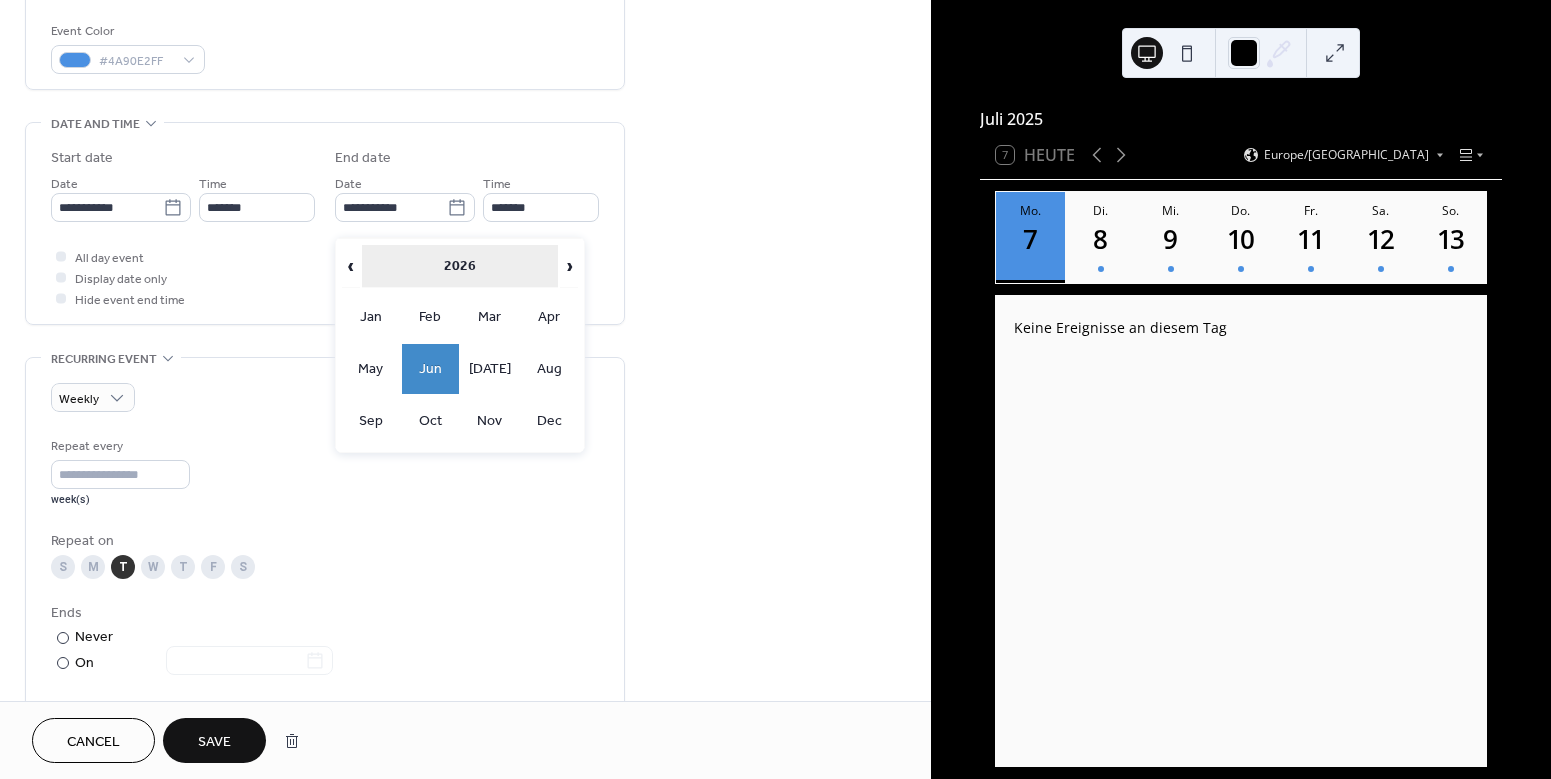 click on "2026" at bounding box center (460, 266) 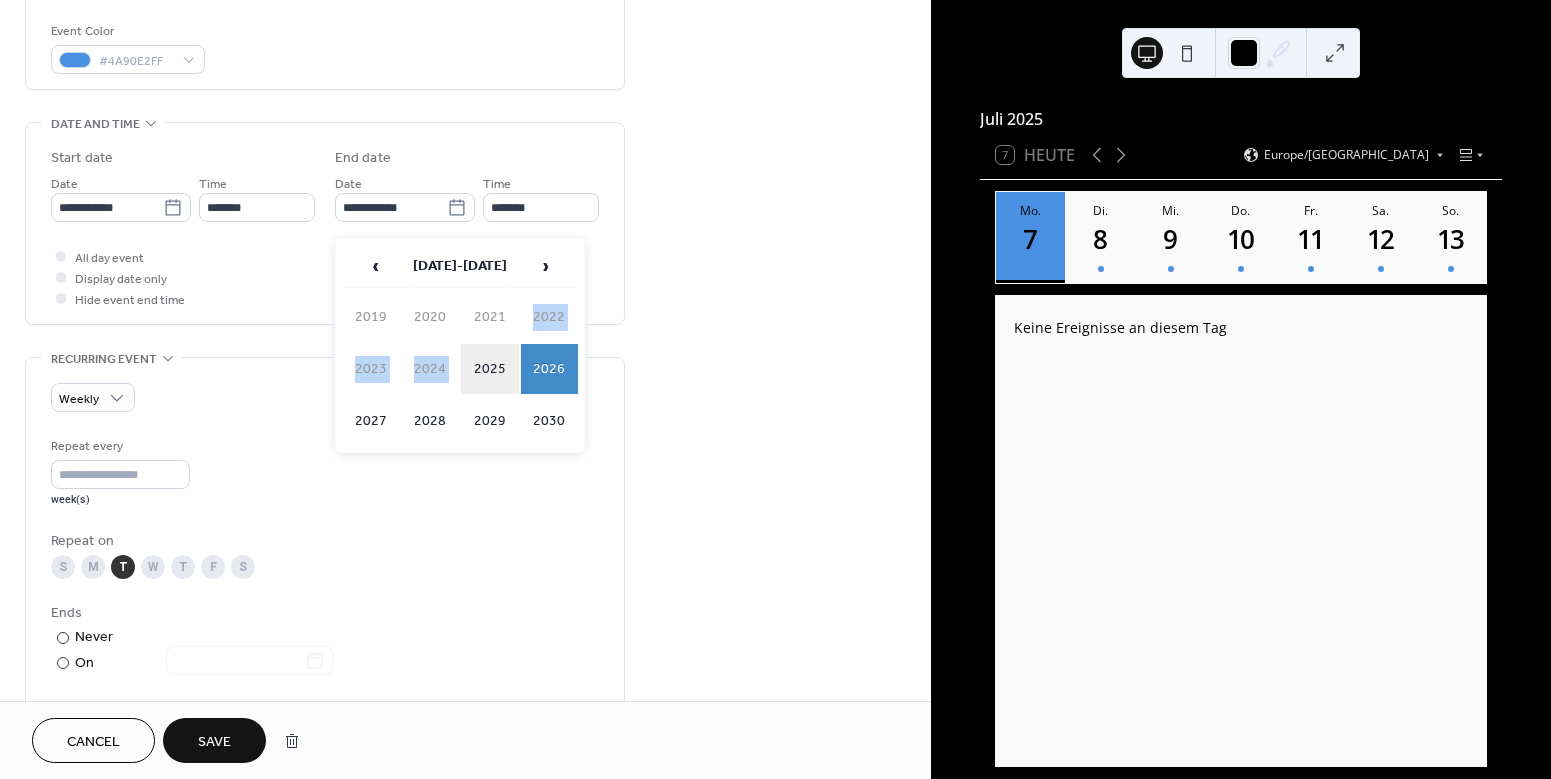 click on "2019 2020 2021 2022 2023 2024 2025 2026 2027 2028 2029 2030" at bounding box center [460, 369] 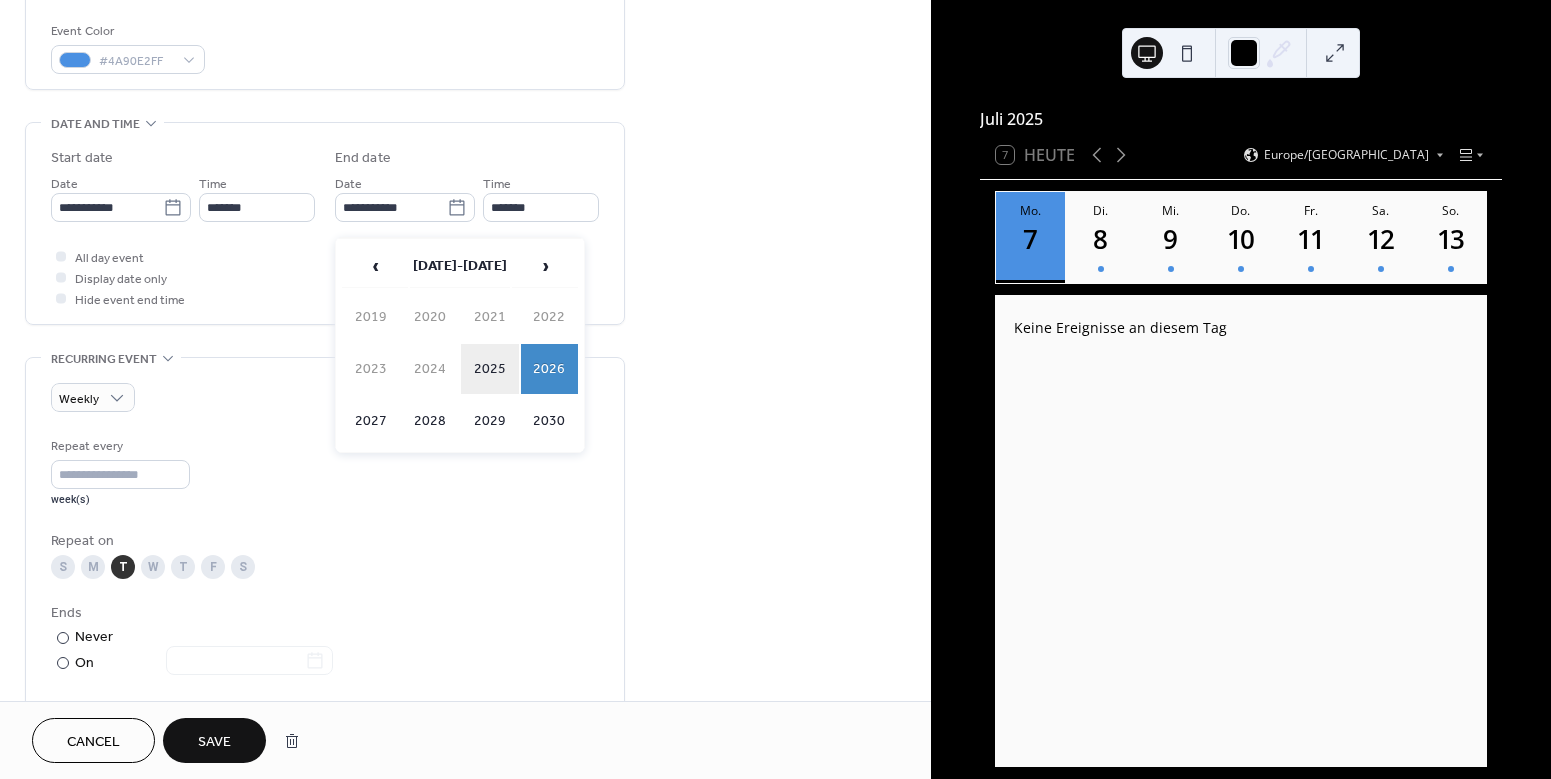 click on "2025" at bounding box center (490, 369) 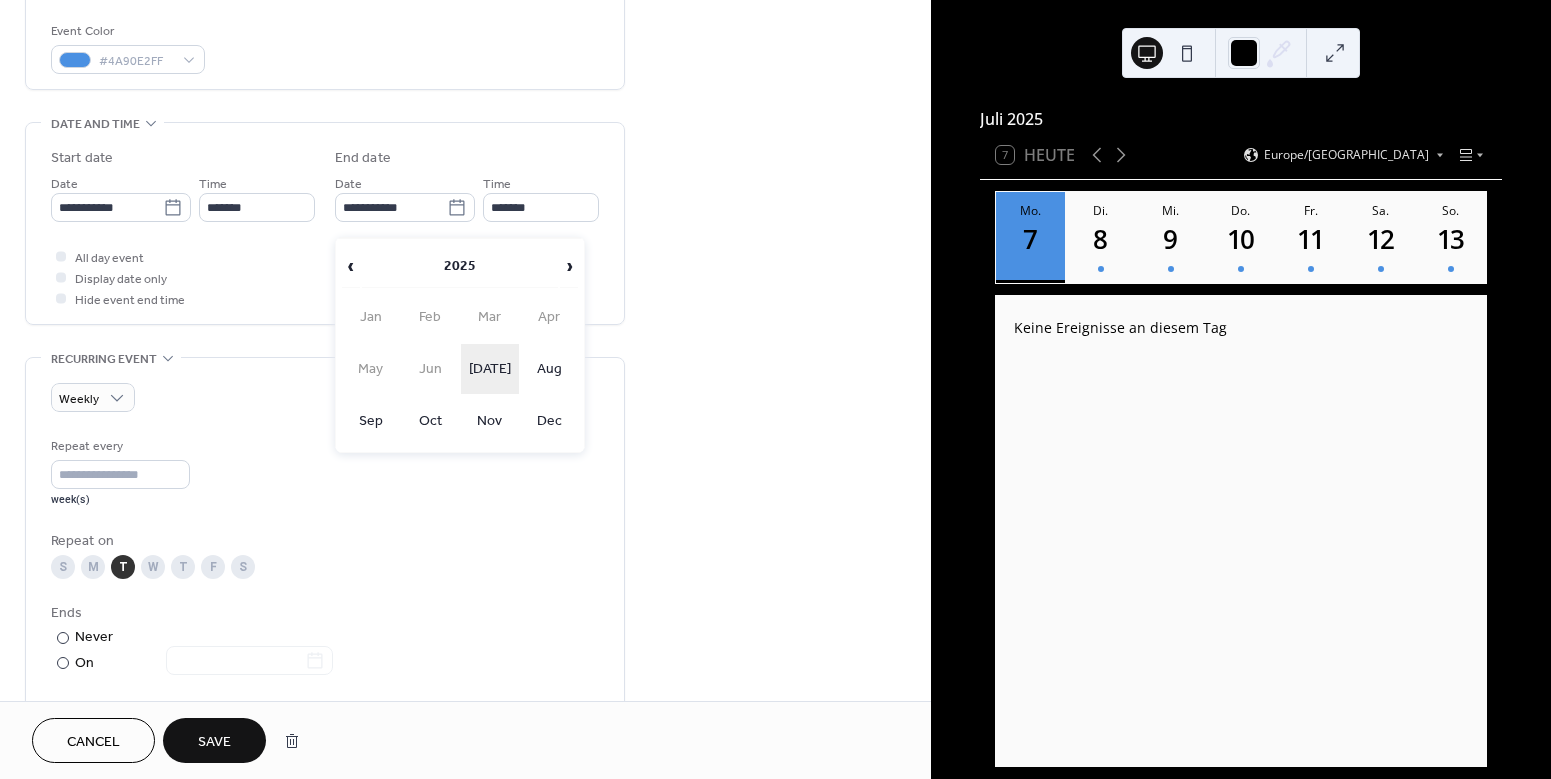 click on "Jul" at bounding box center [490, 369] 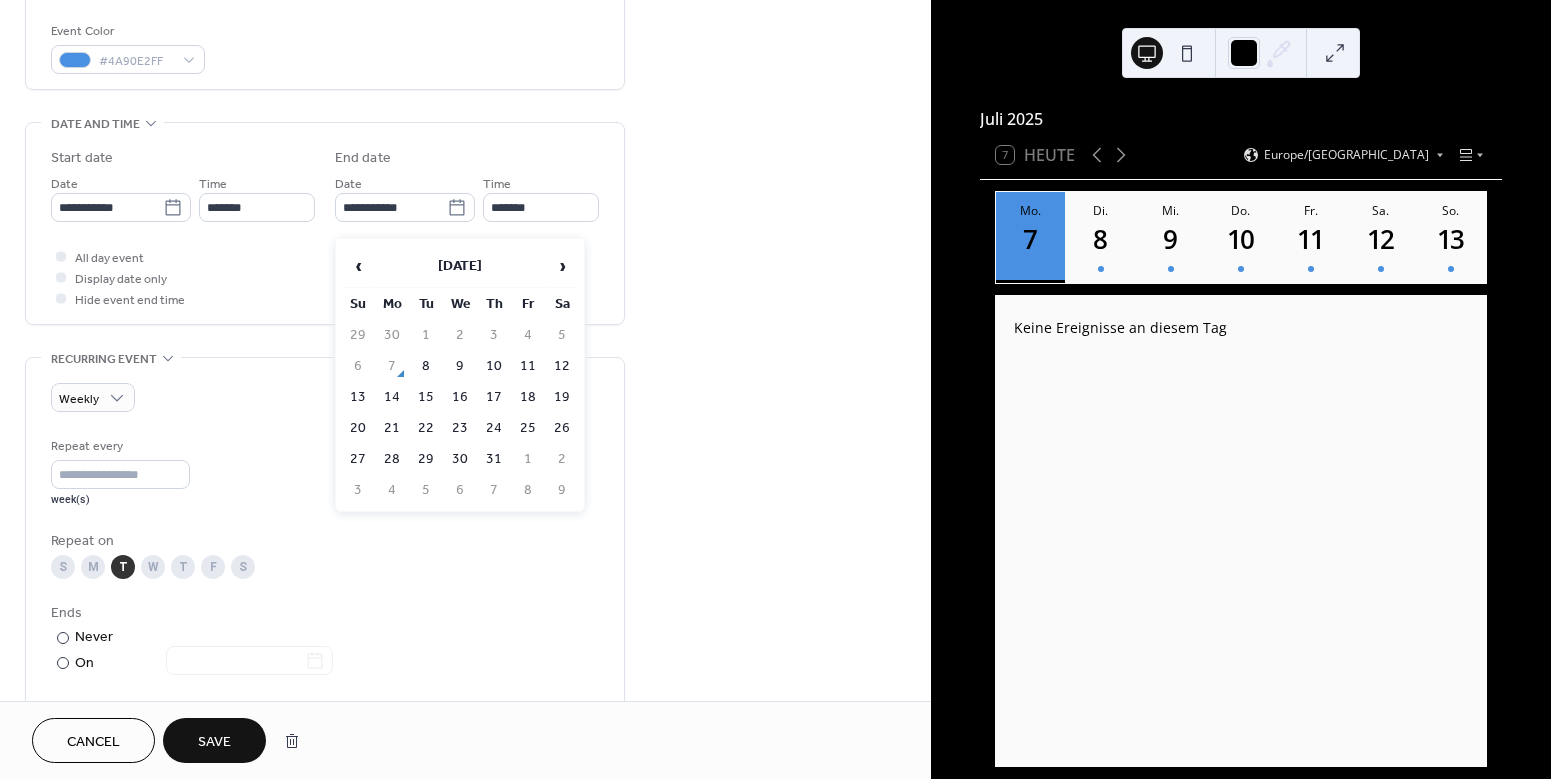 click on "7" at bounding box center [392, 366] 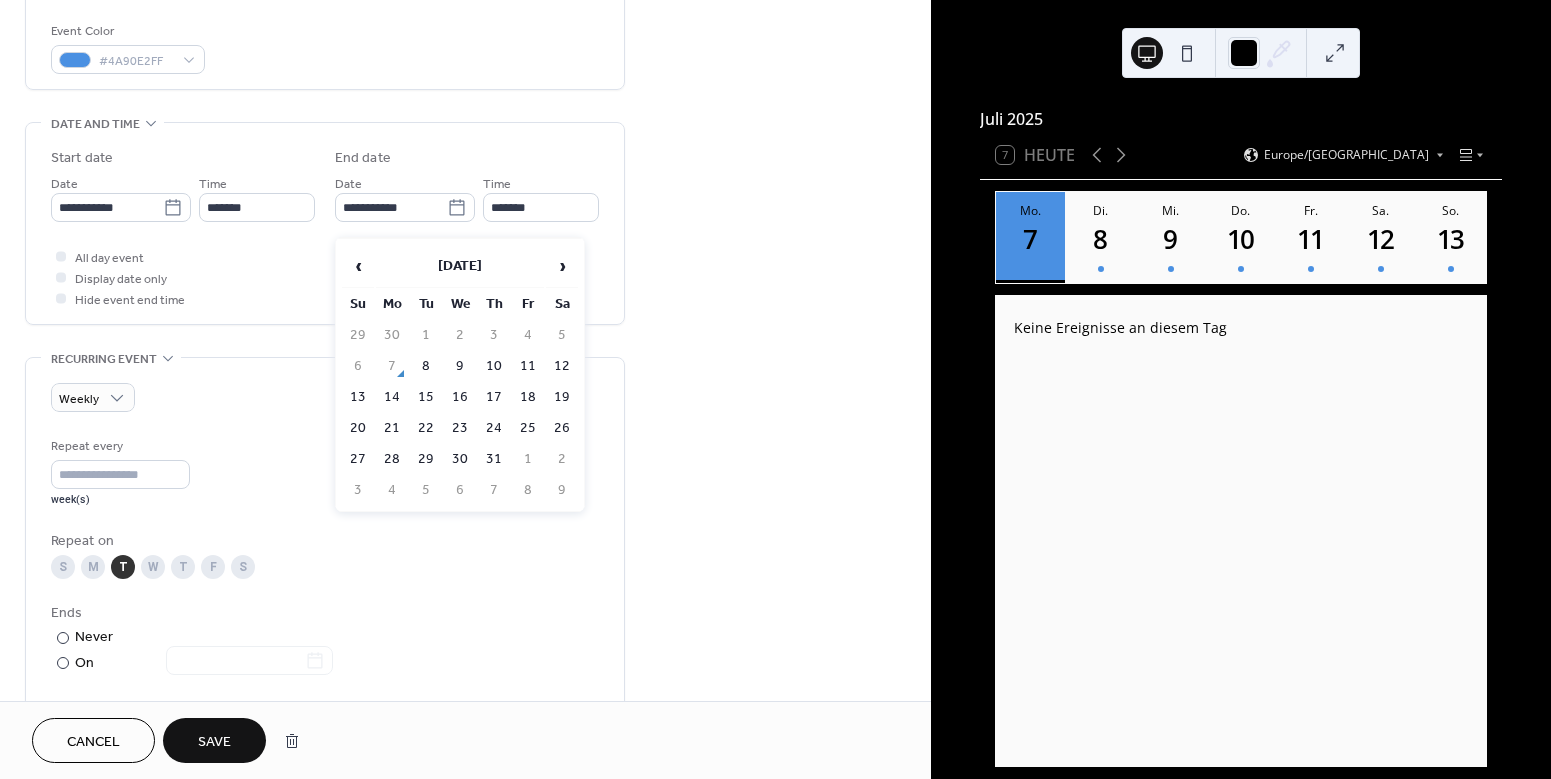 click on "7" at bounding box center [392, 366] 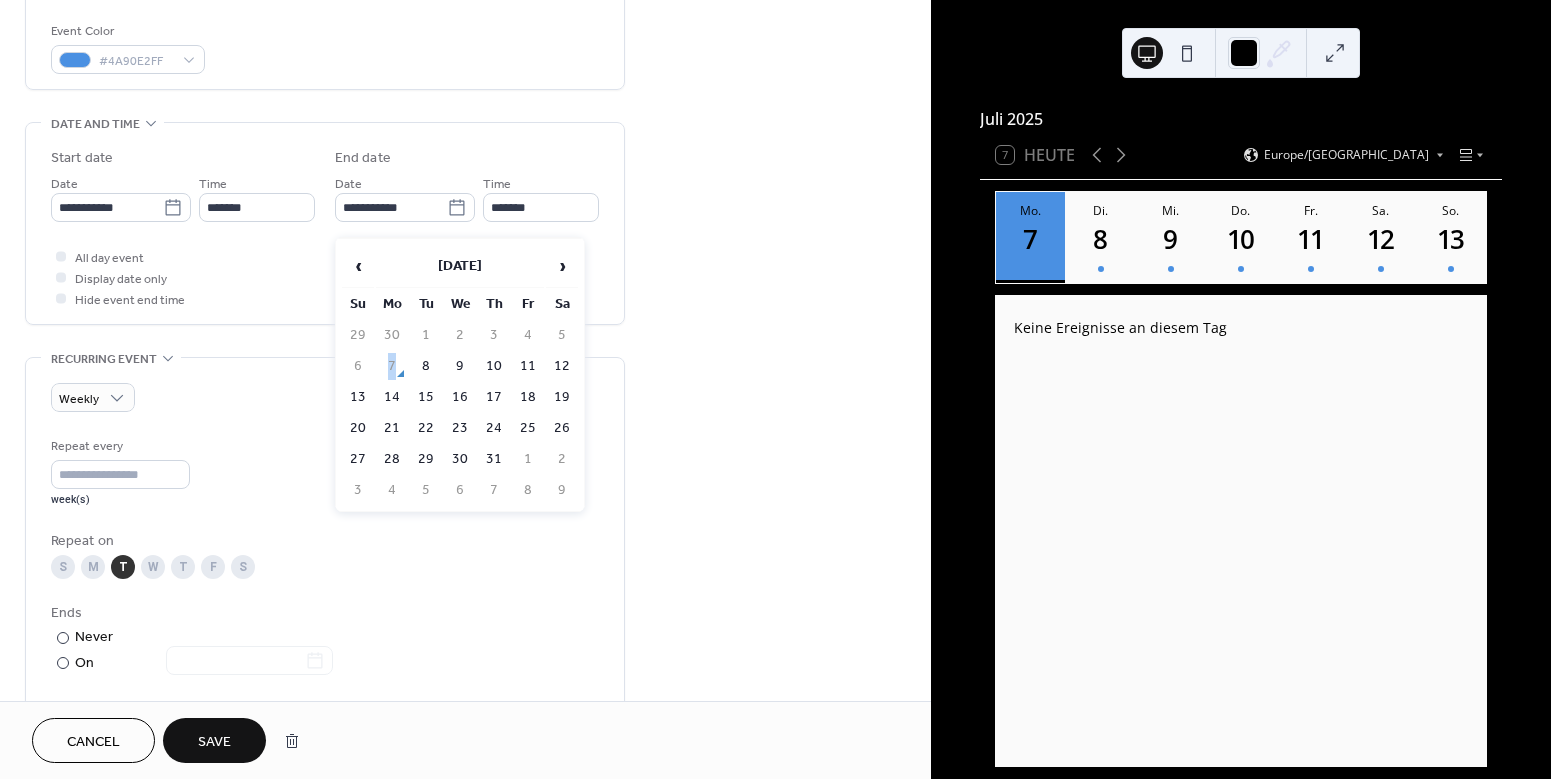 click on "7" at bounding box center (392, 366) 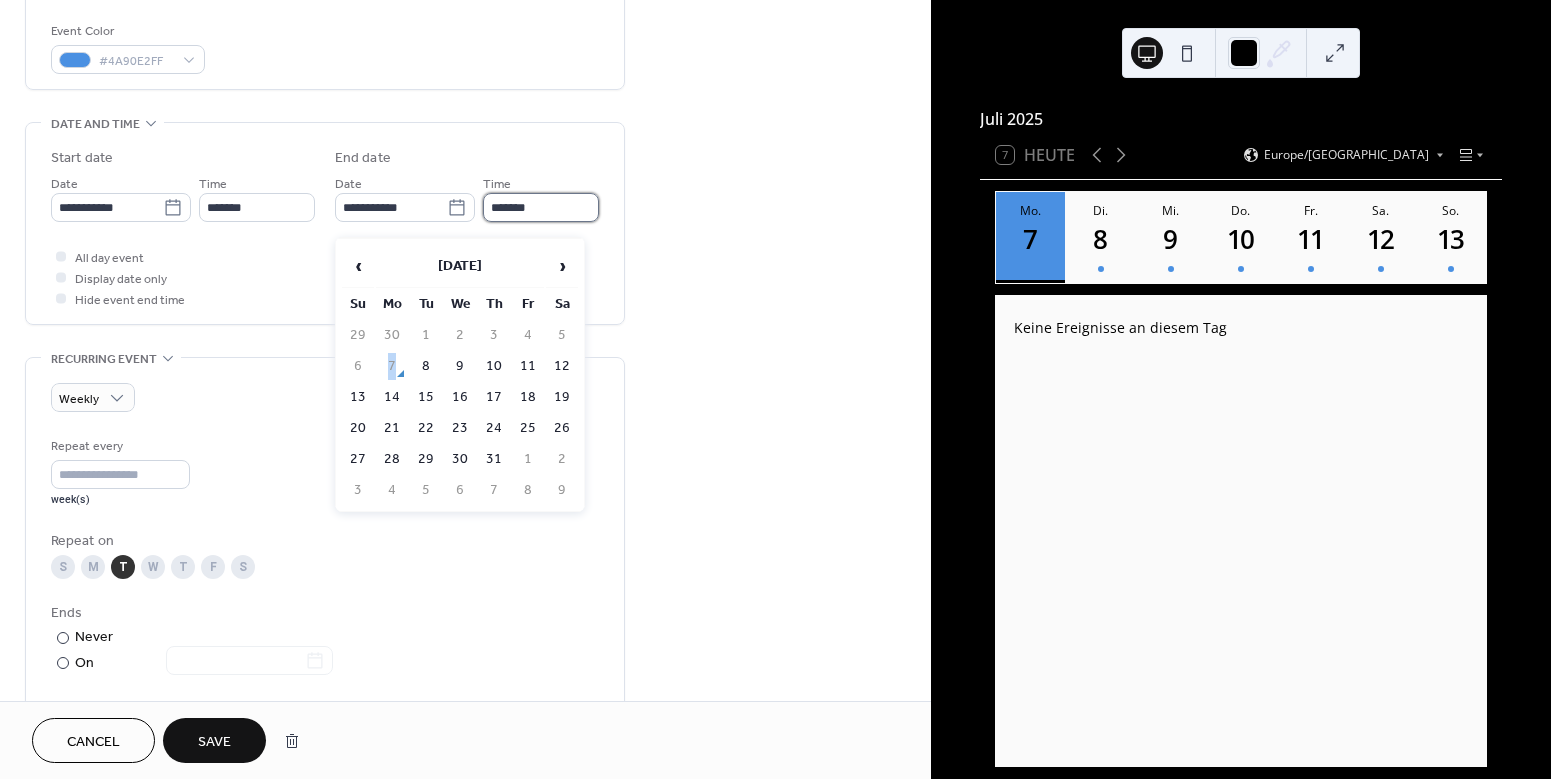 click on "*******" at bounding box center (541, 207) 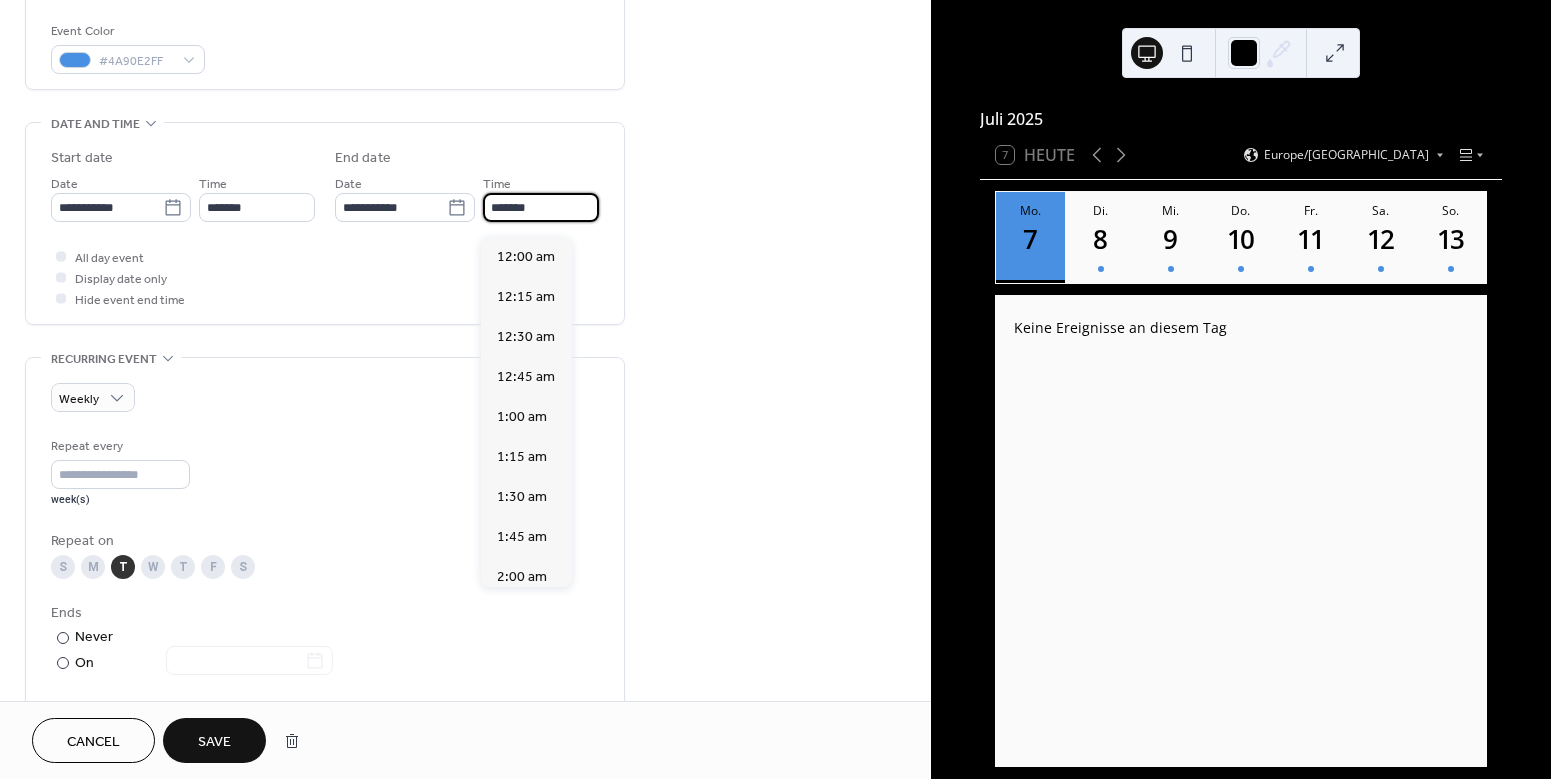 scroll, scrollTop: 2952, scrollLeft: 0, axis: vertical 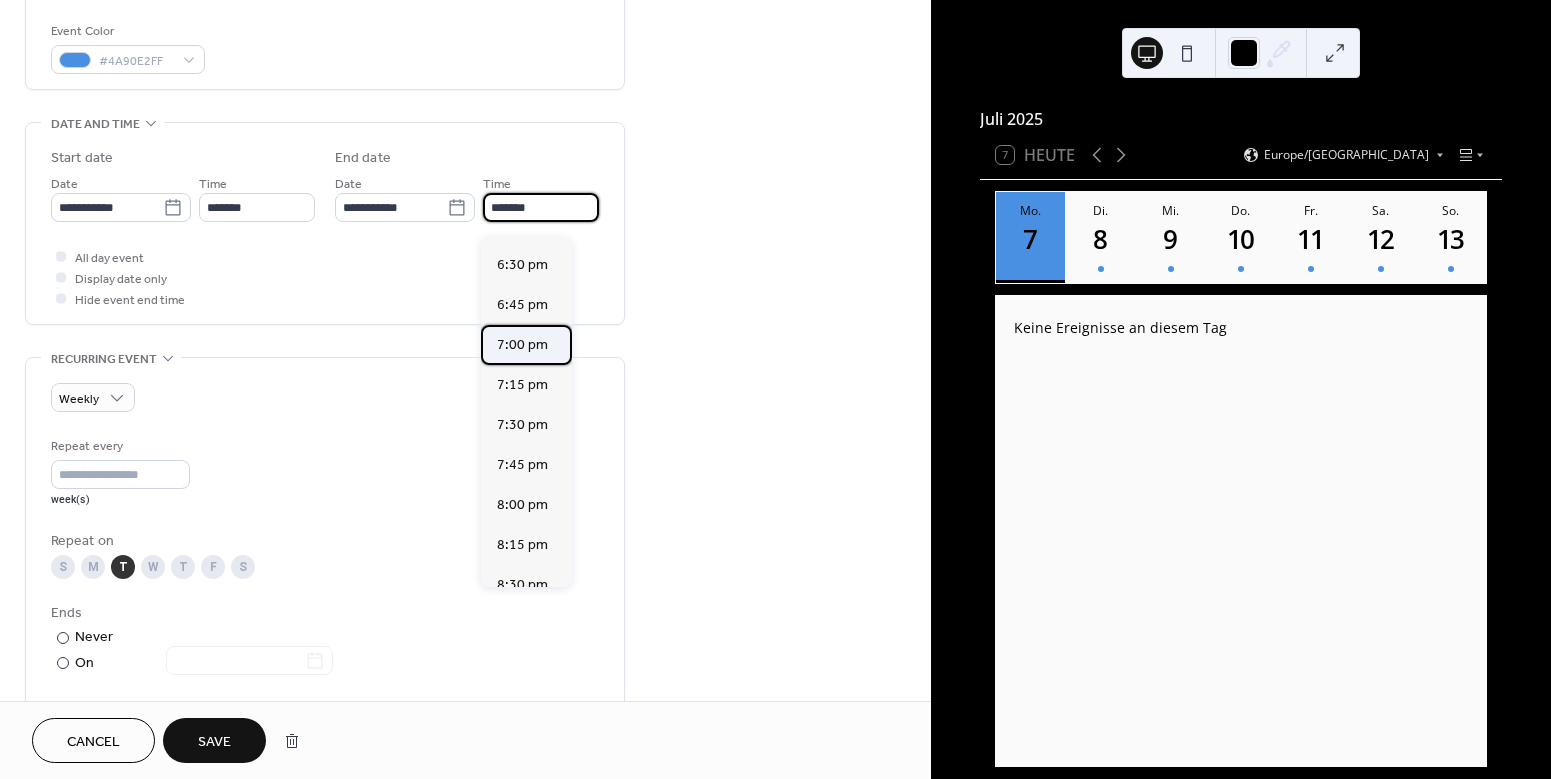 click on "7:00 pm" at bounding box center [522, 345] 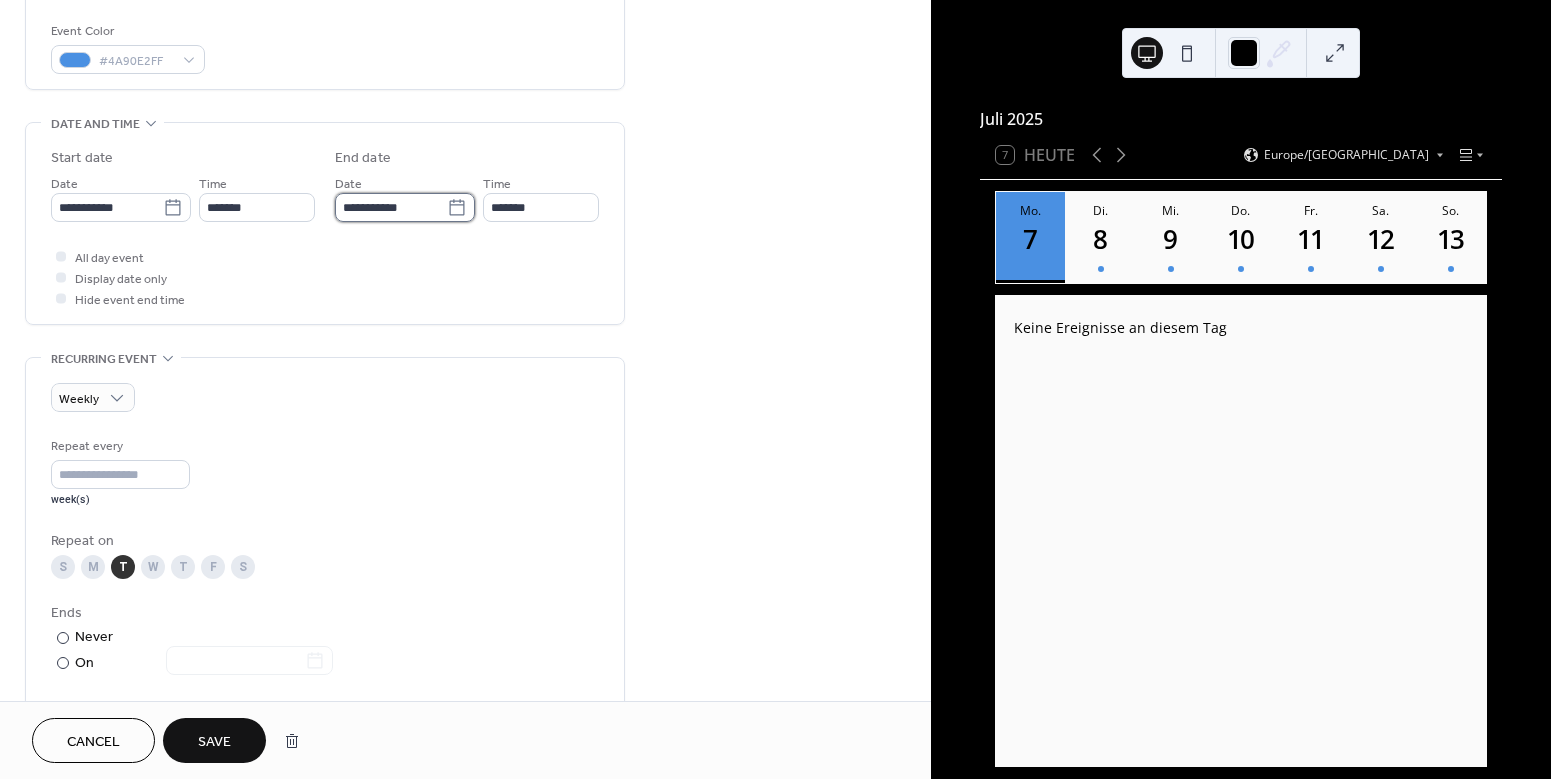 click on "**********" at bounding box center [391, 207] 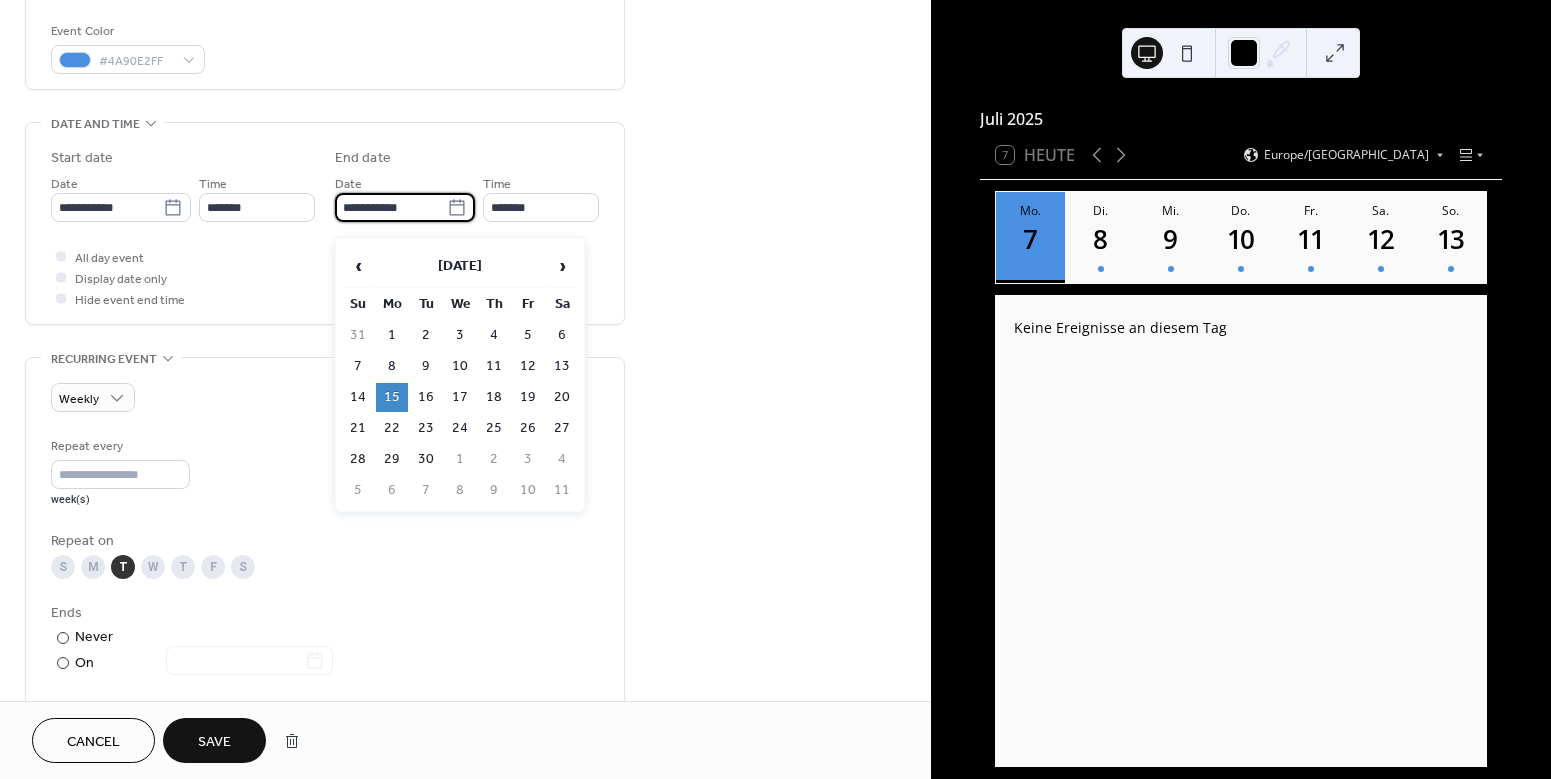 click on "15" at bounding box center (392, 397) 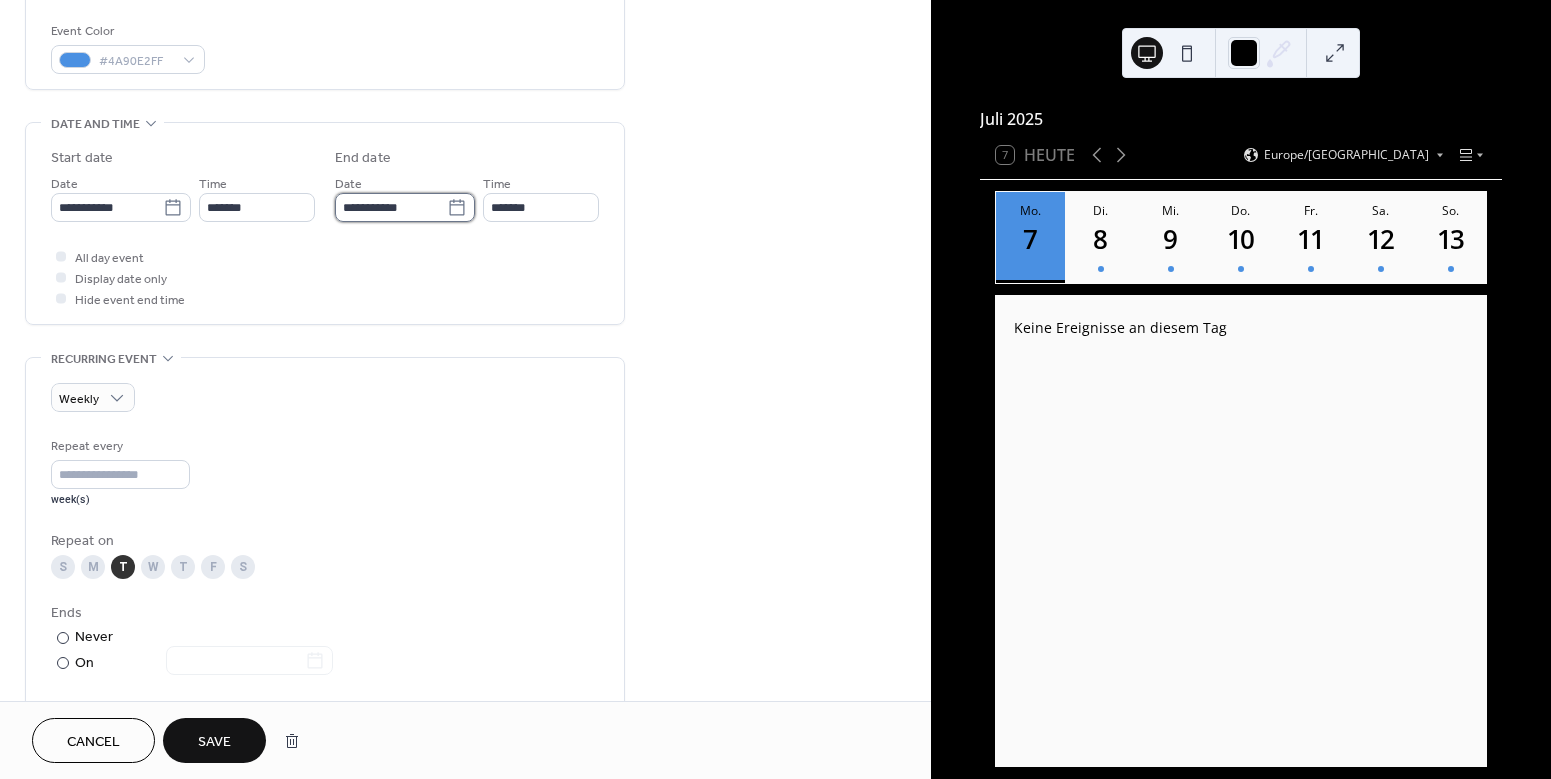 click on "**********" at bounding box center (391, 207) 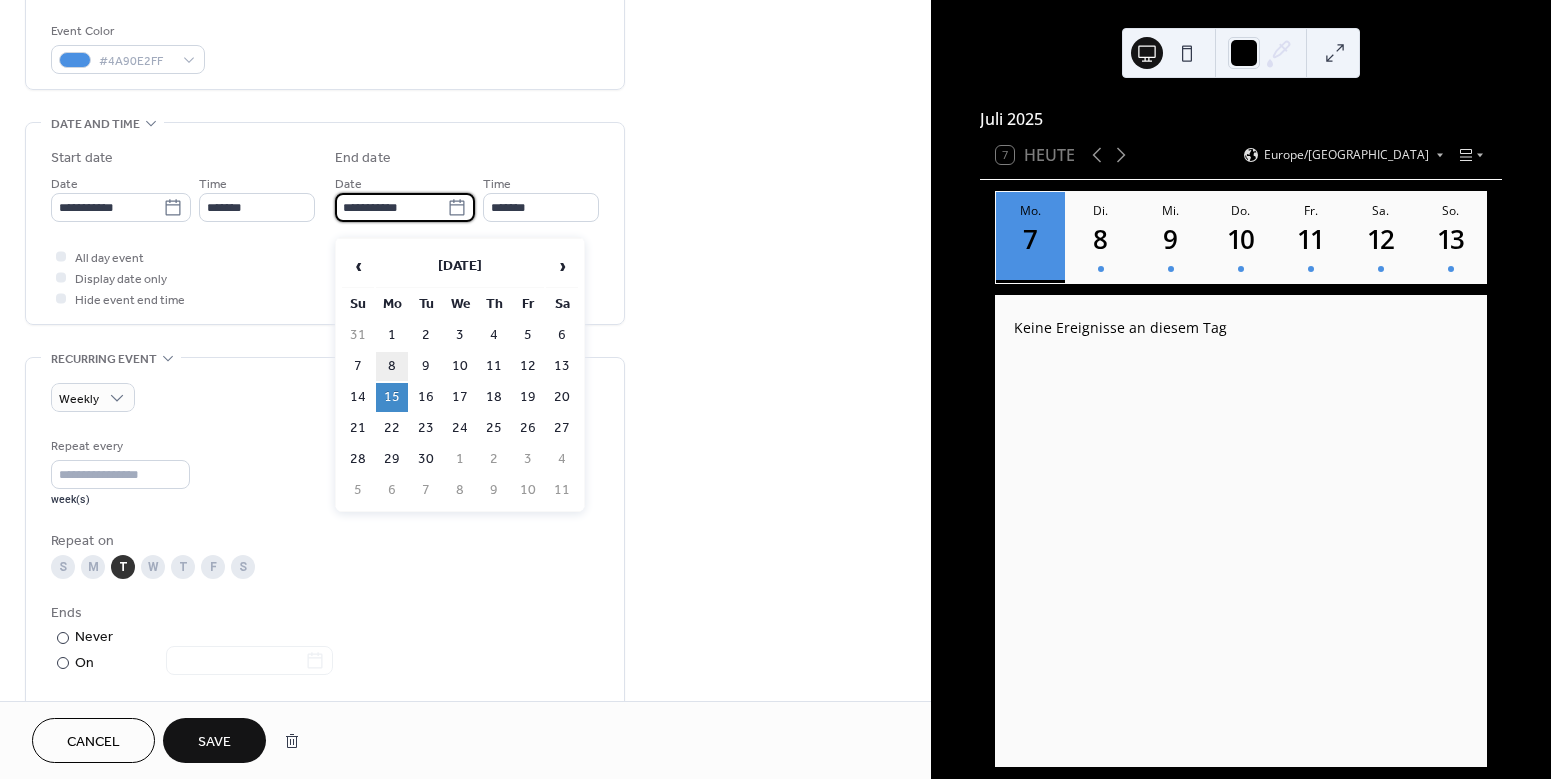 click on "8" at bounding box center [392, 366] 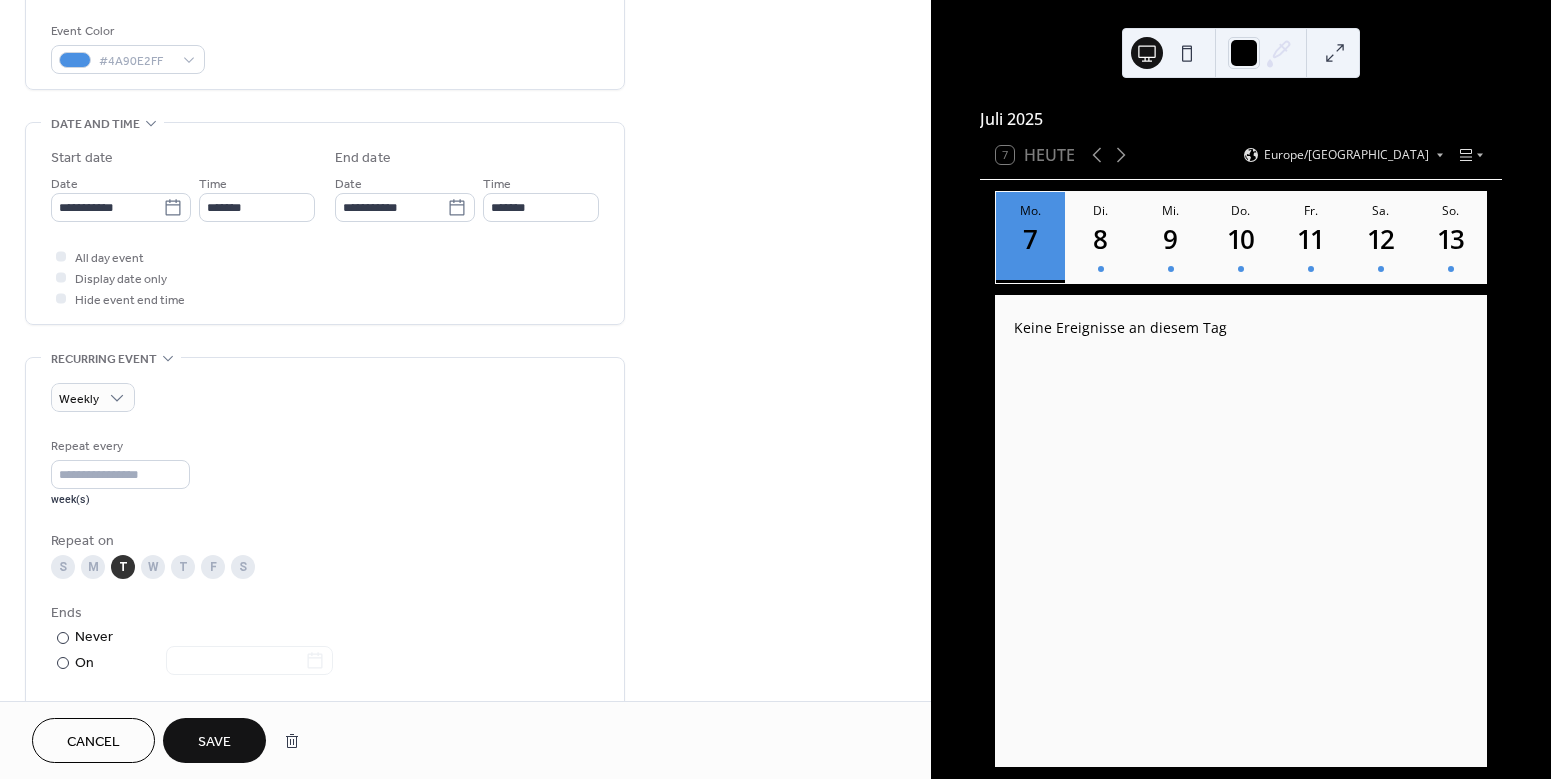 scroll, scrollTop: 588, scrollLeft: 0, axis: vertical 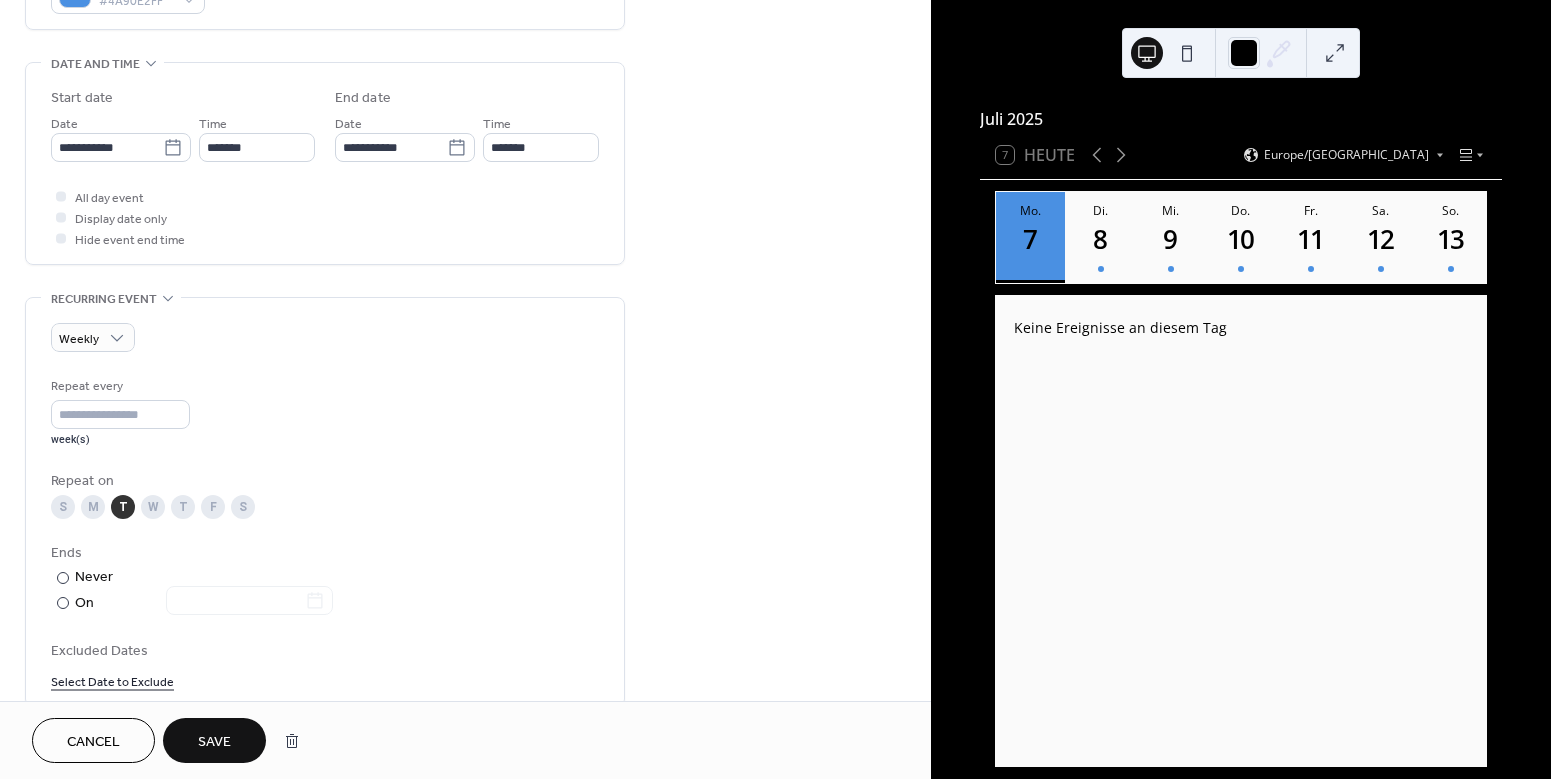 click on "Save" at bounding box center [214, 740] 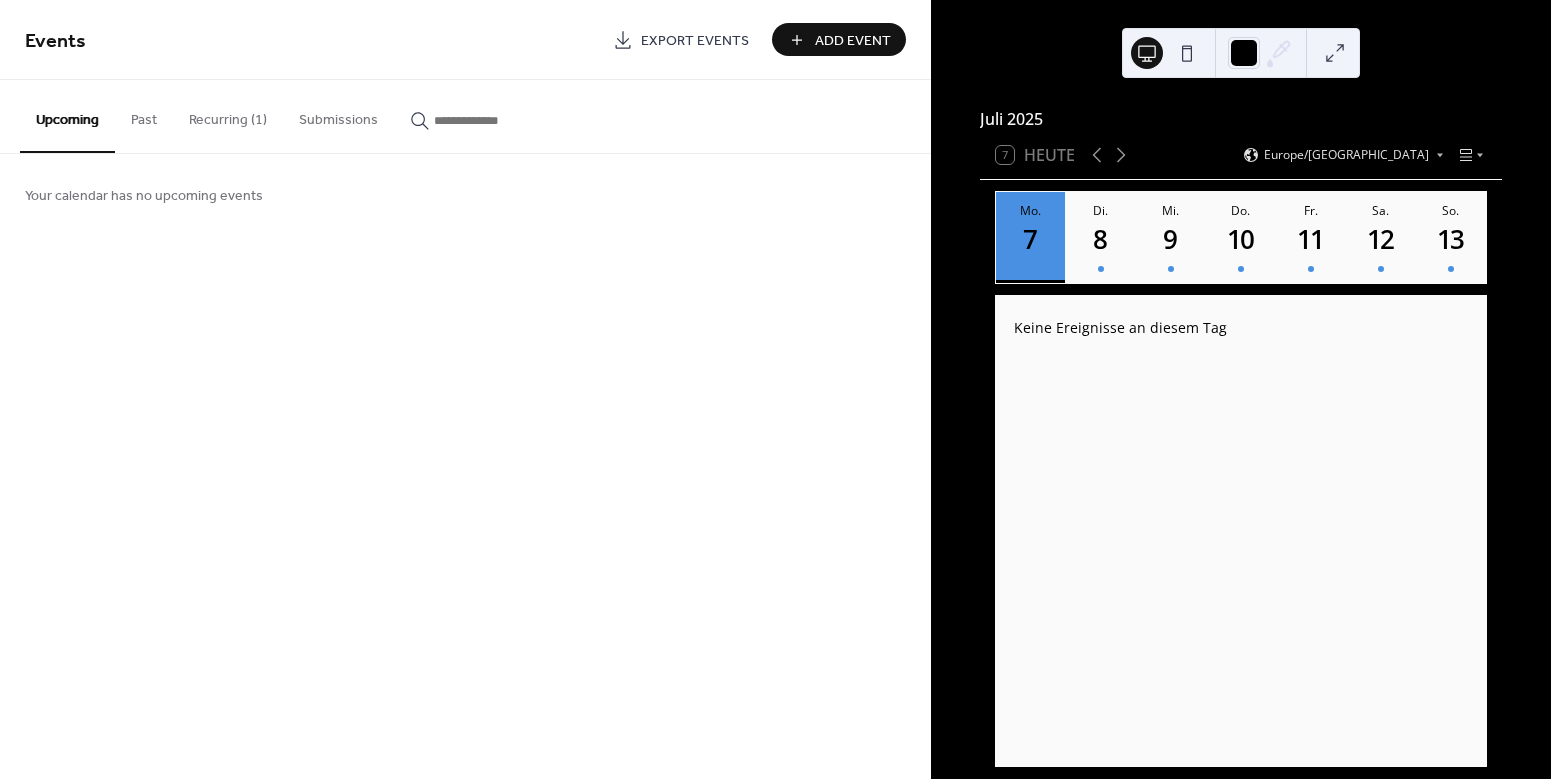 click on "Recurring  (1)" at bounding box center [228, 115] 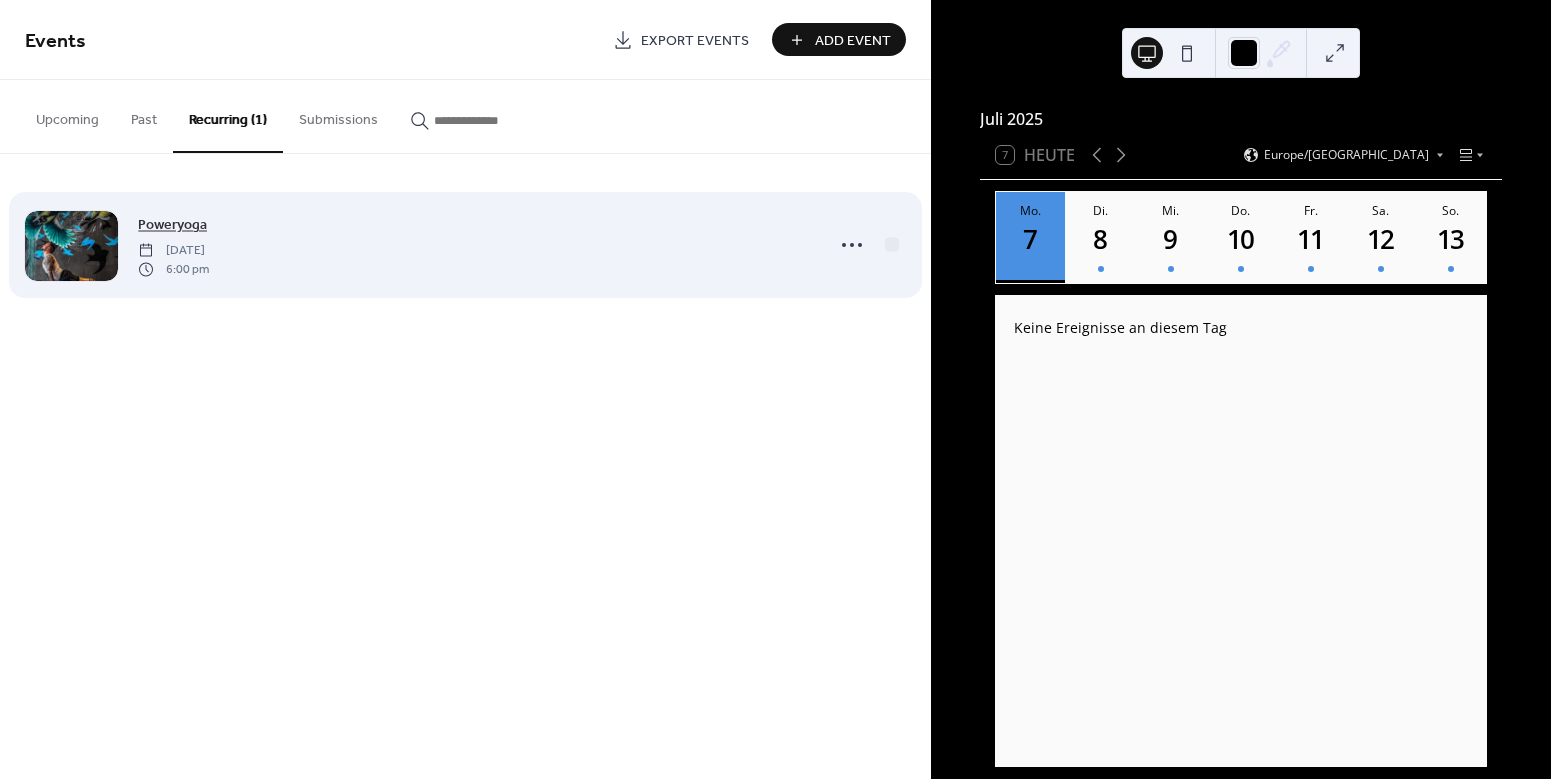 click on "Poweryoga" at bounding box center [172, 225] 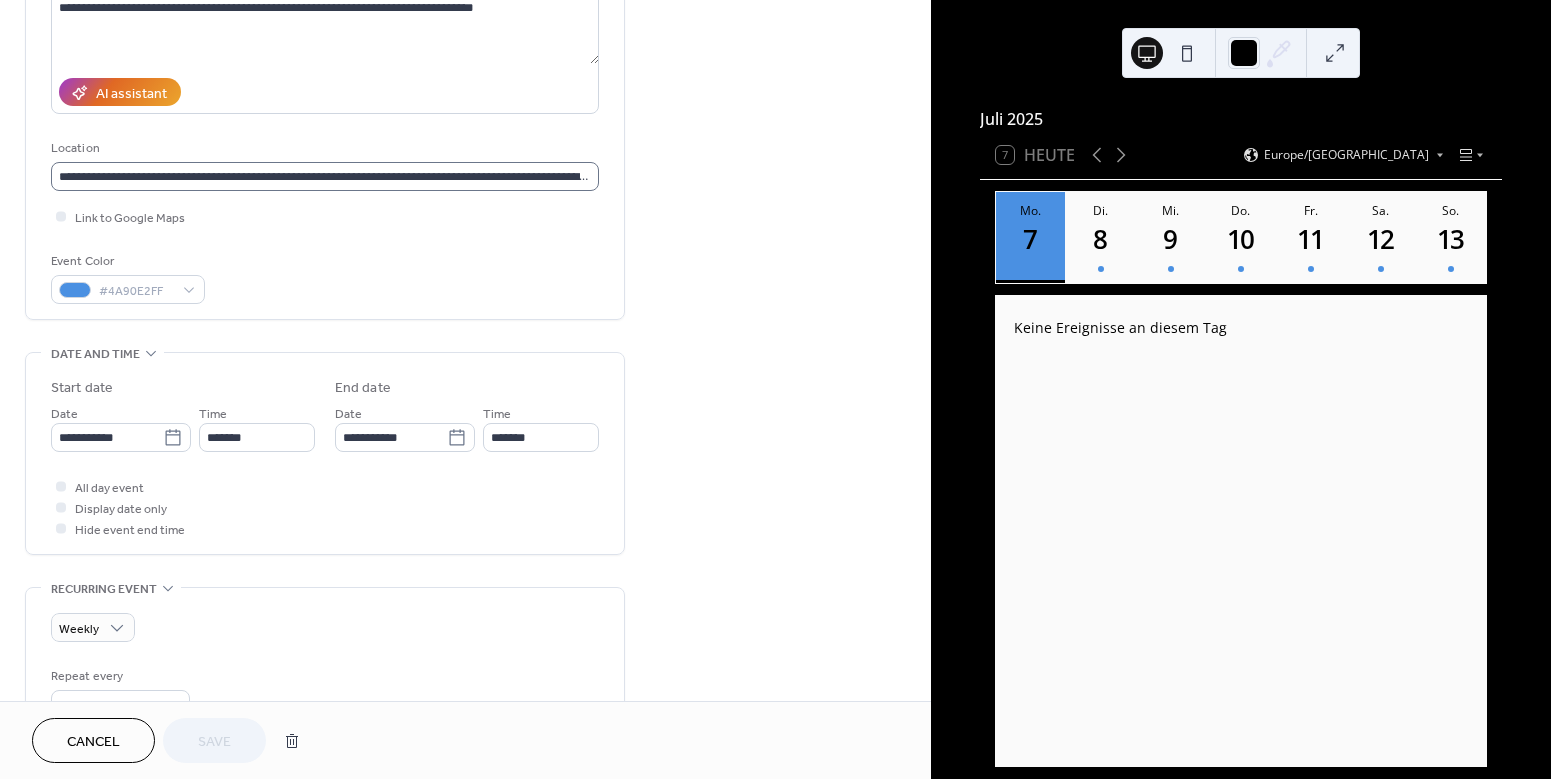 scroll, scrollTop: 300, scrollLeft: 0, axis: vertical 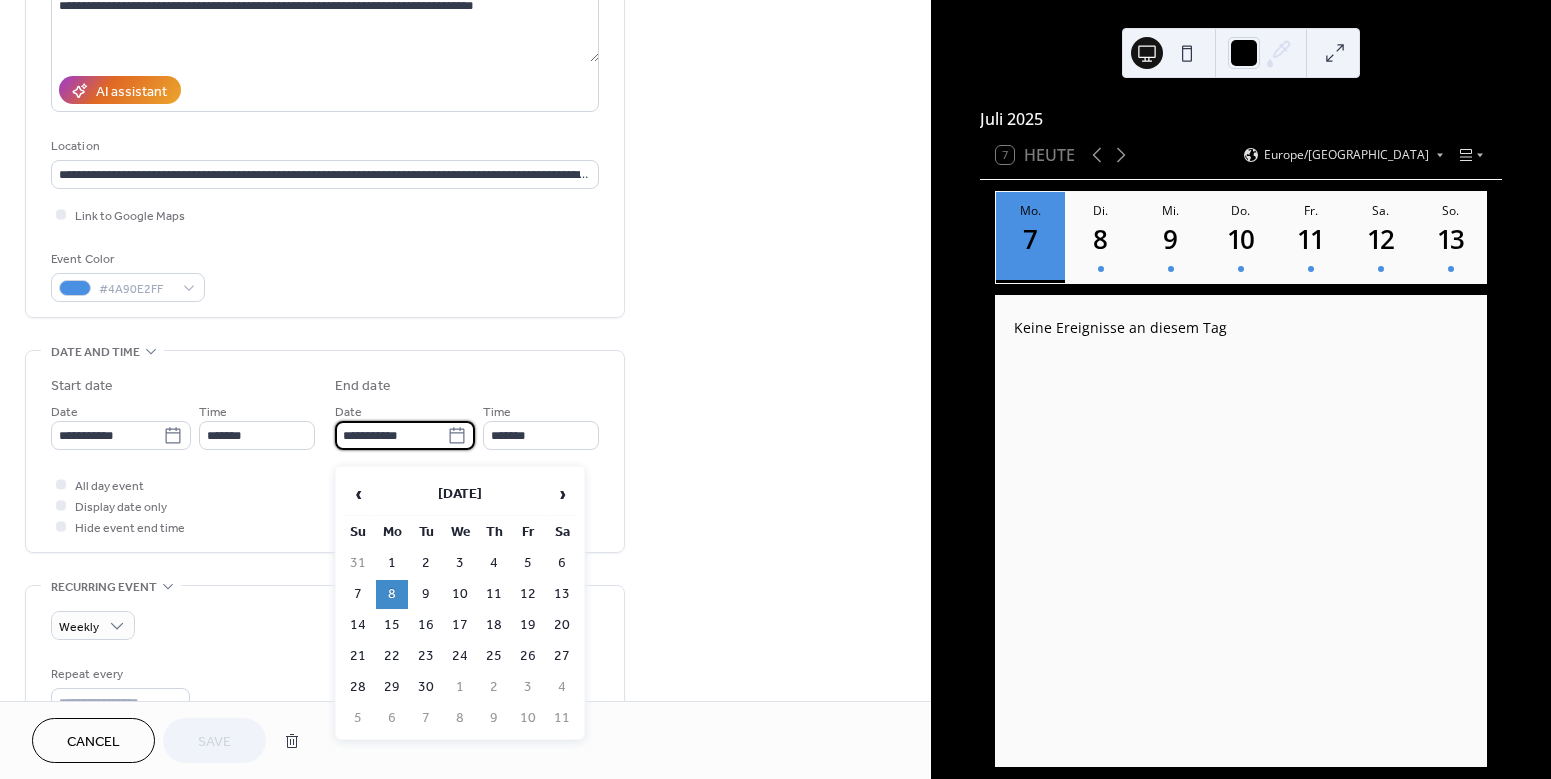click on "**********" at bounding box center [391, 435] 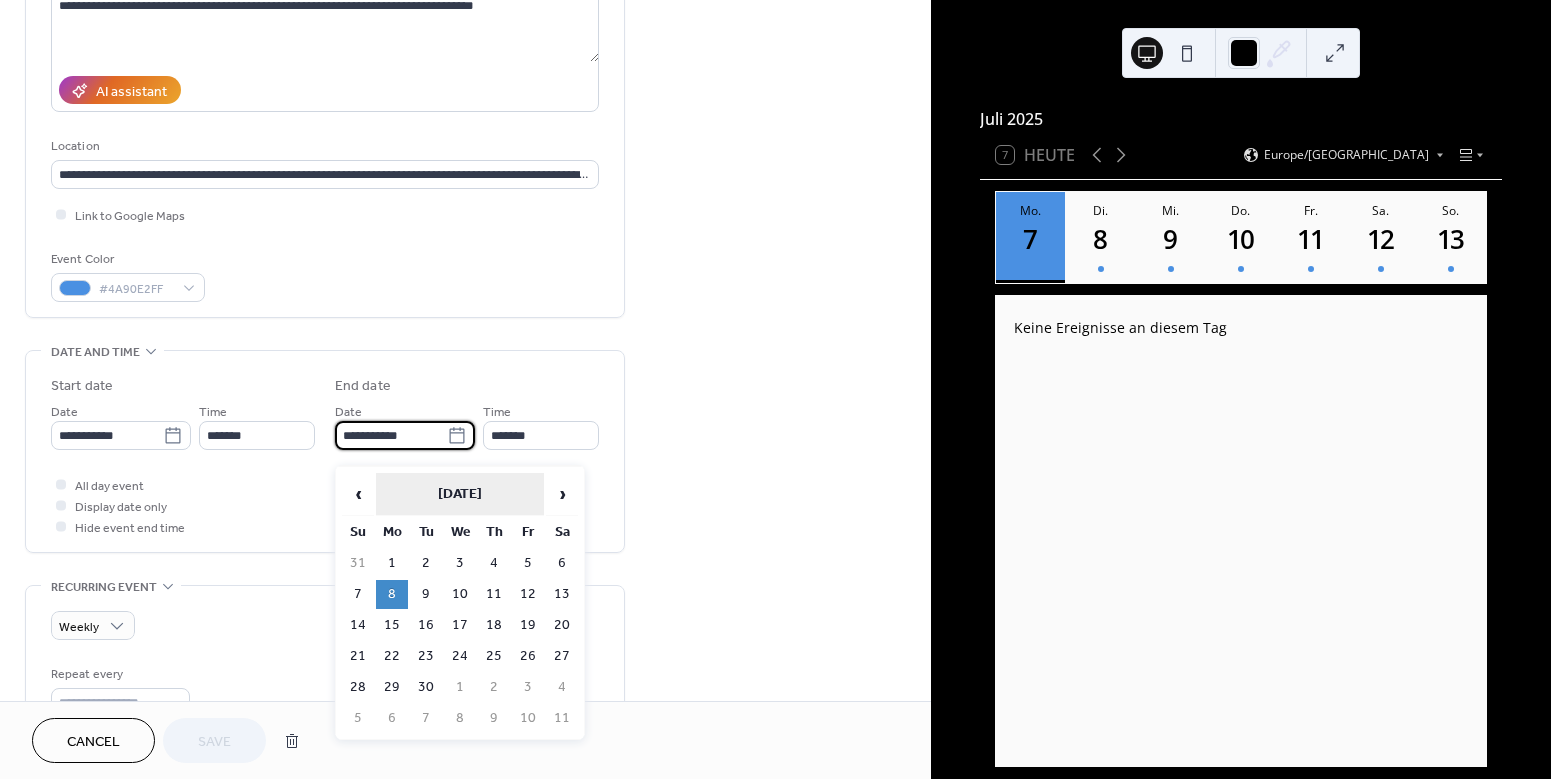 click on "June 2026" at bounding box center (460, 494) 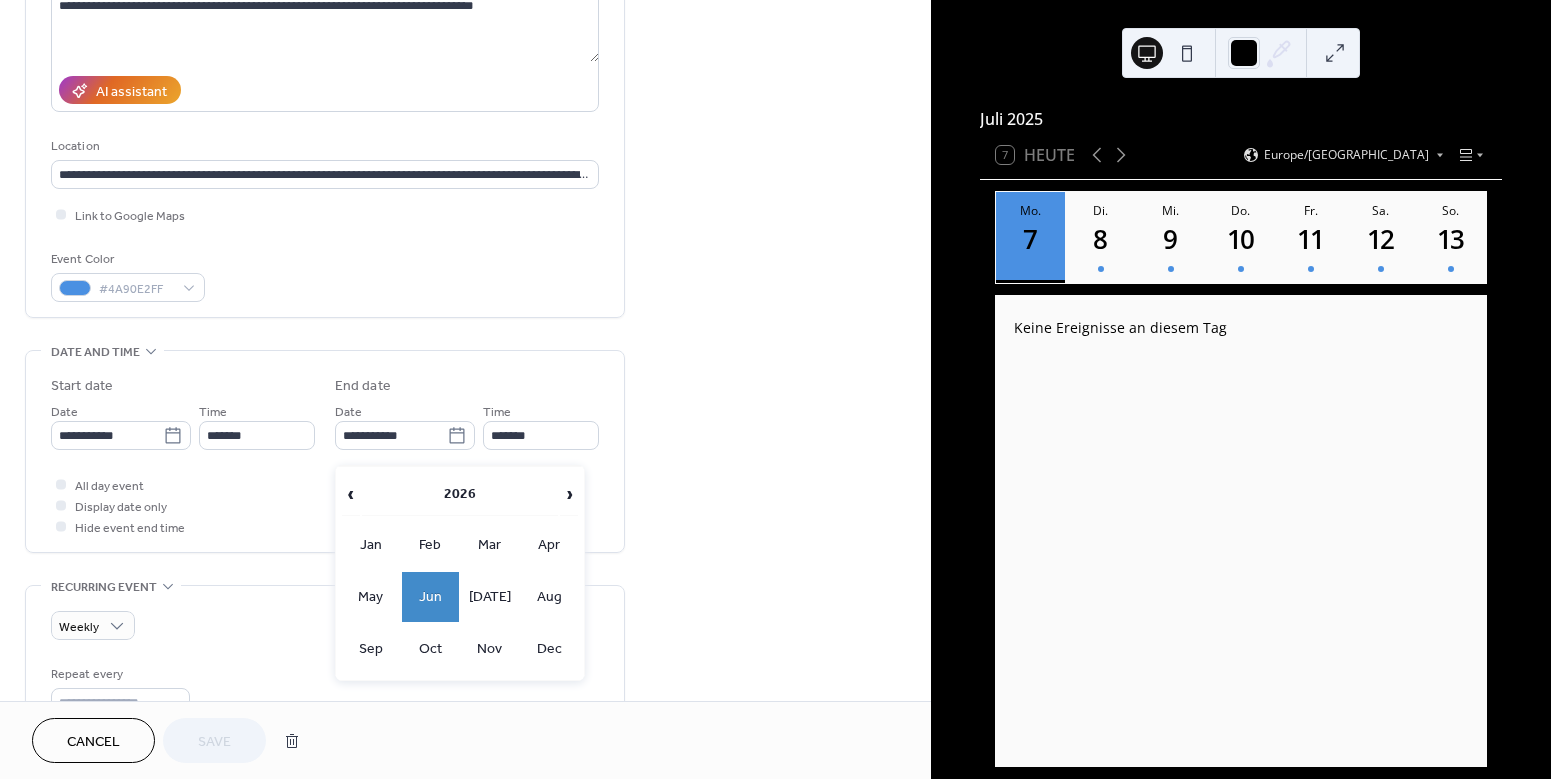 click on "2026" at bounding box center [460, 494] 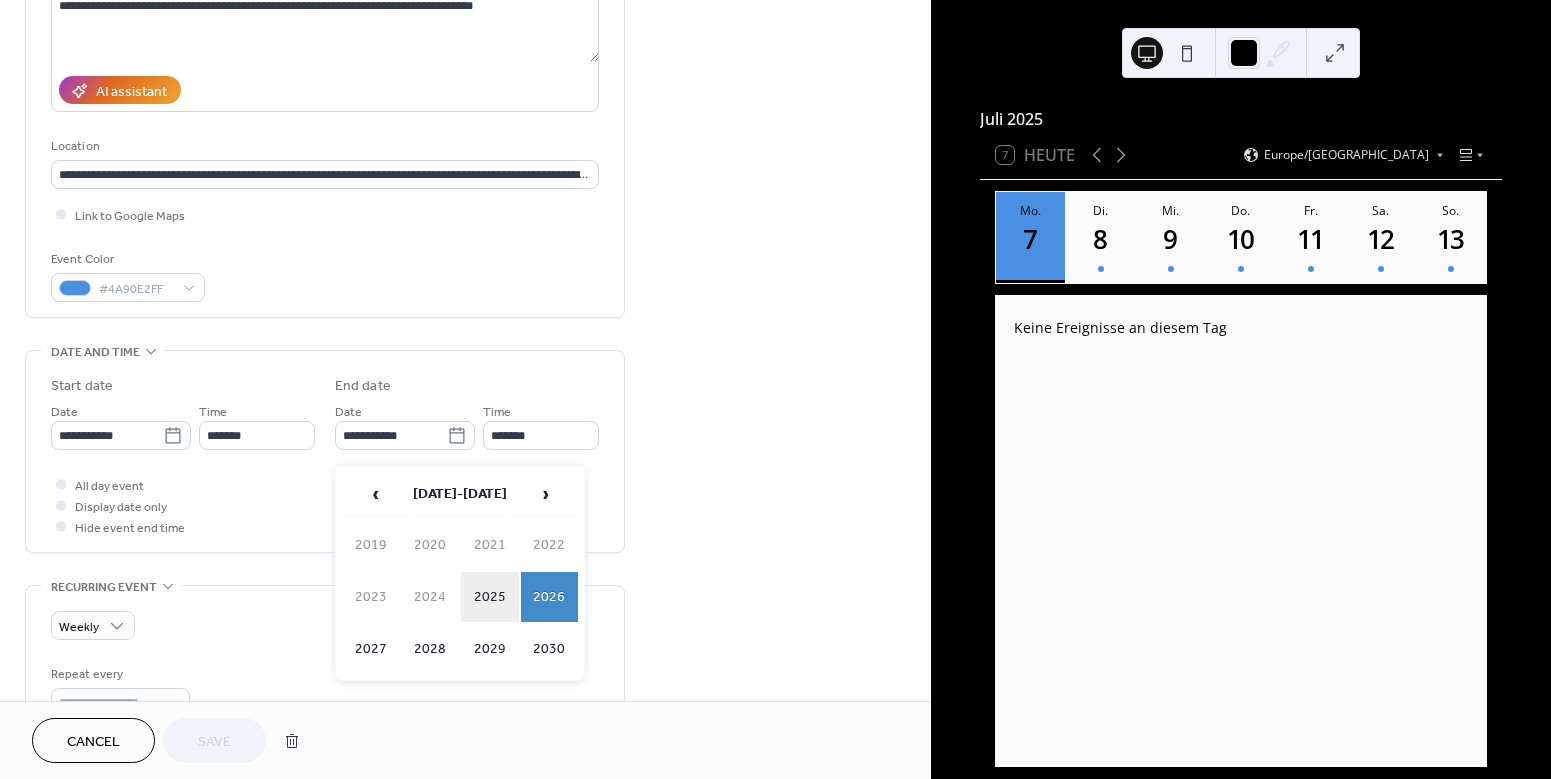 click on "2025" at bounding box center (490, 597) 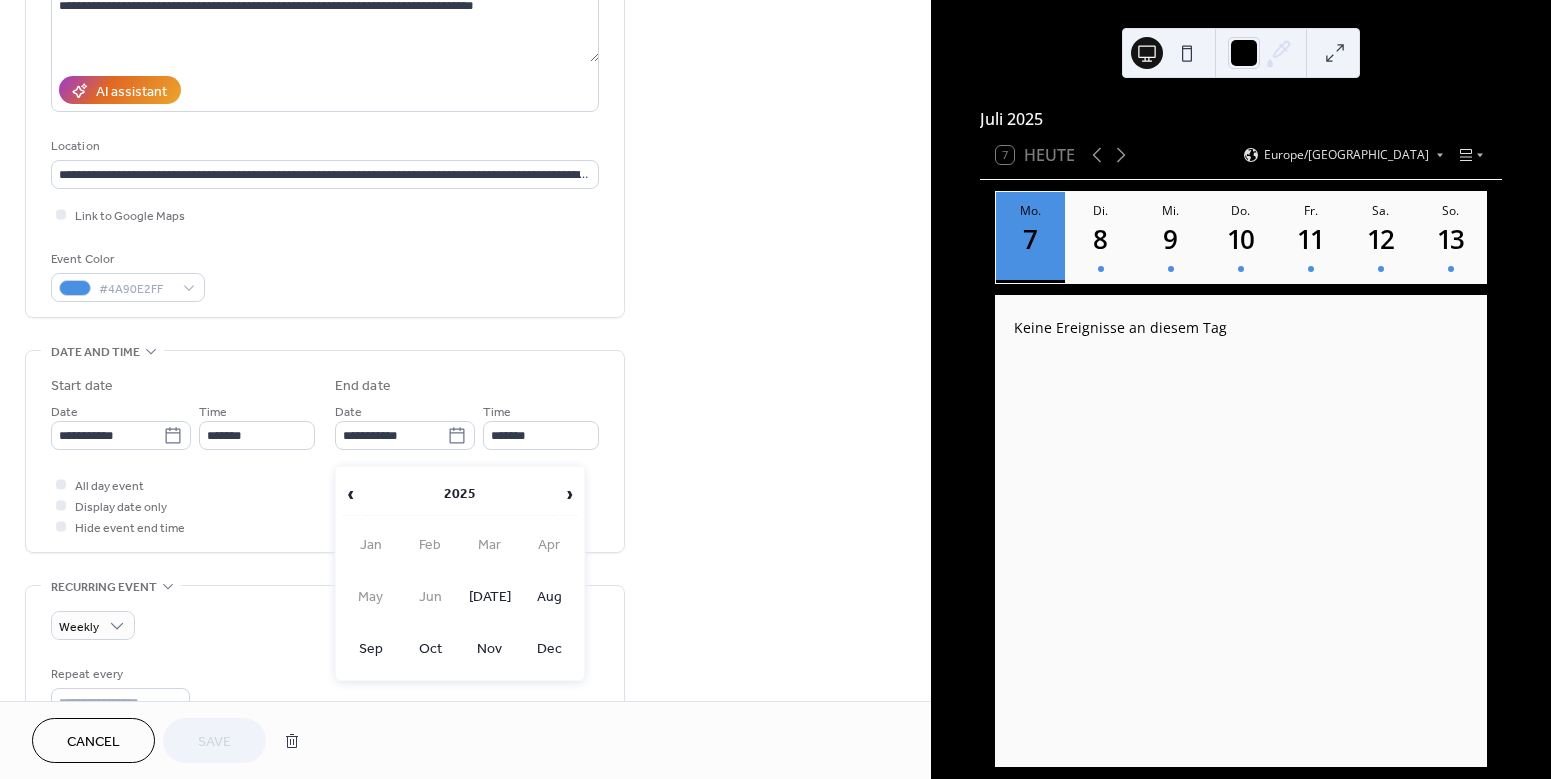 click on "Jul" at bounding box center (490, 597) 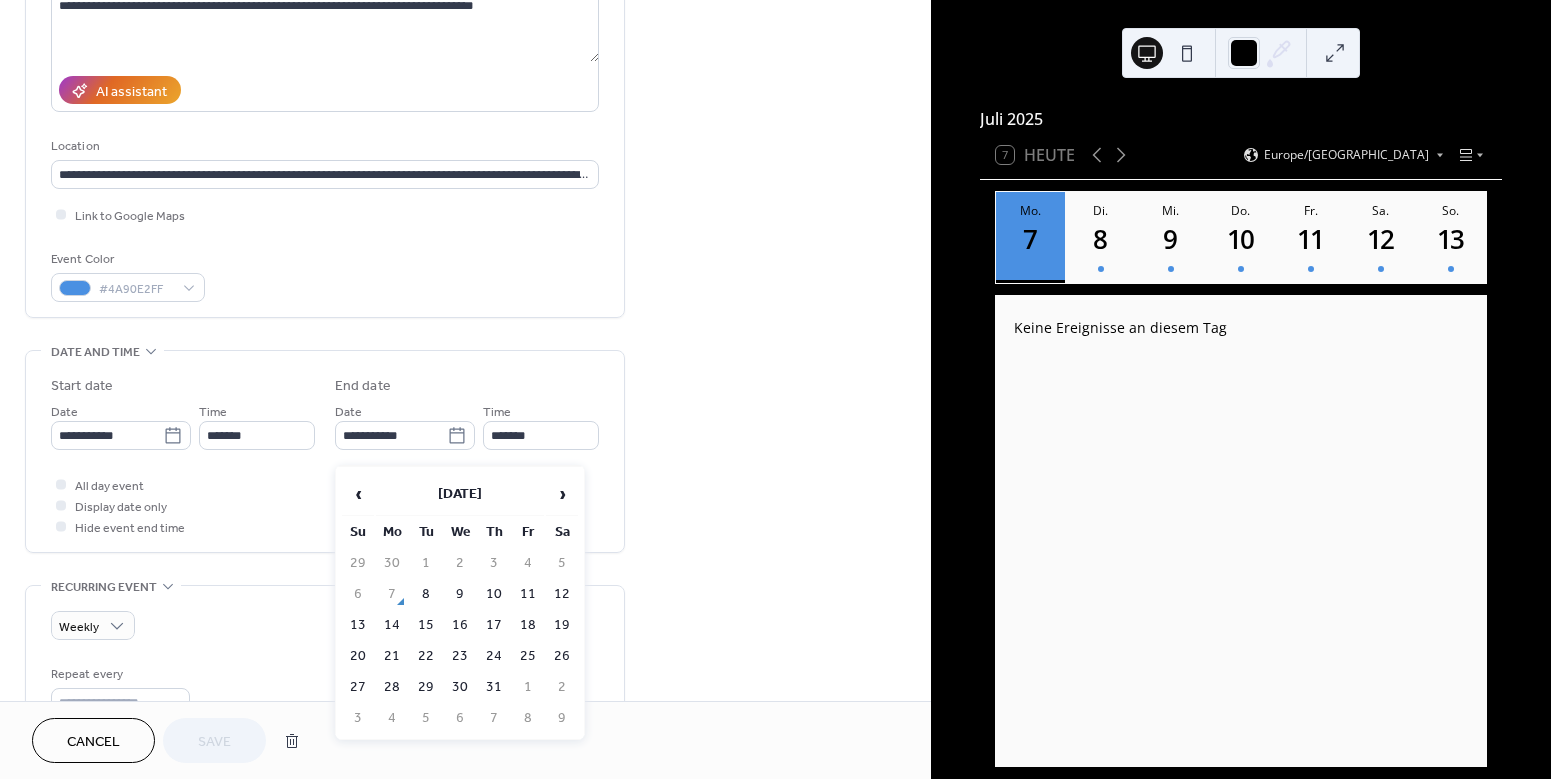 click on "7" at bounding box center [392, 594] 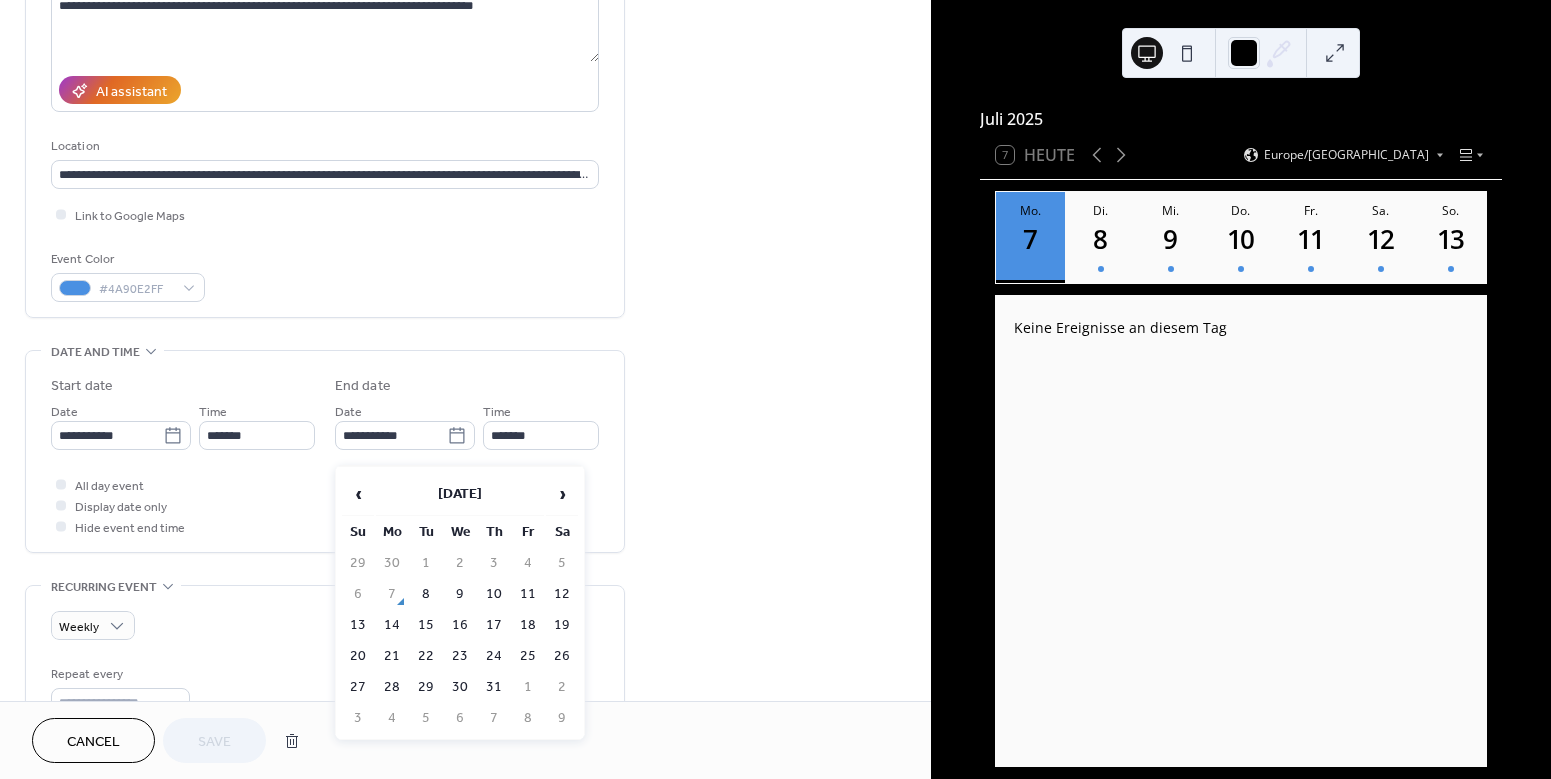 click on "7" at bounding box center (392, 594) 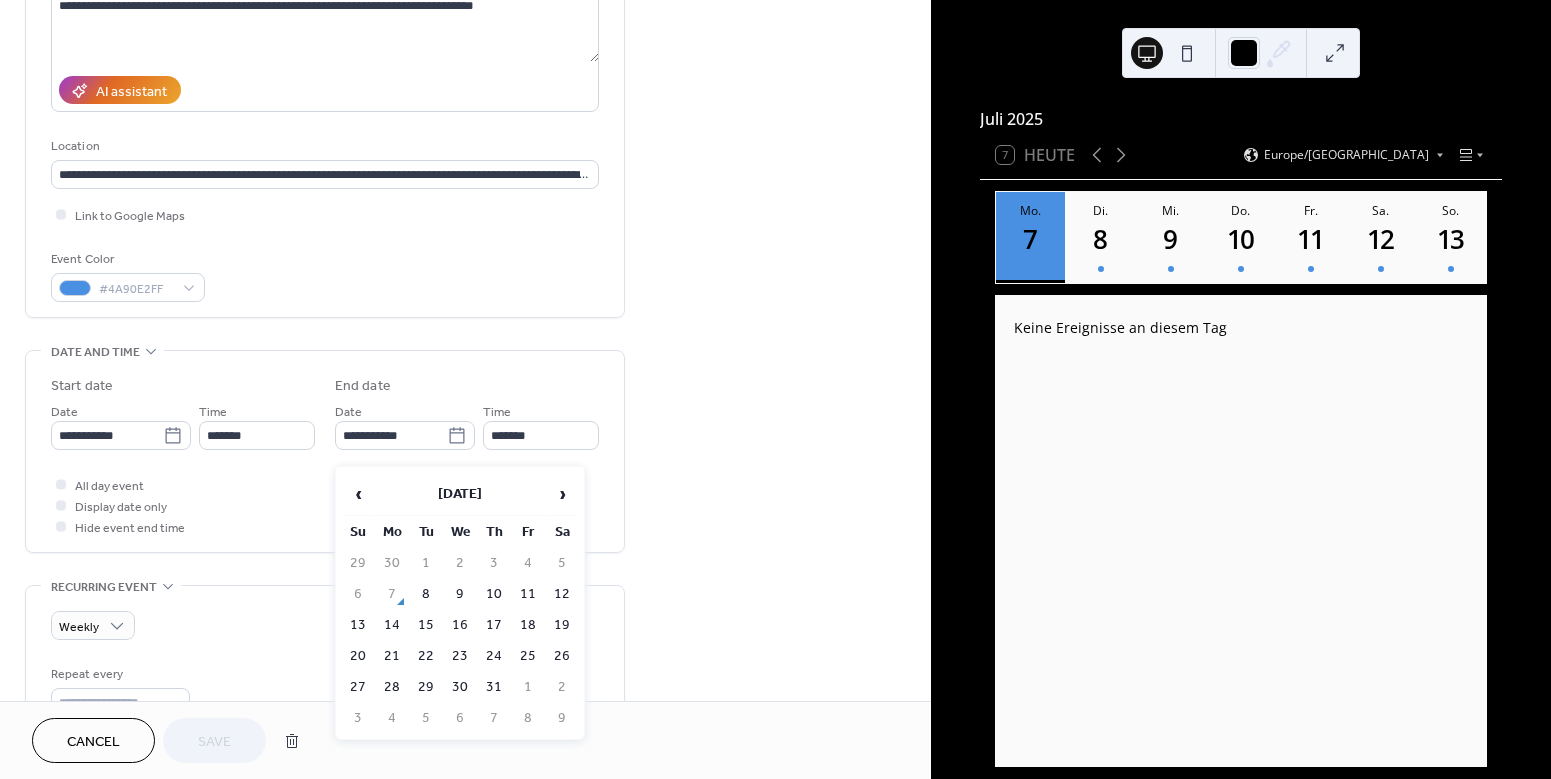 click on "7" at bounding box center [392, 594] 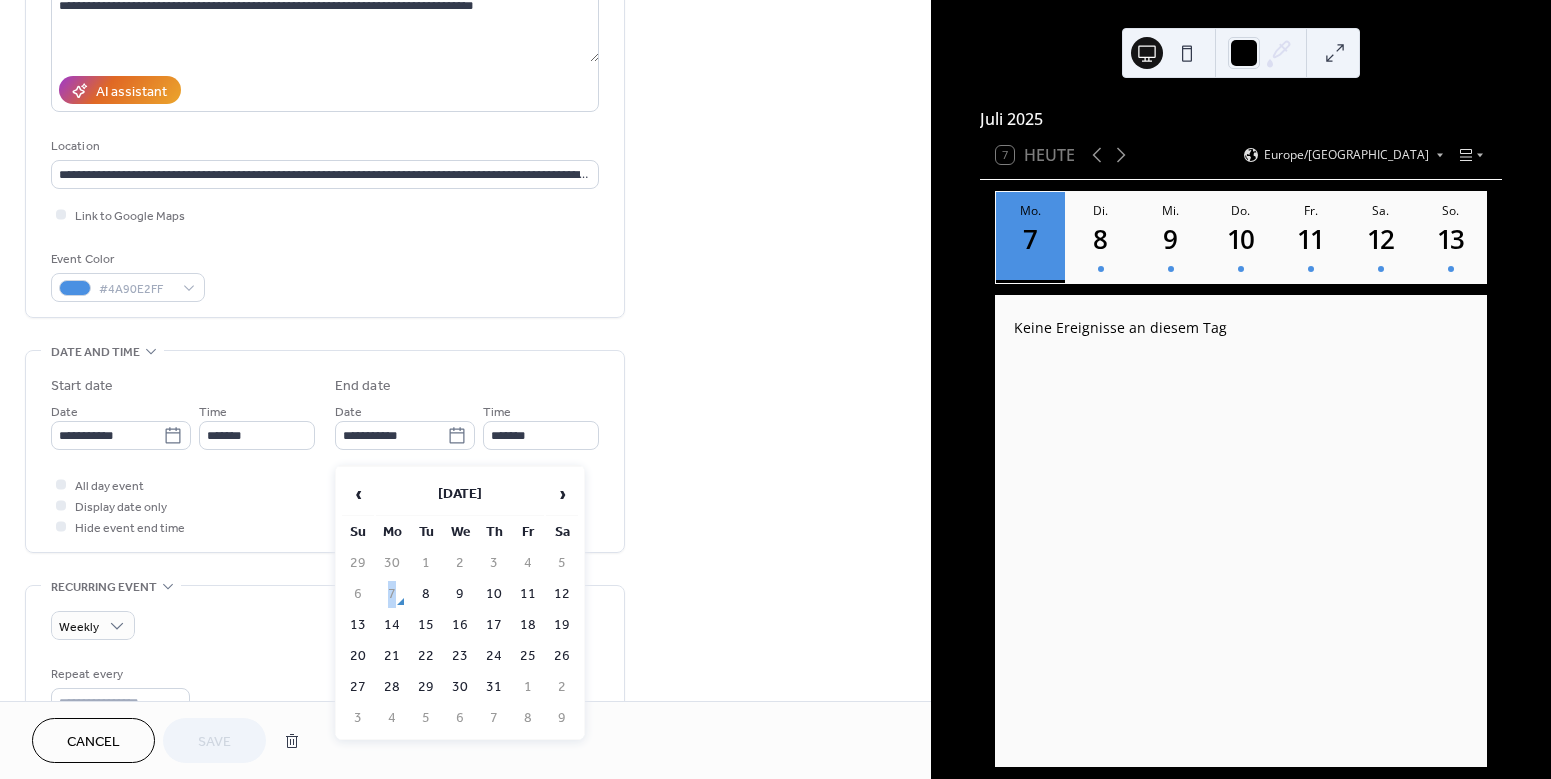 click on "7" at bounding box center [392, 594] 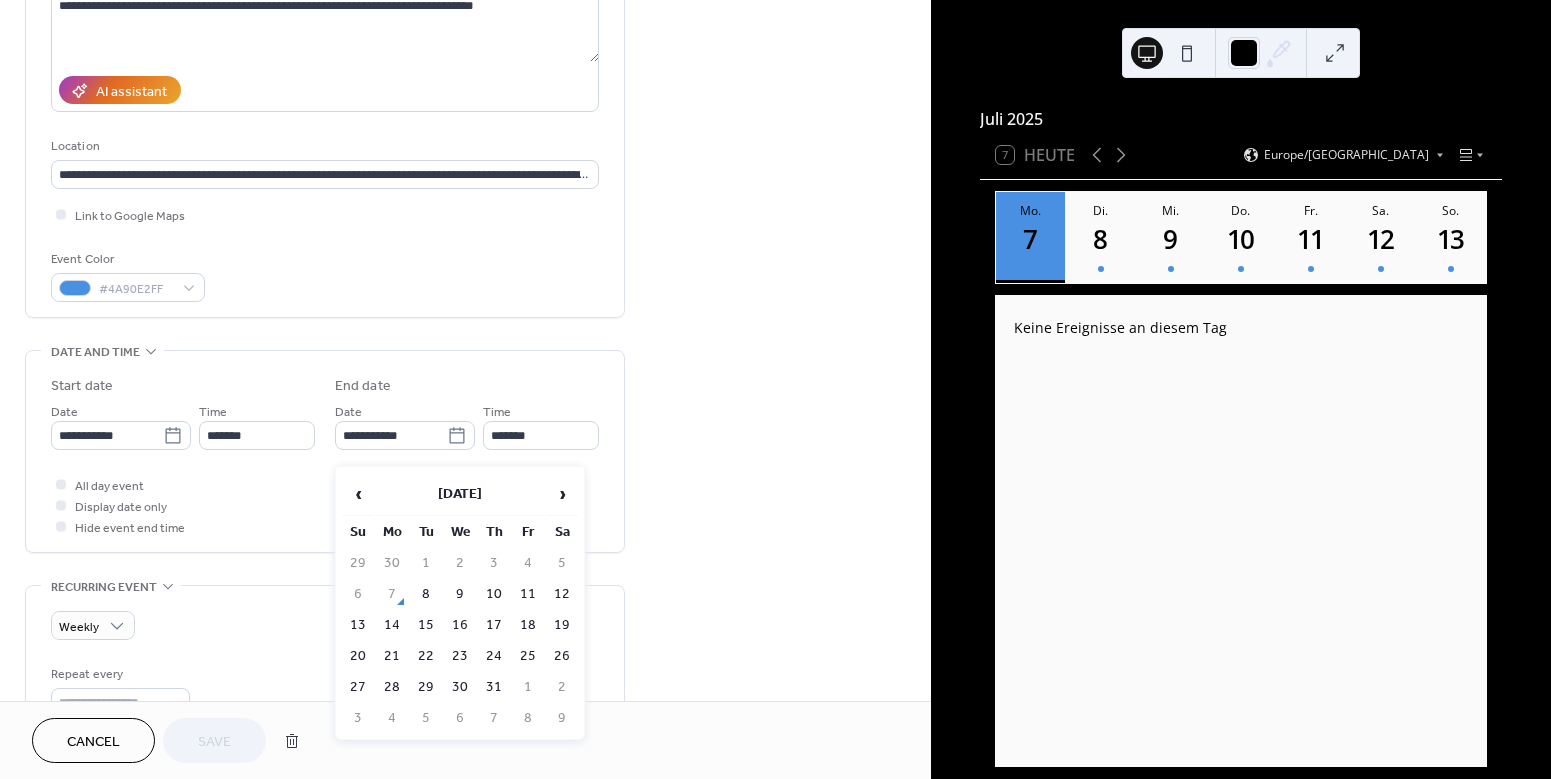 click on "7" at bounding box center [392, 594] 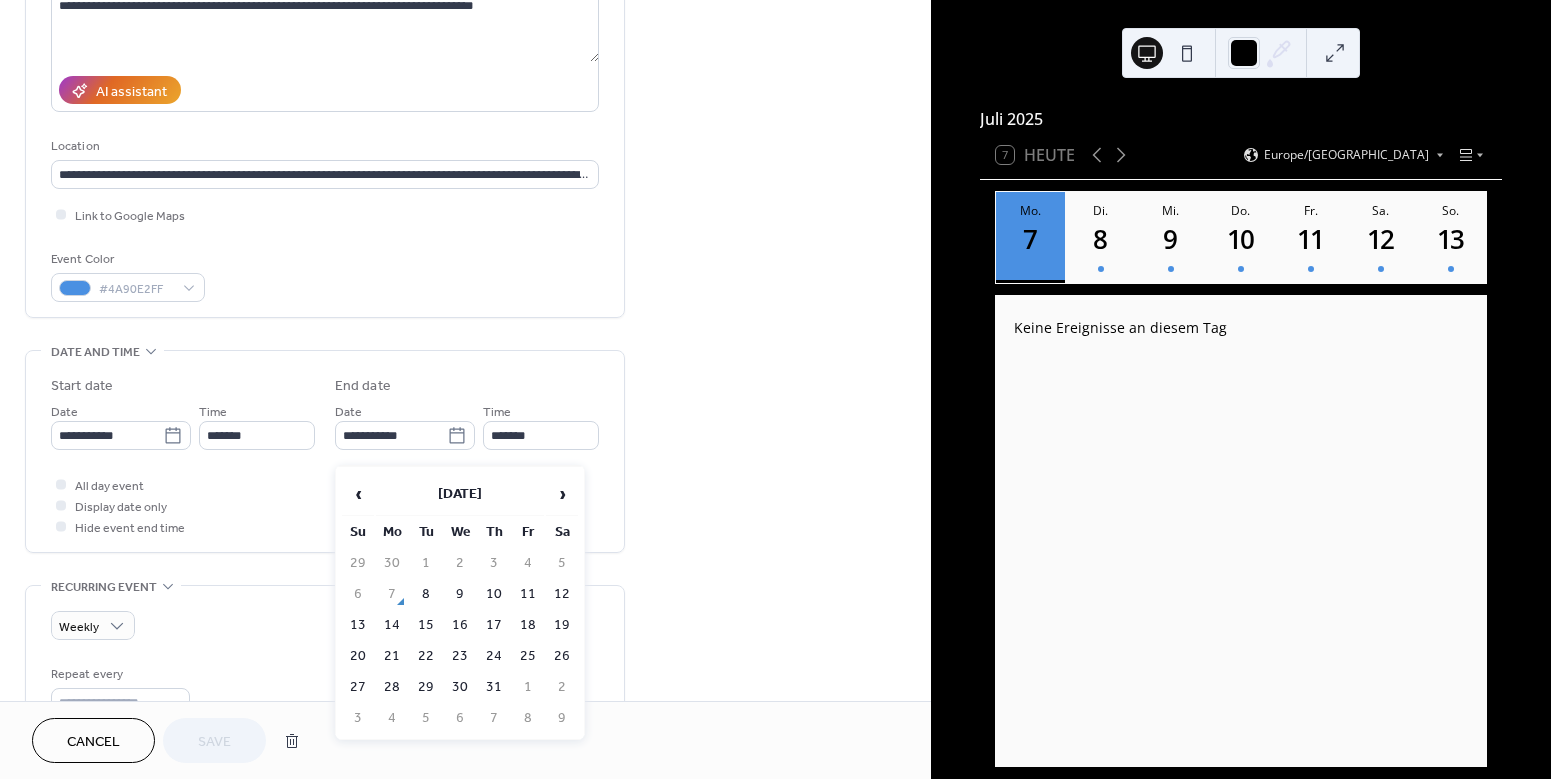 click on "7" at bounding box center [392, 594] 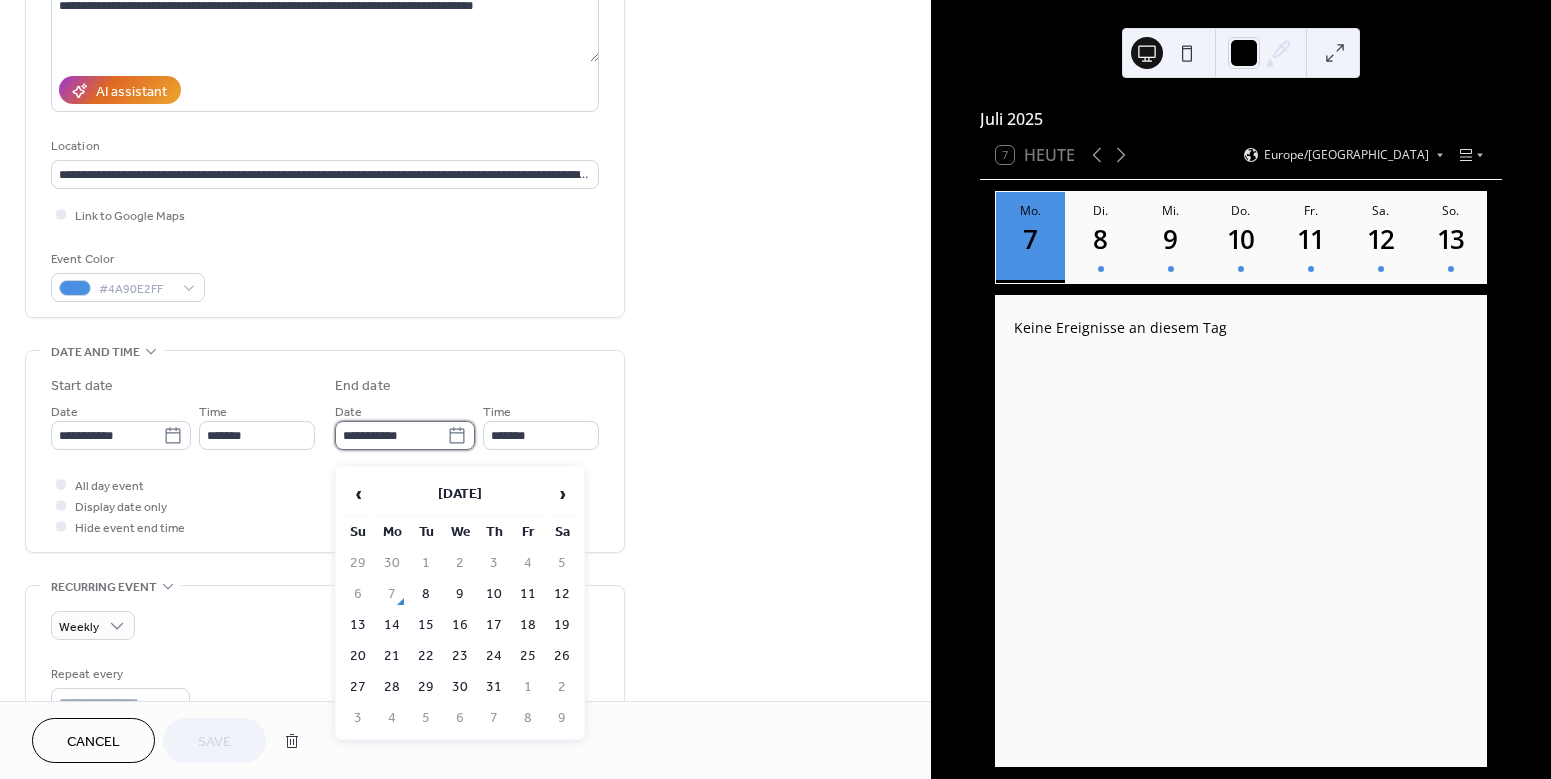 click on "**********" at bounding box center (391, 435) 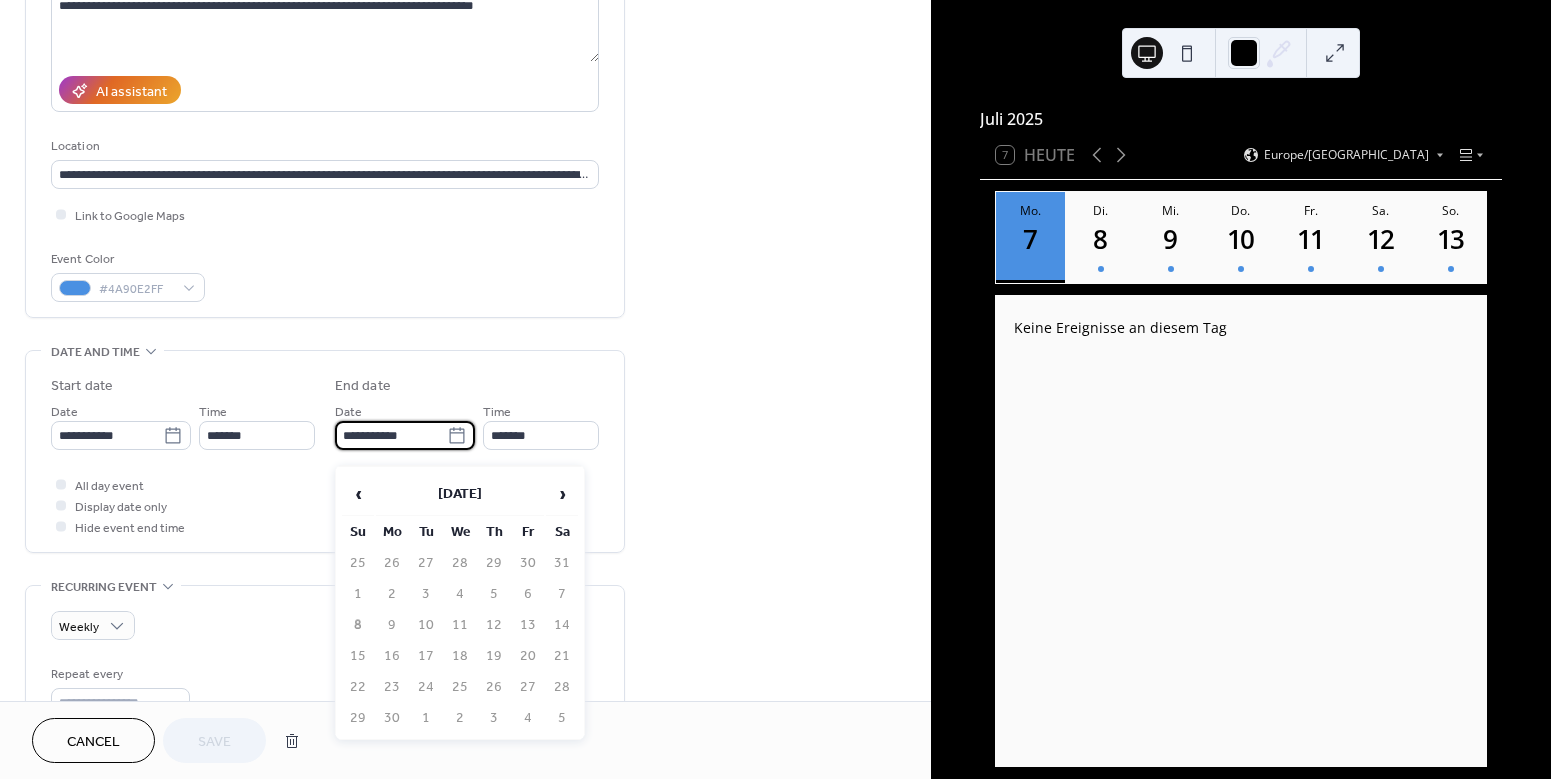 click on "**********" at bounding box center (325, 699) 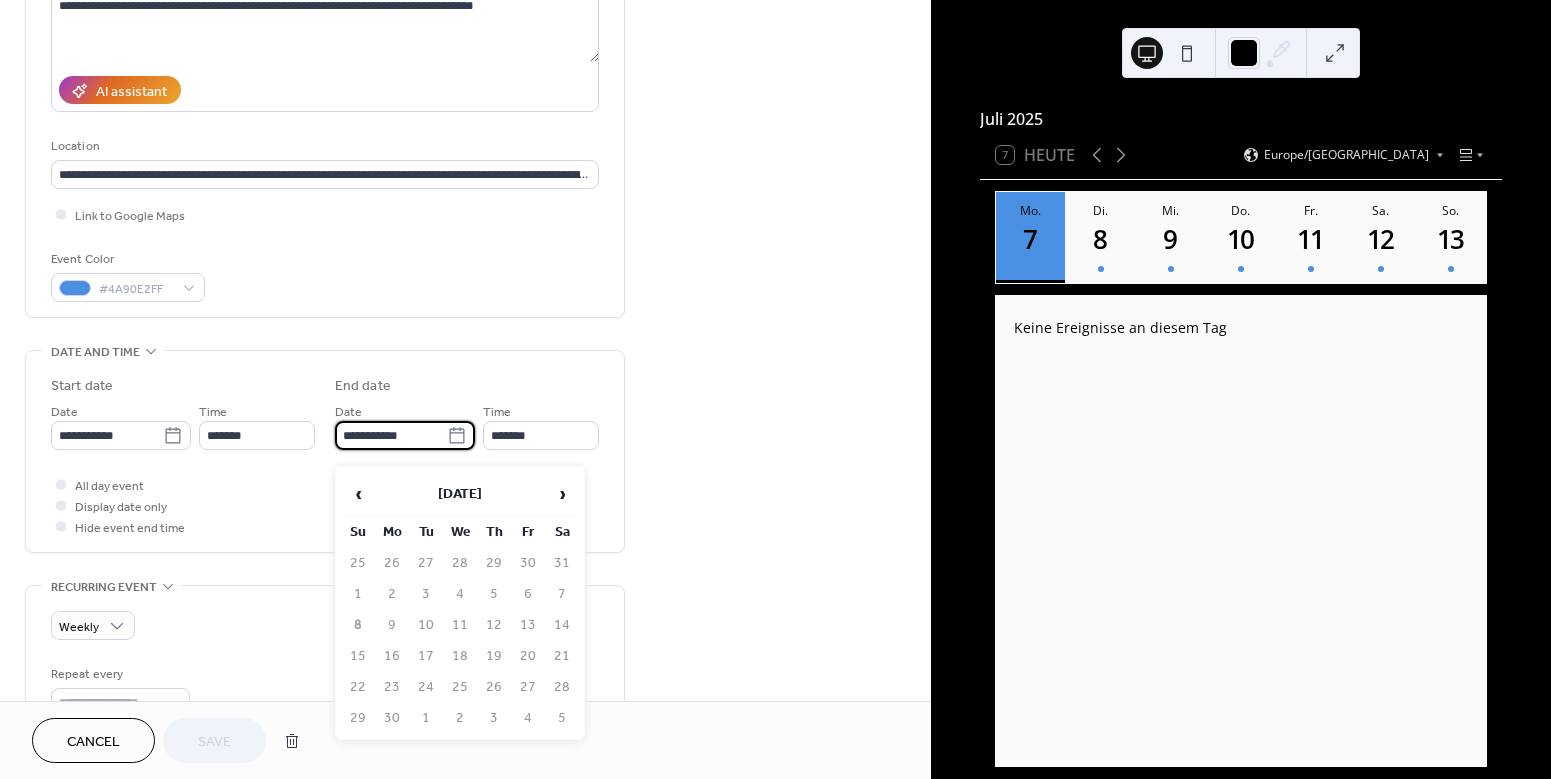 type on "**********" 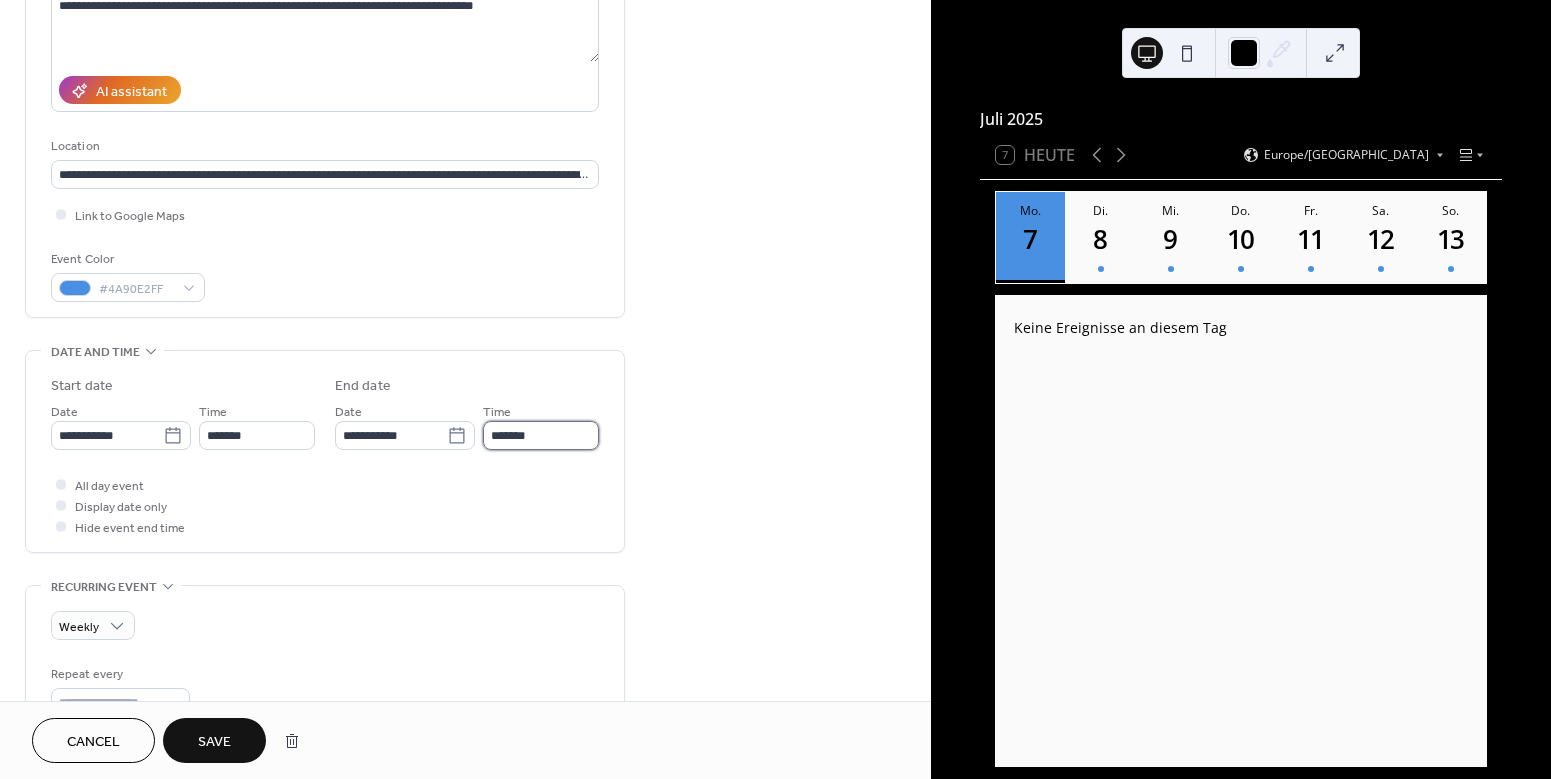 click on "*******" at bounding box center (541, 435) 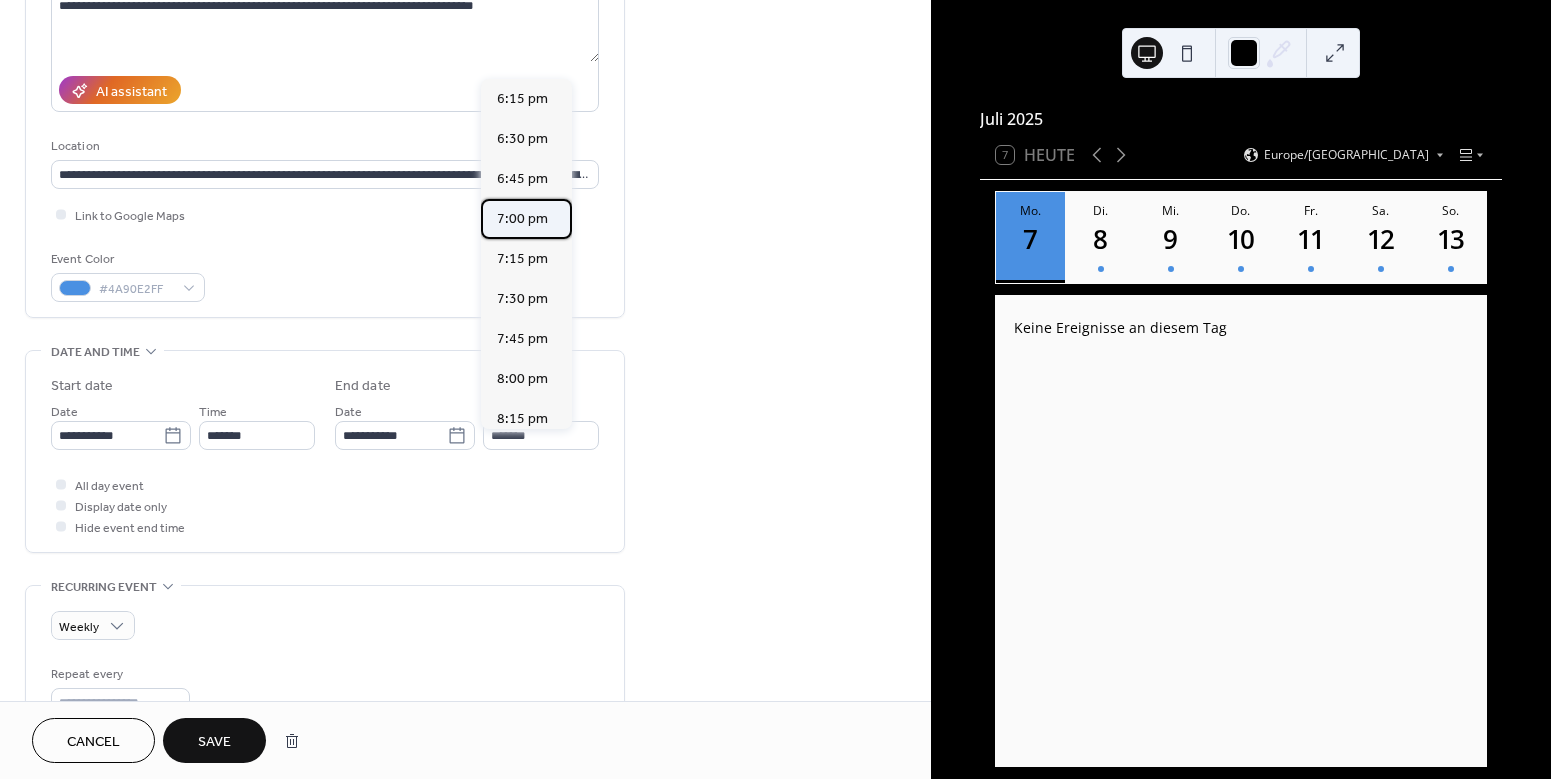 click on "7:00 pm" at bounding box center [522, 219] 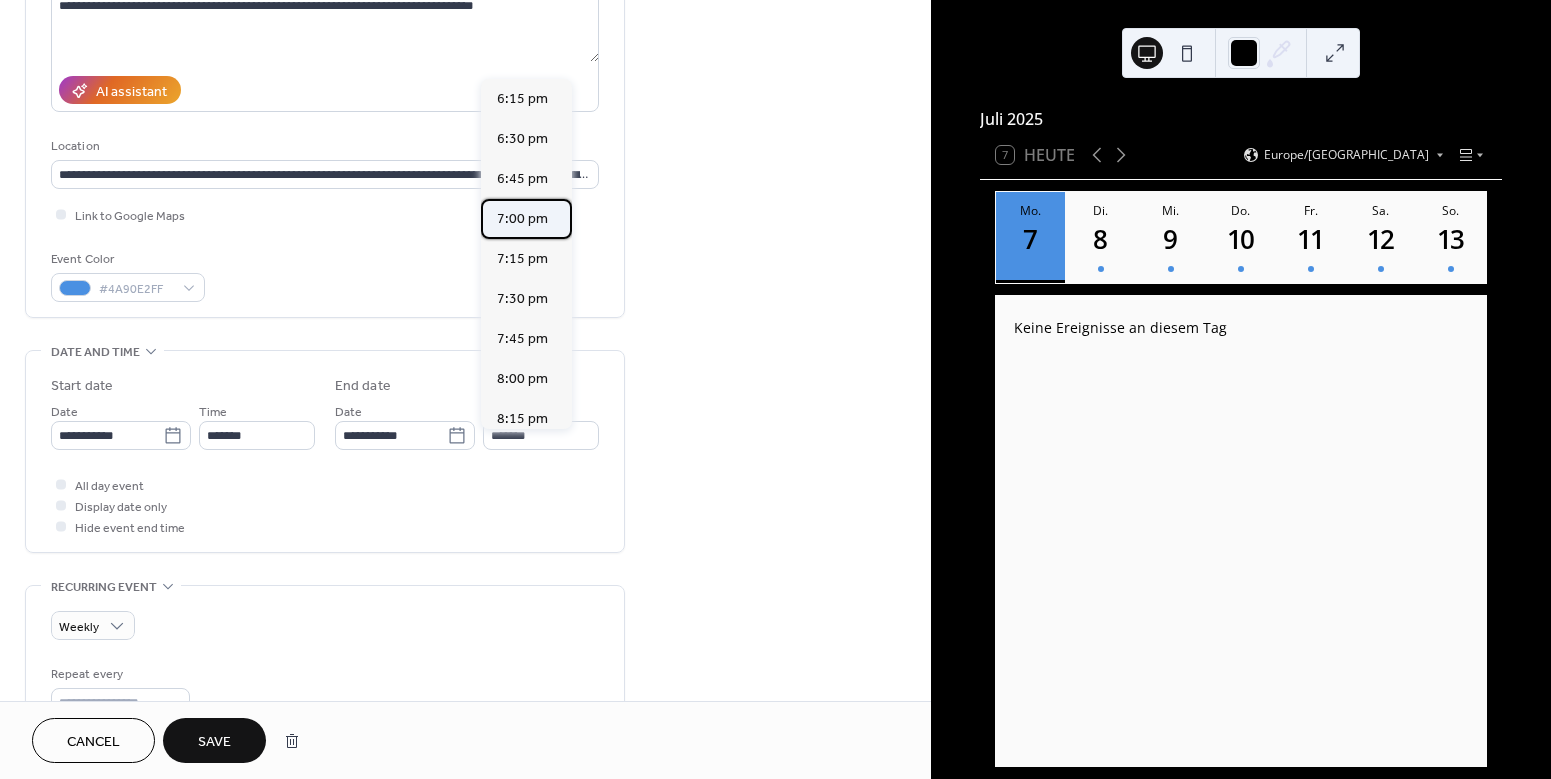 type on "*******" 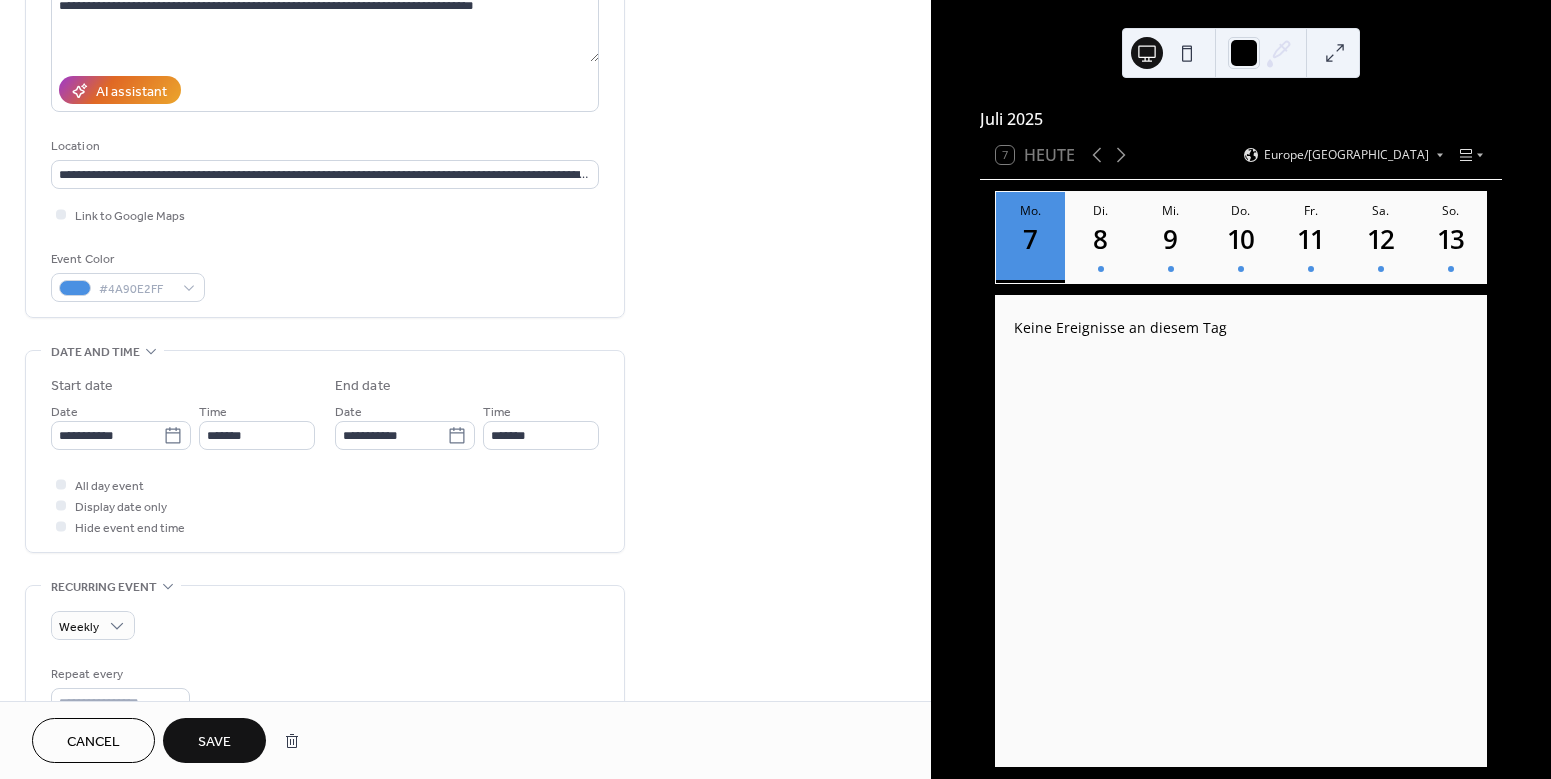 click on "Save" at bounding box center (214, 742) 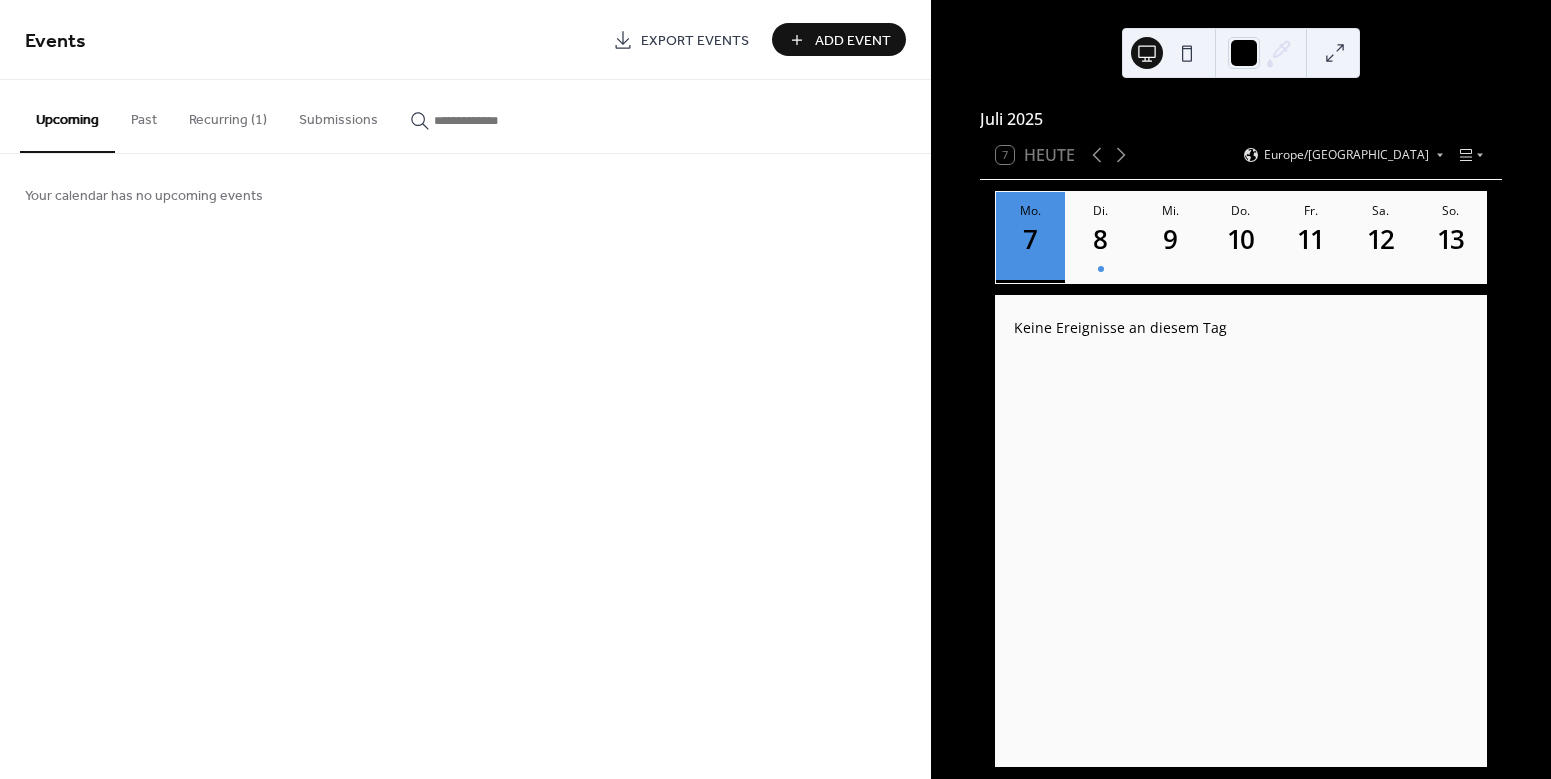 click on "Recurring  (1)" at bounding box center (228, 115) 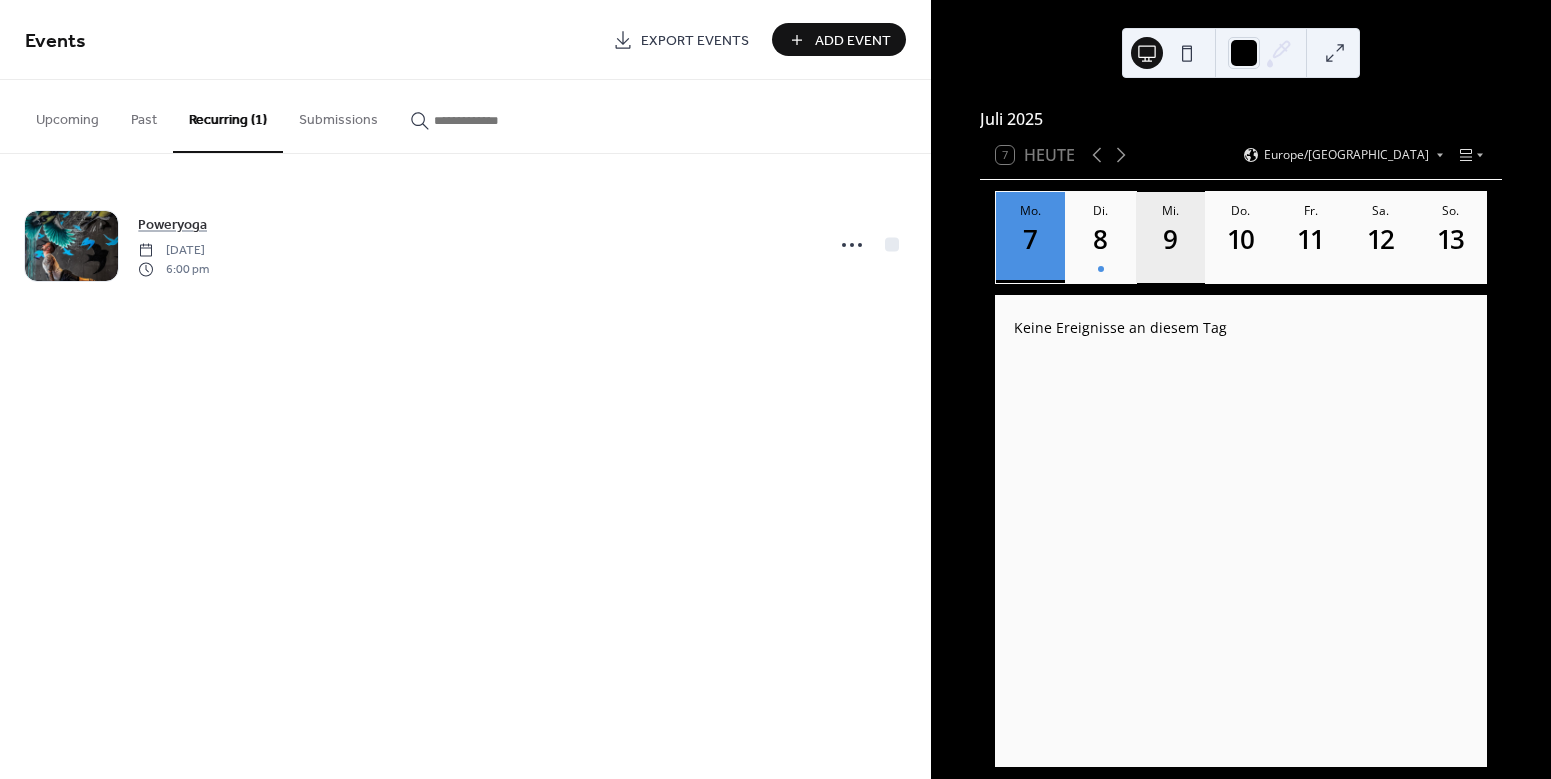click on "9" at bounding box center (1170, 239) 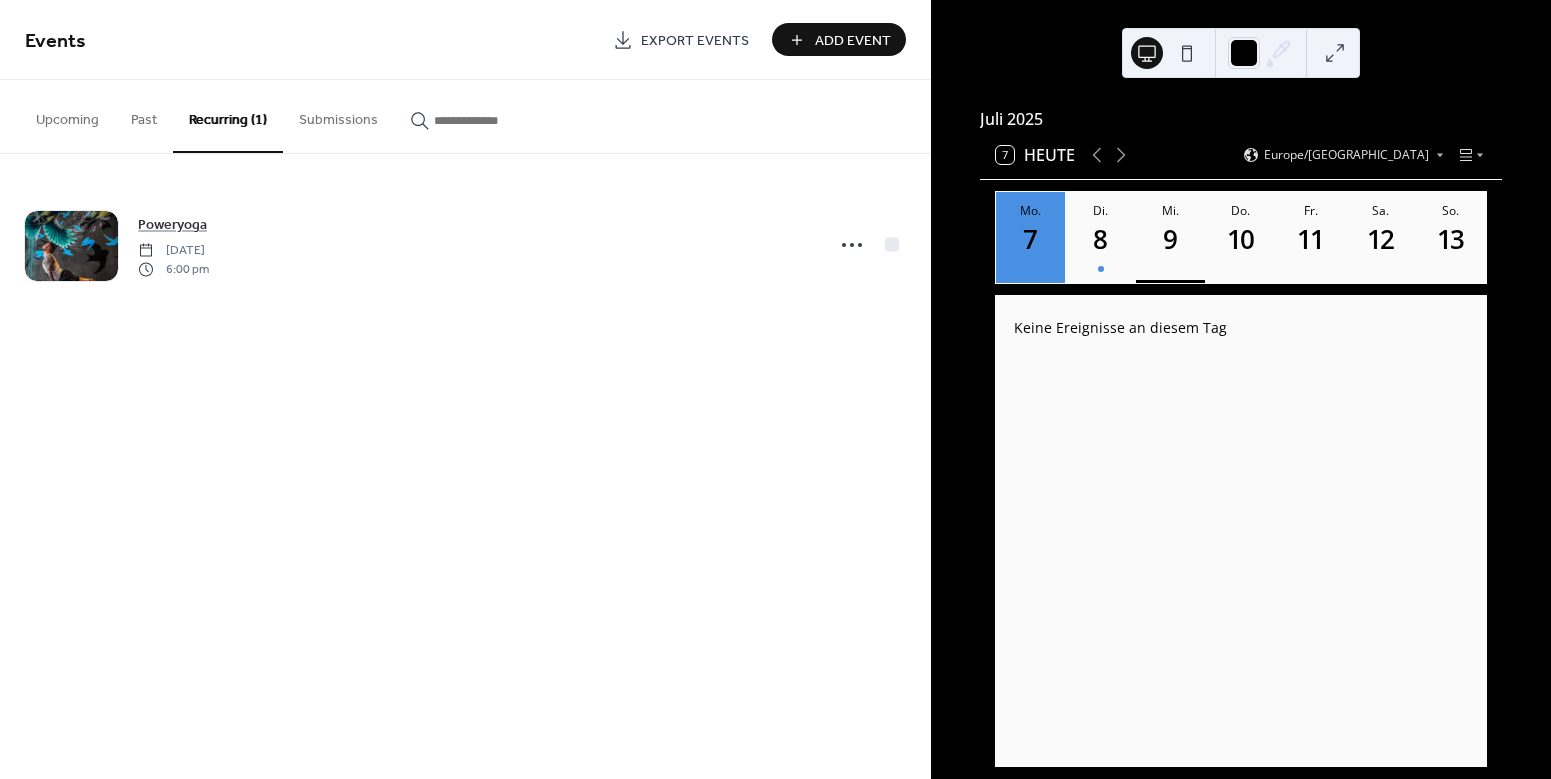 click on "Add Event" at bounding box center (853, 41) 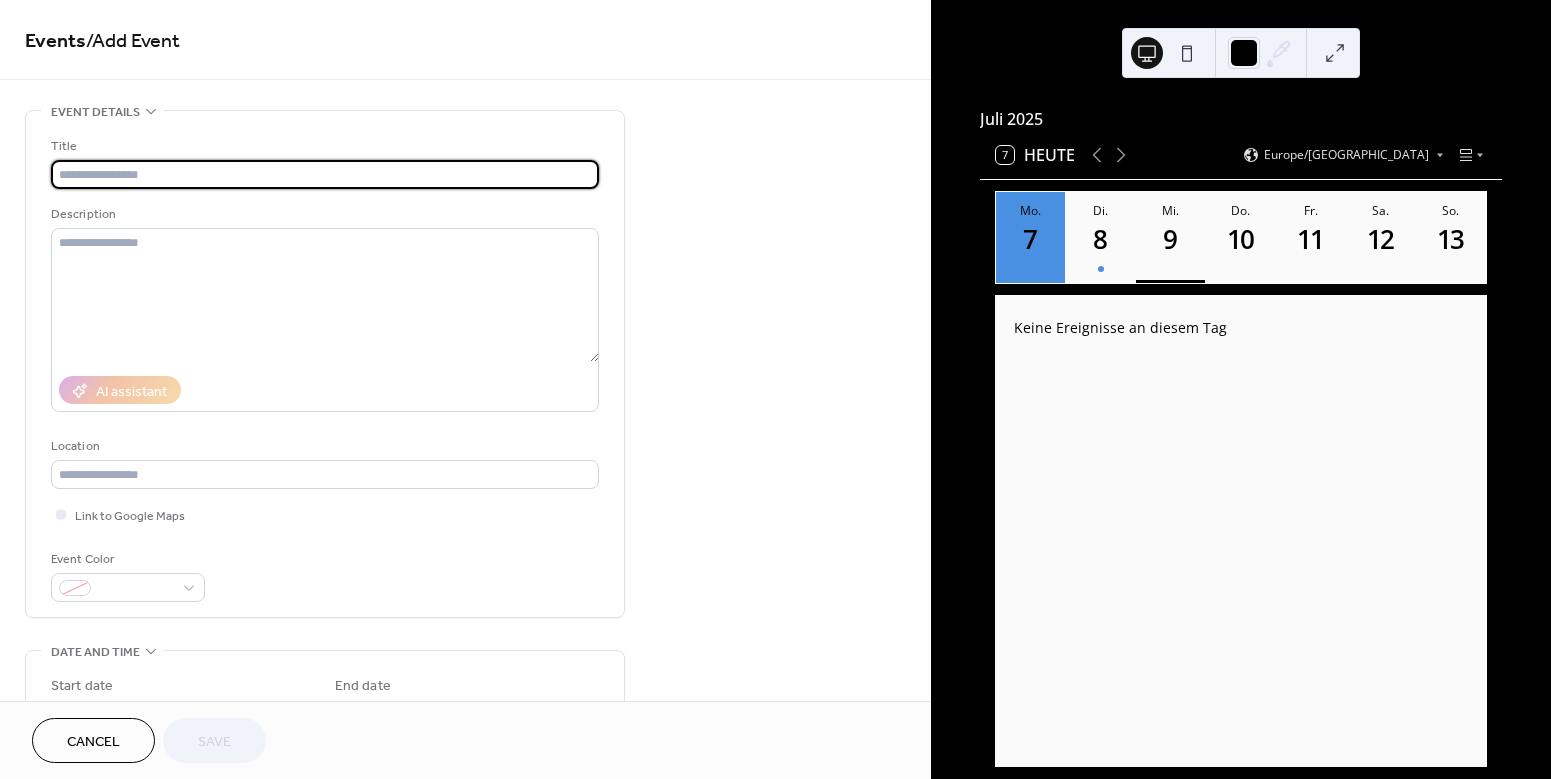 click at bounding box center (325, 174) 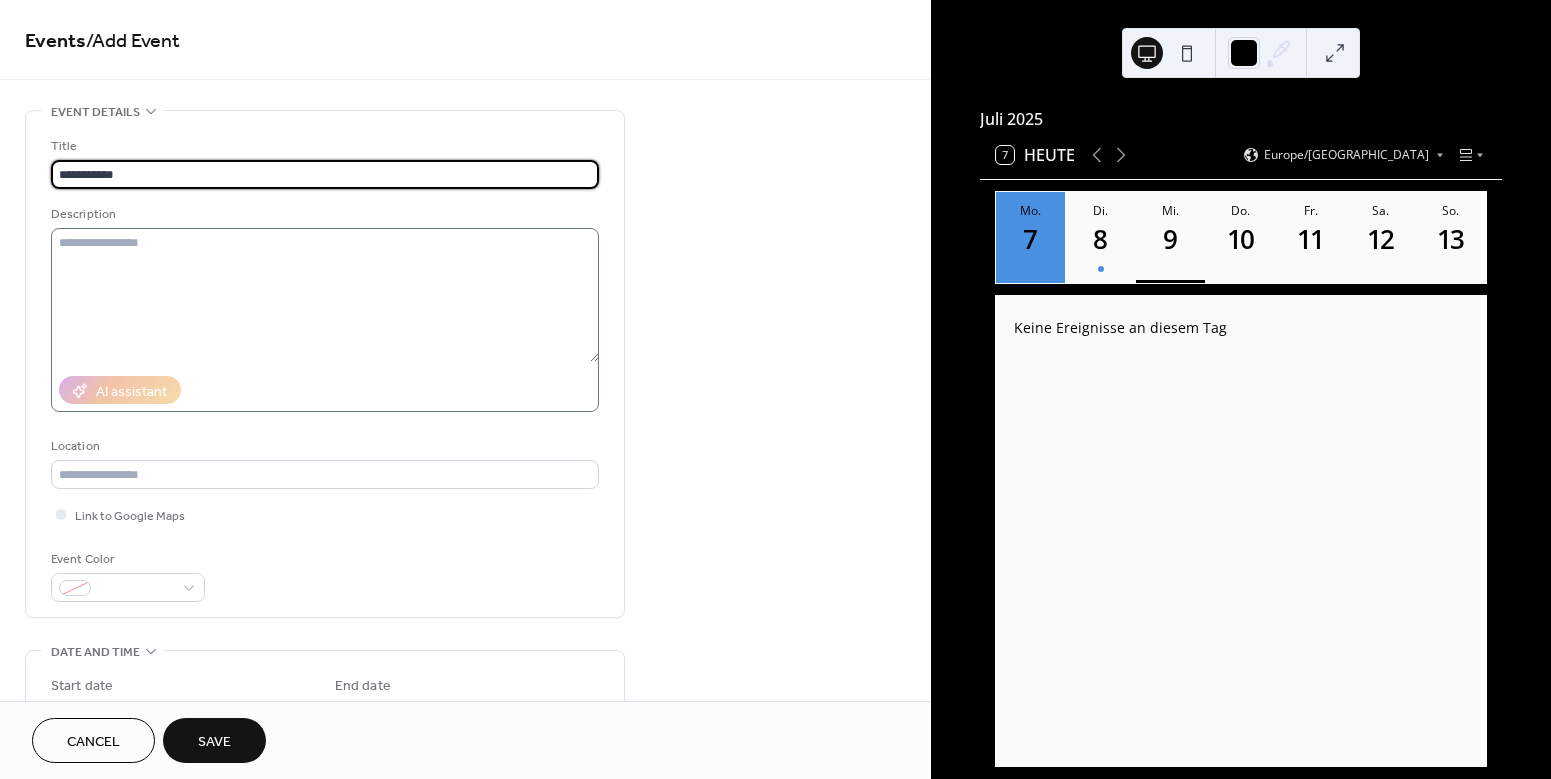 type on "**********" 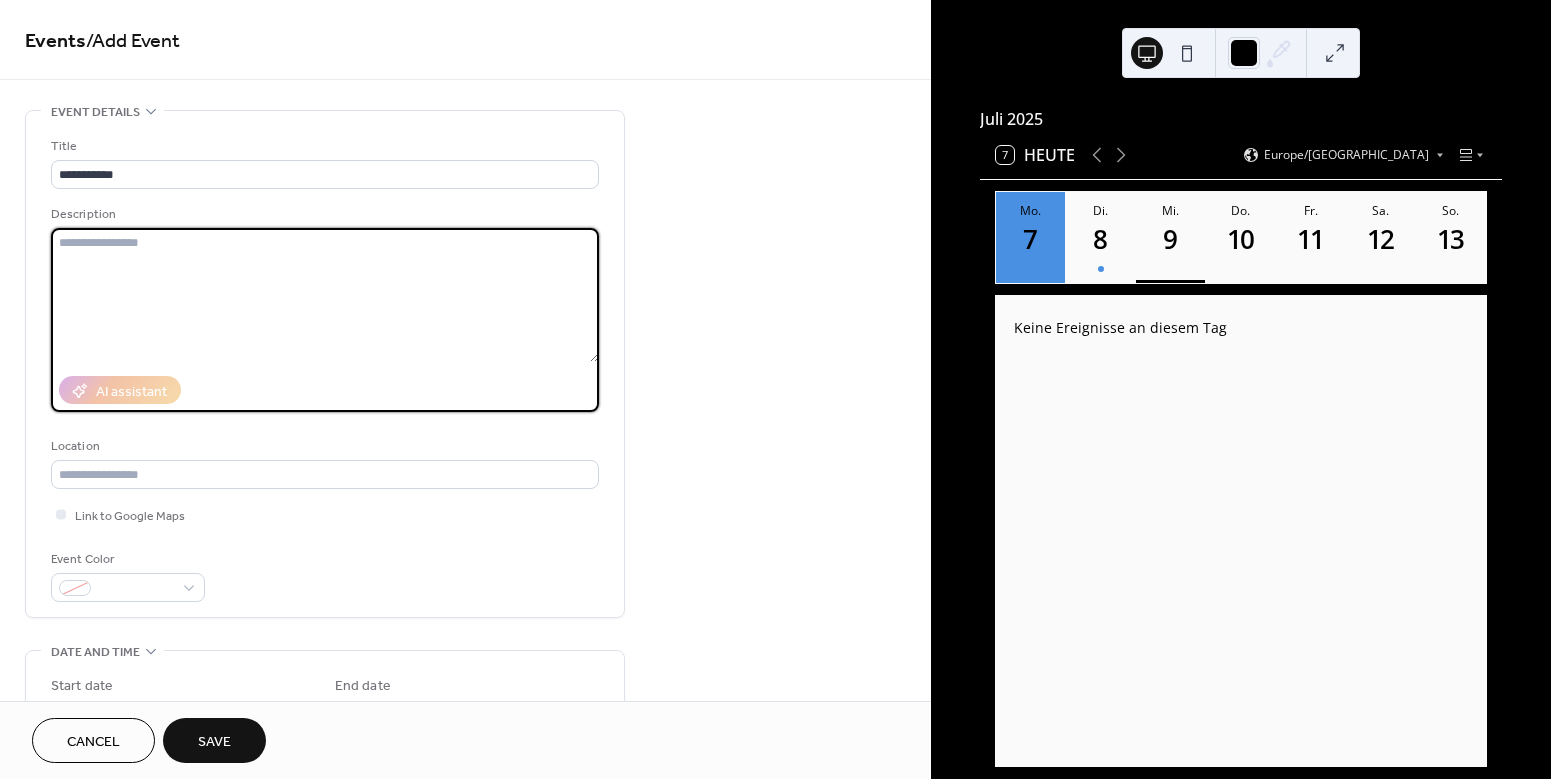 click at bounding box center [325, 295] 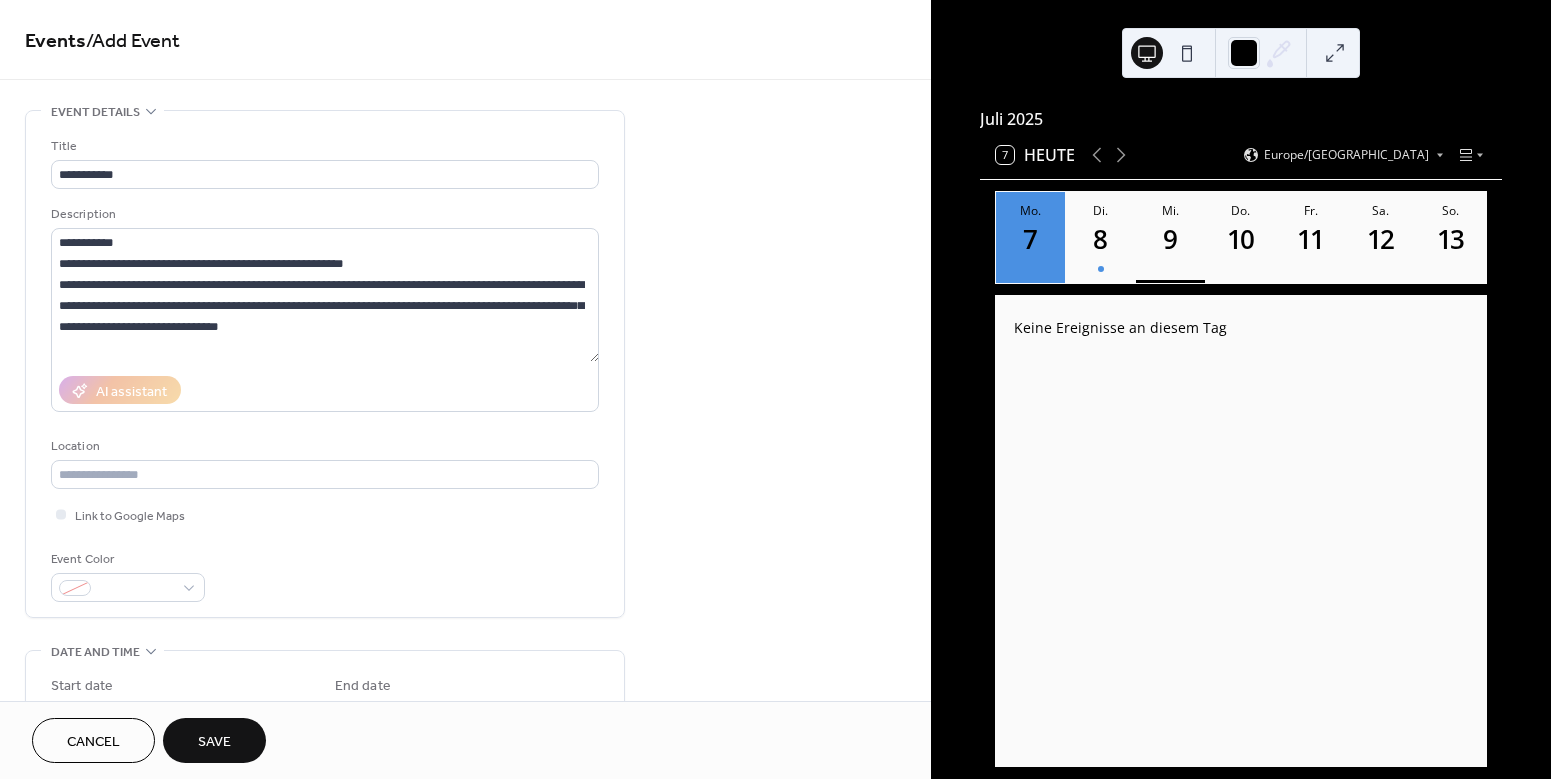 click on "AI assistant" at bounding box center [325, 390] 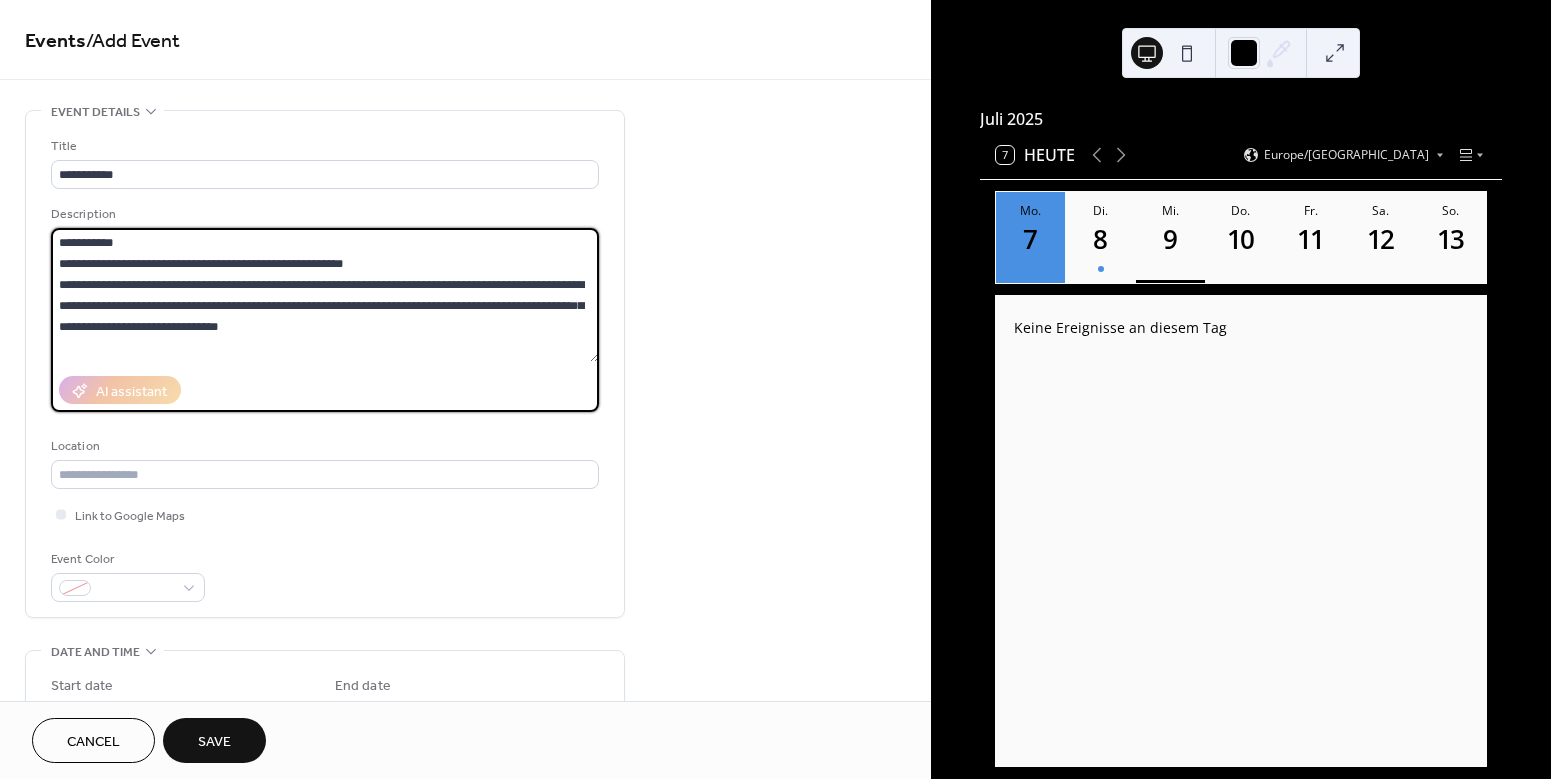 drag, startPoint x: 343, startPoint y: 336, endPoint x: 239, endPoint y: 339, distance: 104.04326 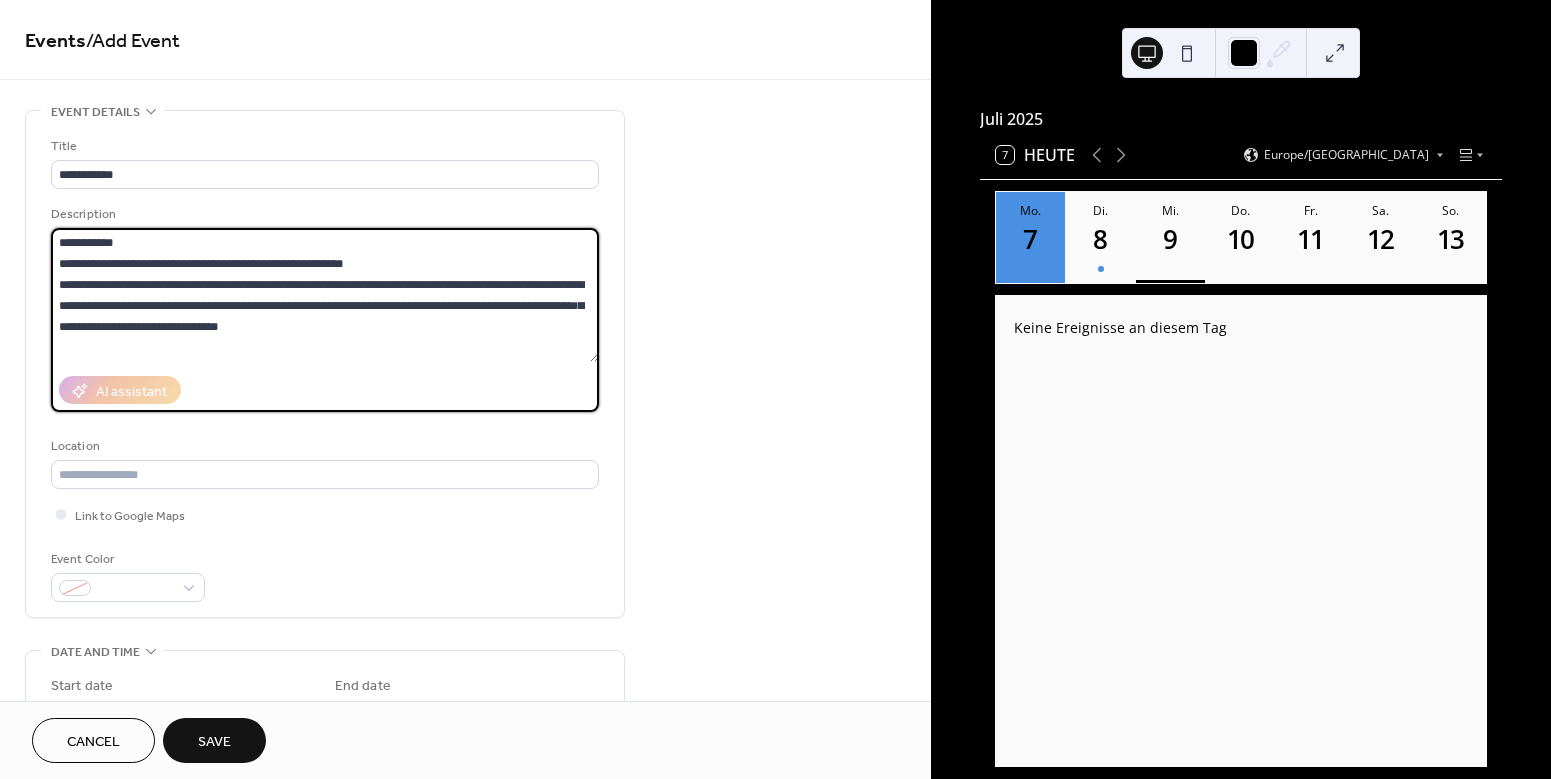 click on "**********" at bounding box center [325, 295] 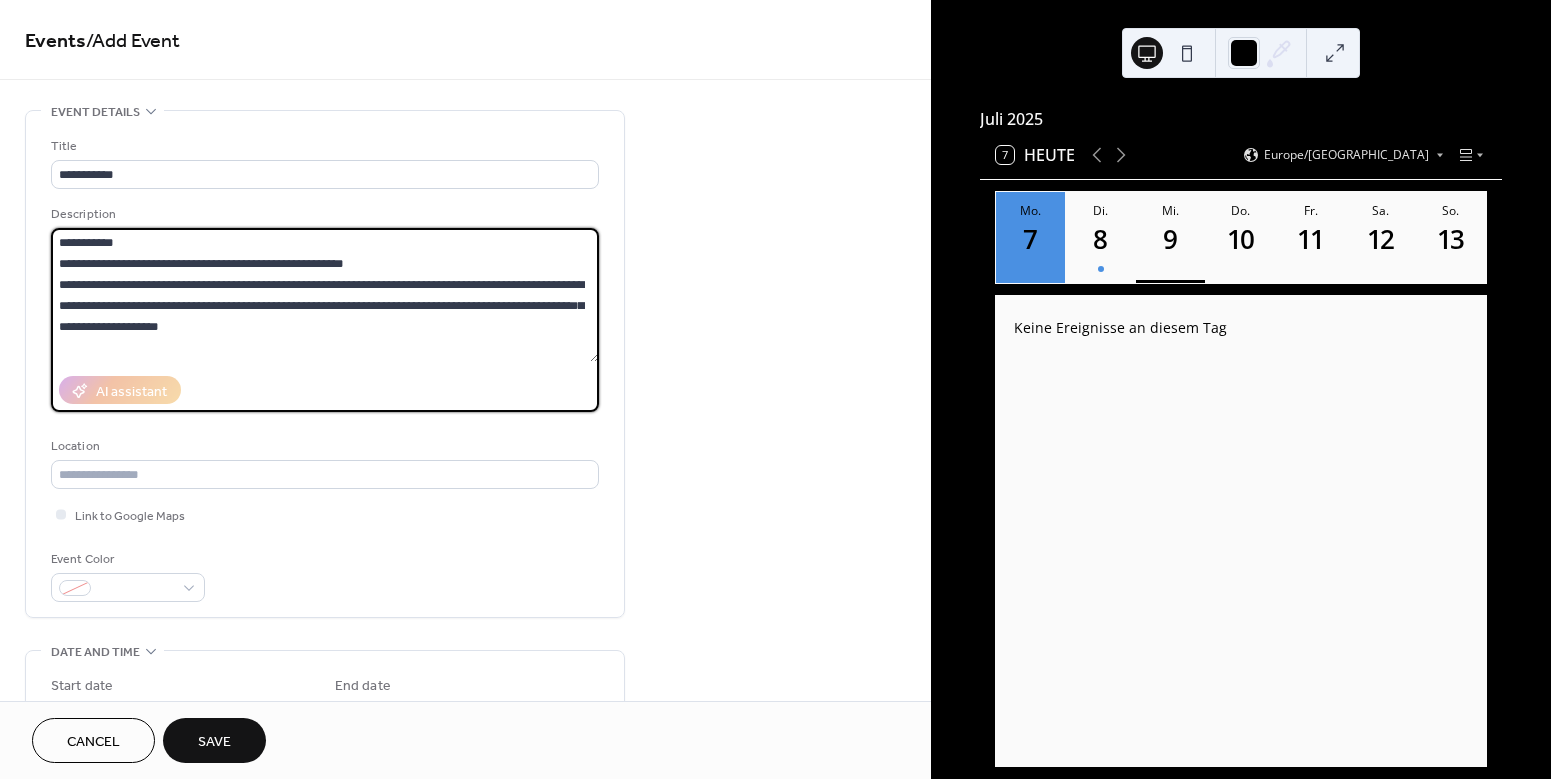 click on "**********" at bounding box center [325, 295] 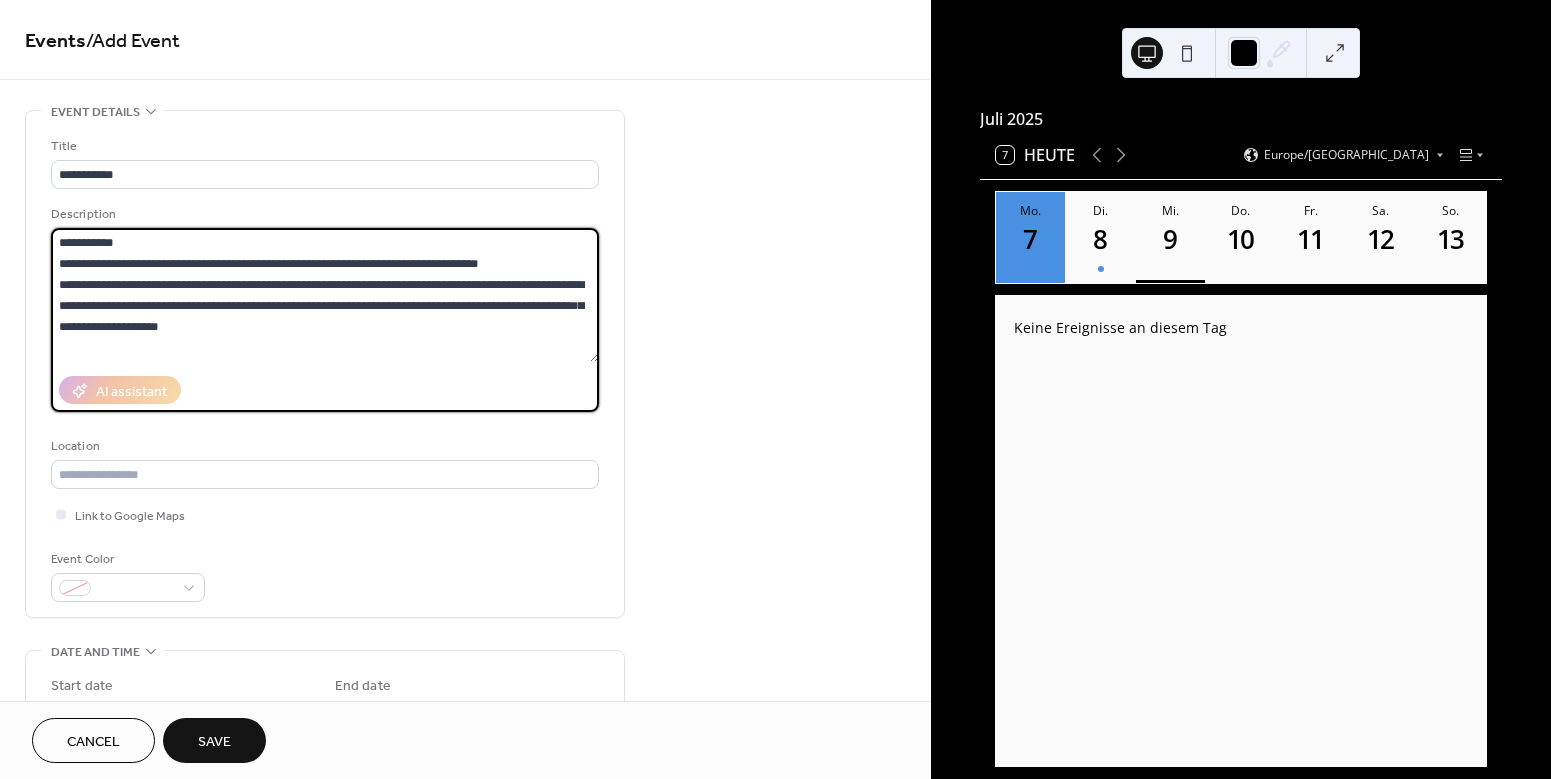 type on "**********" 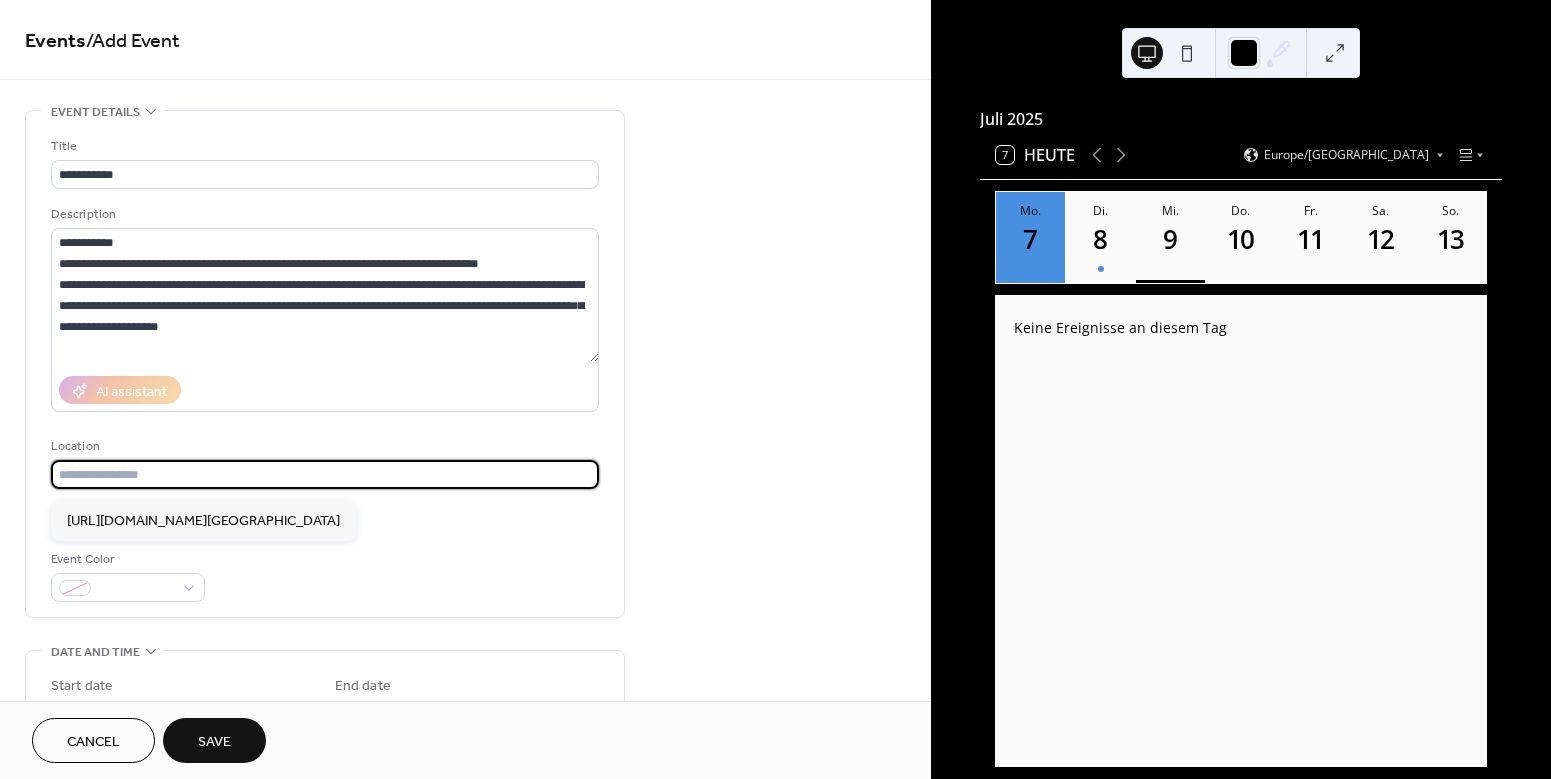 click at bounding box center (325, 474) 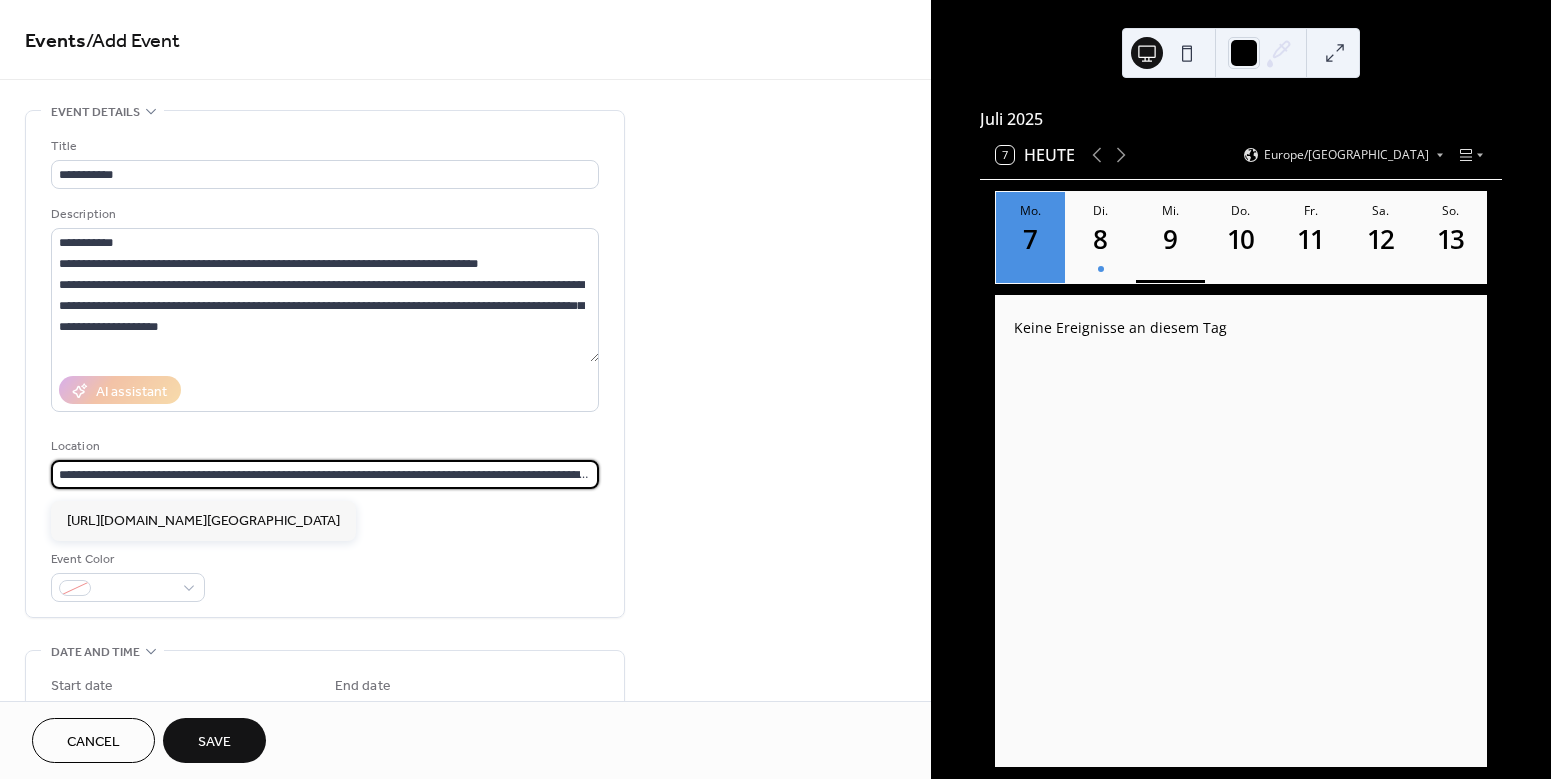 scroll, scrollTop: 0, scrollLeft: 1355, axis: horizontal 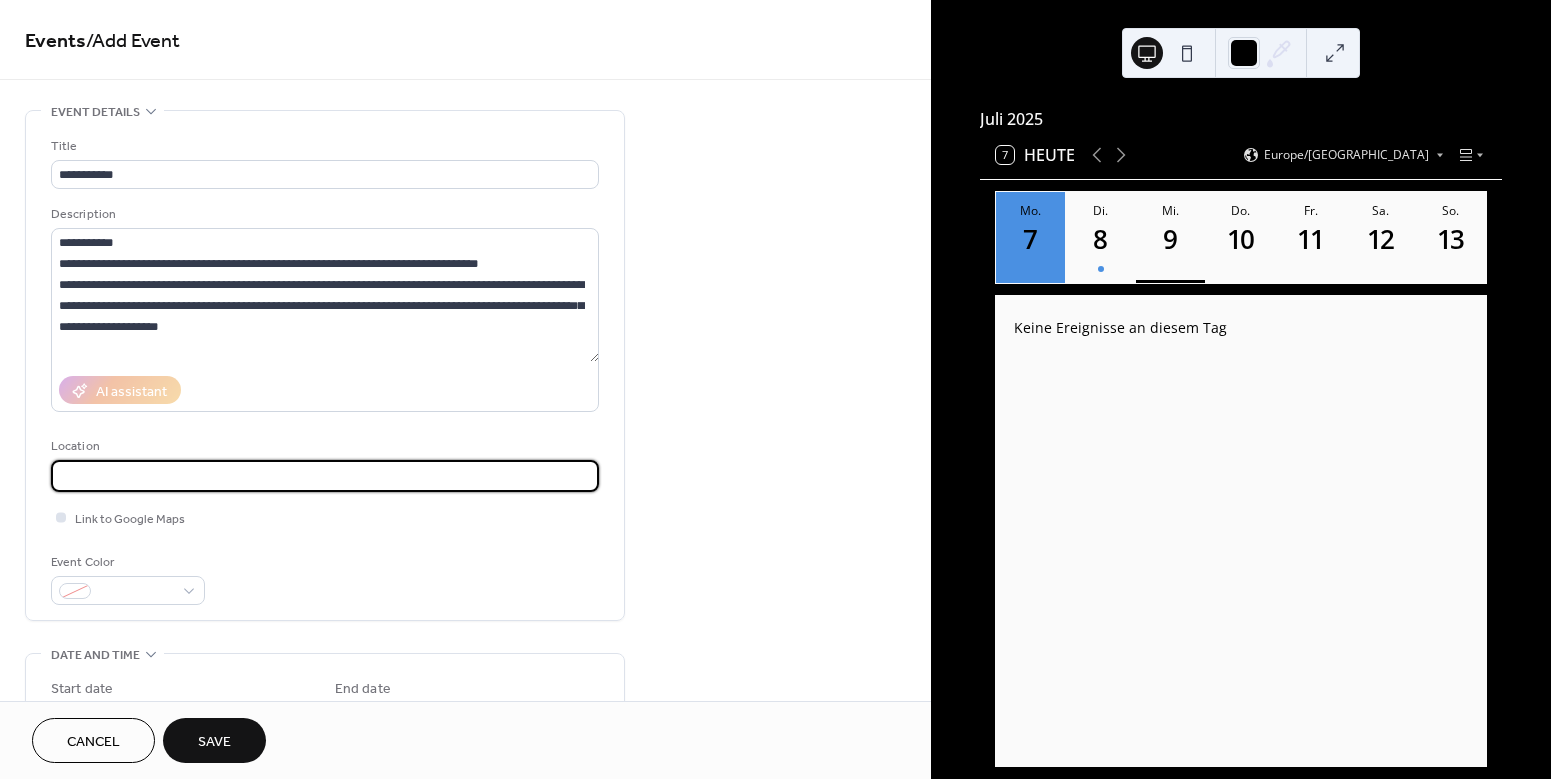 type on "**********" 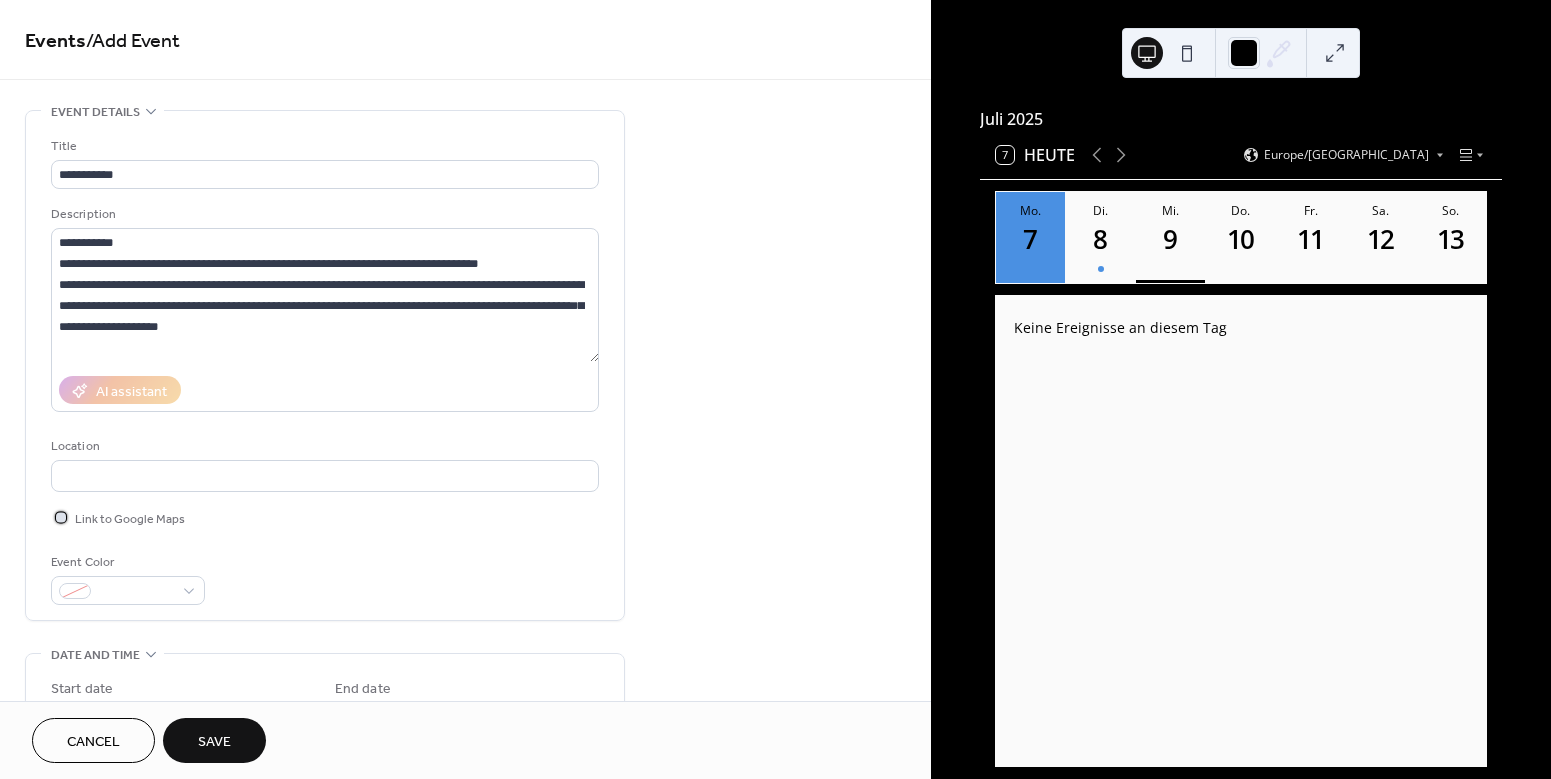 click on "Link to Google Maps" at bounding box center (130, 519) 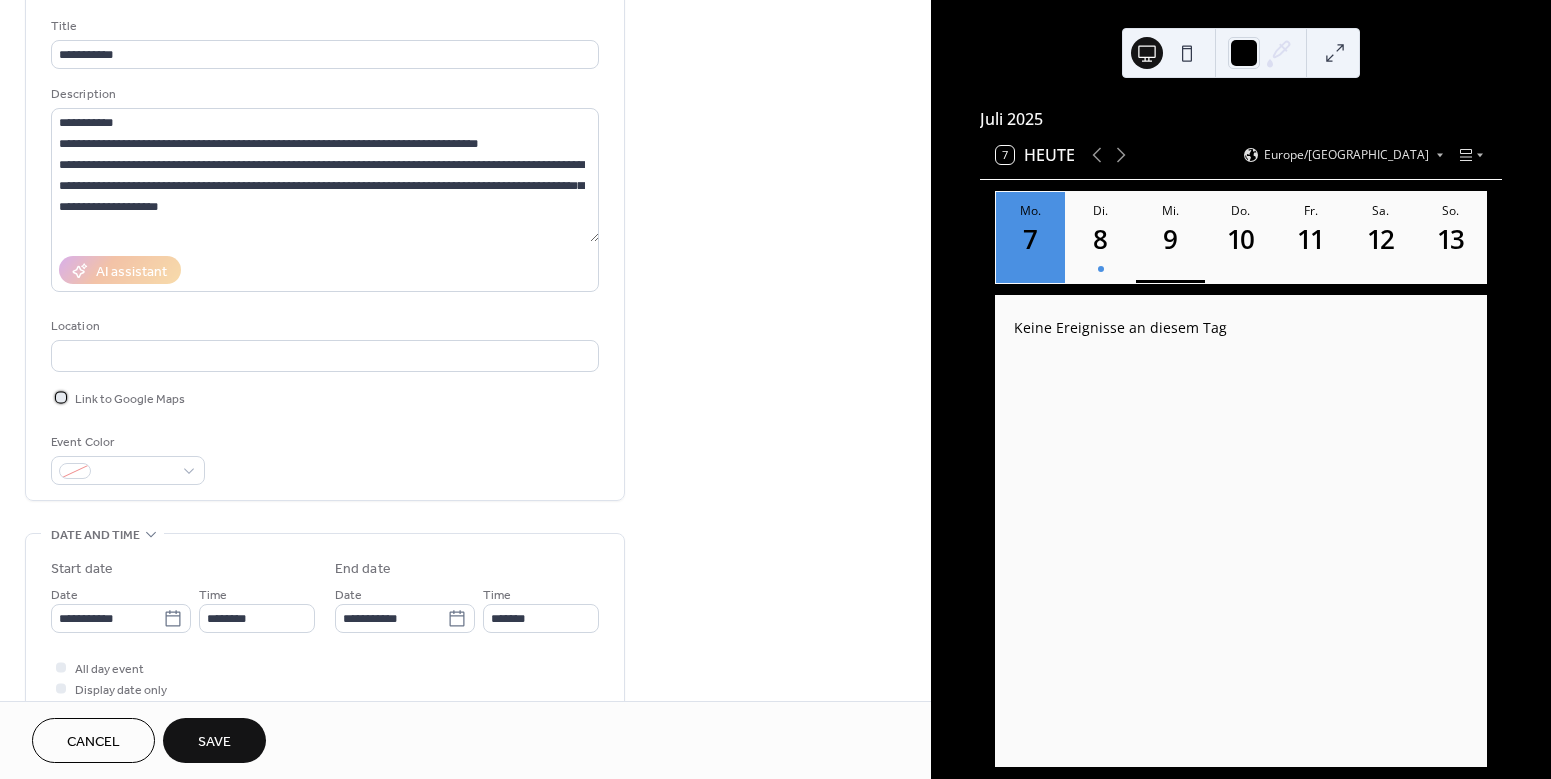 scroll, scrollTop: 144, scrollLeft: 0, axis: vertical 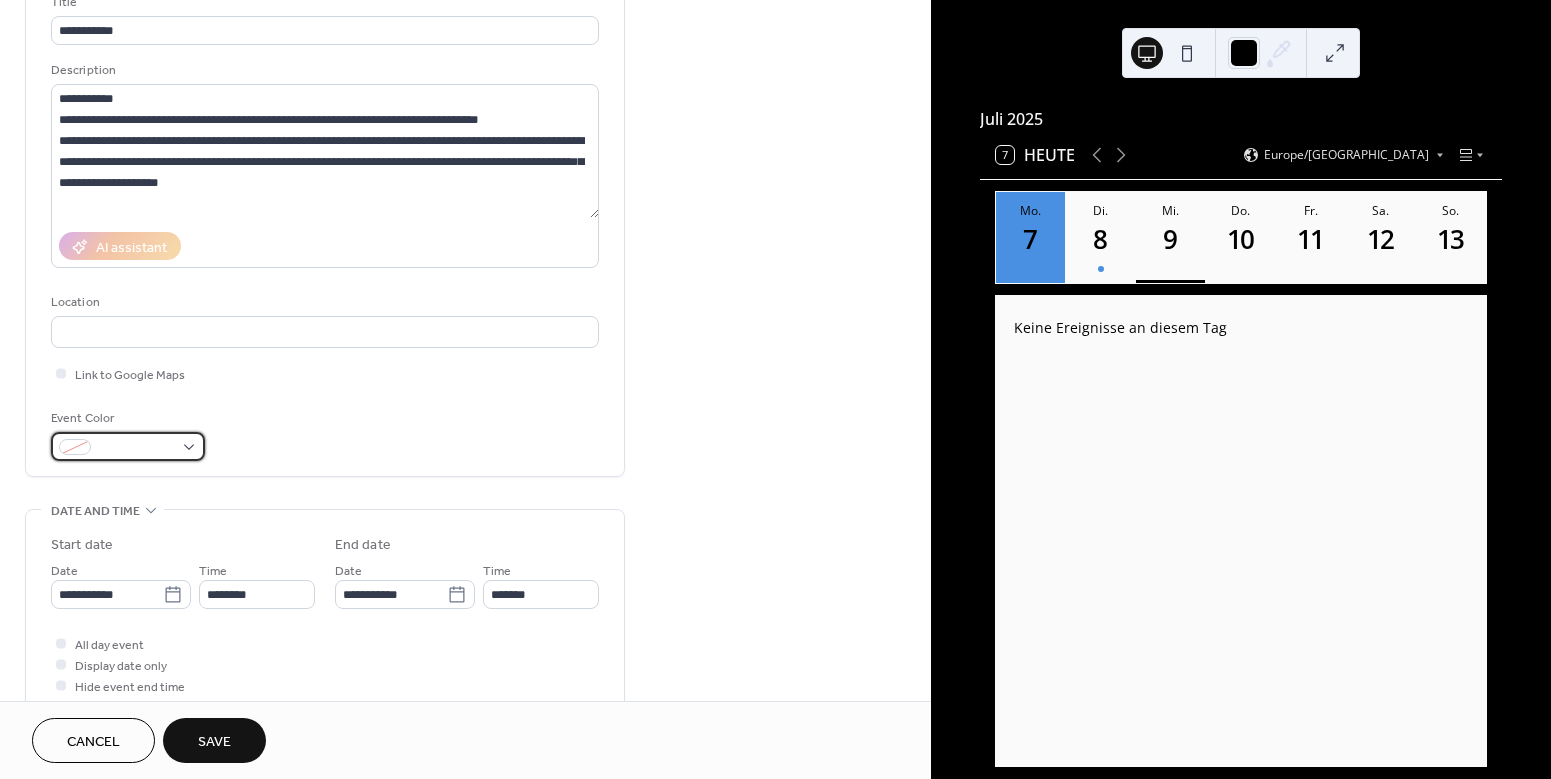 click at bounding box center (128, 446) 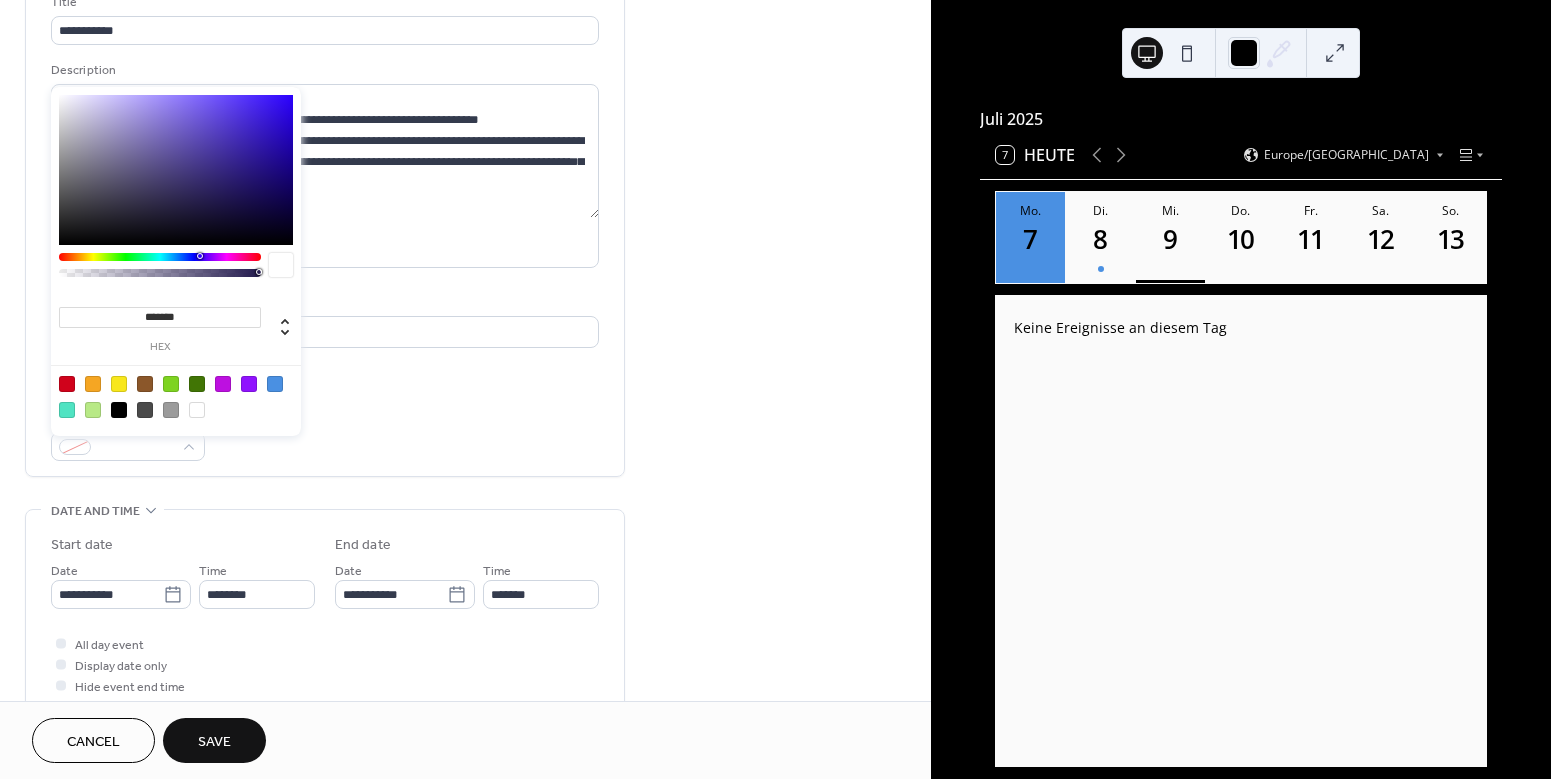 click at bounding box center (275, 384) 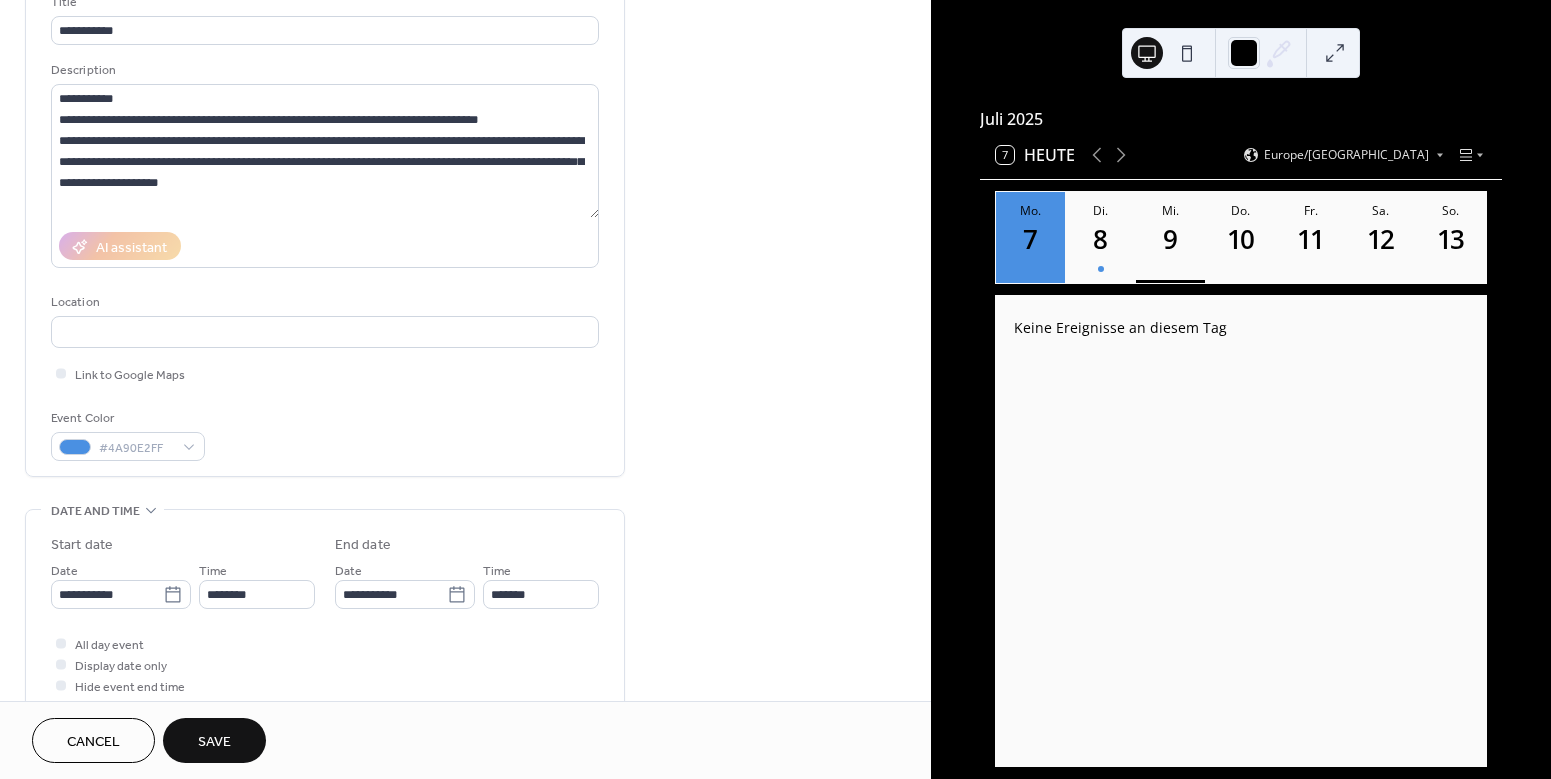 click on "Event Color #4A90E2FF" at bounding box center [325, 434] 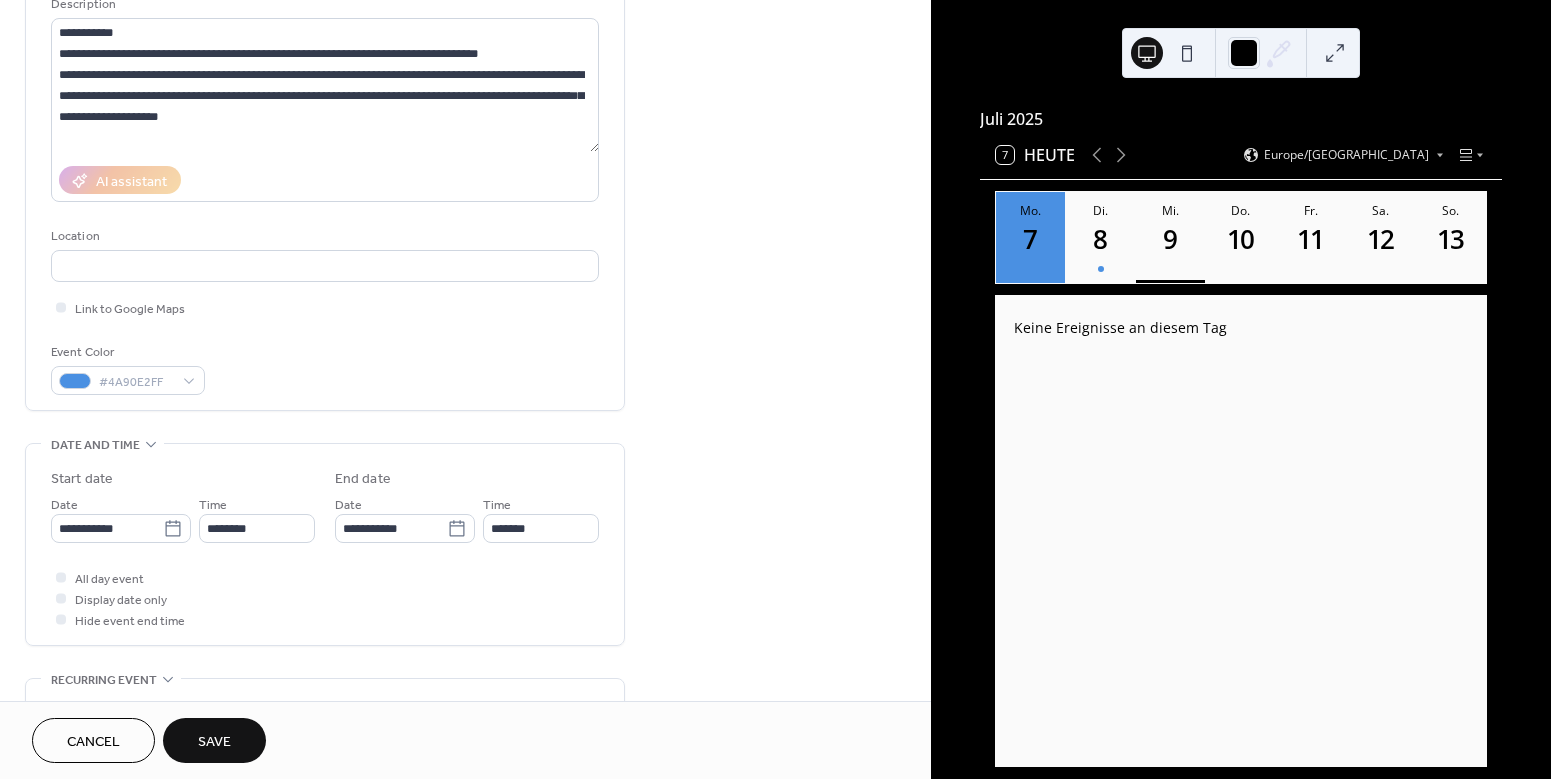 scroll, scrollTop: 276, scrollLeft: 0, axis: vertical 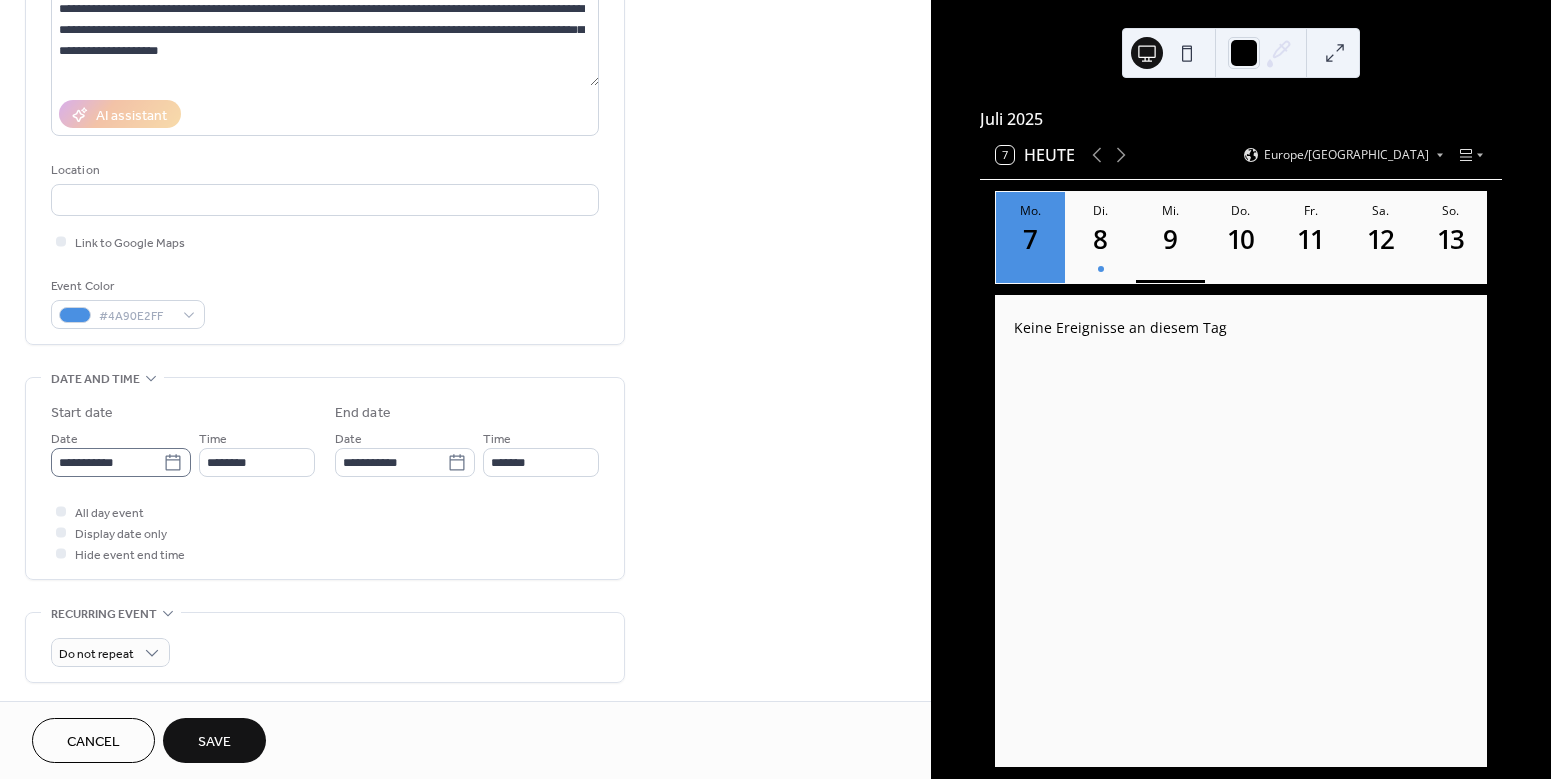 click 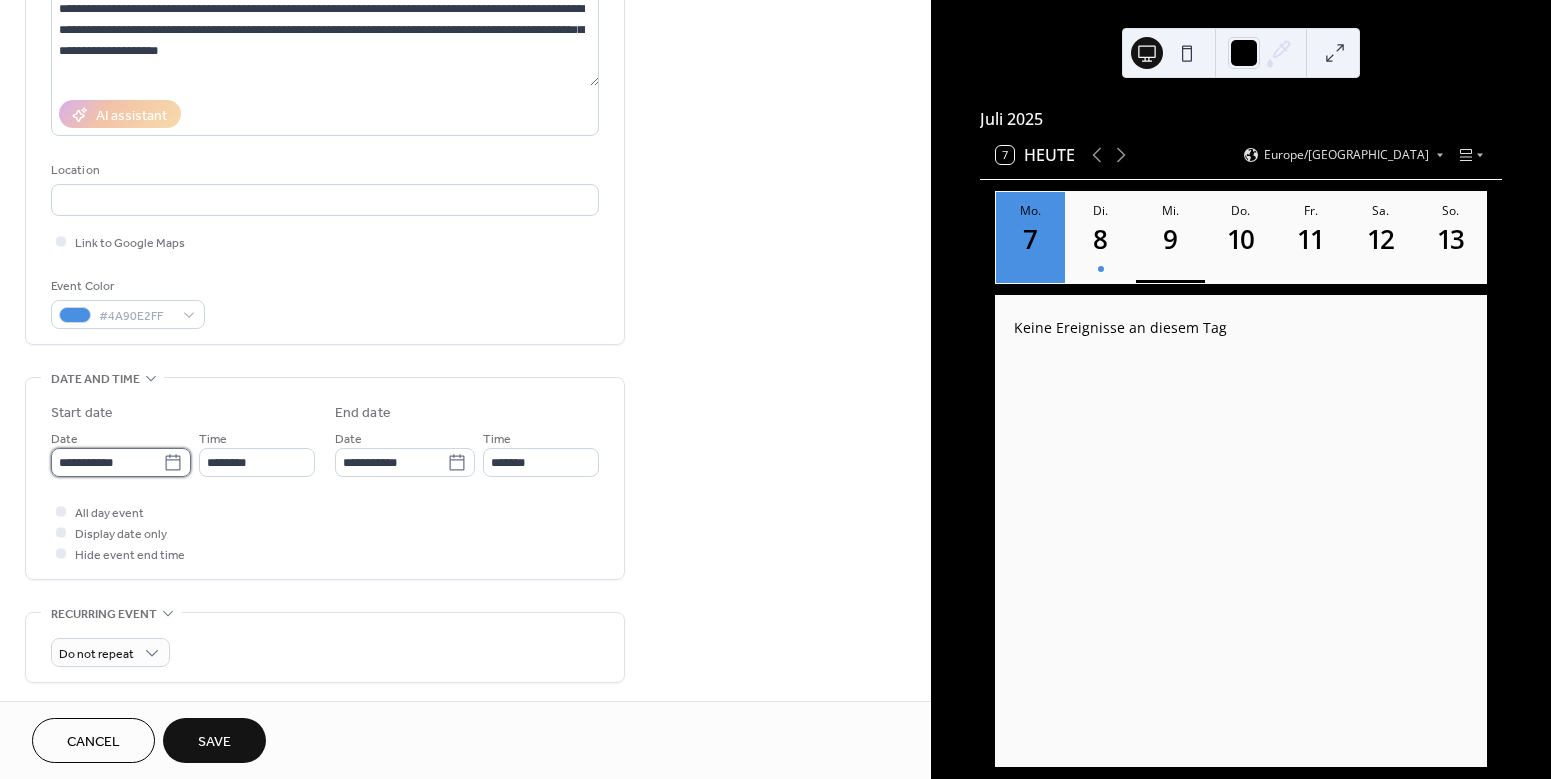 click on "**********" at bounding box center (107, 462) 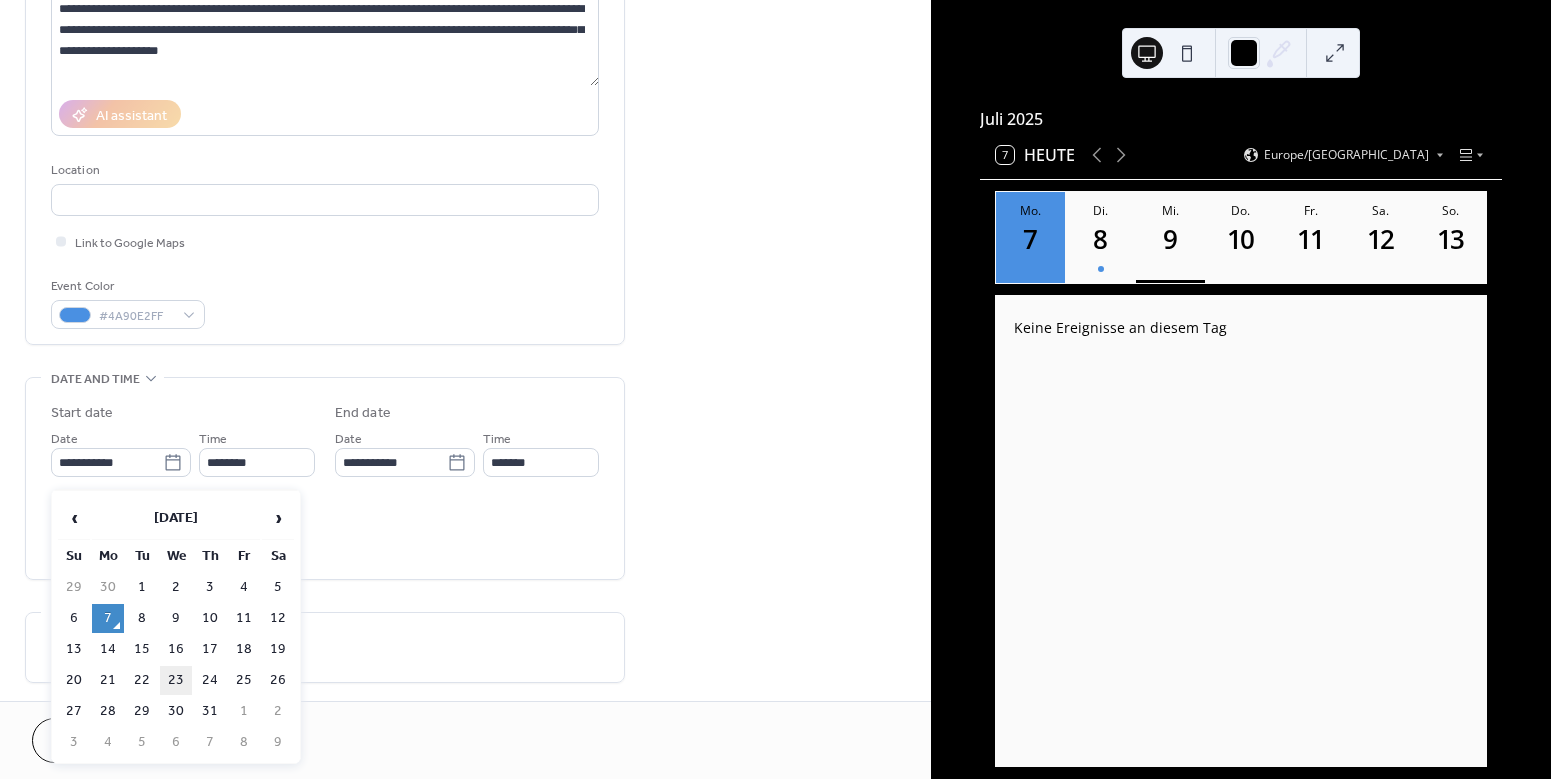 click on "23" at bounding box center (176, 680) 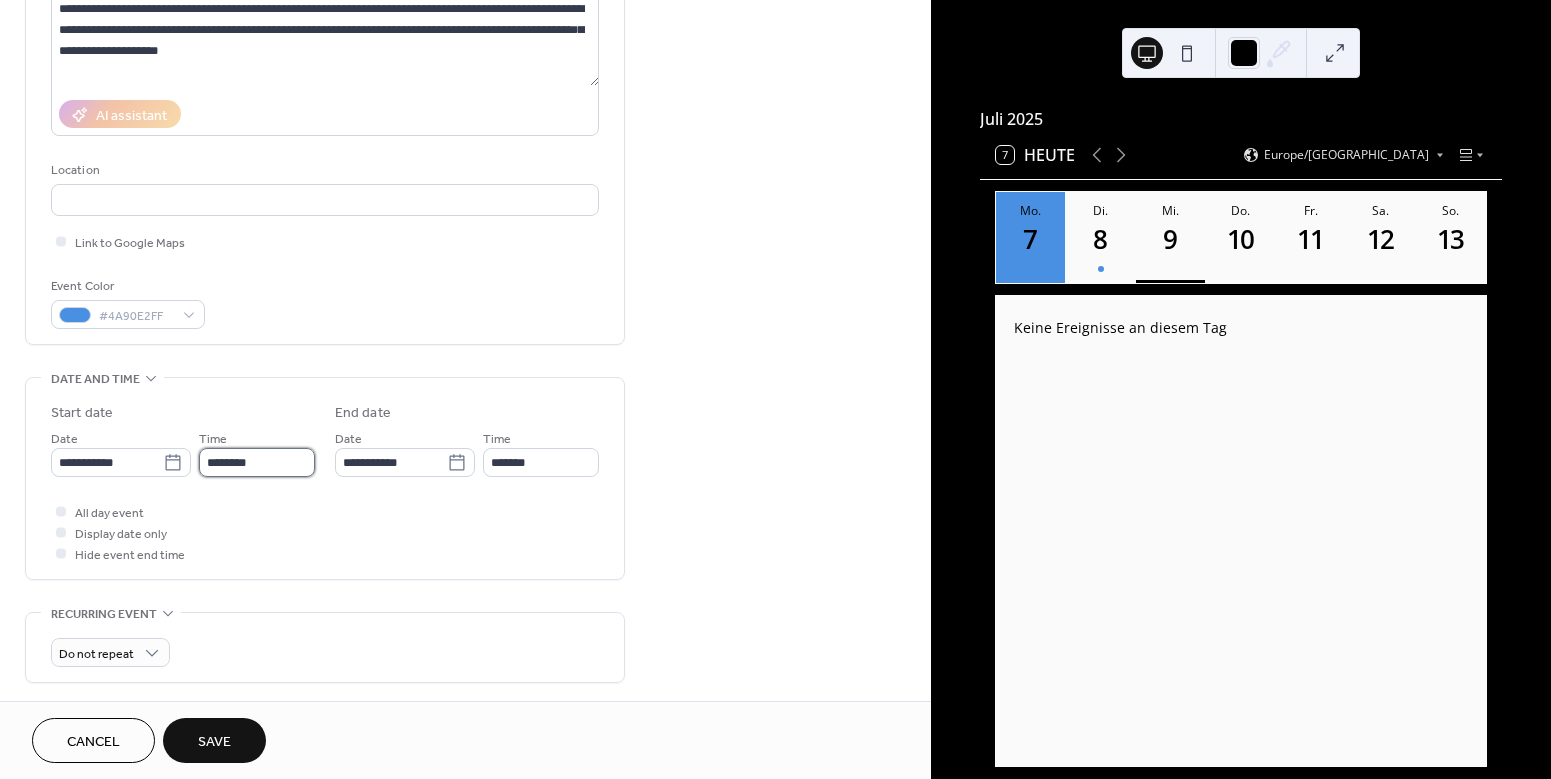click on "********" at bounding box center (257, 462) 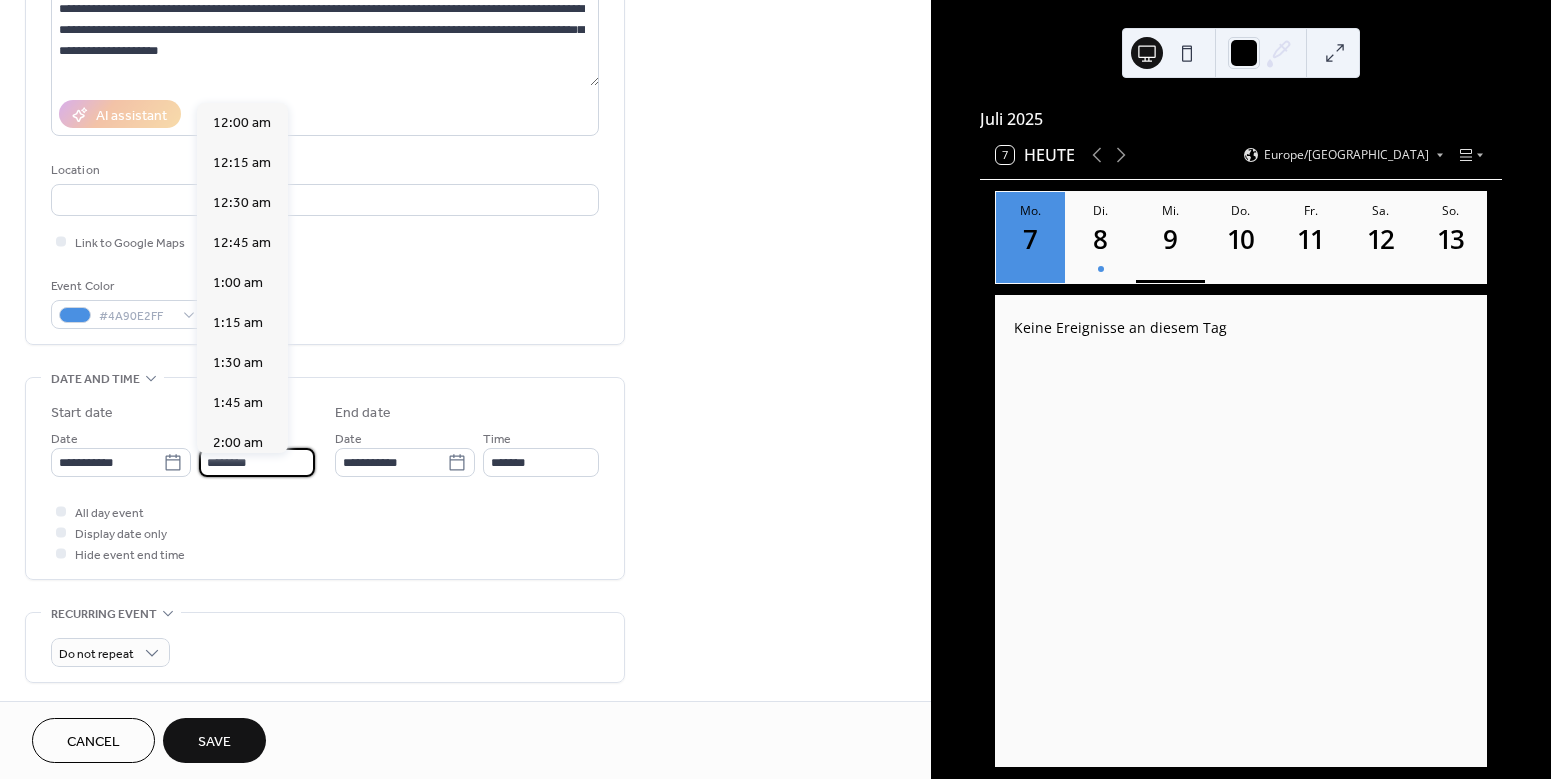 scroll, scrollTop: 1968, scrollLeft: 0, axis: vertical 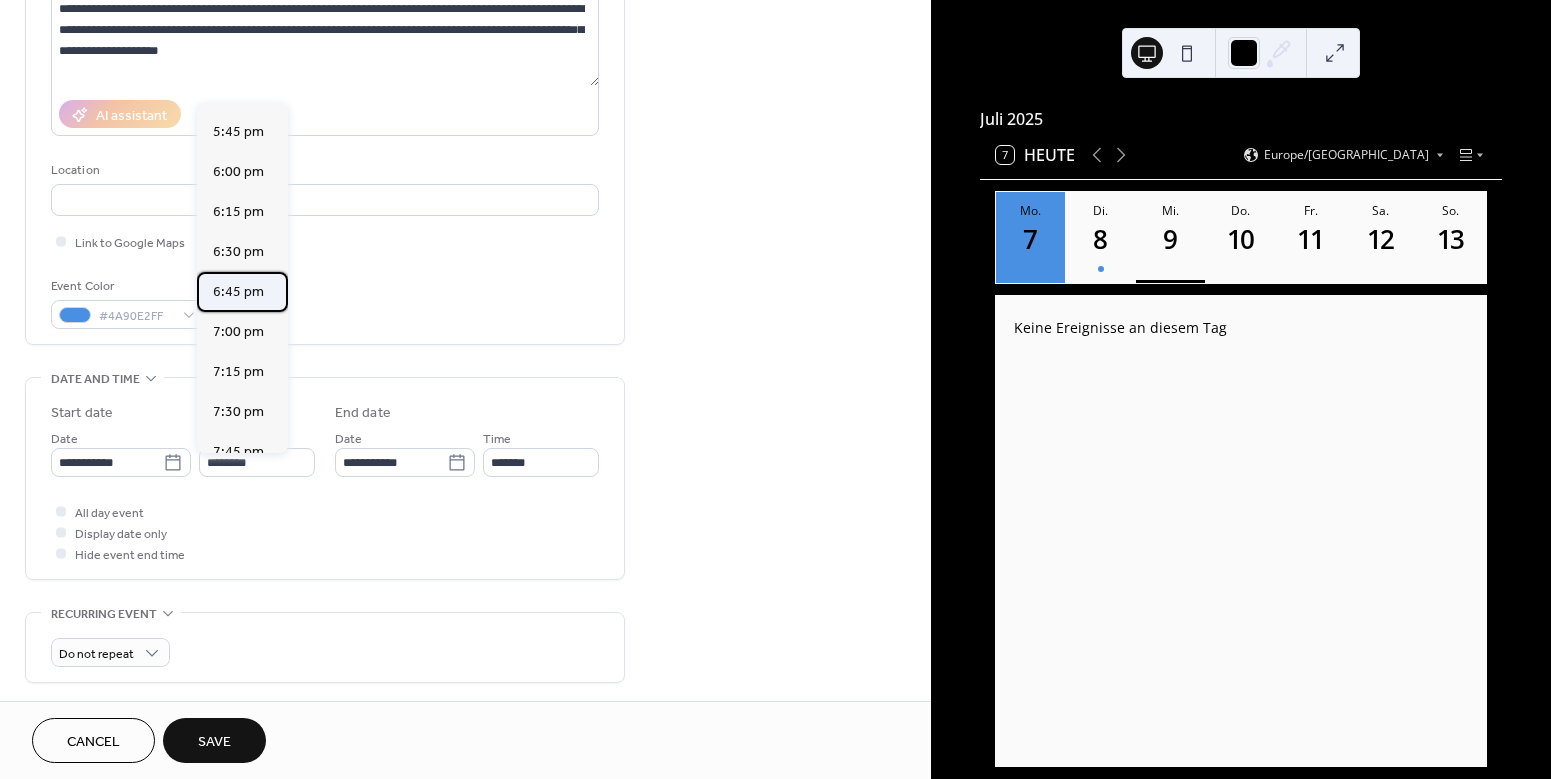 click on "6:45 pm" at bounding box center (238, 292) 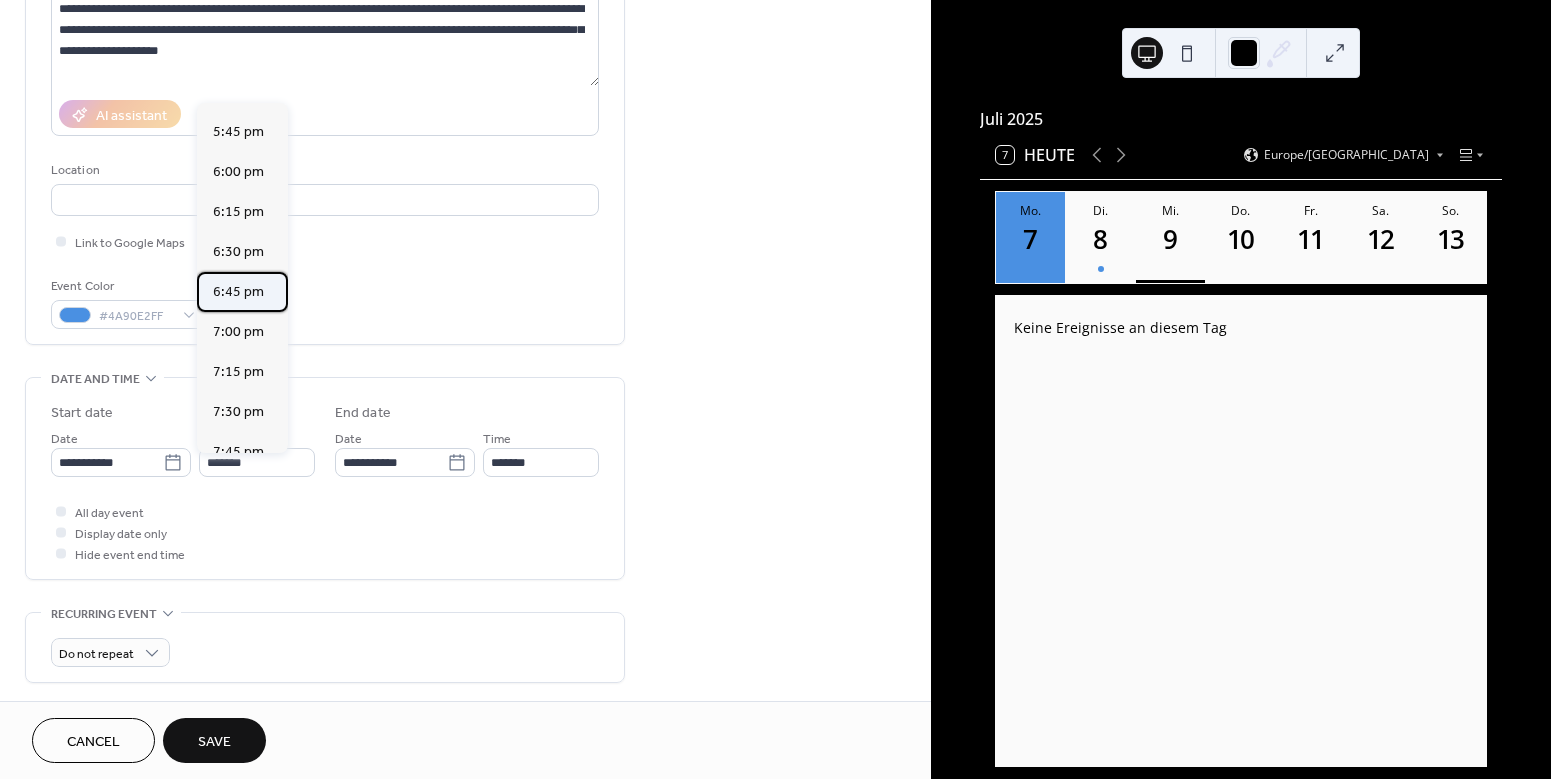 type on "*******" 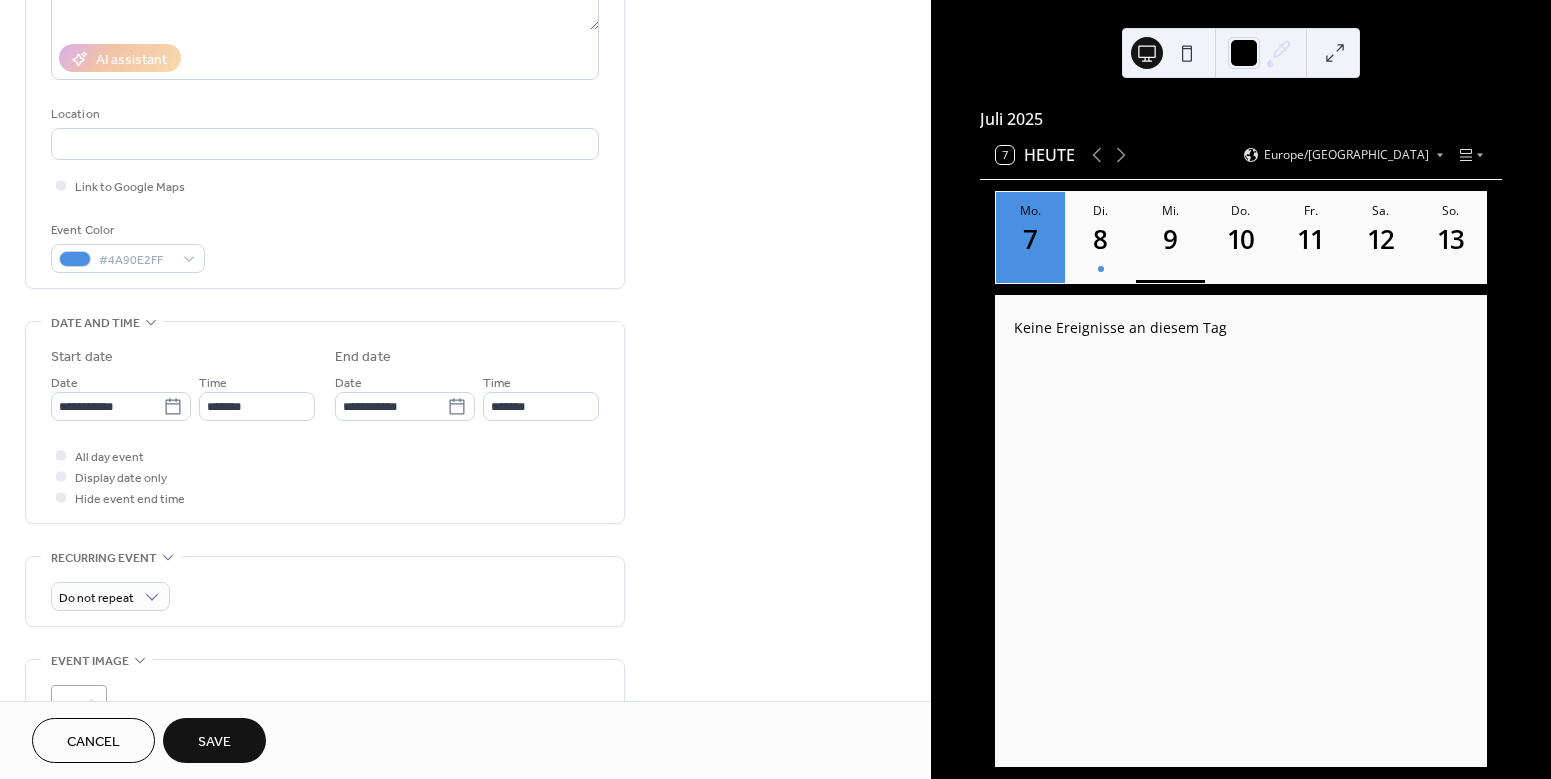 scroll, scrollTop: 360, scrollLeft: 0, axis: vertical 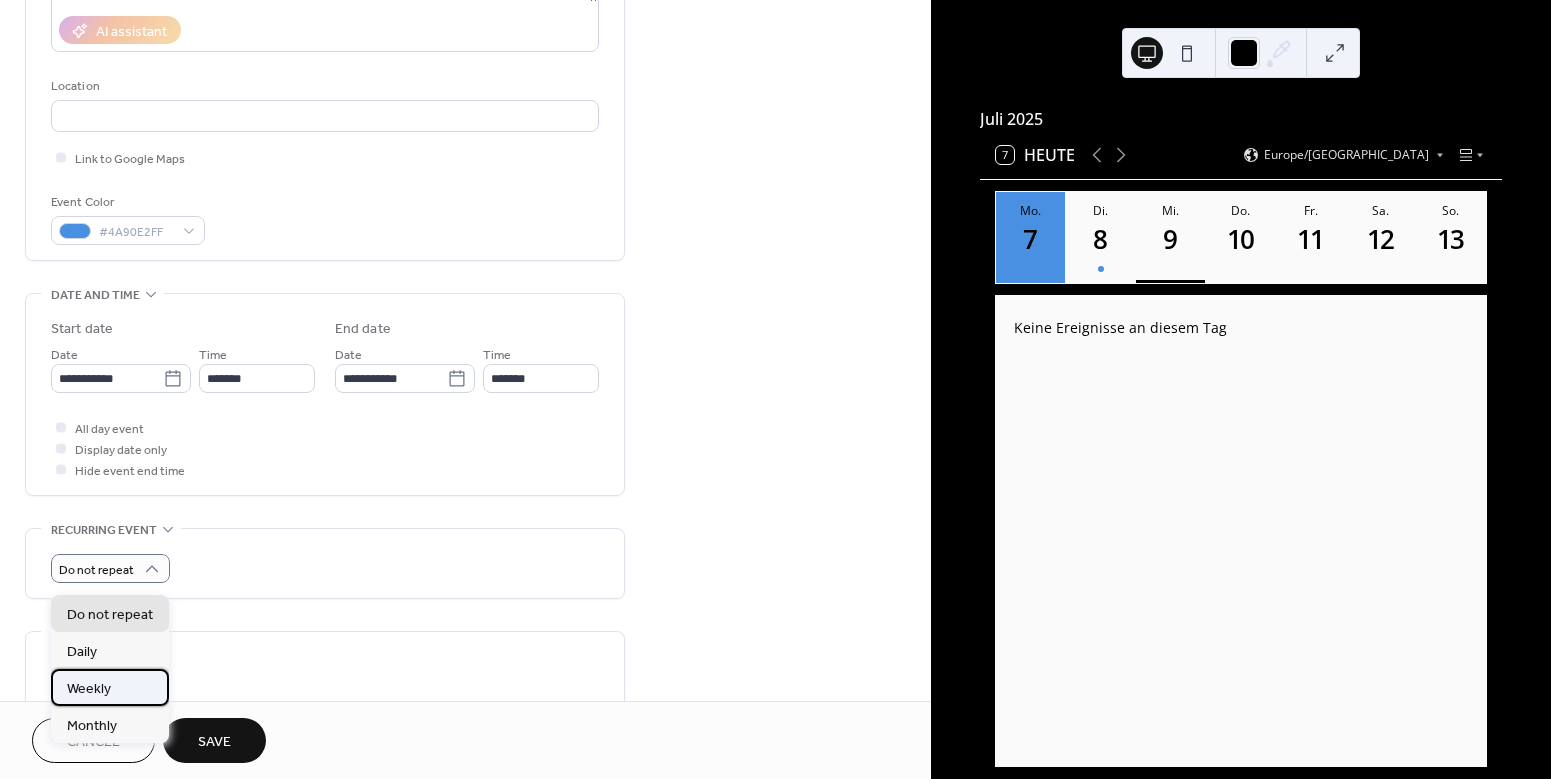 click on "Weekly" at bounding box center (89, 689) 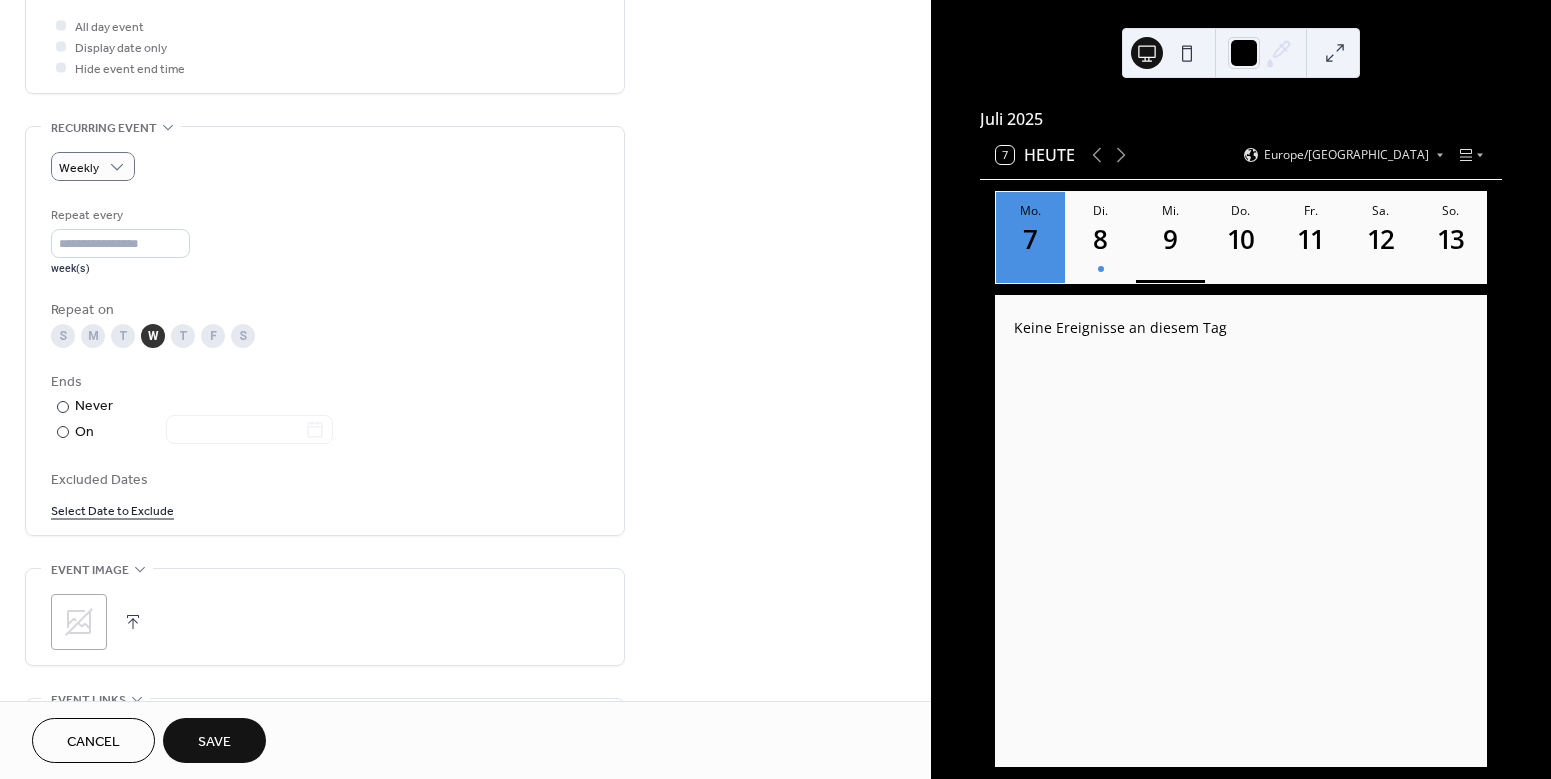 scroll, scrollTop: 780, scrollLeft: 0, axis: vertical 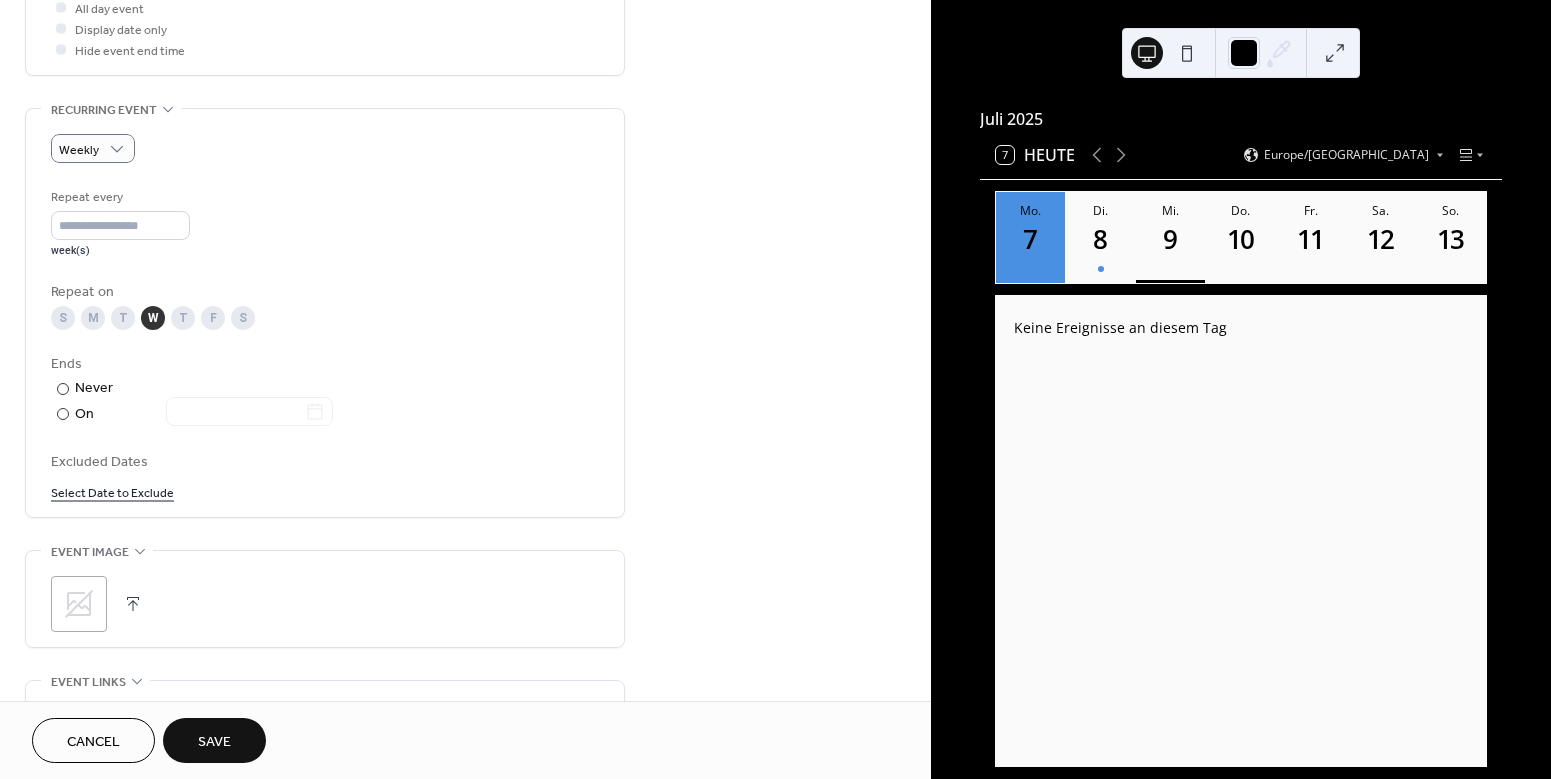 click on ";" at bounding box center [79, 604] 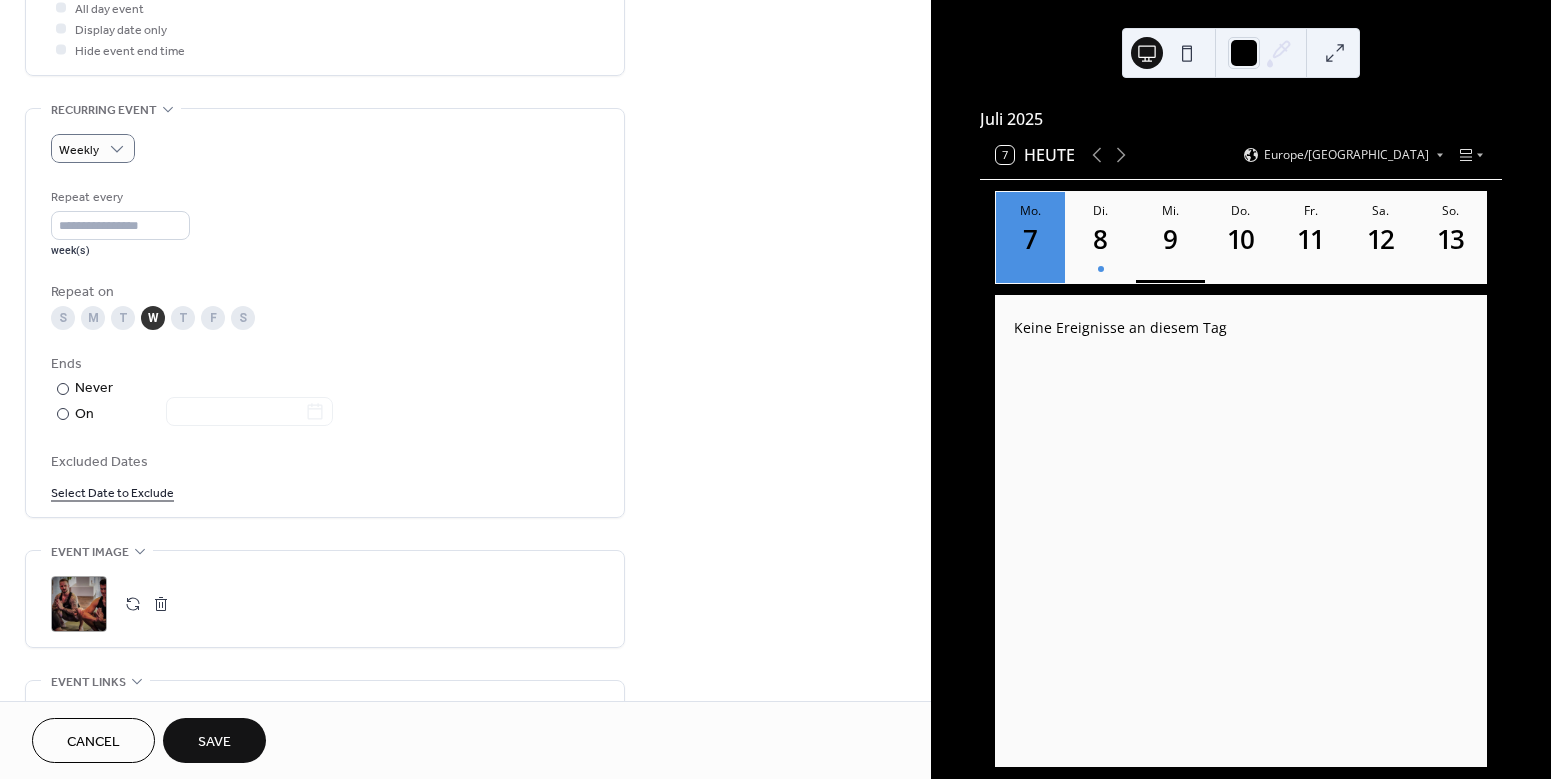 click on "Save" at bounding box center [214, 742] 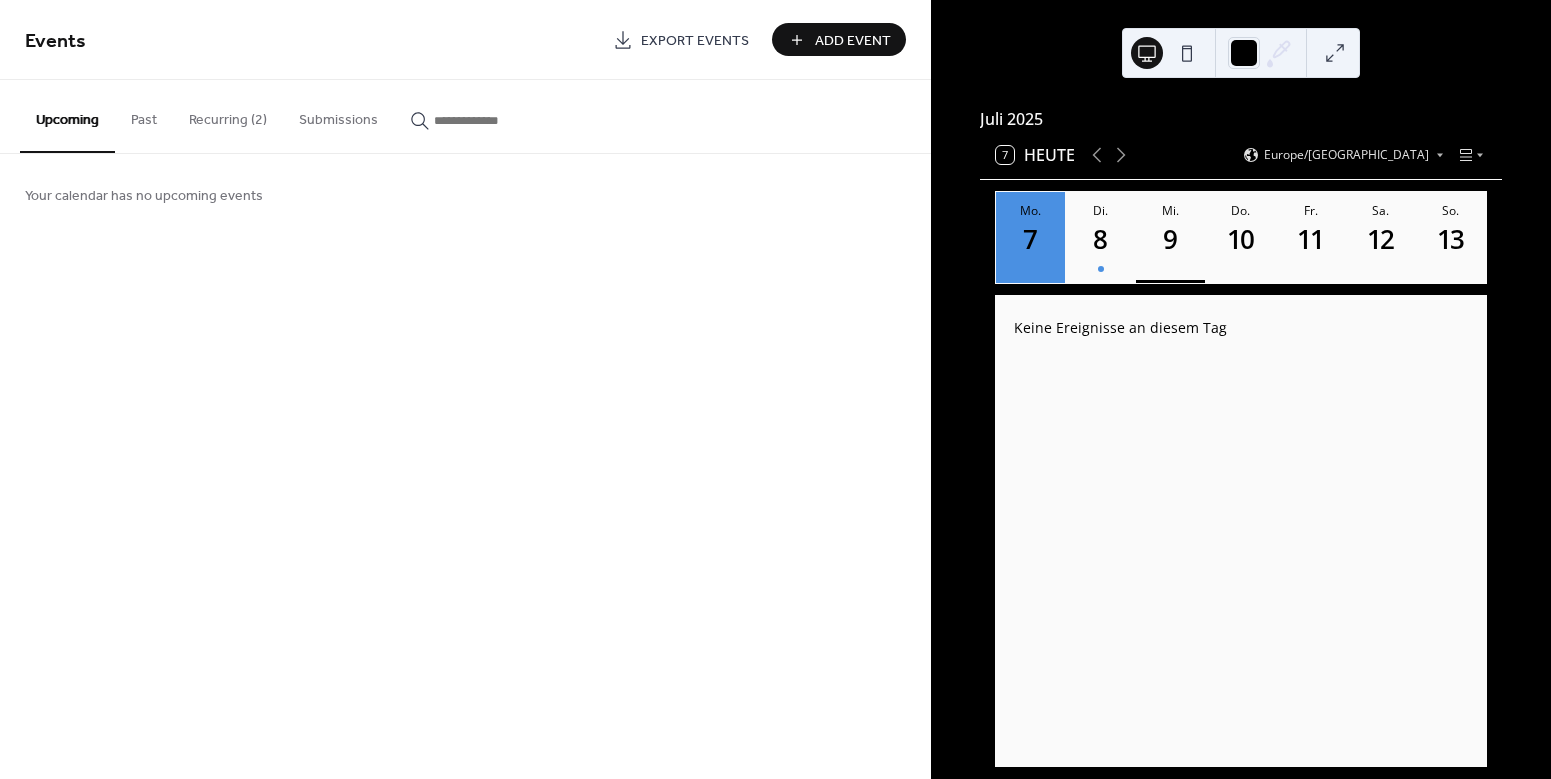 click on "Recurring  (2)" at bounding box center [228, 115] 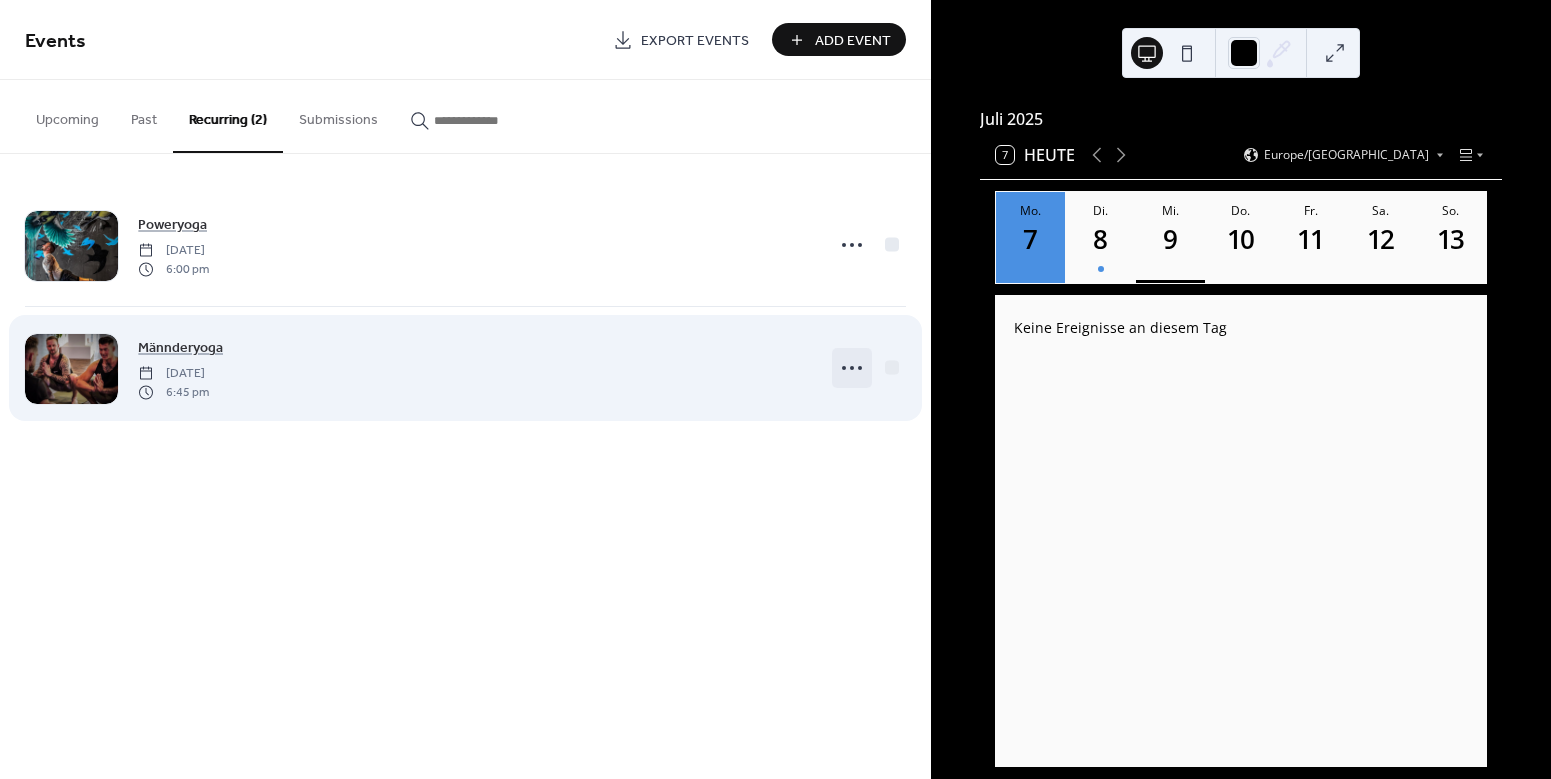 click 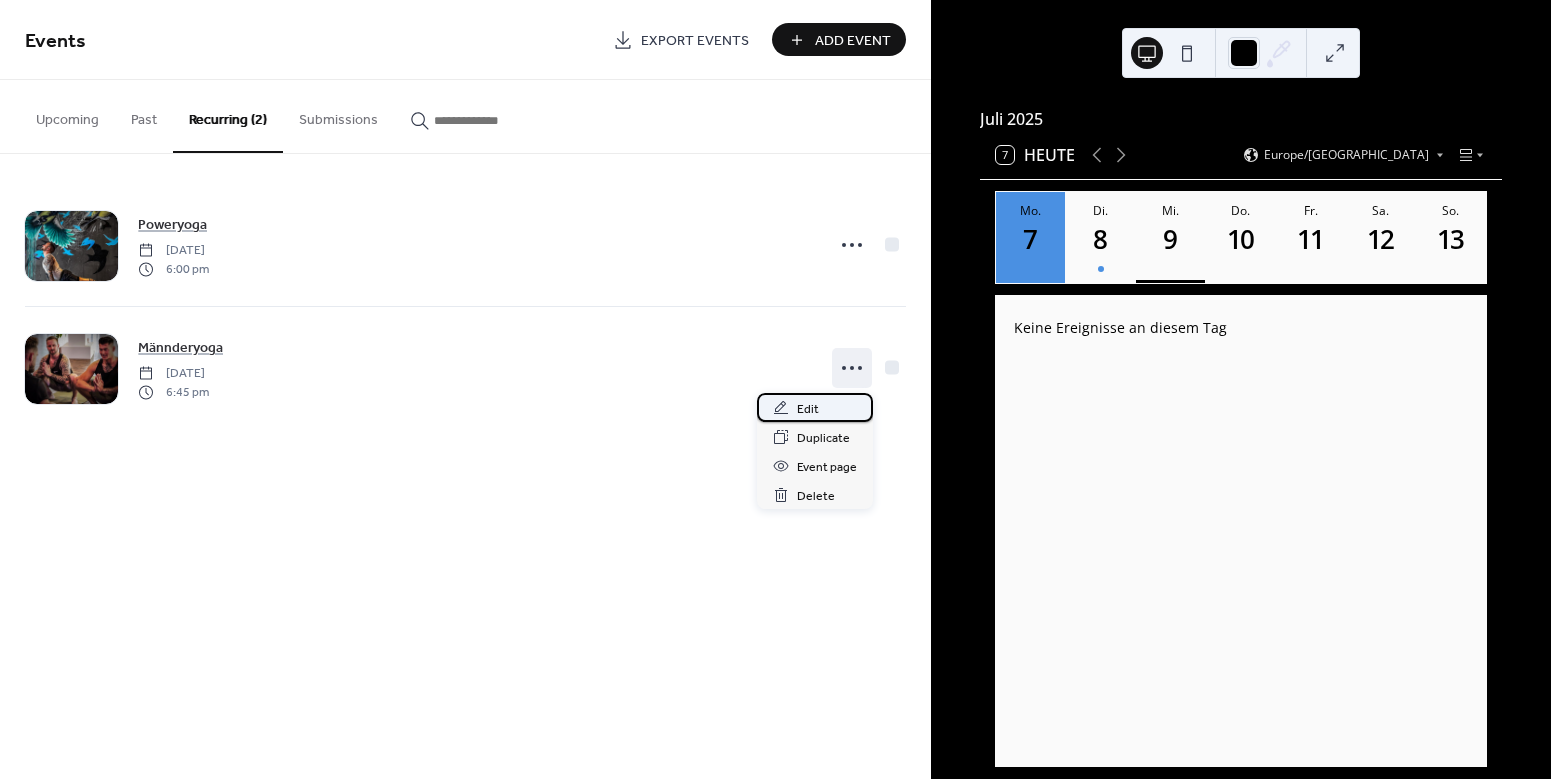 click on "Edit" at bounding box center (815, 407) 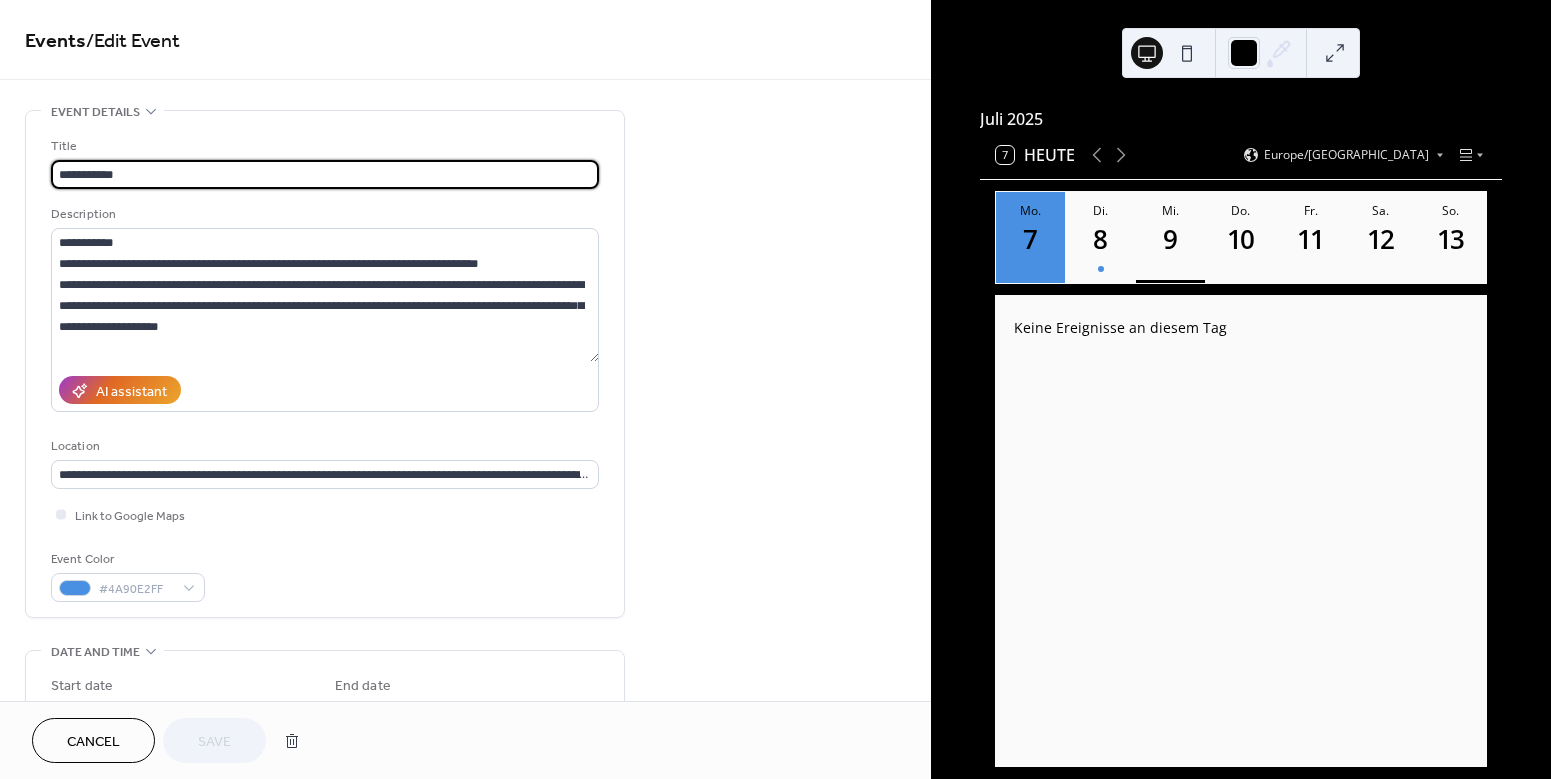 click on "**********" at bounding box center [325, 174] 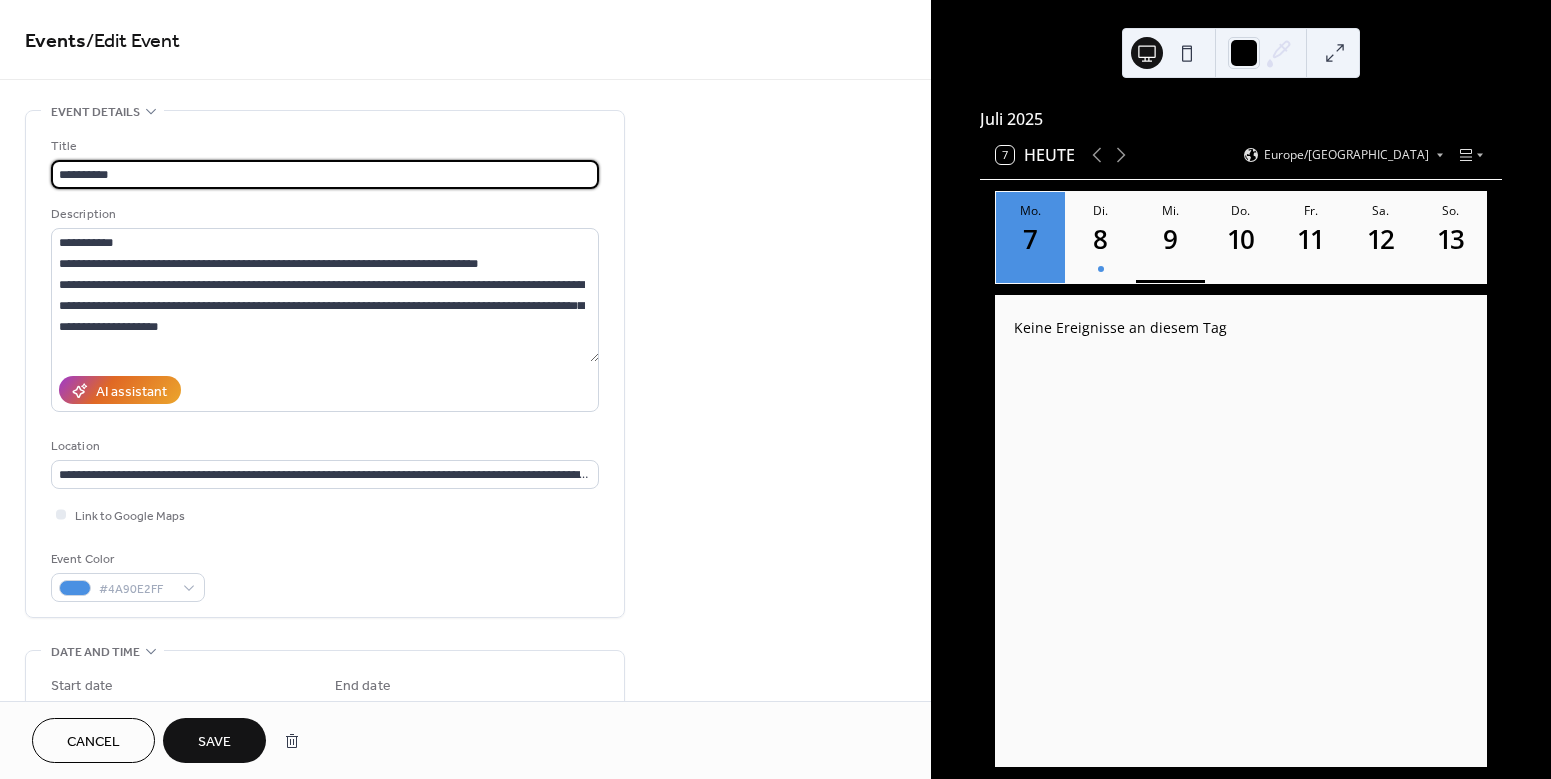 type on "**********" 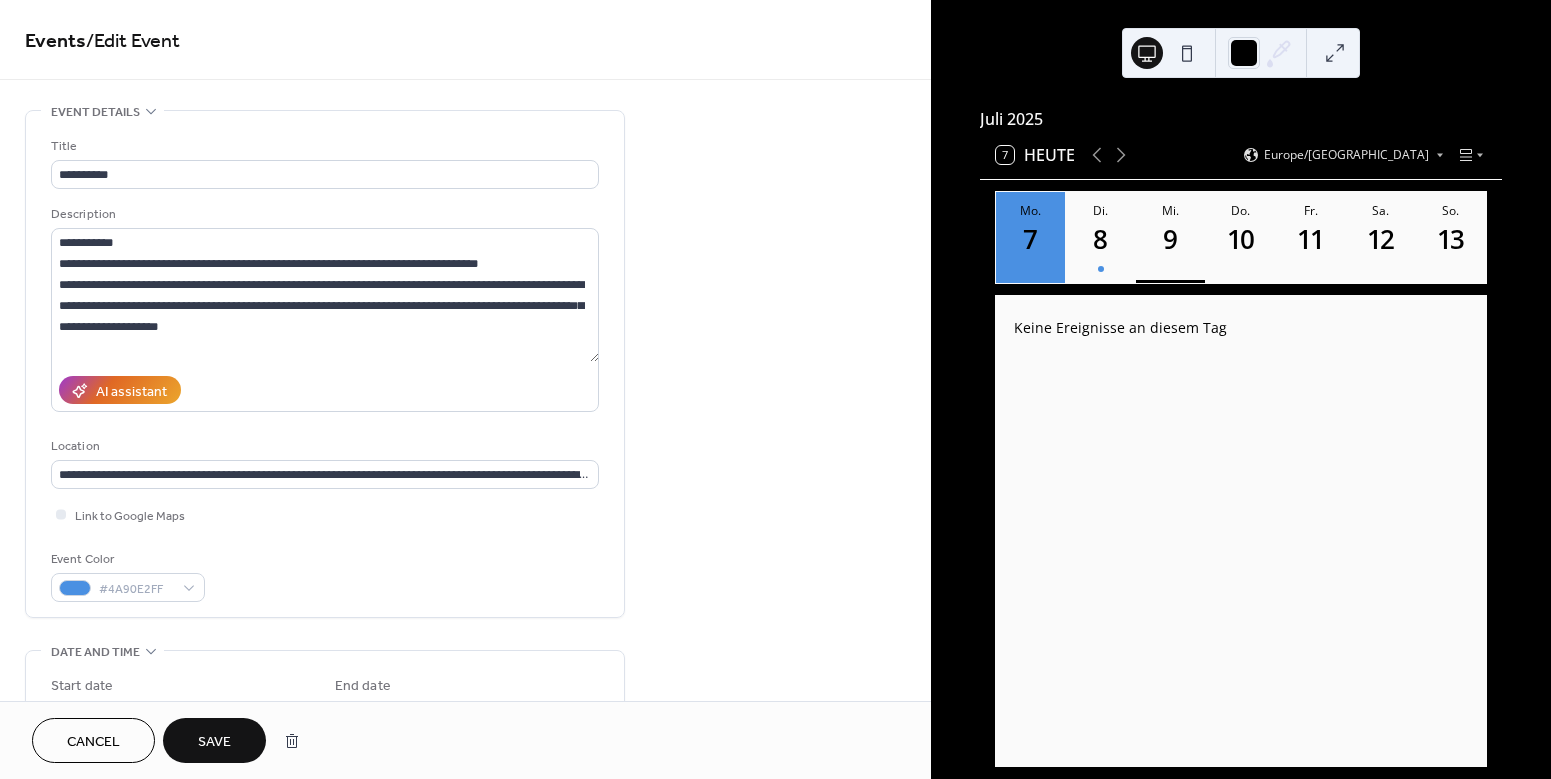 click on "Save" at bounding box center (214, 742) 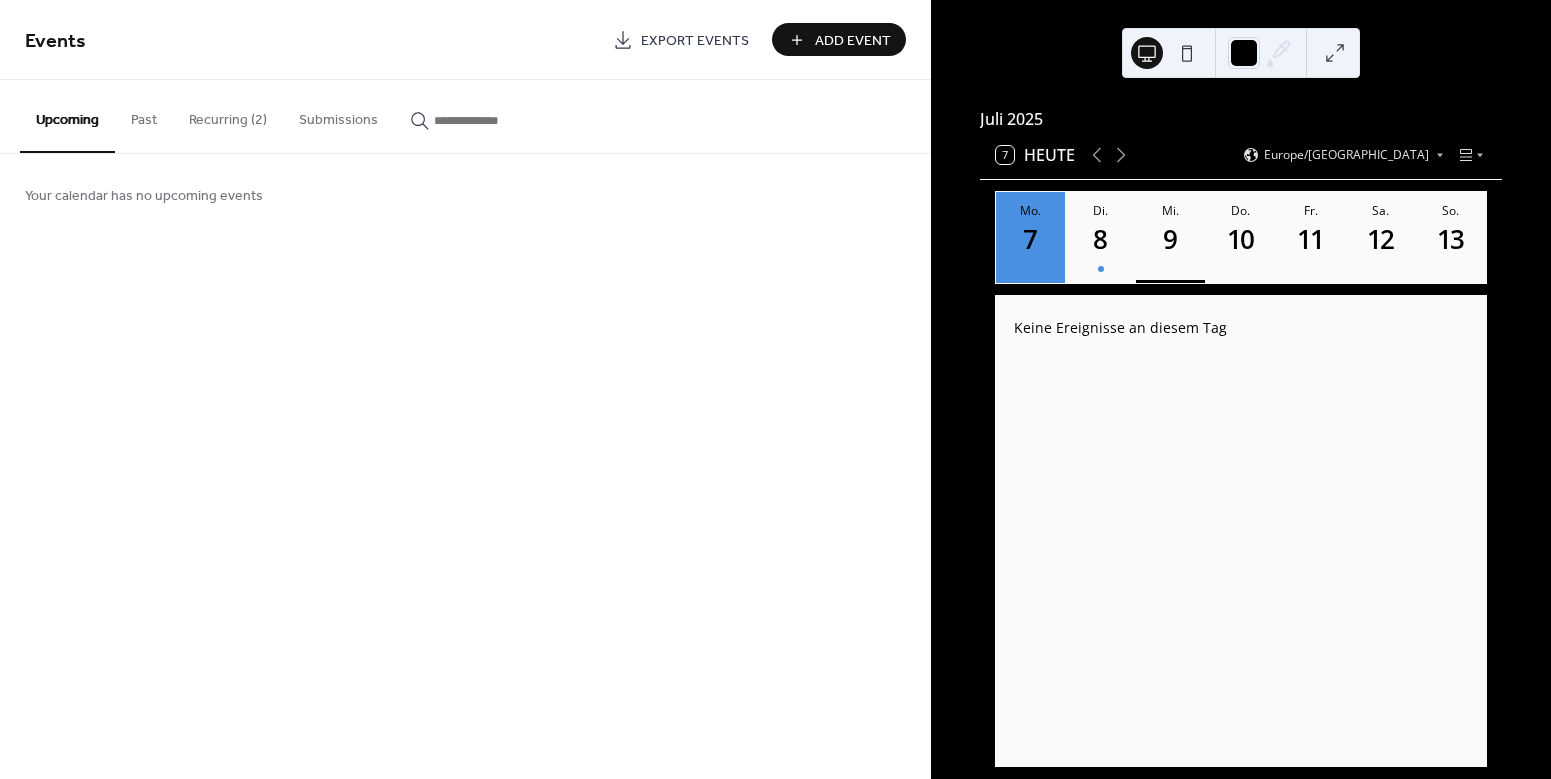 click on "Add Event" at bounding box center [853, 41] 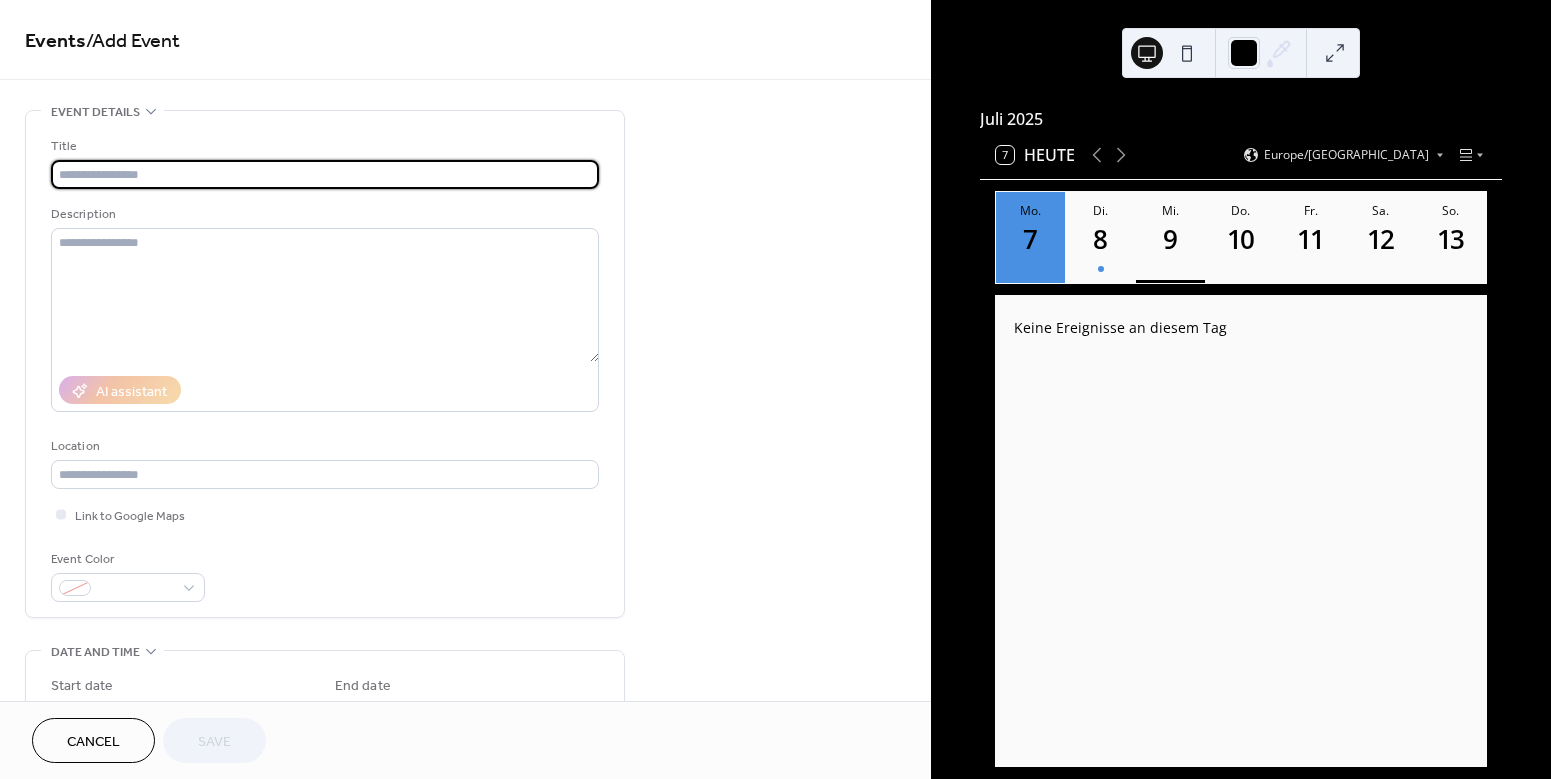 click at bounding box center (325, 174) 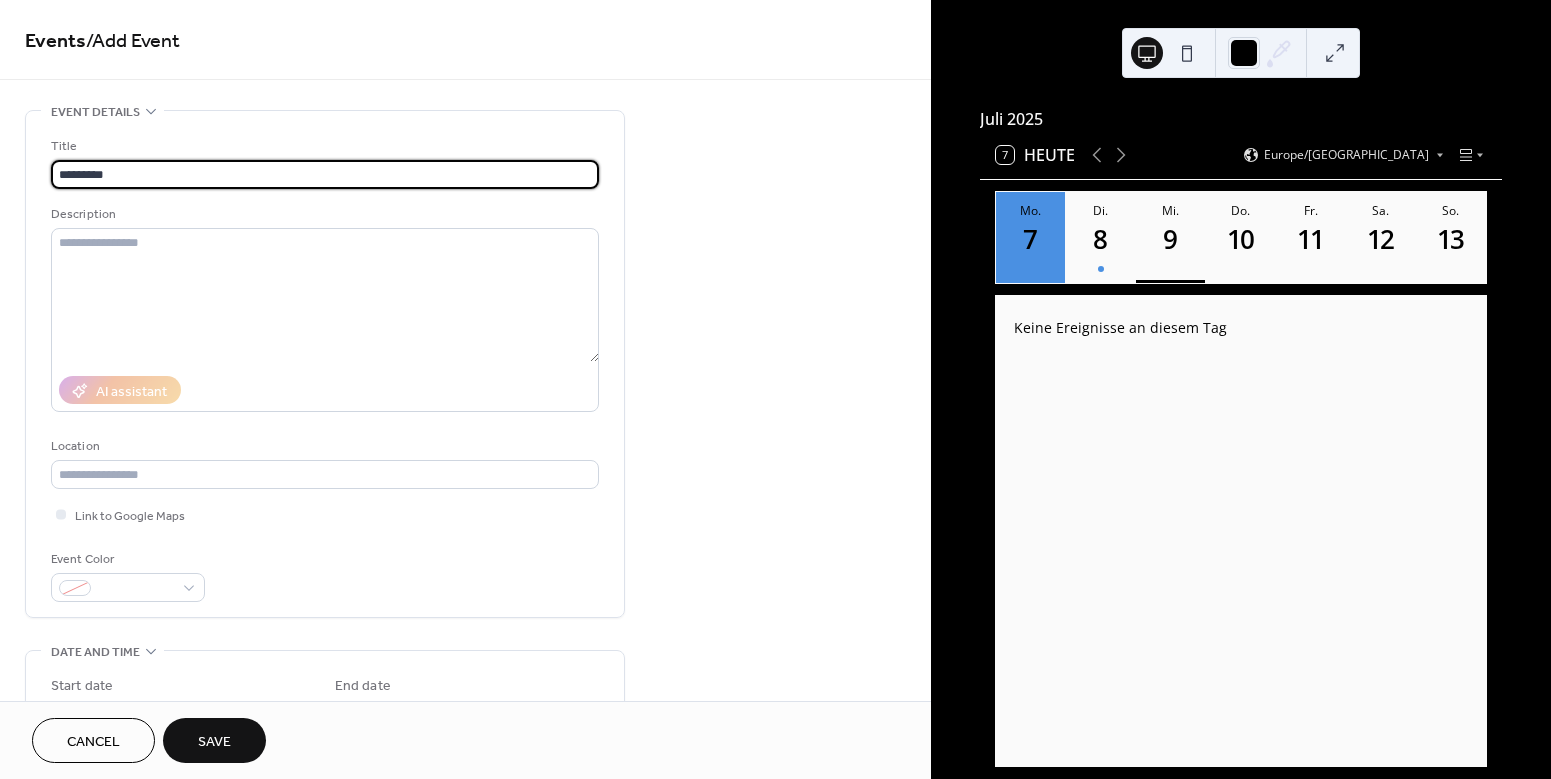 type on "*********" 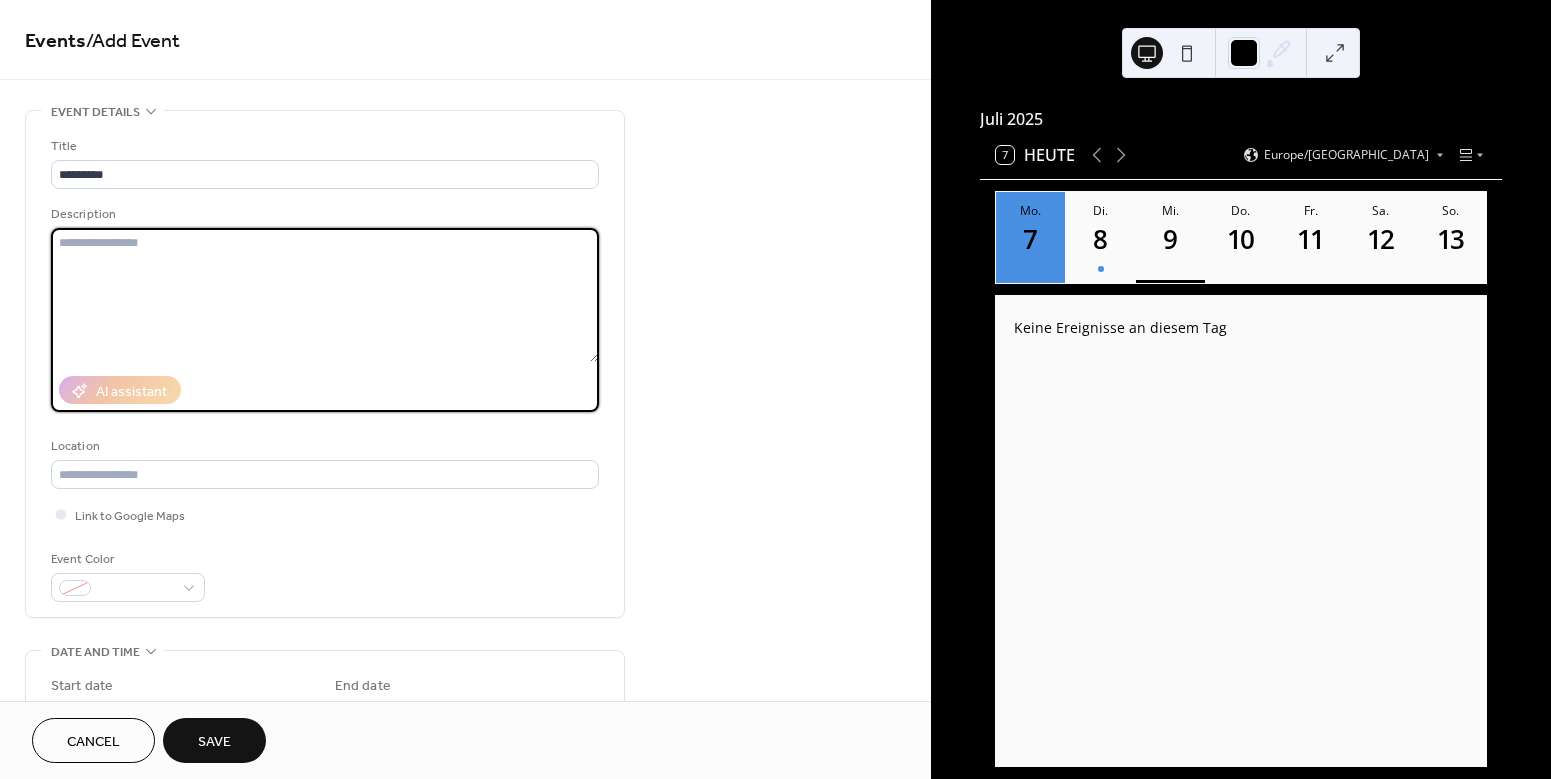 click at bounding box center [325, 295] 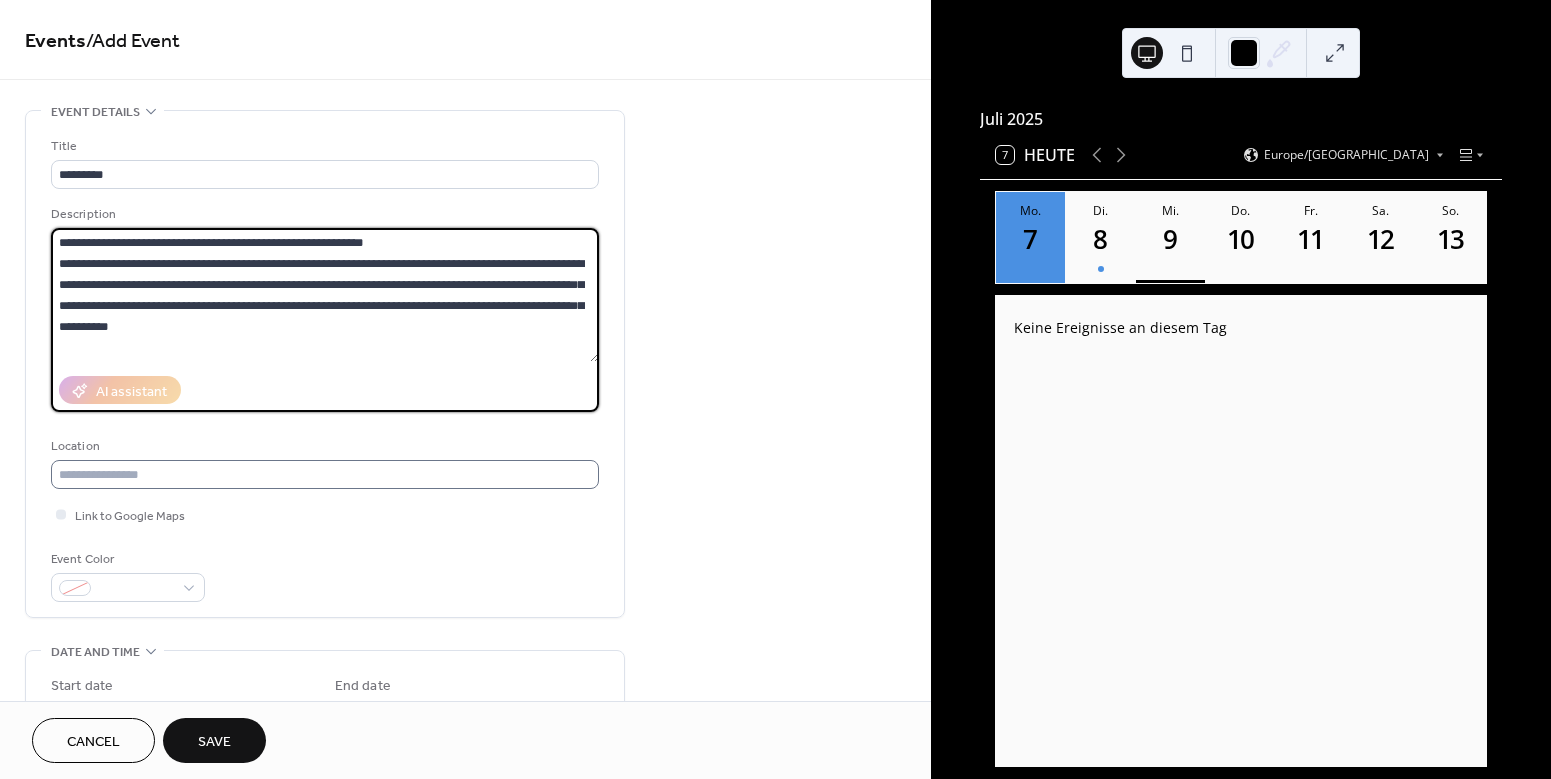 type on "**********" 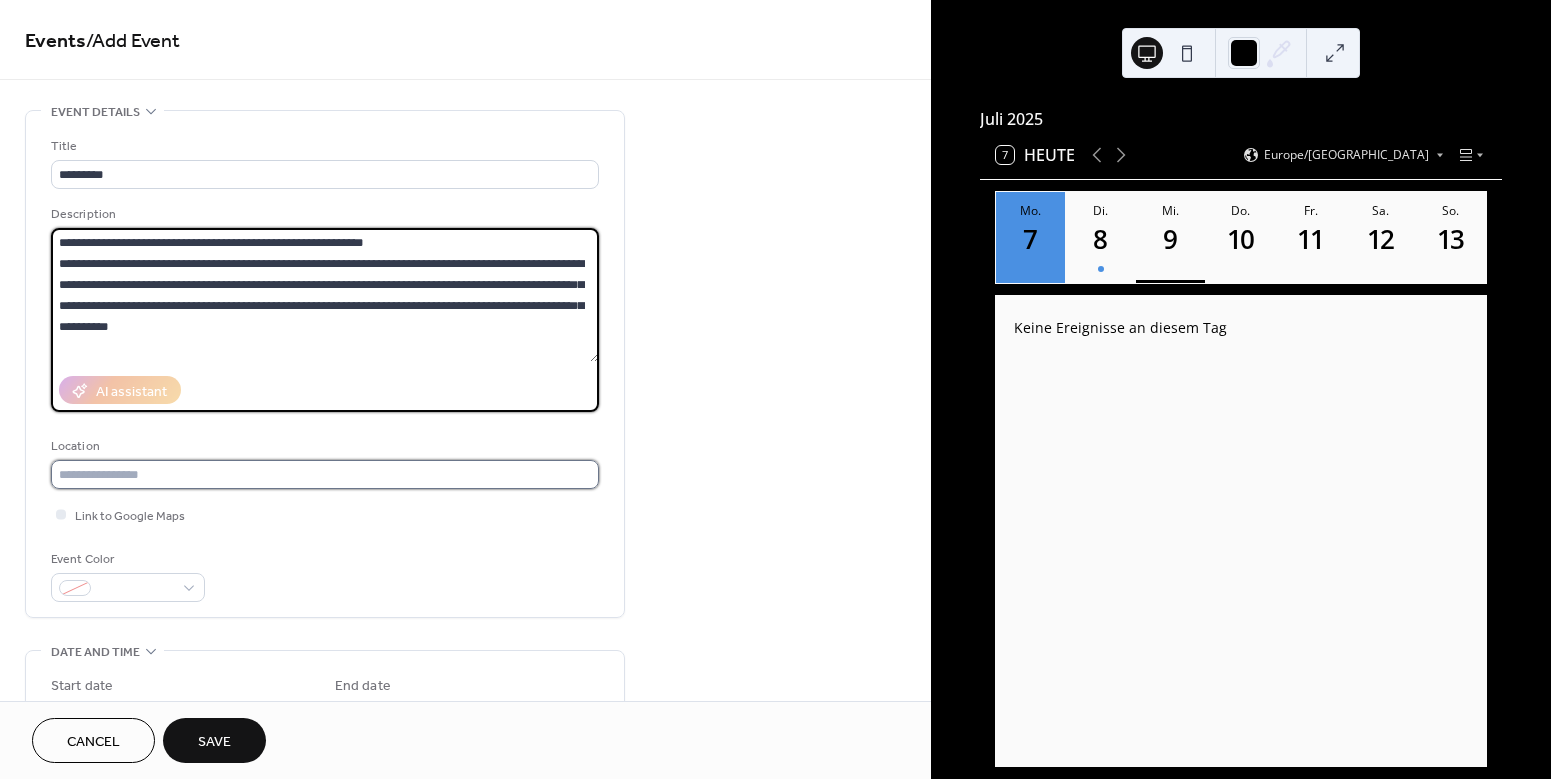 click at bounding box center (325, 474) 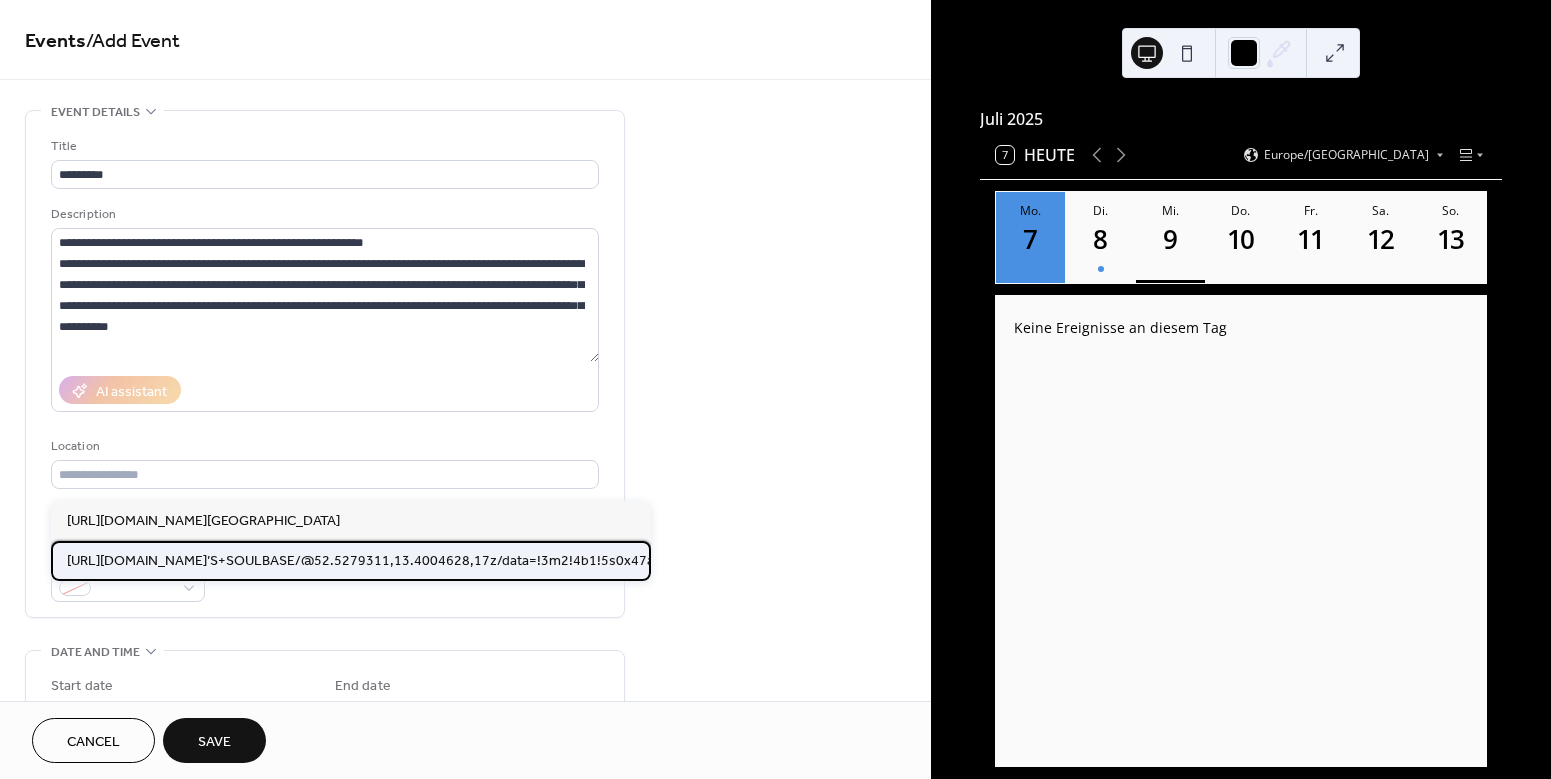 click on "https://www.google.com/maps/place/JOHN+%26+JANE’S+SOULBASE/@52.5279311,13.4004628,17z/data=!3m2!4b1!5s0x47a851e3f12df051:0x697150d2f62360e0!4m6!3m5!1s0x47a851c89f5e55c5:0x15e5363b044ba8b9!8m2!3d52.5279311!4d13.4030377!16s%2Fg%2F11h3wmfwjc?entry=ttu&g_ep=EgoyMDI1MDYzMC4wIKXMDSoASAFQAw%3D%3D" at bounding box center [1074, 561] 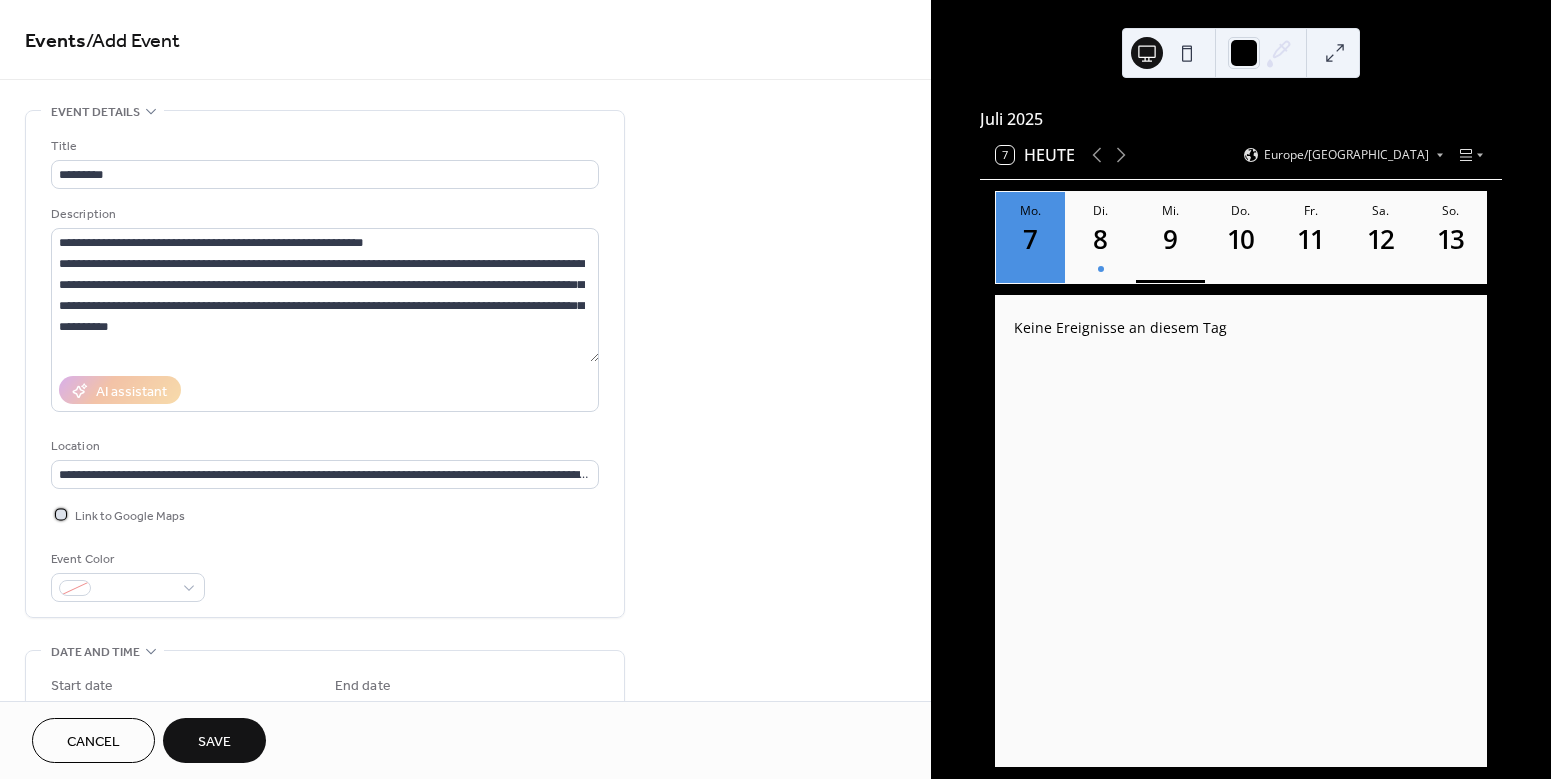click at bounding box center (61, 514) 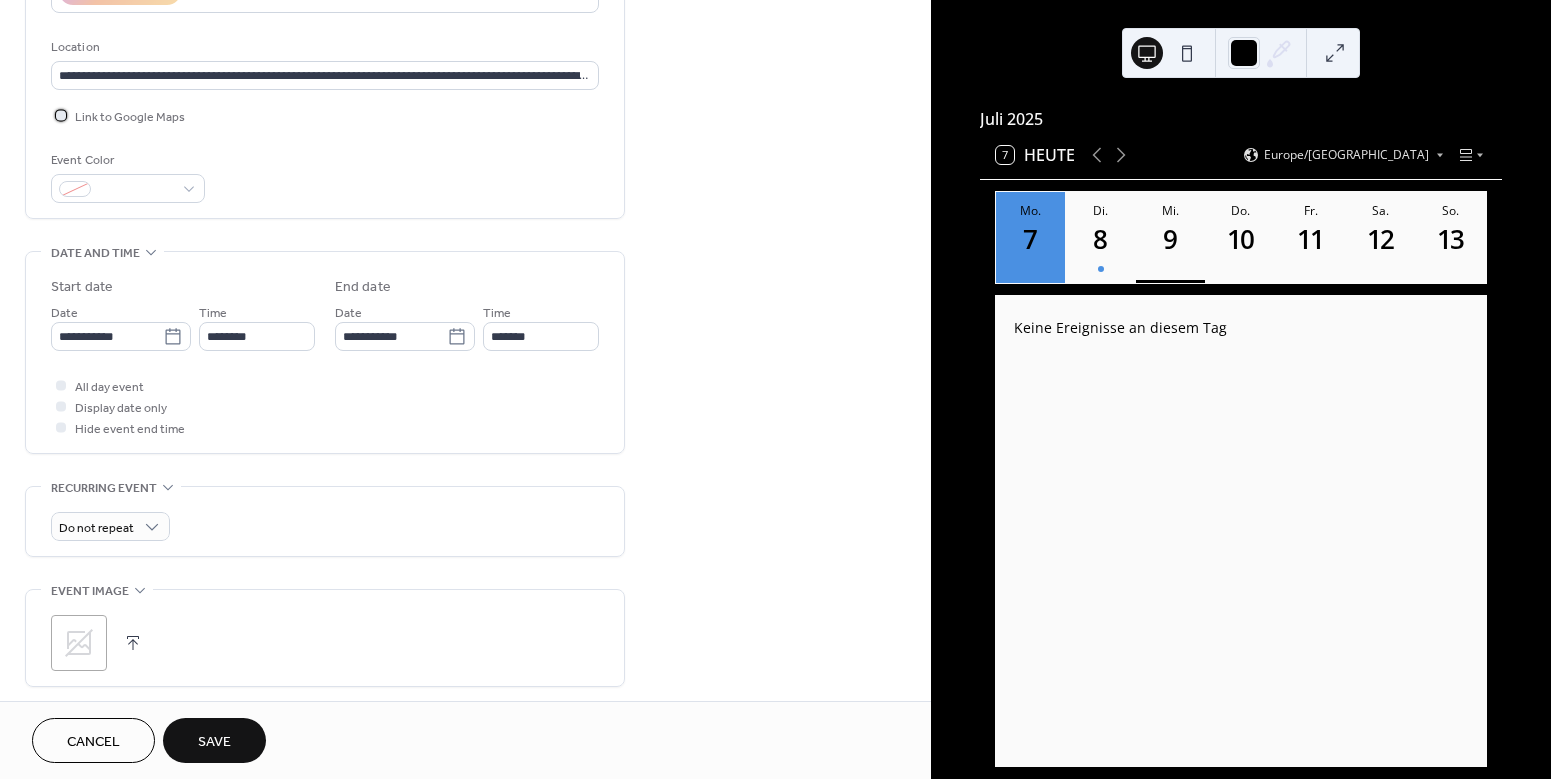 scroll, scrollTop: 396, scrollLeft: 0, axis: vertical 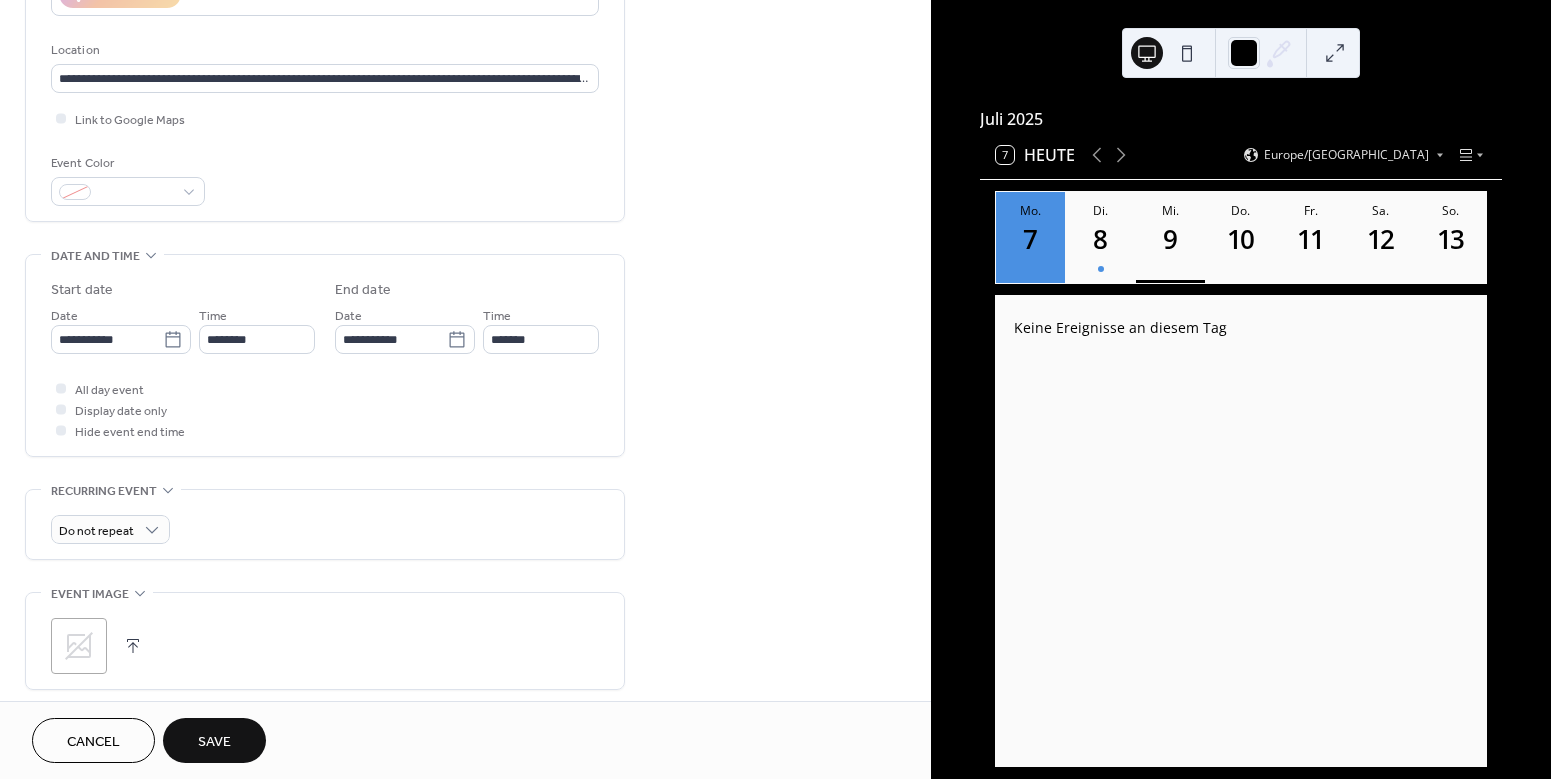 click 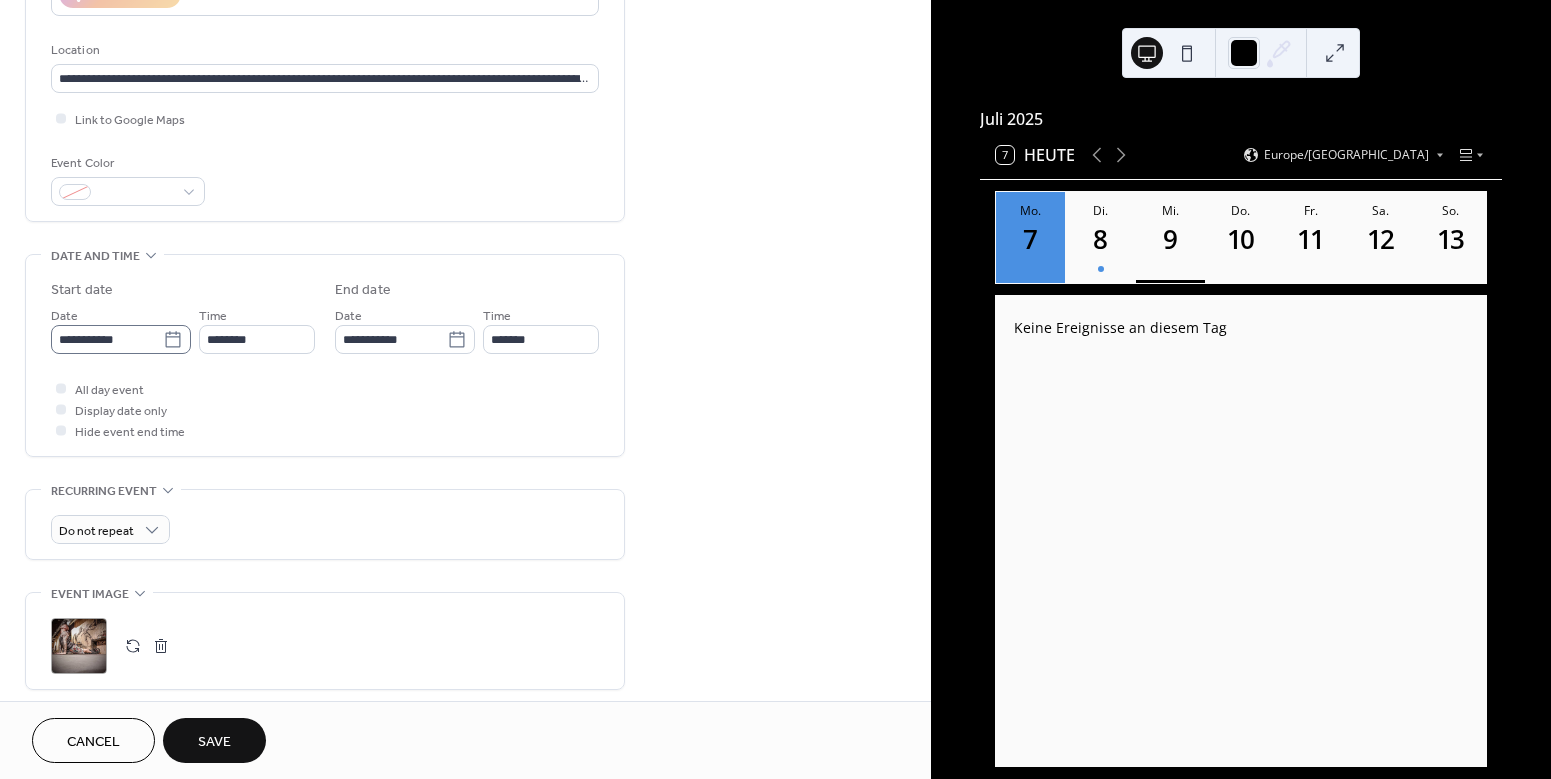 click 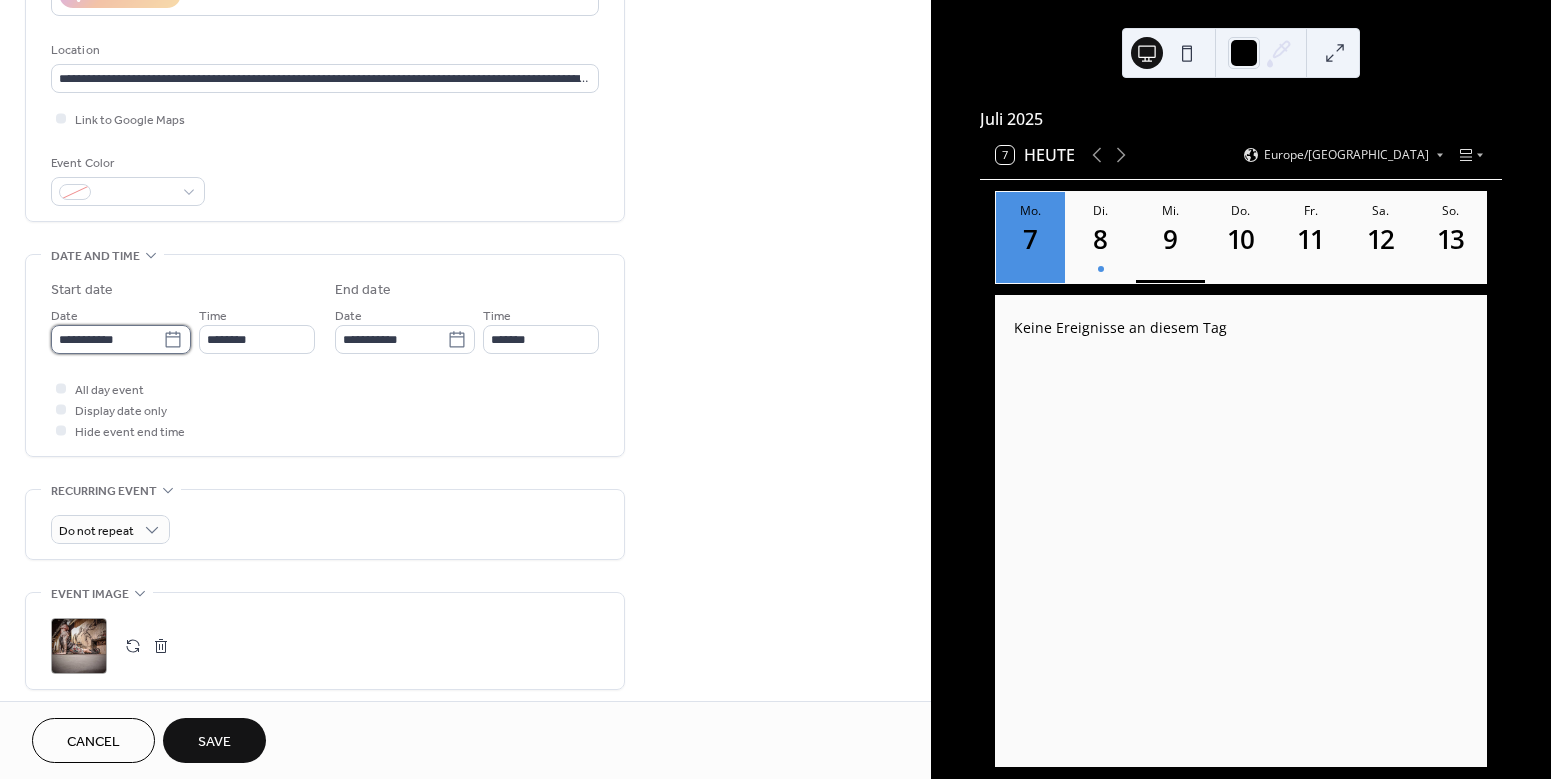 click on "**********" at bounding box center (107, 339) 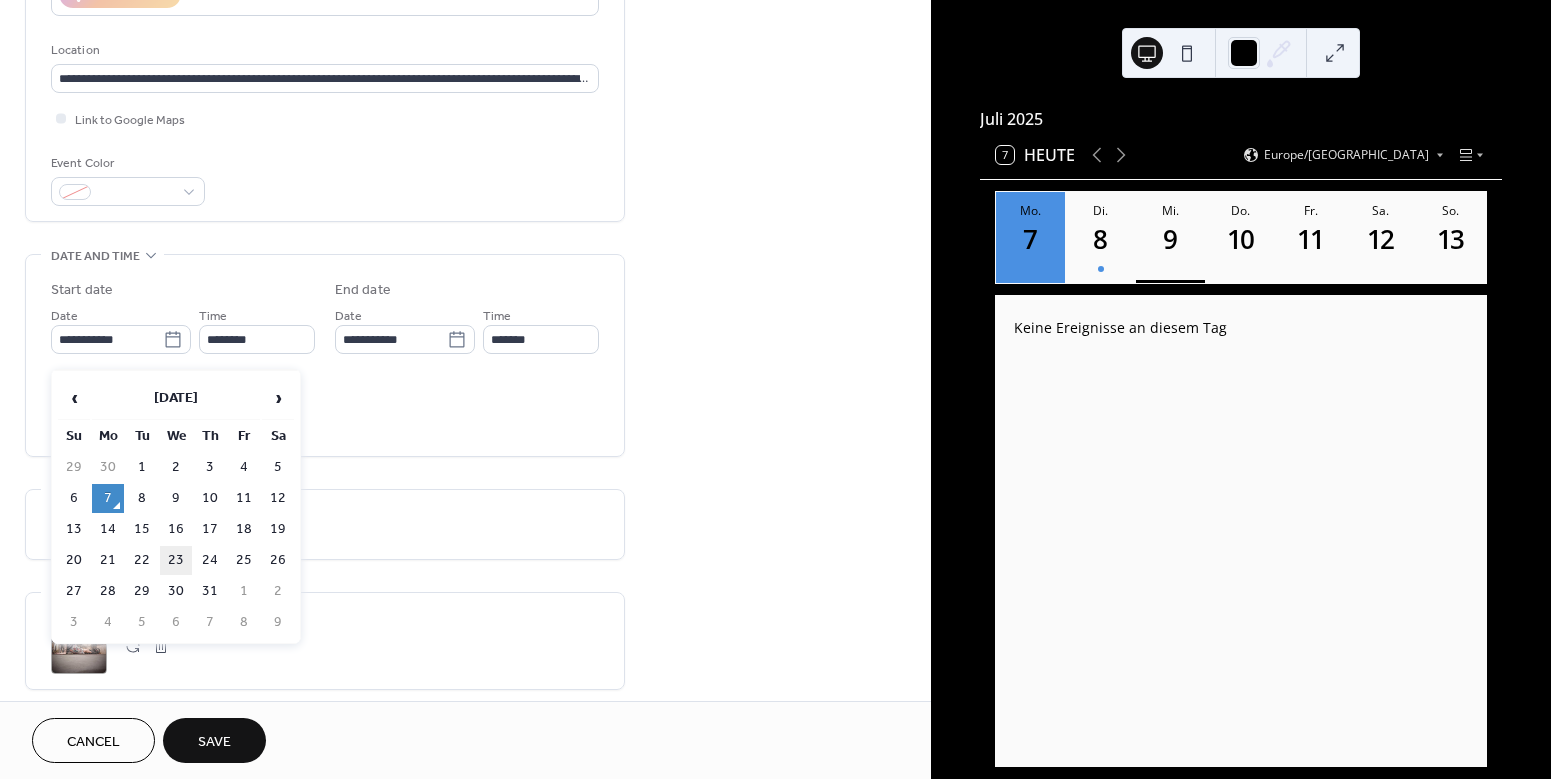 click on "23" at bounding box center [176, 560] 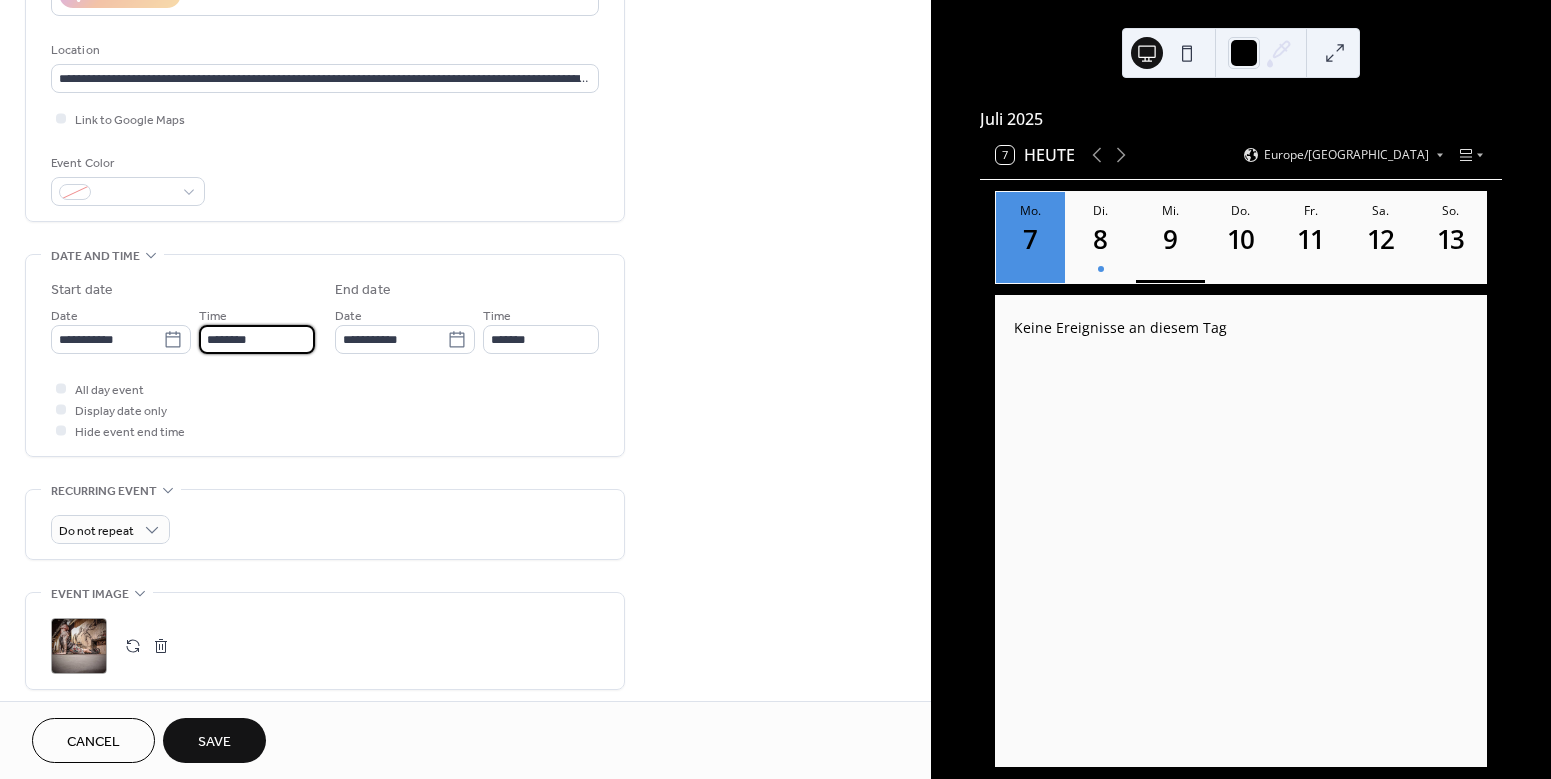 click on "********" at bounding box center [257, 339] 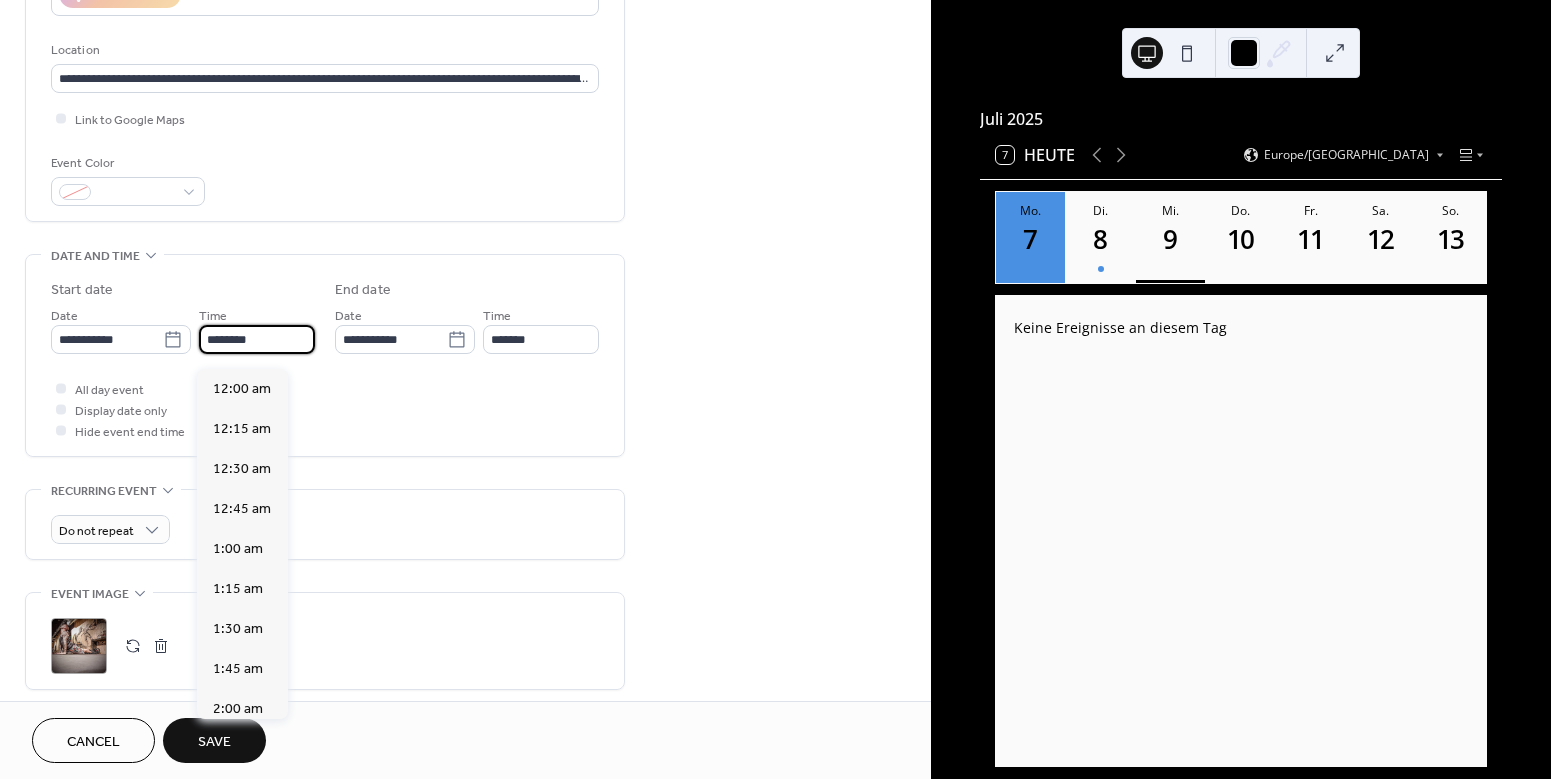 scroll, scrollTop: 1968, scrollLeft: 0, axis: vertical 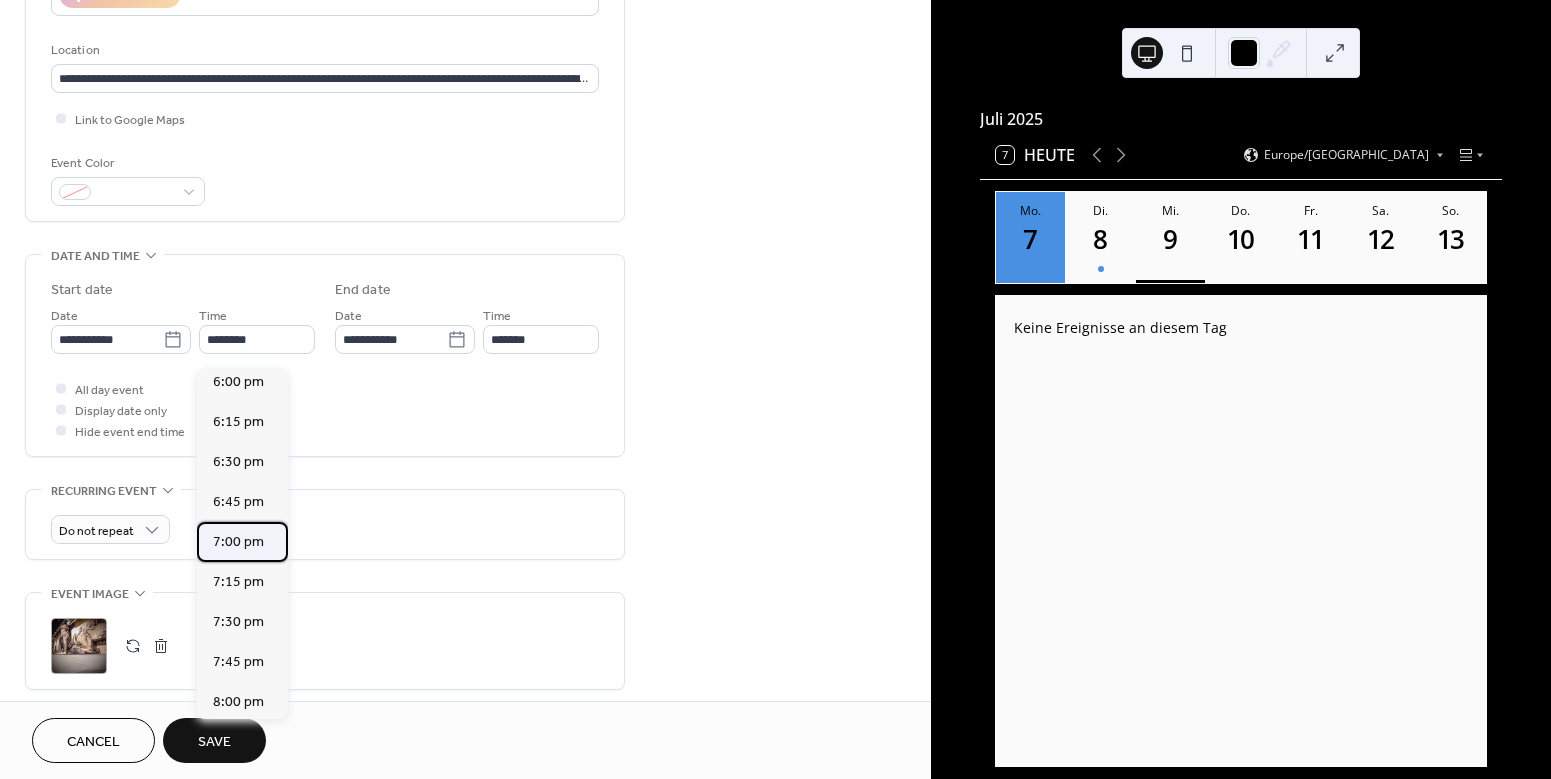 click on "7:00 pm" at bounding box center (238, 542) 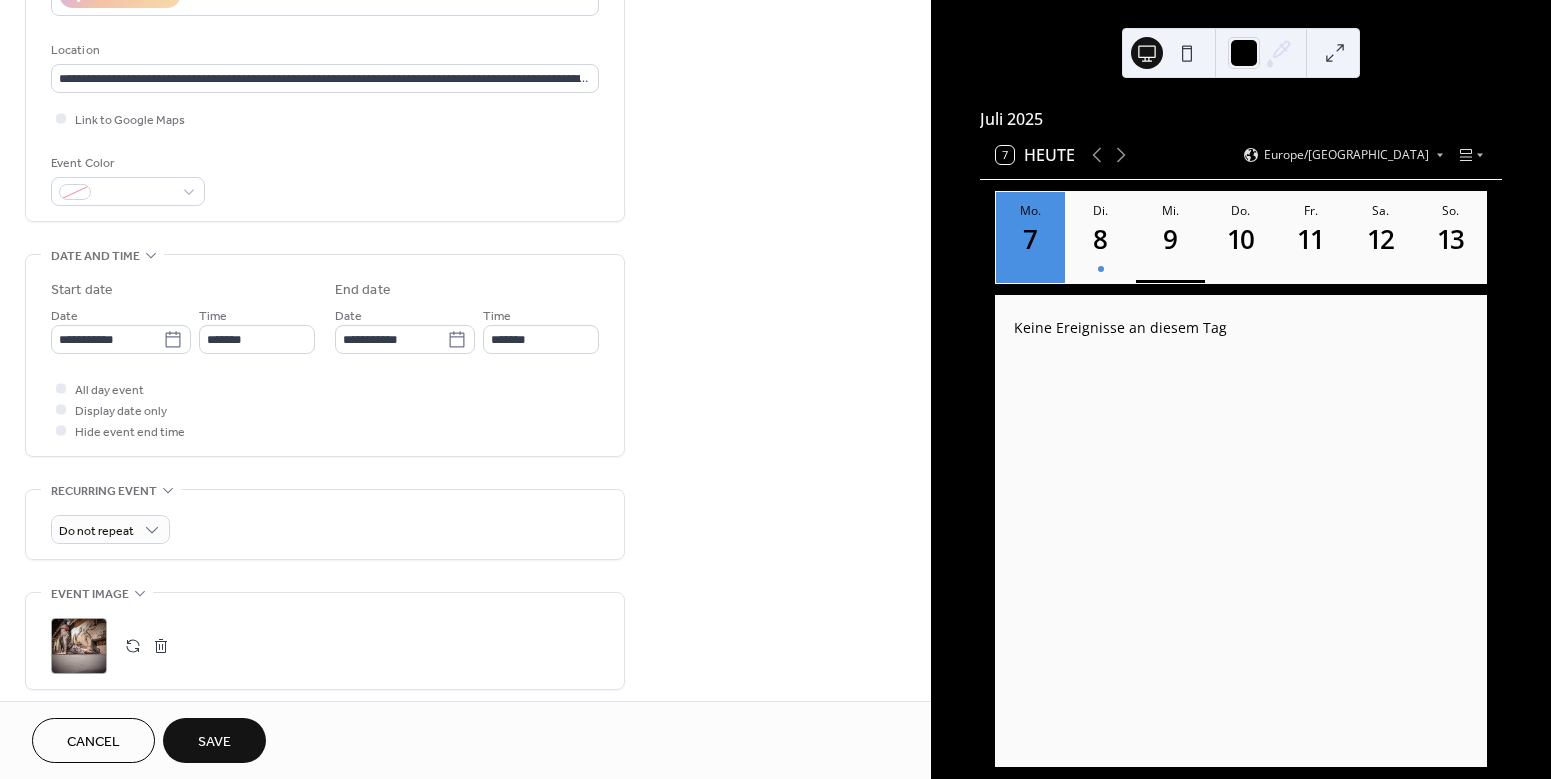 type on "*******" 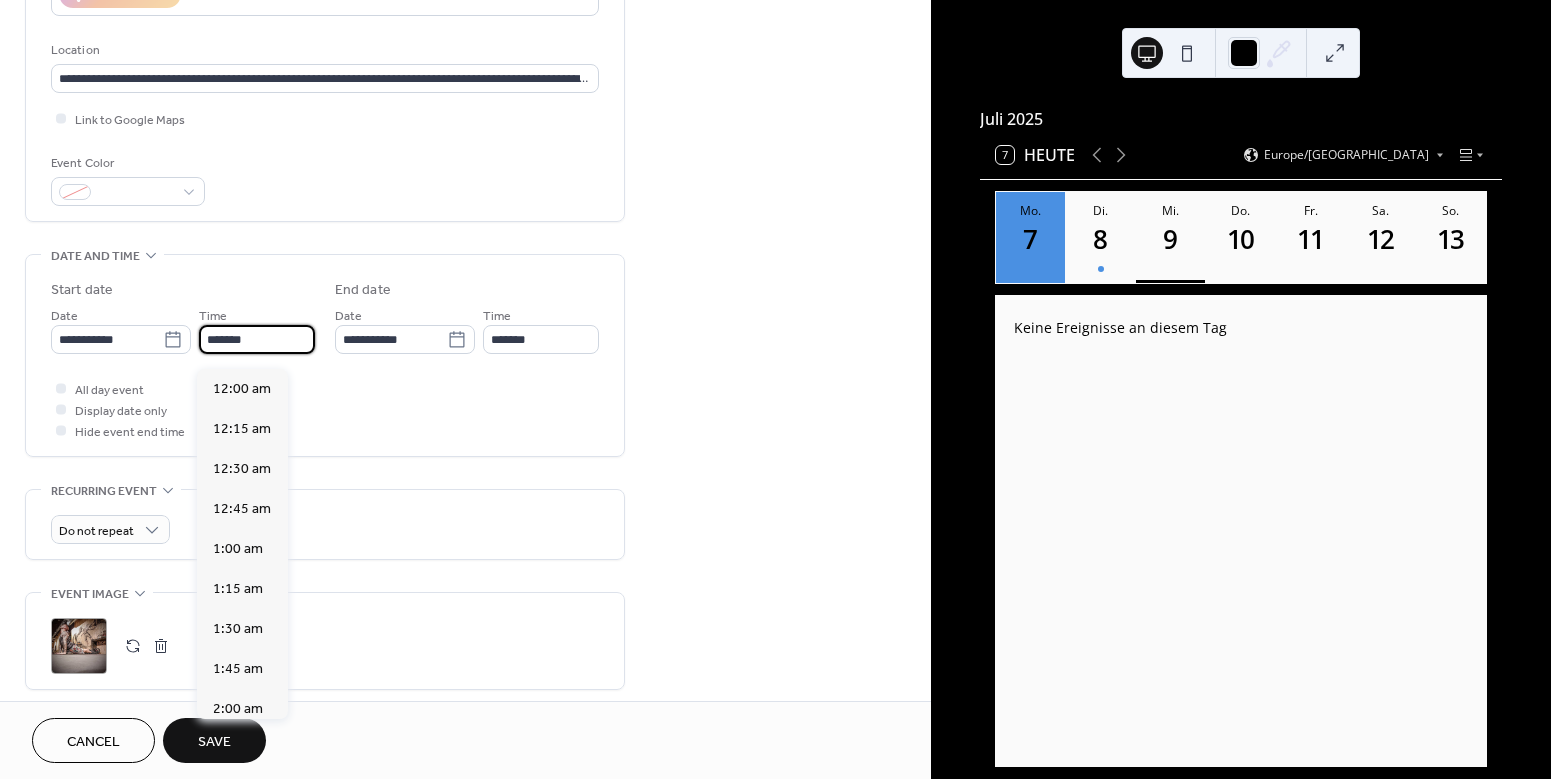 click on "*******" at bounding box center (257, 339) 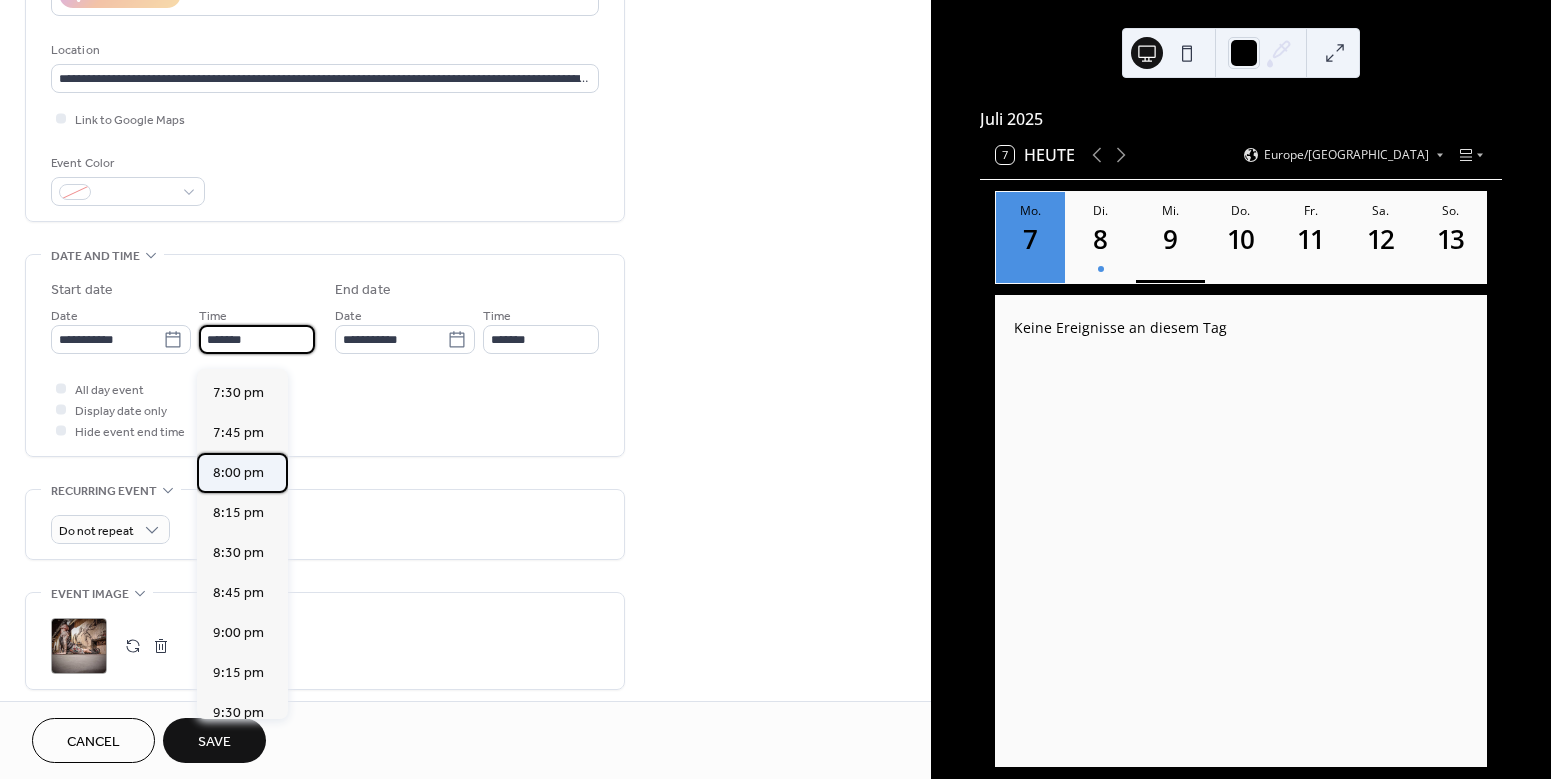 click on "8:00 pm" at bounding box center (238, 473) 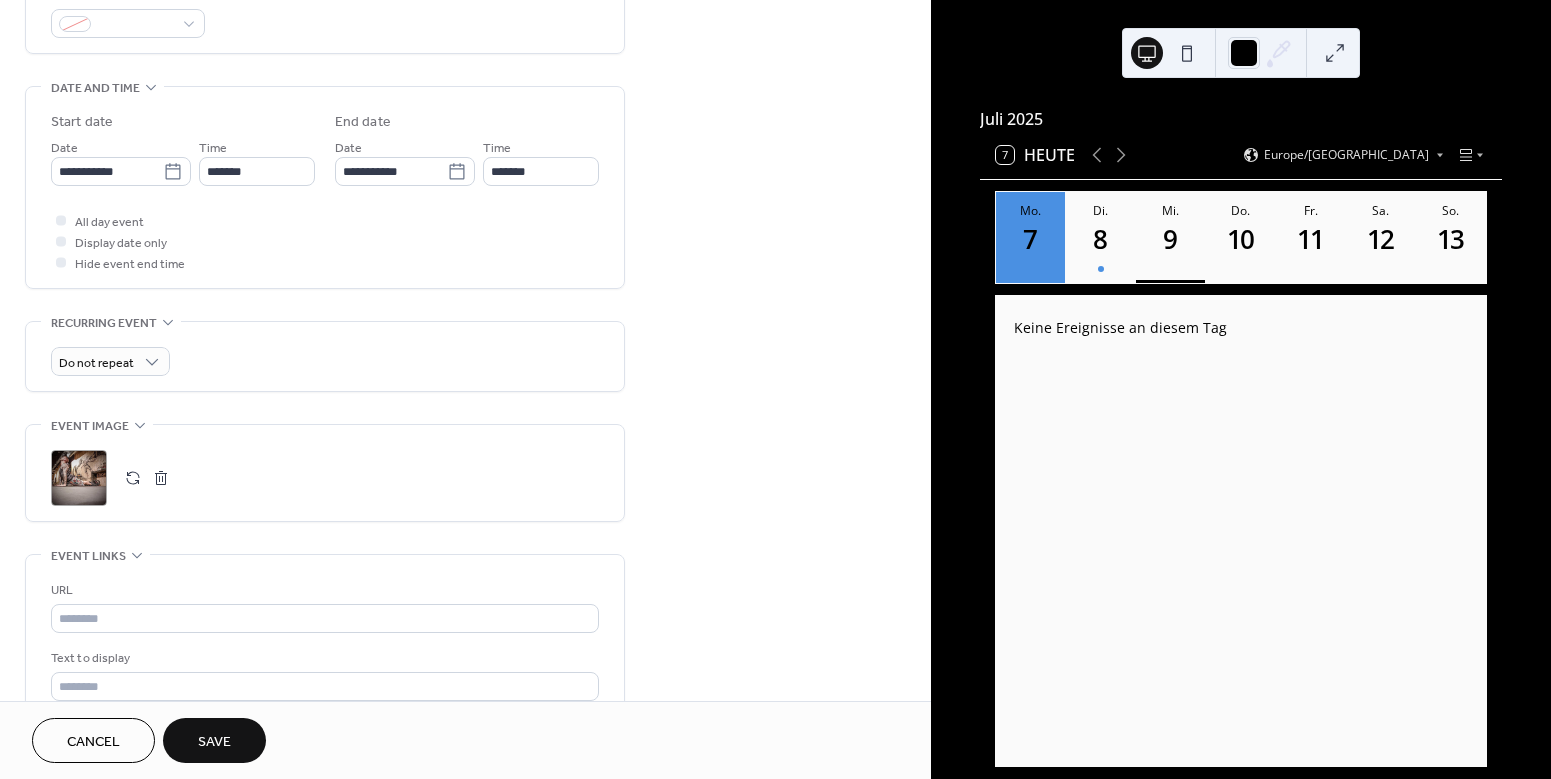 scroll, scrollTop: 600, scrollLeft: 0, axis: vertical 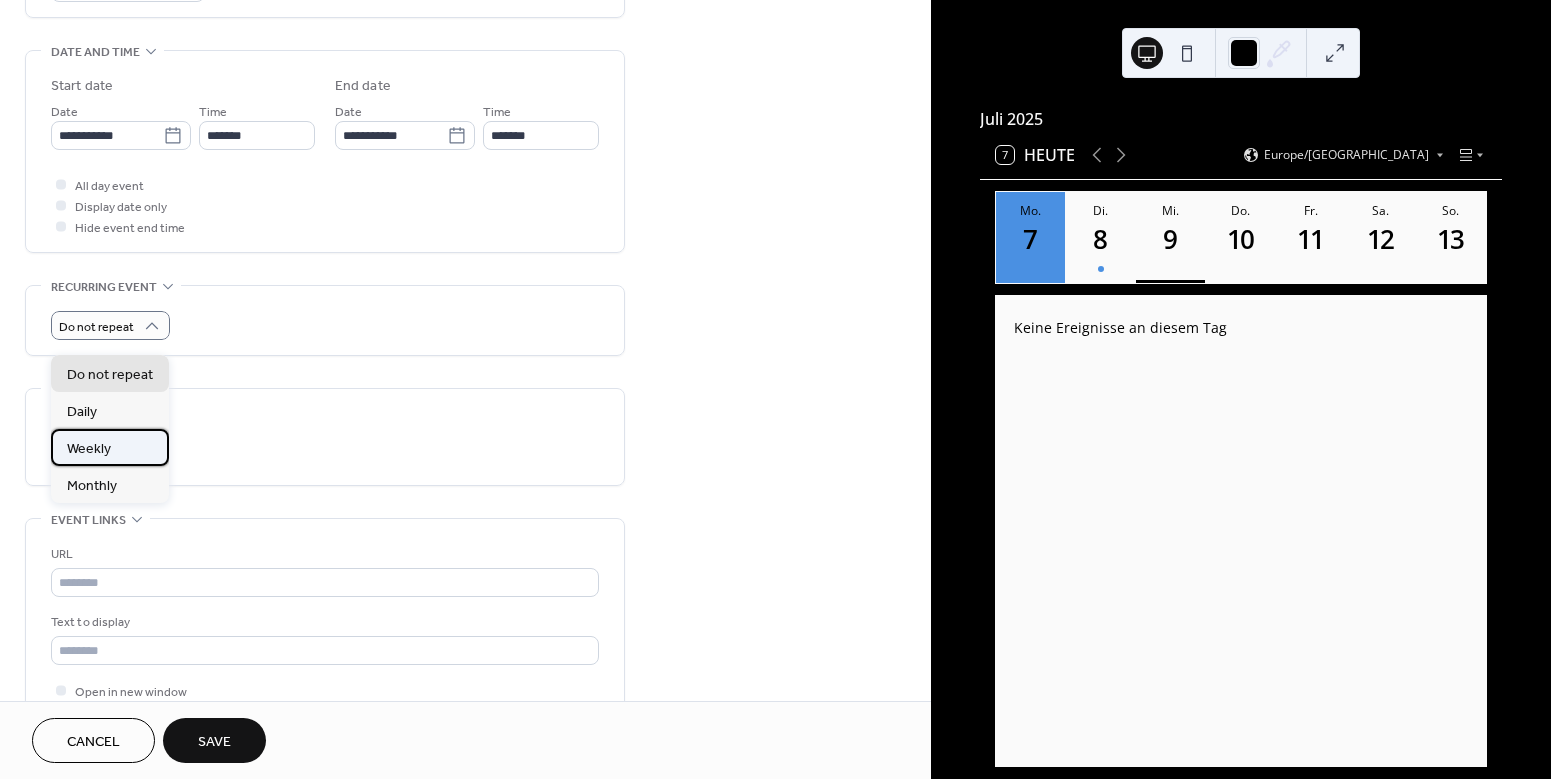 click on "Weekly" at bounding box center (89, 449) 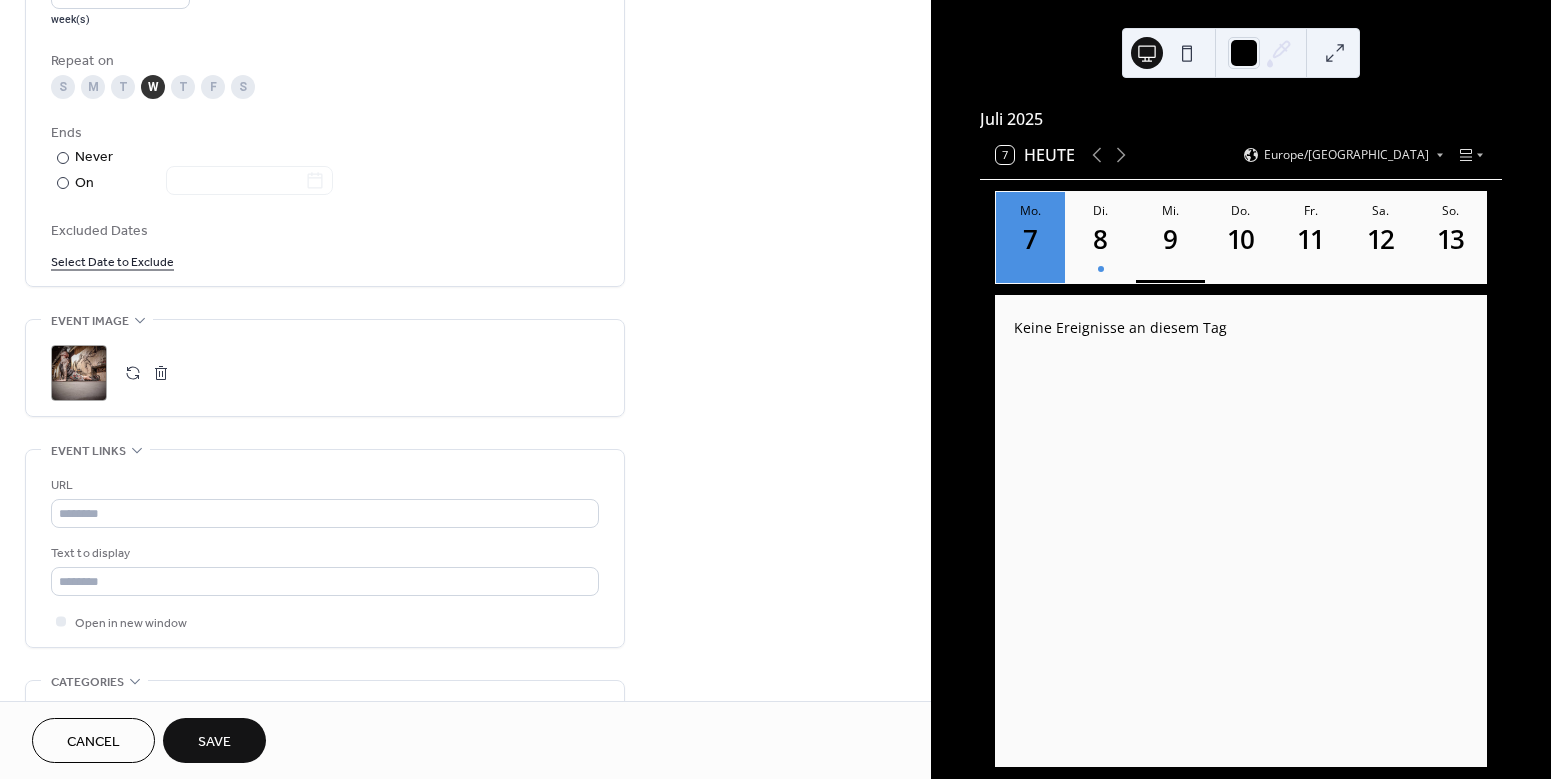 scroll, scrollTop: 1128, scrollLeft: 0, axis: vertical 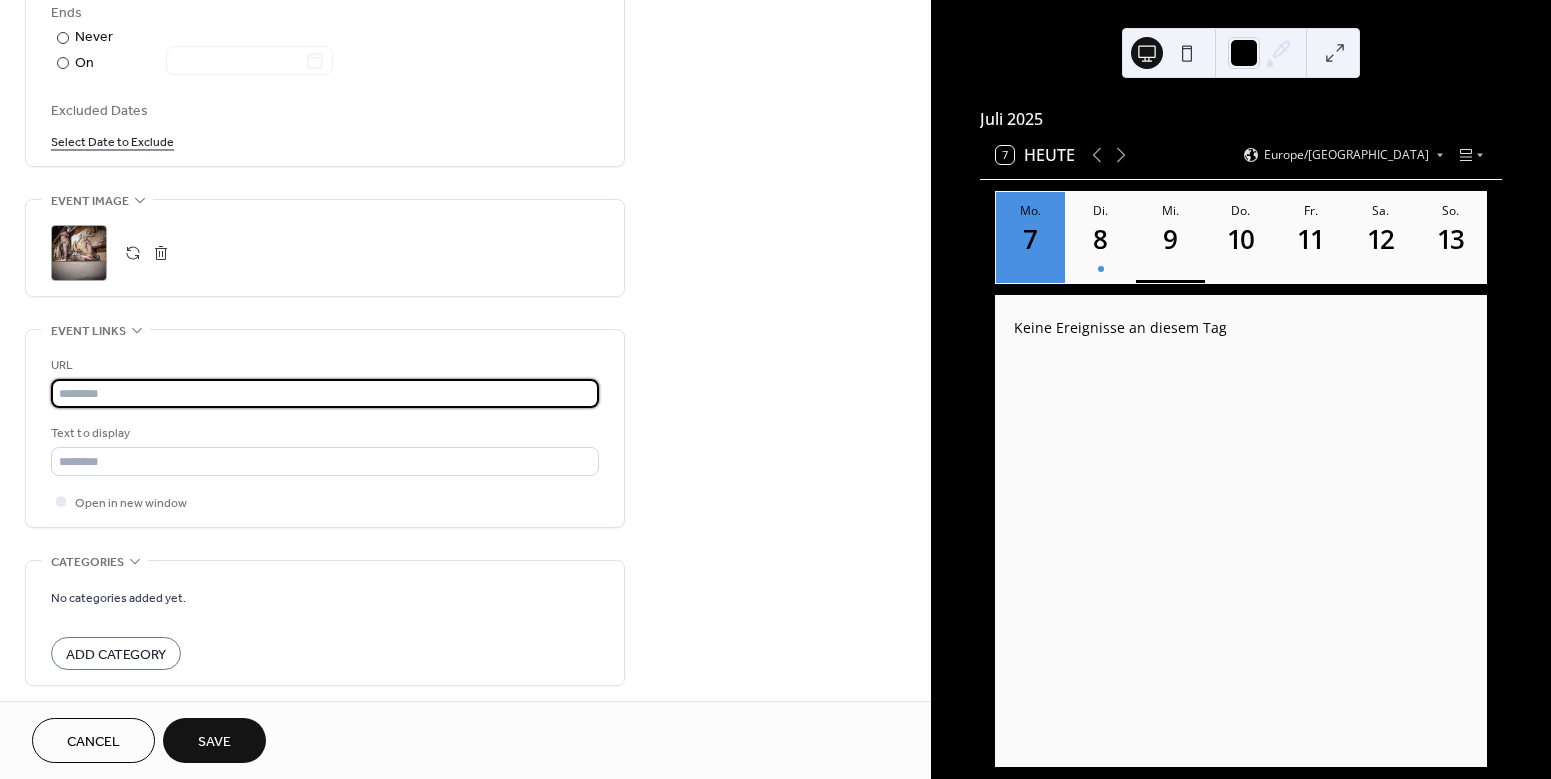 click at bounding box center [325, 393] 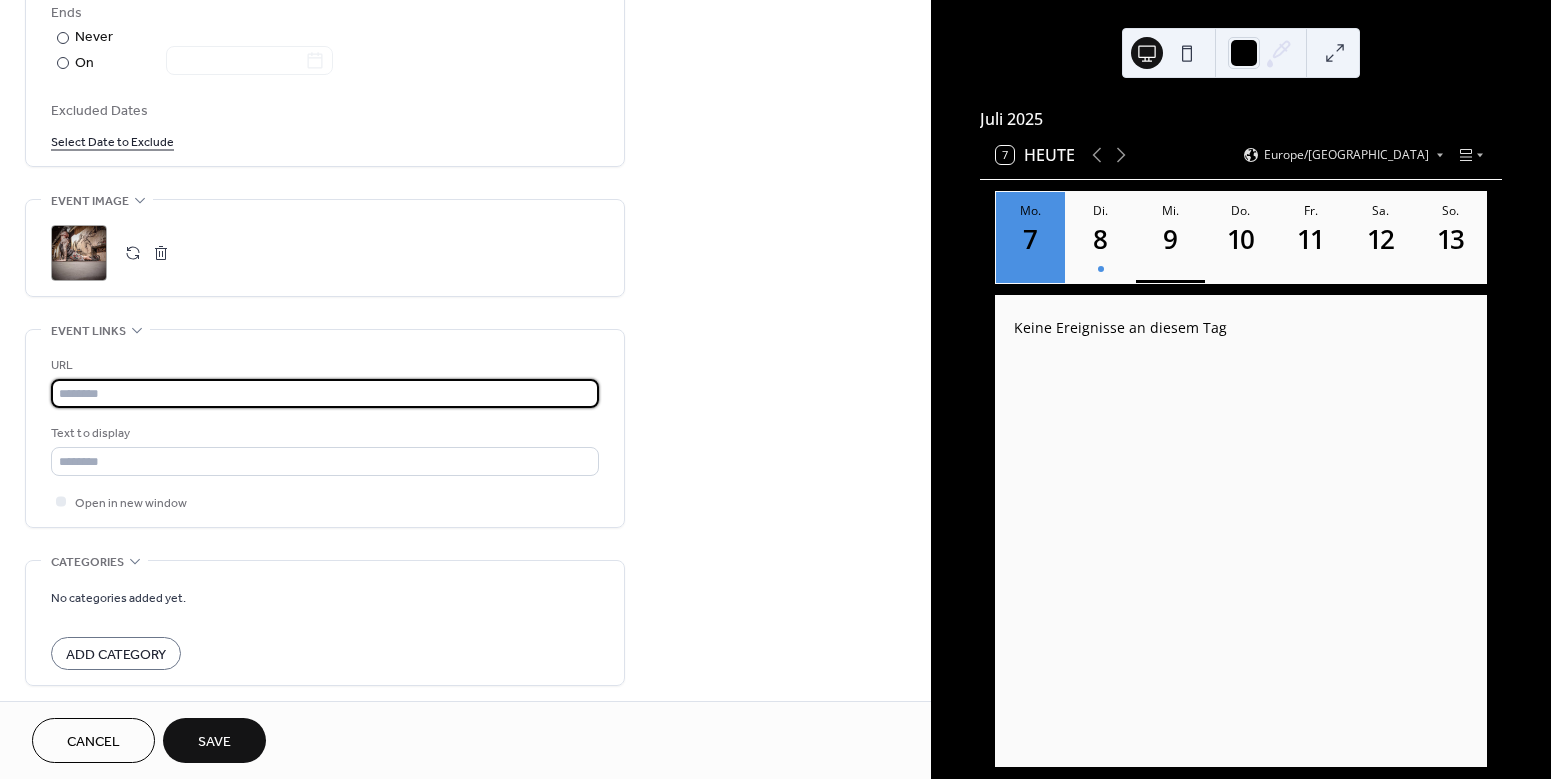 paste on "**********" 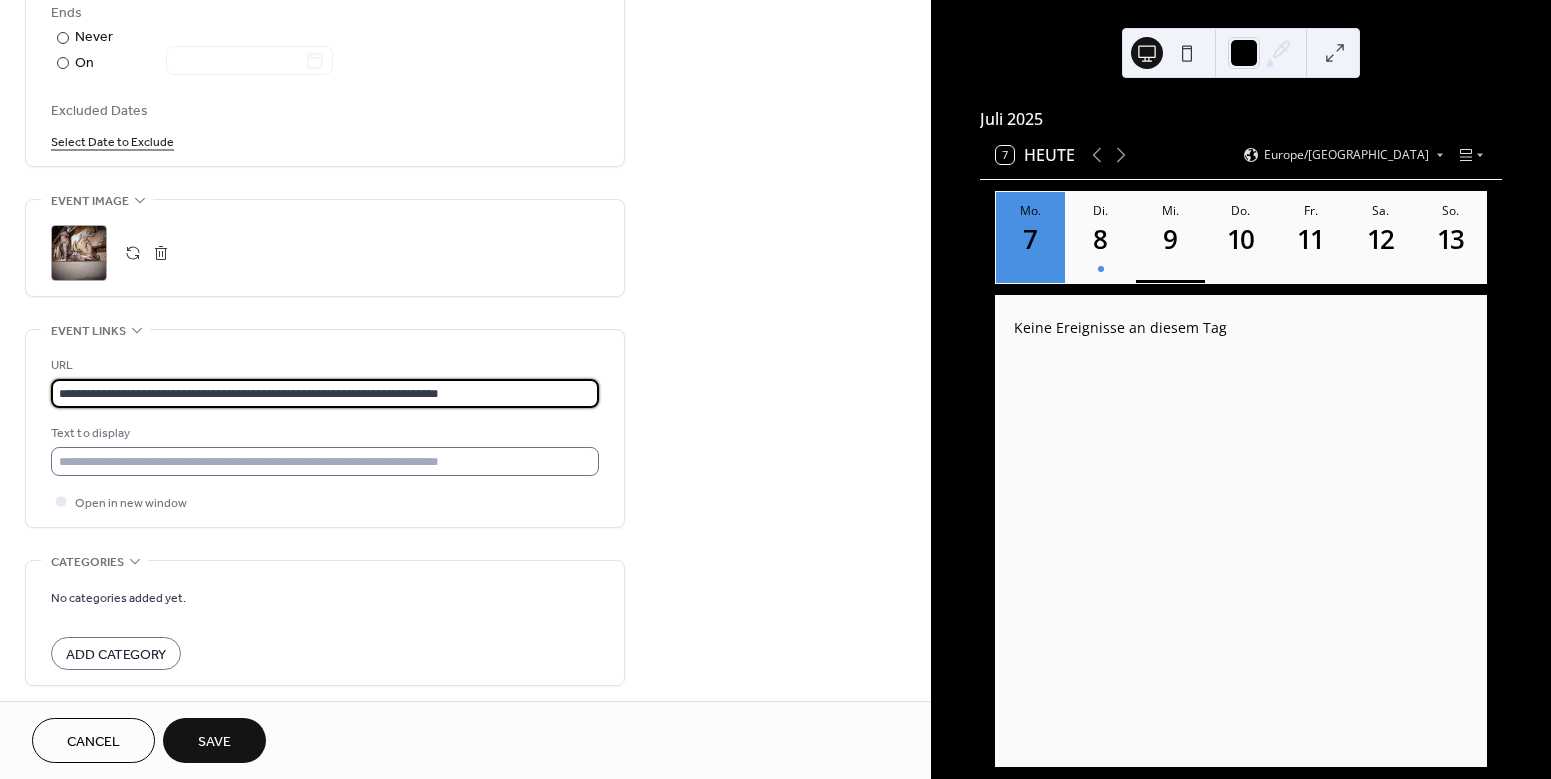 type on "**********" 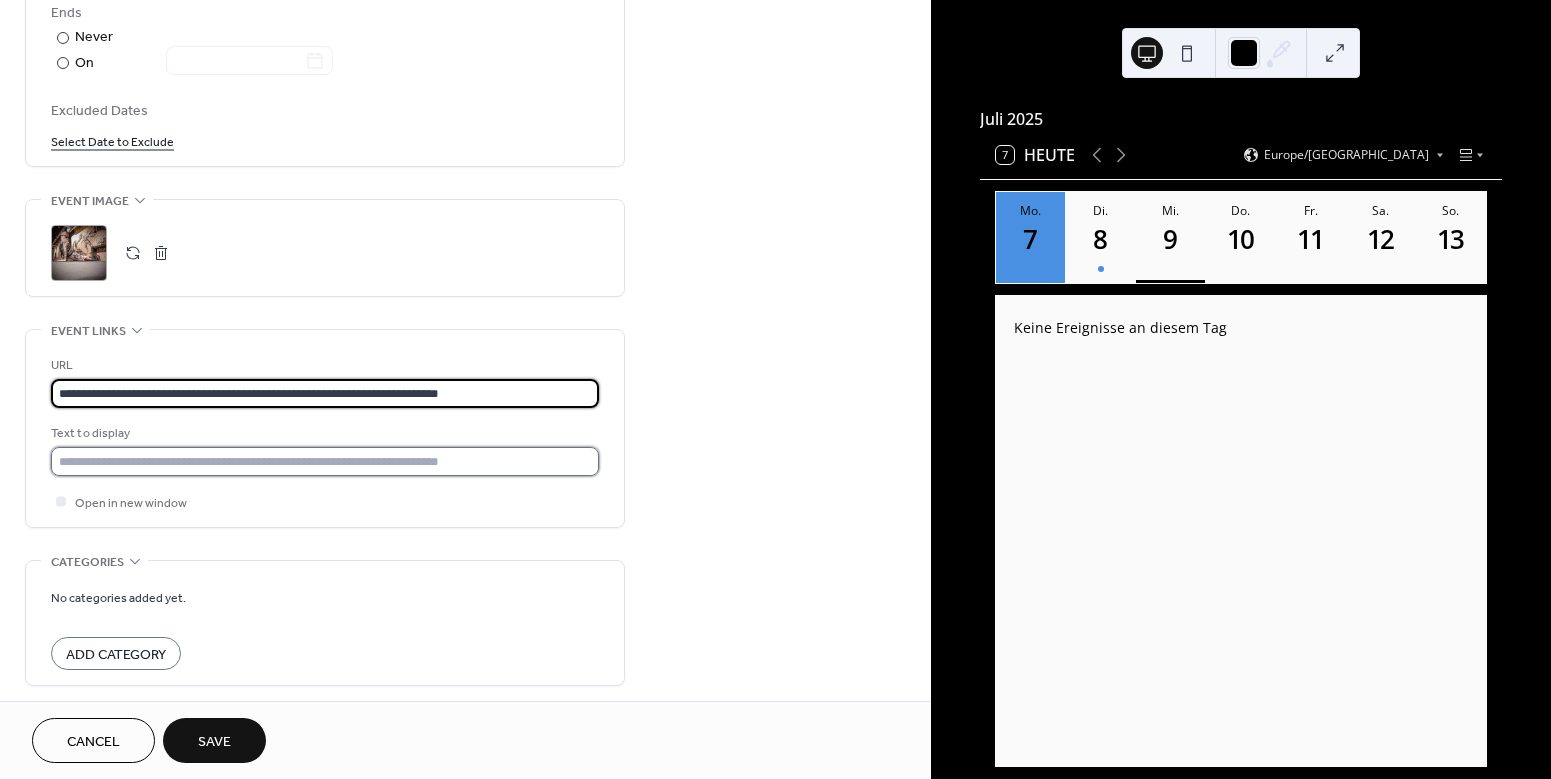 click at bounding box center (325, 461) 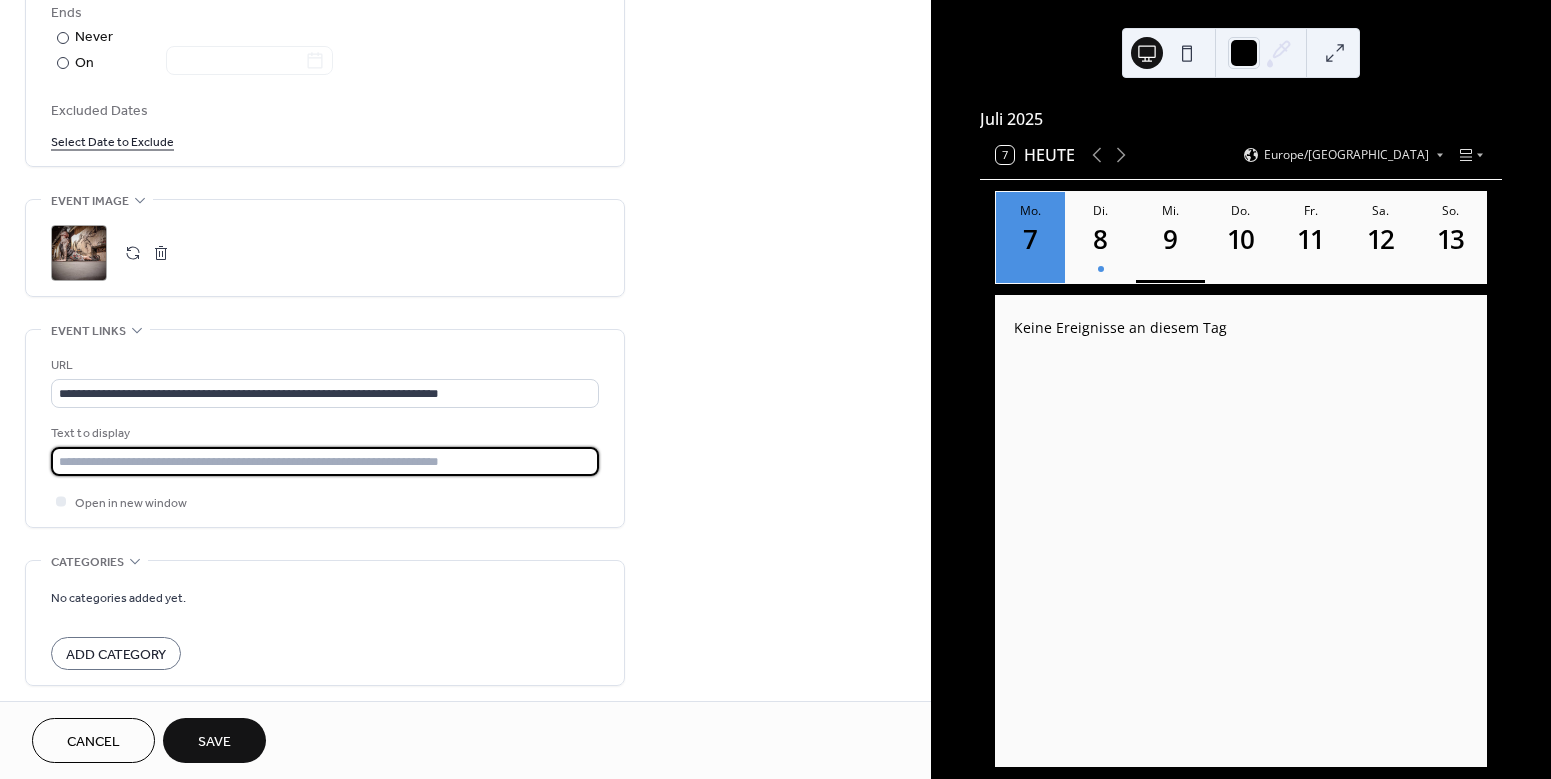 drag, startPoint x: 576, startPoint y: 484, endPoint x: -91, endPoint y: 456, distance: 667.58746 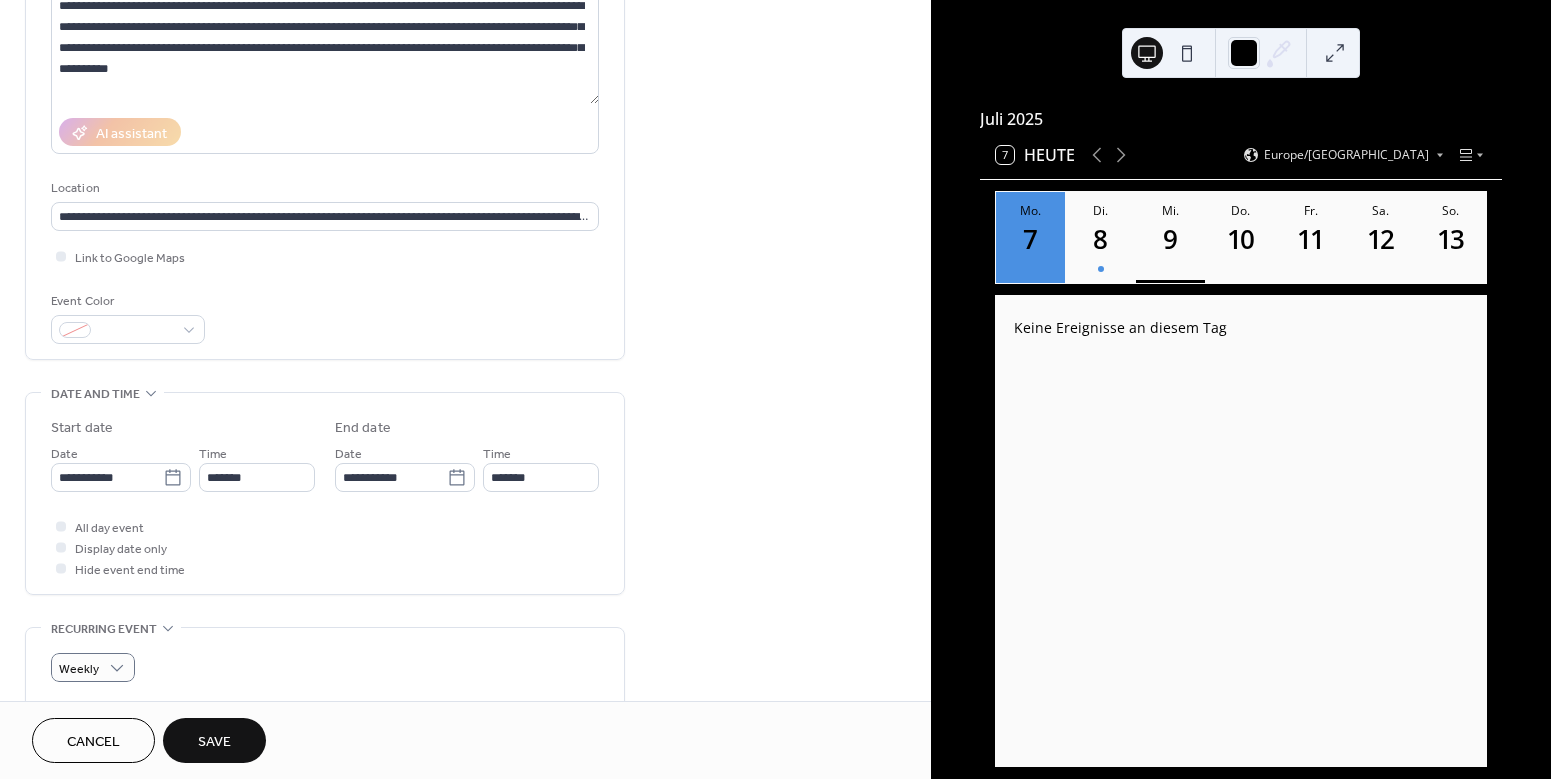 scroll, scrollTop: 204, scrollLeft: 0, axis: vertical 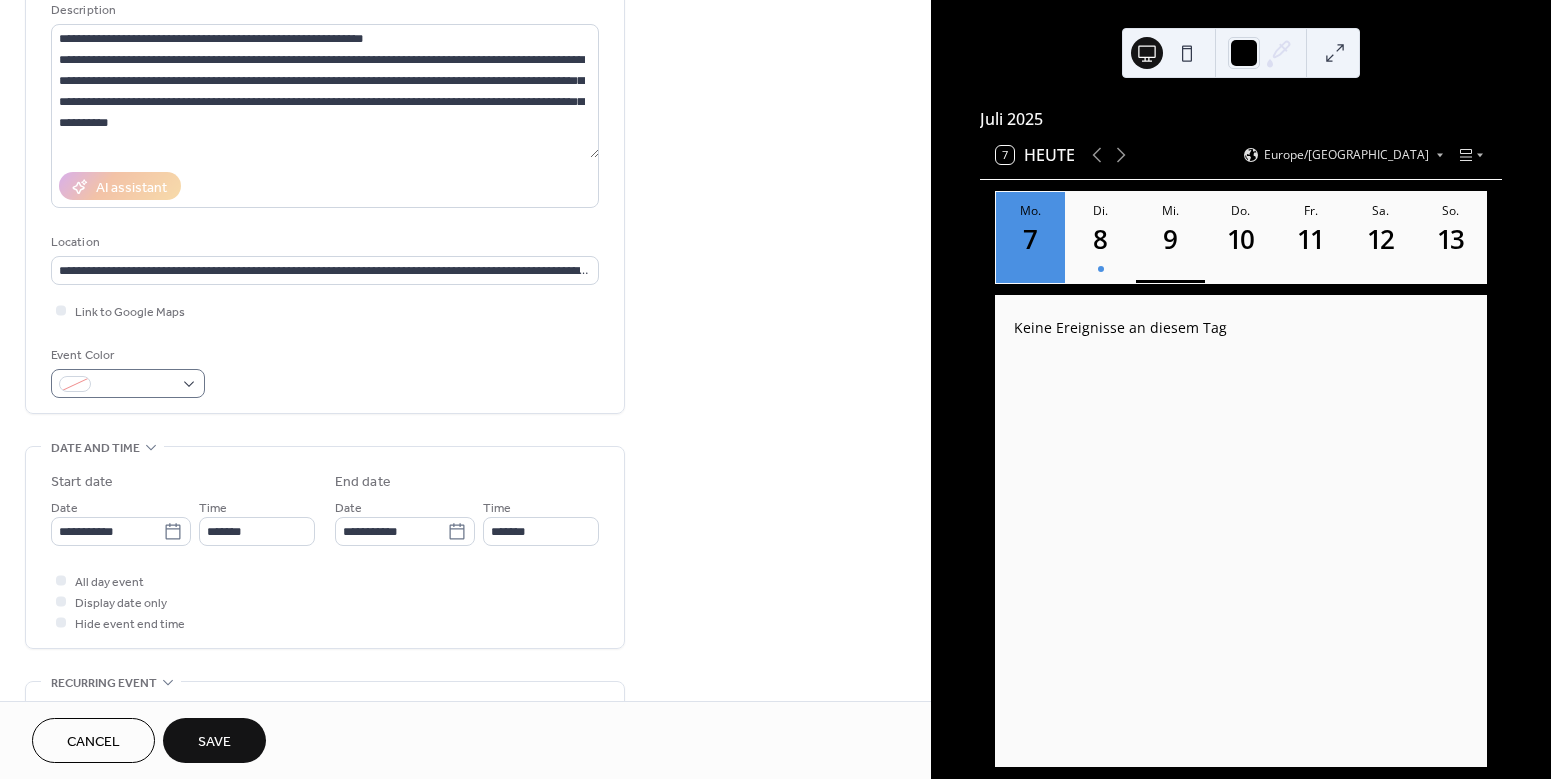 type on "**********" 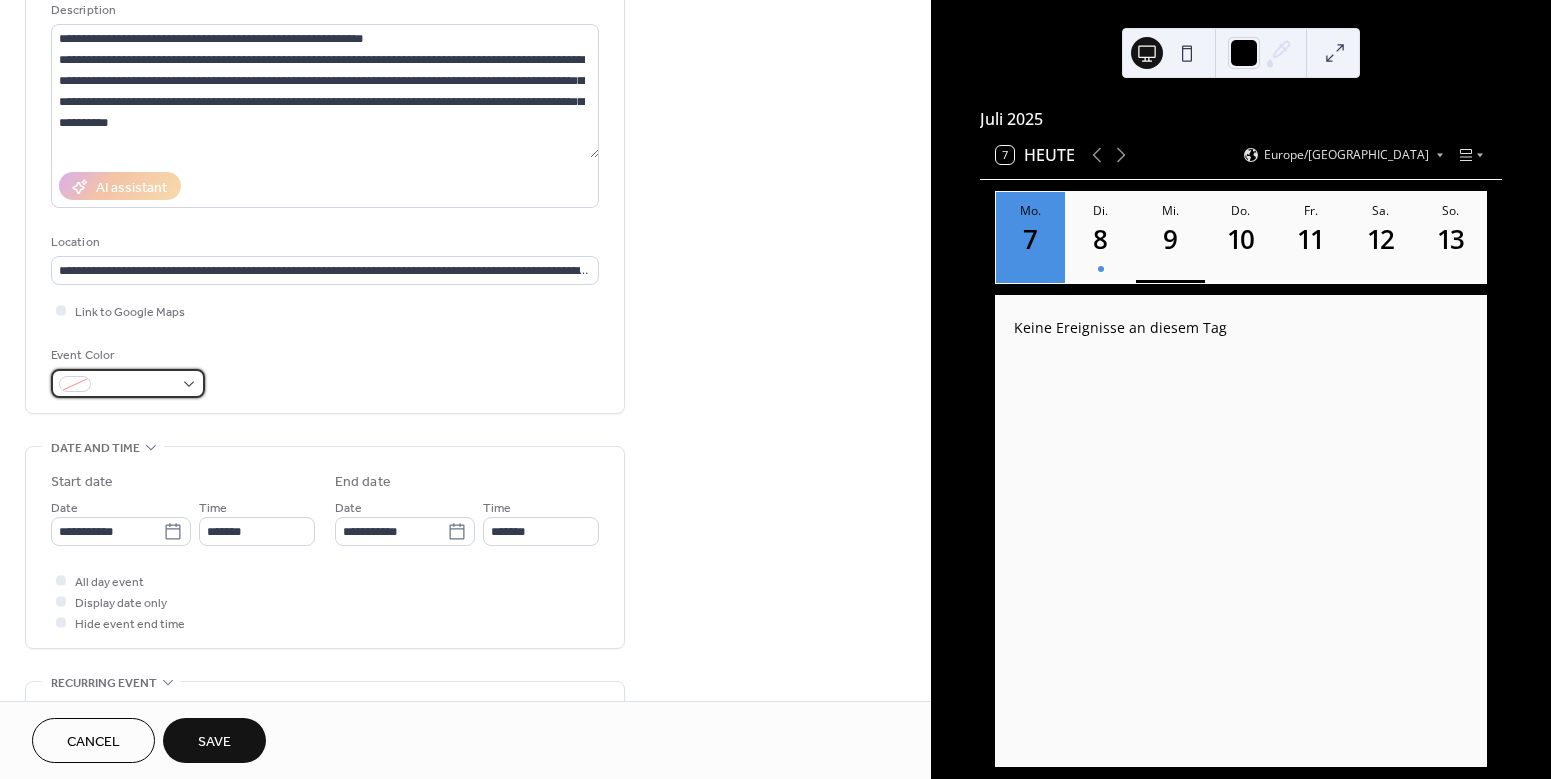click at bounding box center (136, 385) 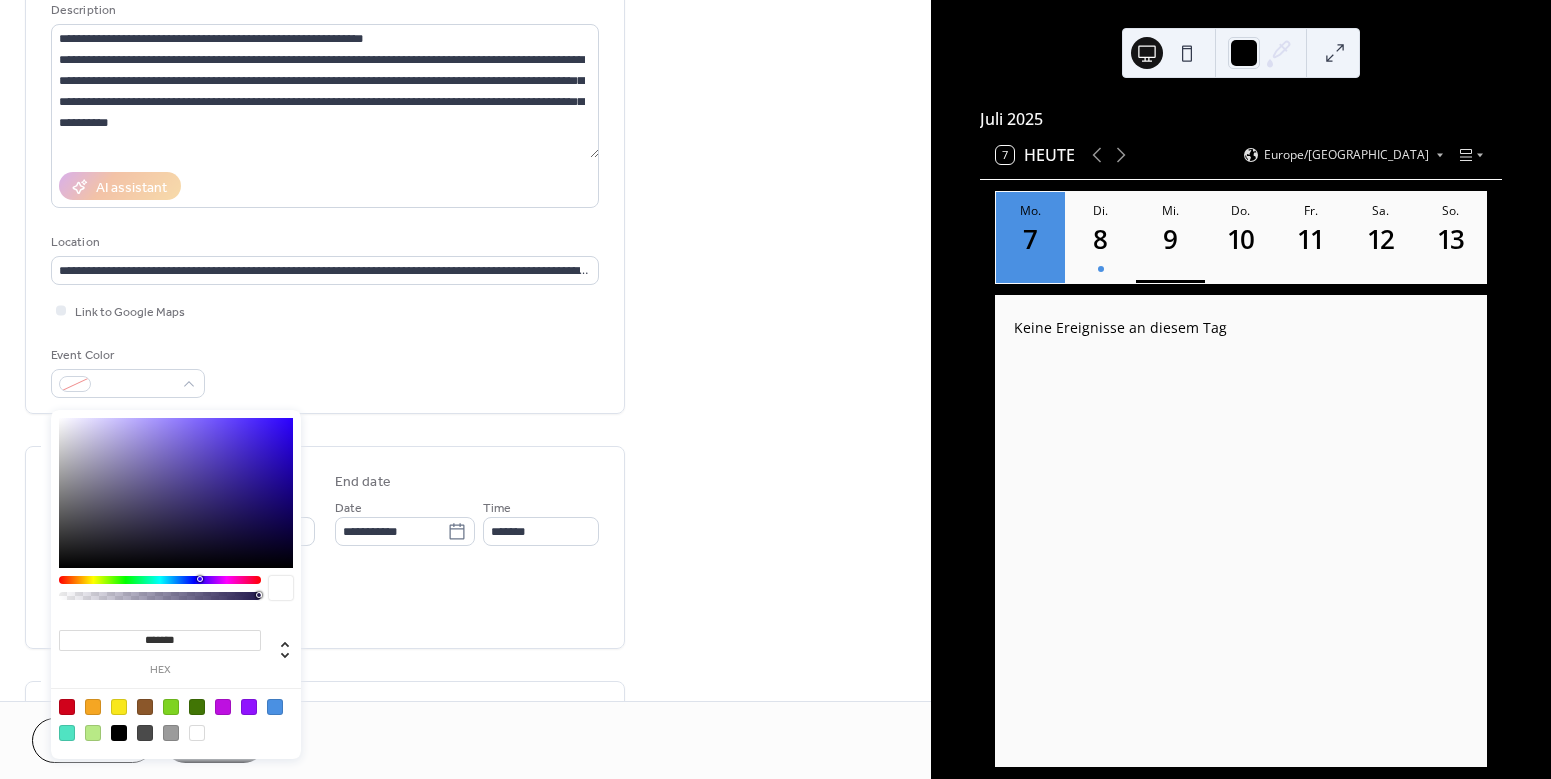 click at bounding box center [275, 707] 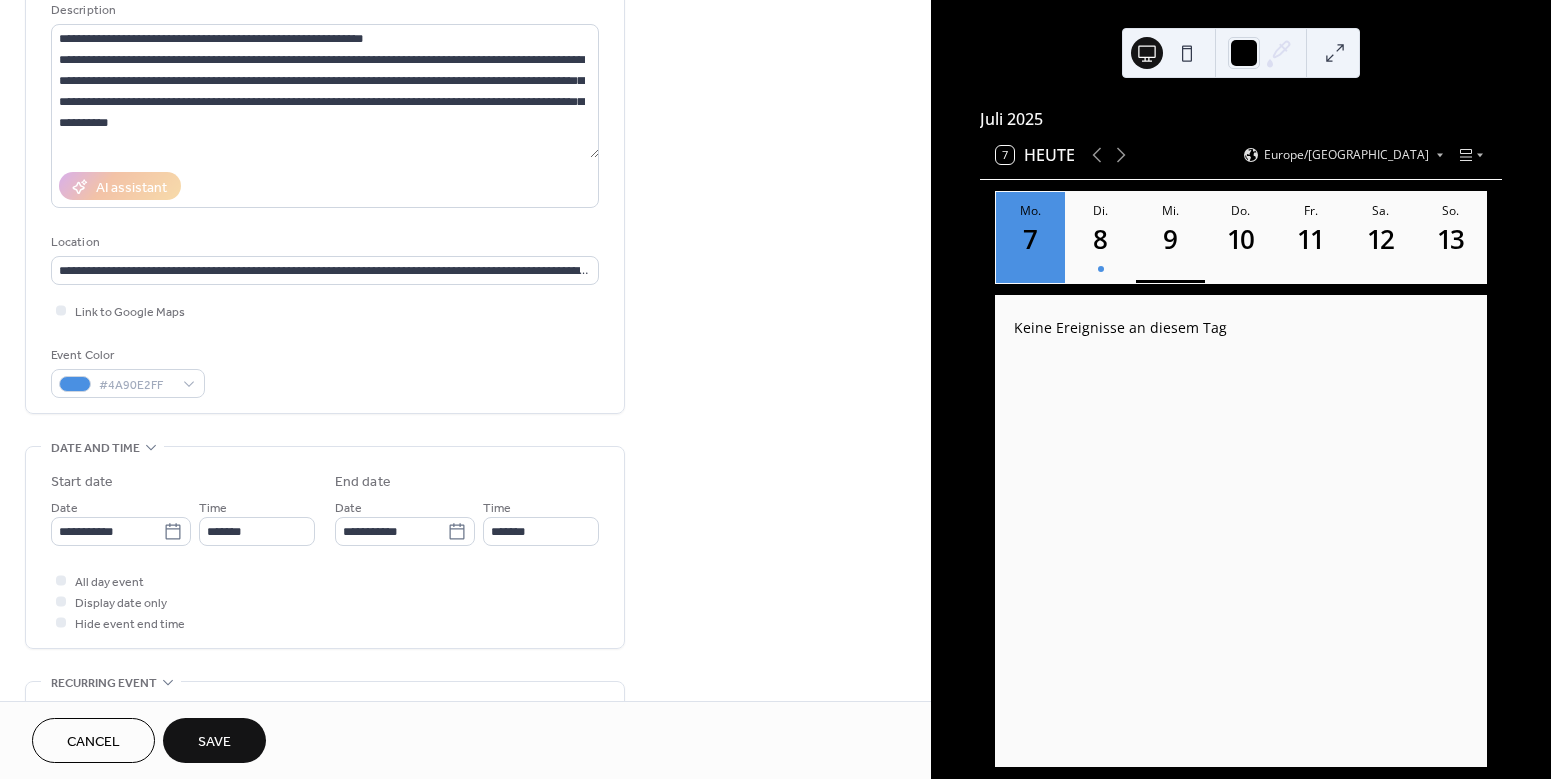 click on "**********" at bounding box center [465, 805] 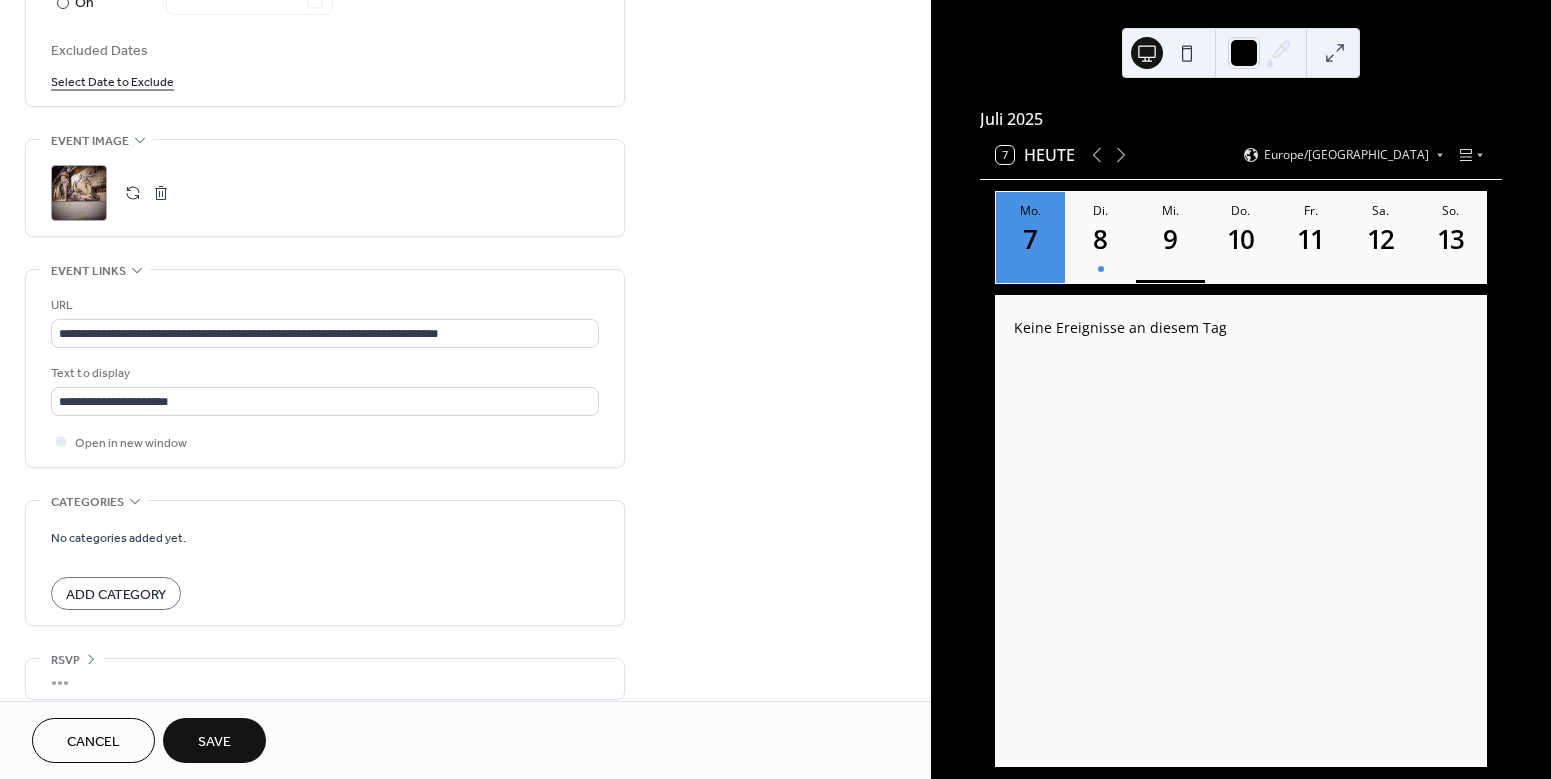 scroll, scrollTop: 1235, scrollLeft: 0, axis: vertical 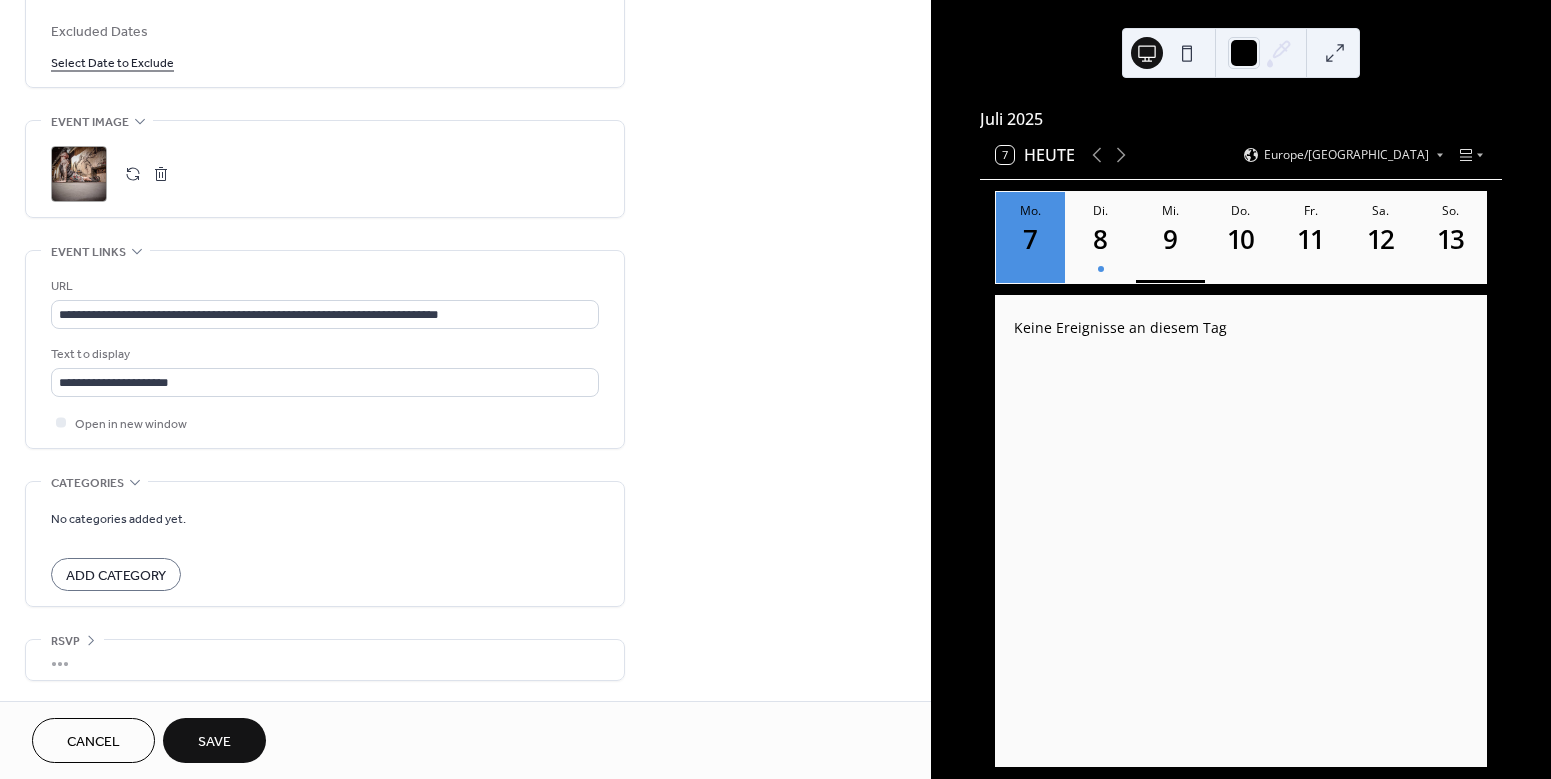 click on "Save" at bounding box center [214, 740] 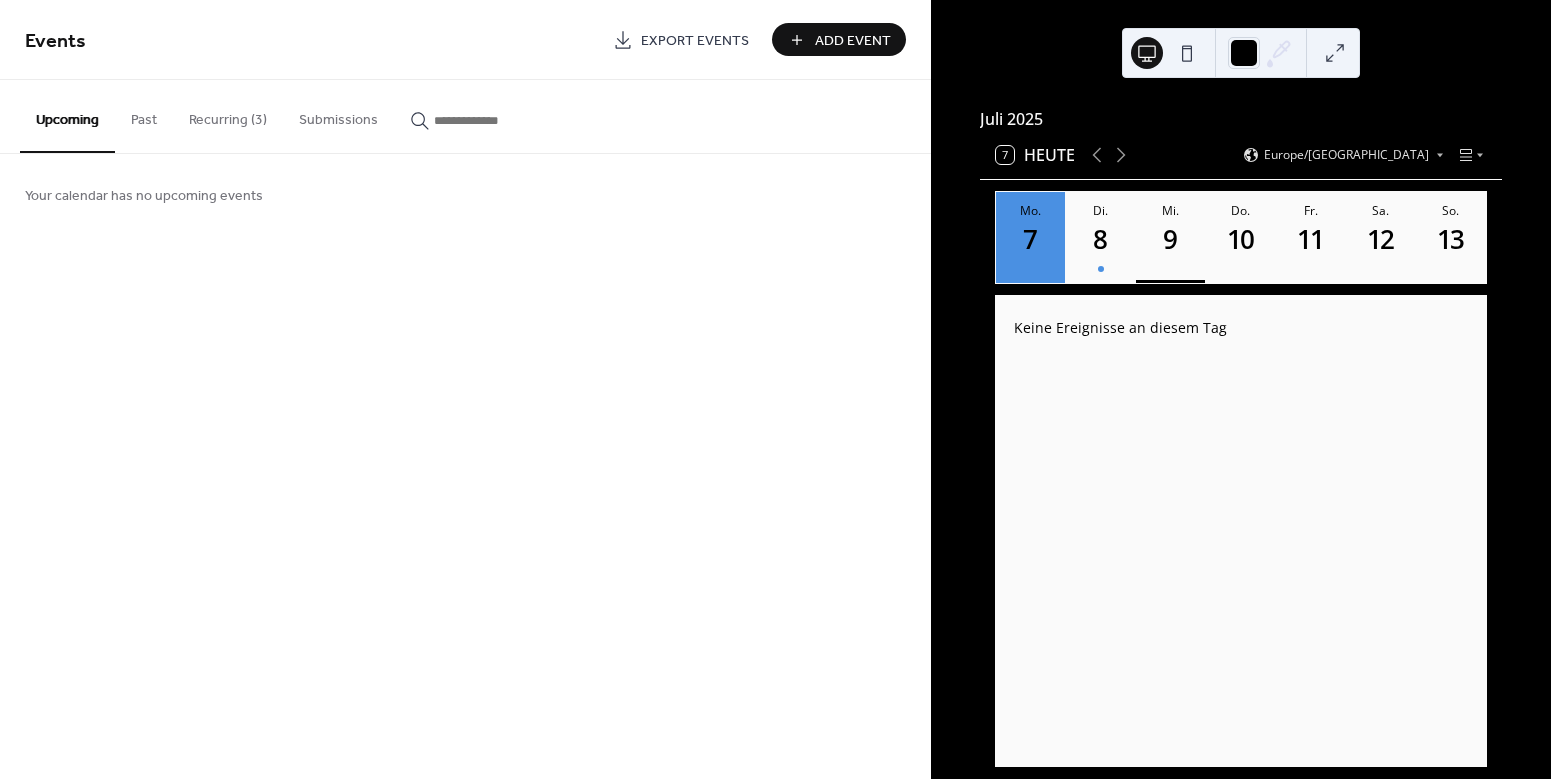 click on "Recurring  (3)" at bounding box center (228, 115) 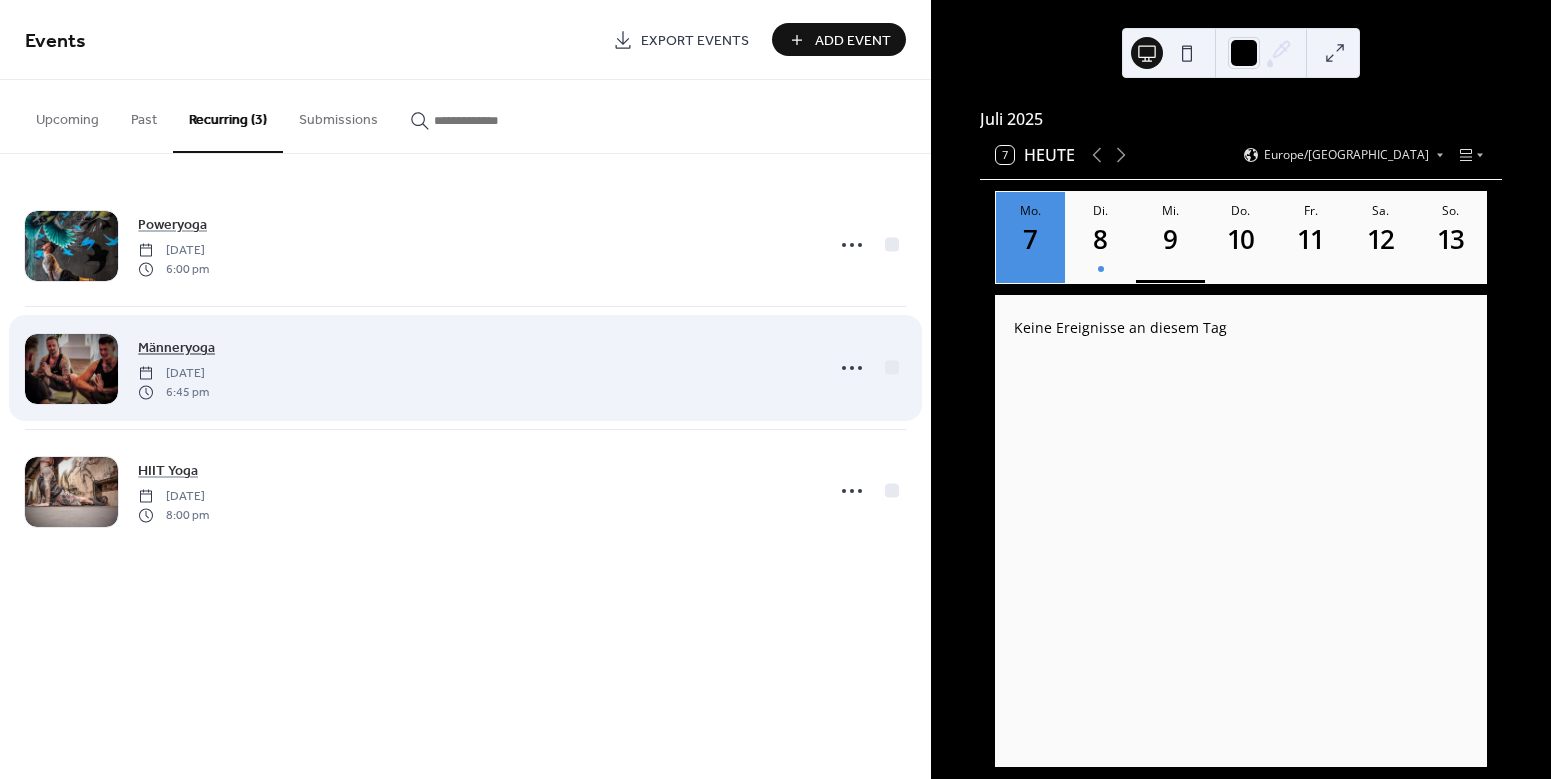 click on "Männeryoga" at bounding box center [176, 348] 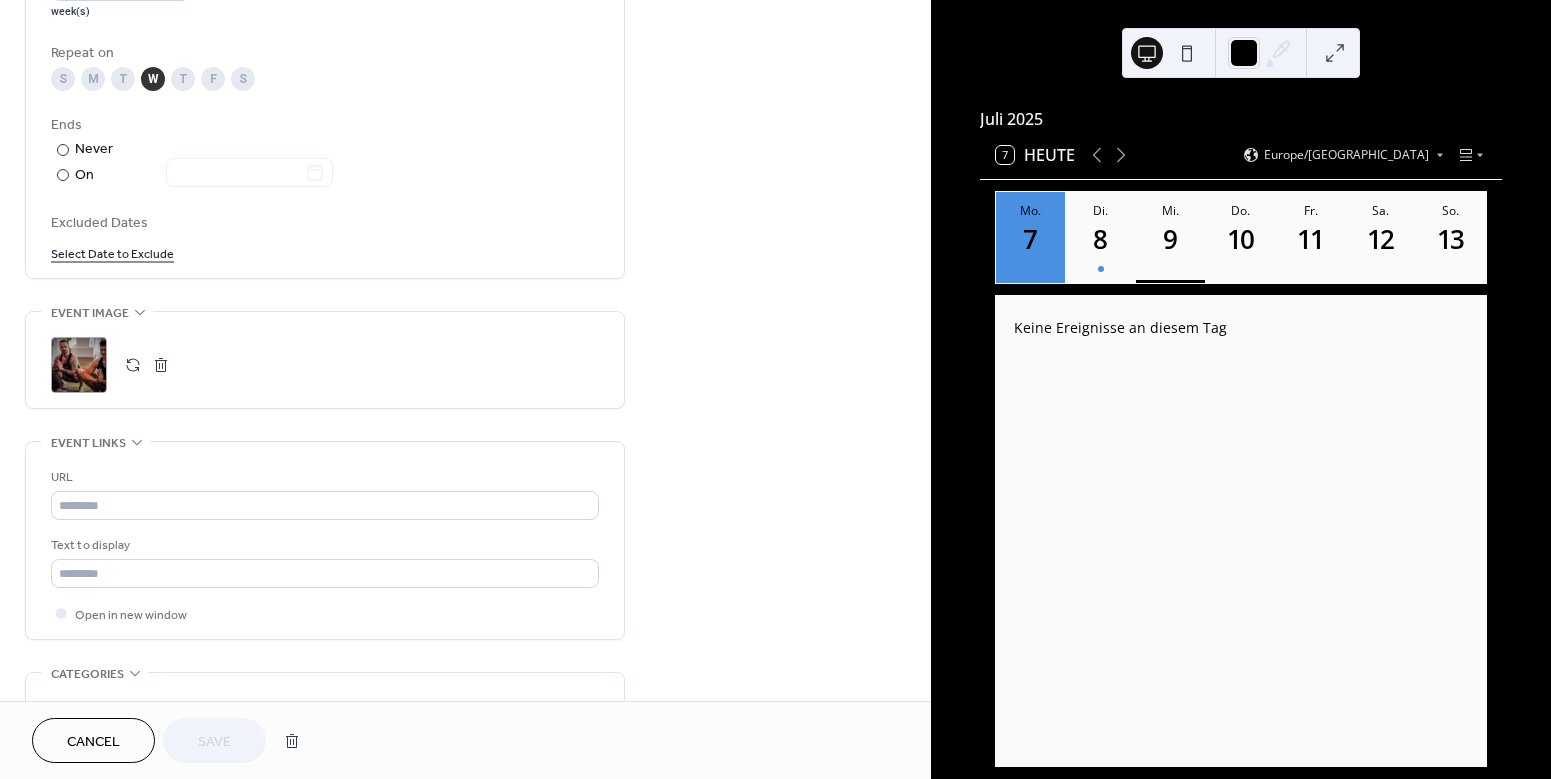 scroll, scrollTop: 1164, scrollLeft: 0, axis: vertical 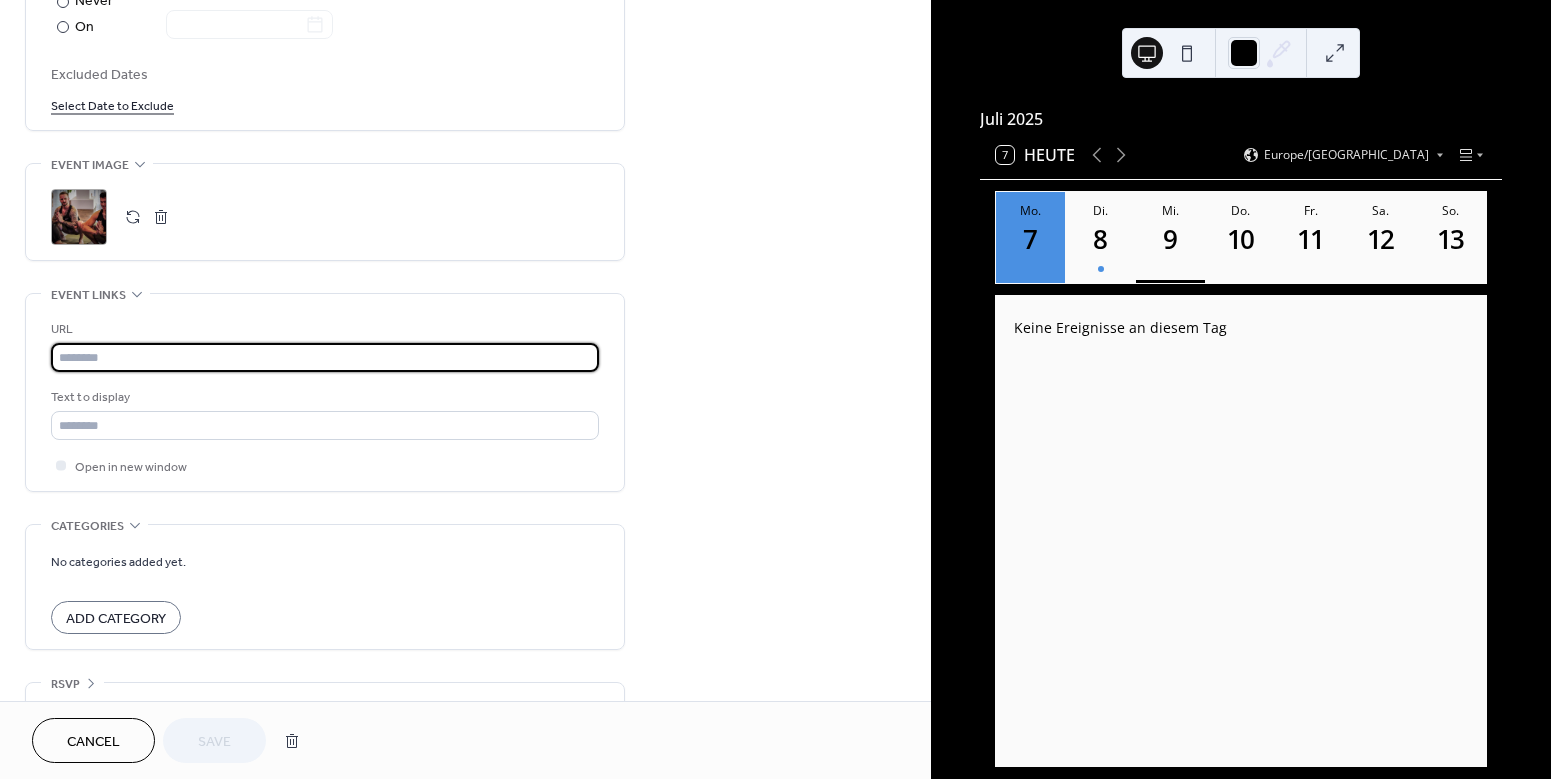 click at bounding box center [325, 357] 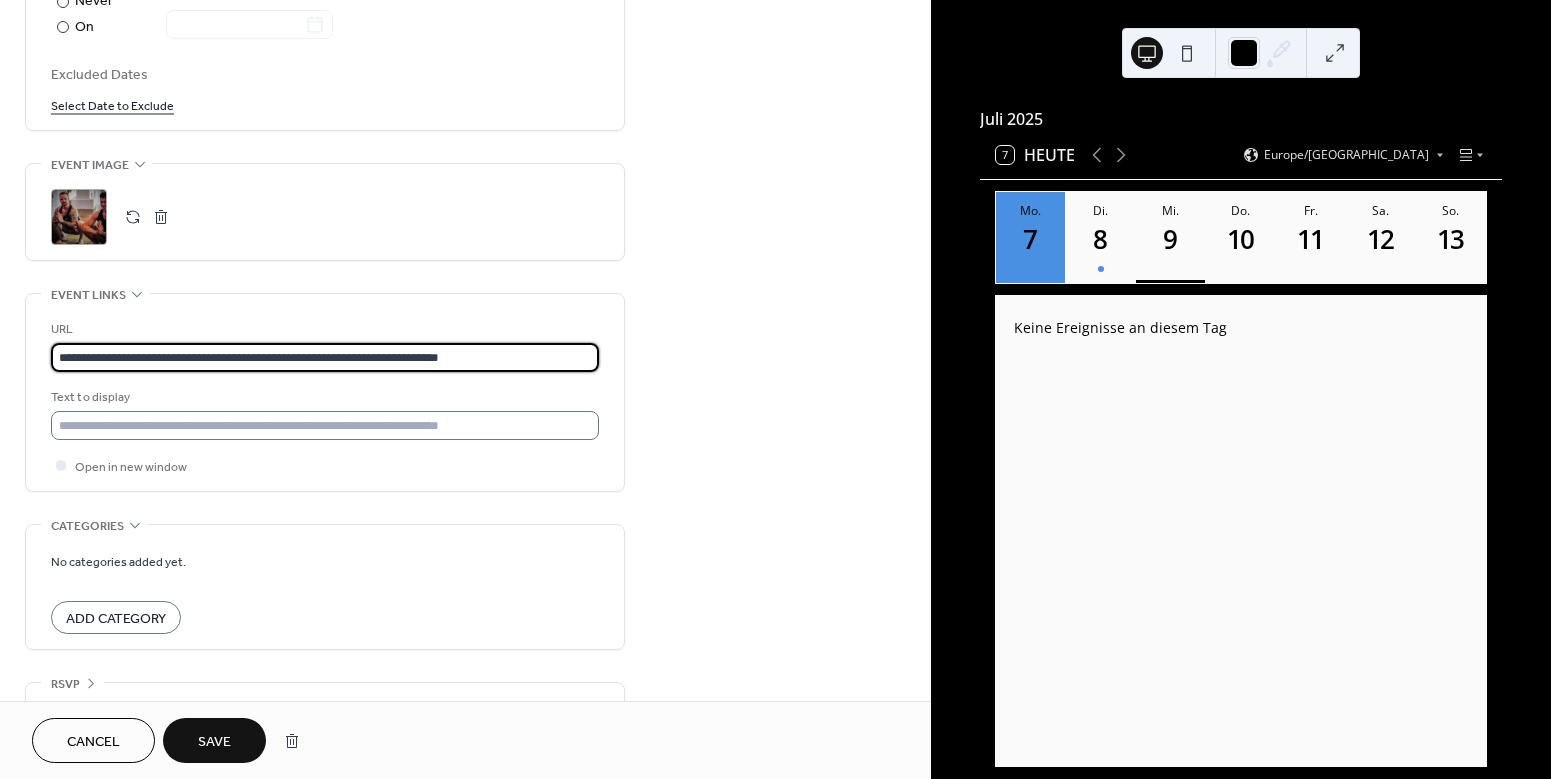 type on "**********" 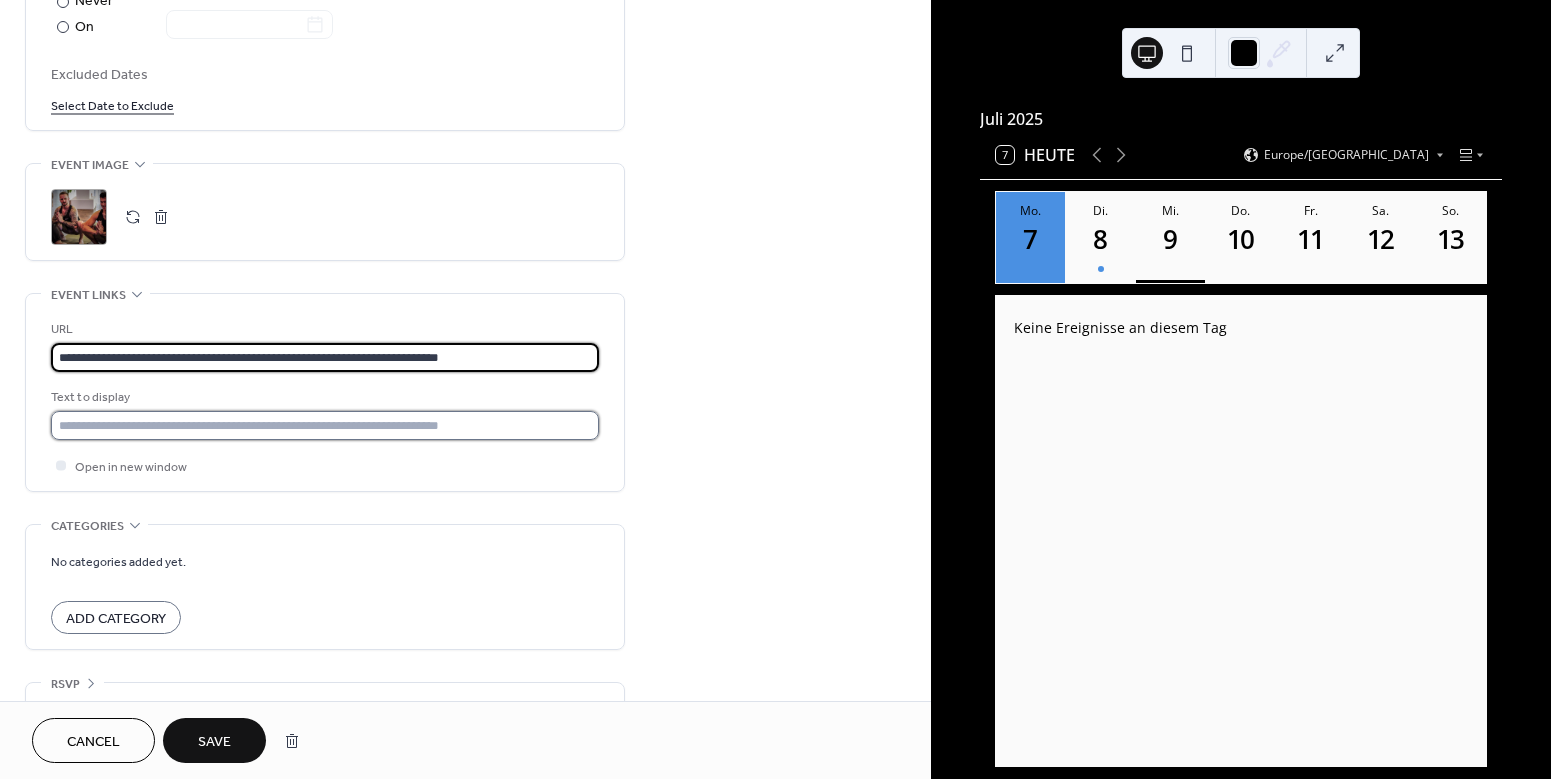 click at bounding box center (325, 425) 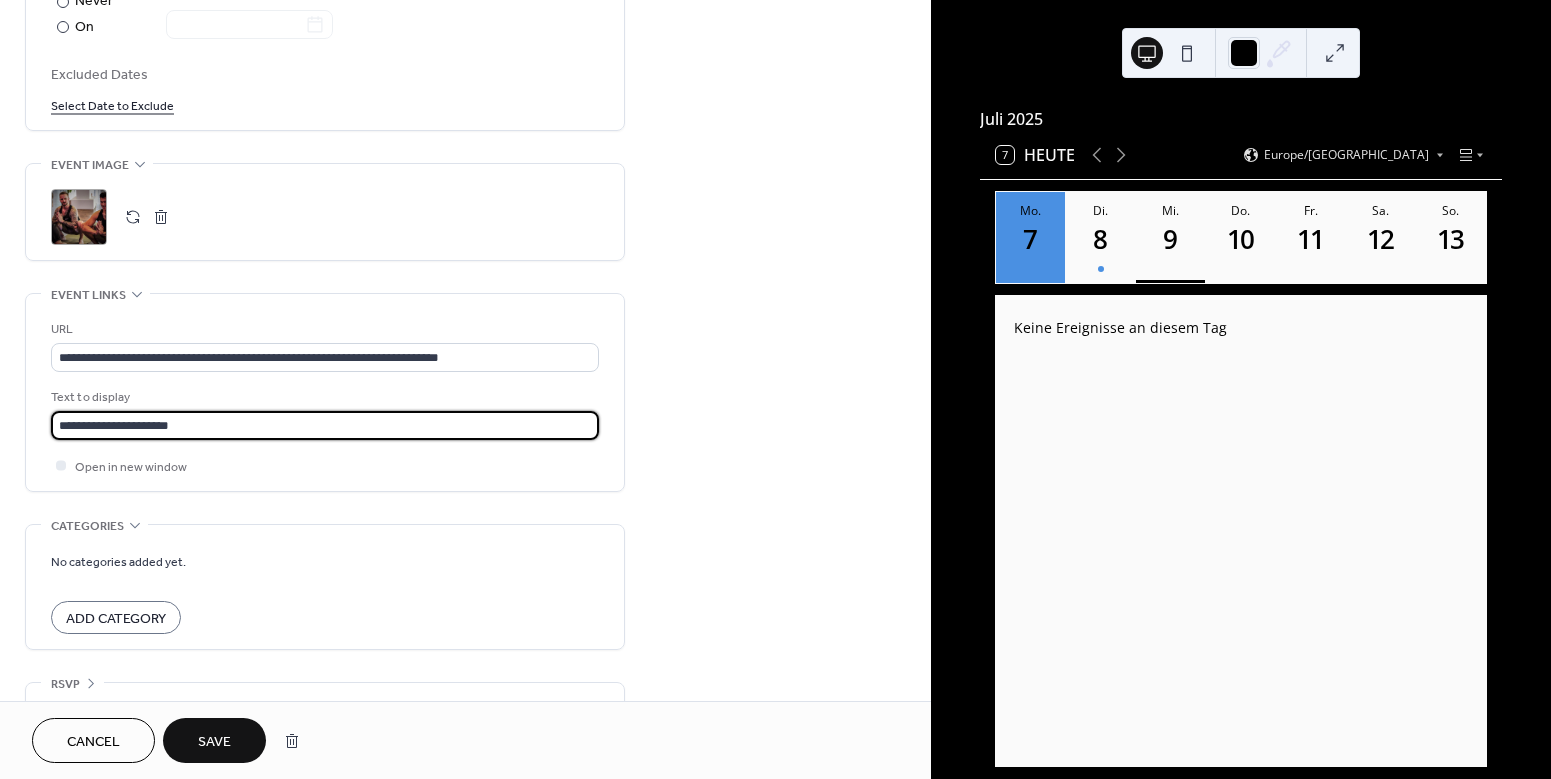 type on "**********" 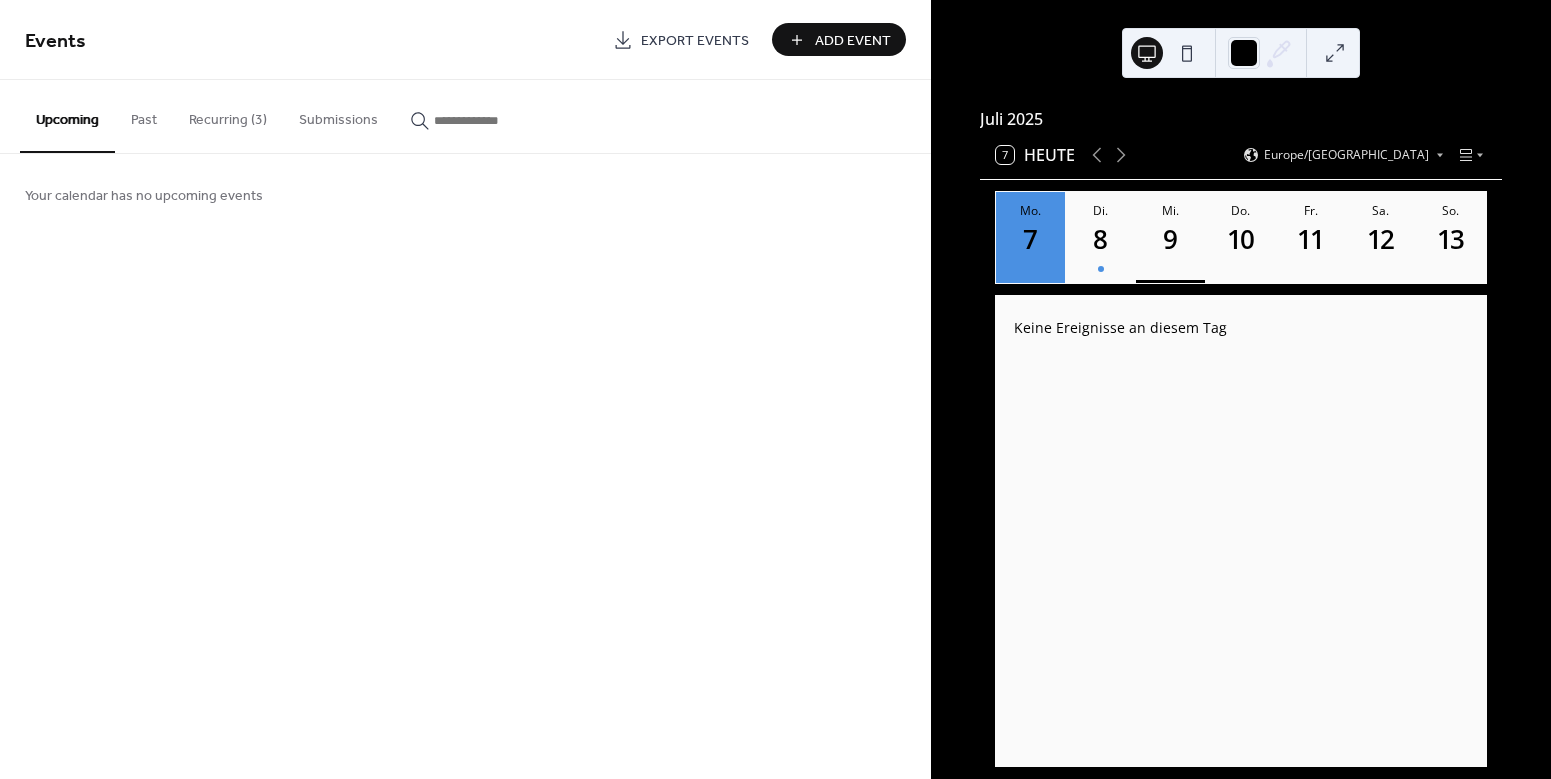 click on "Recurring  (3)" at bounding box center (228, 115) 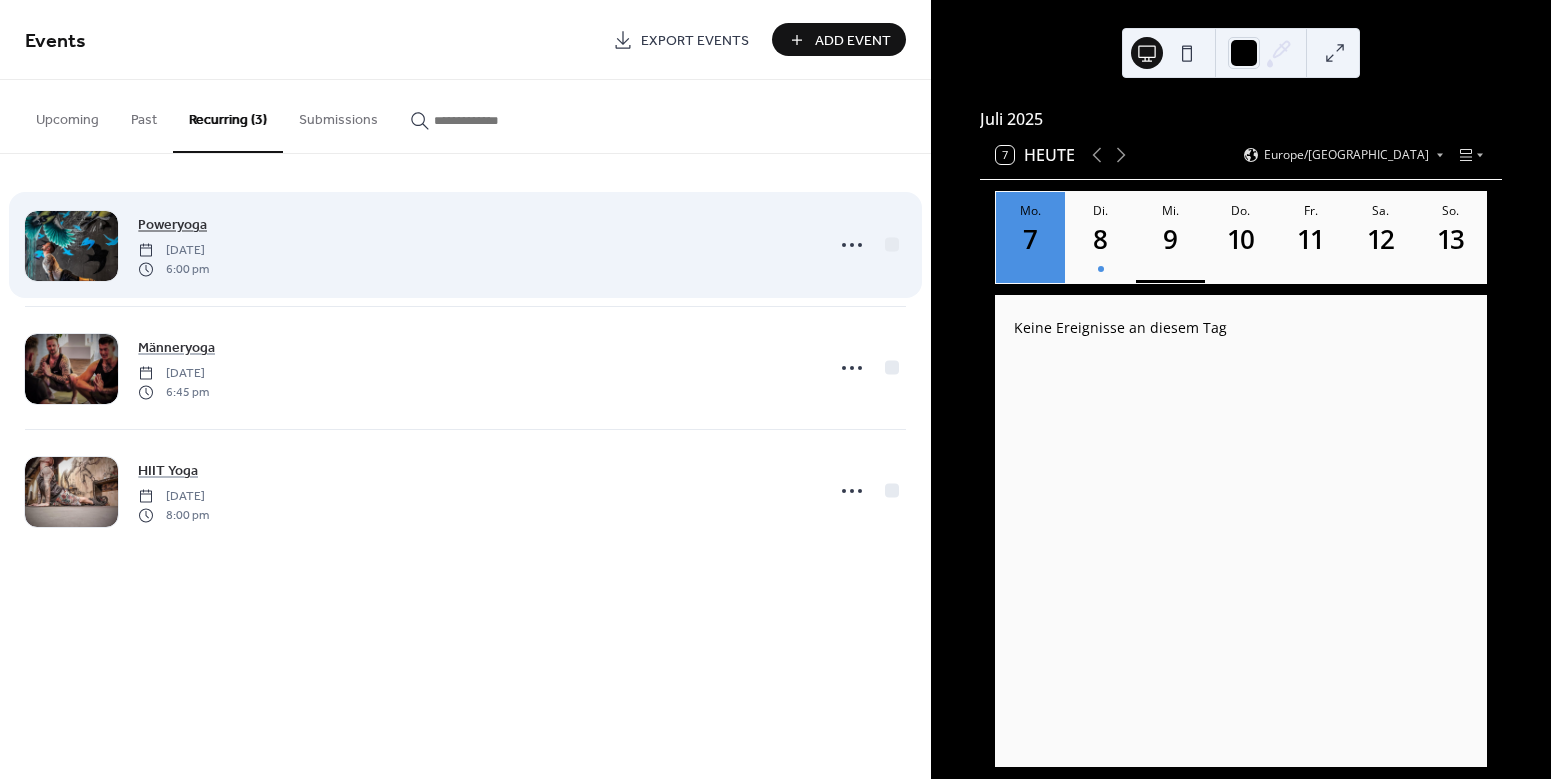 click on "Poweryoga" at bounding box center (172, 225) 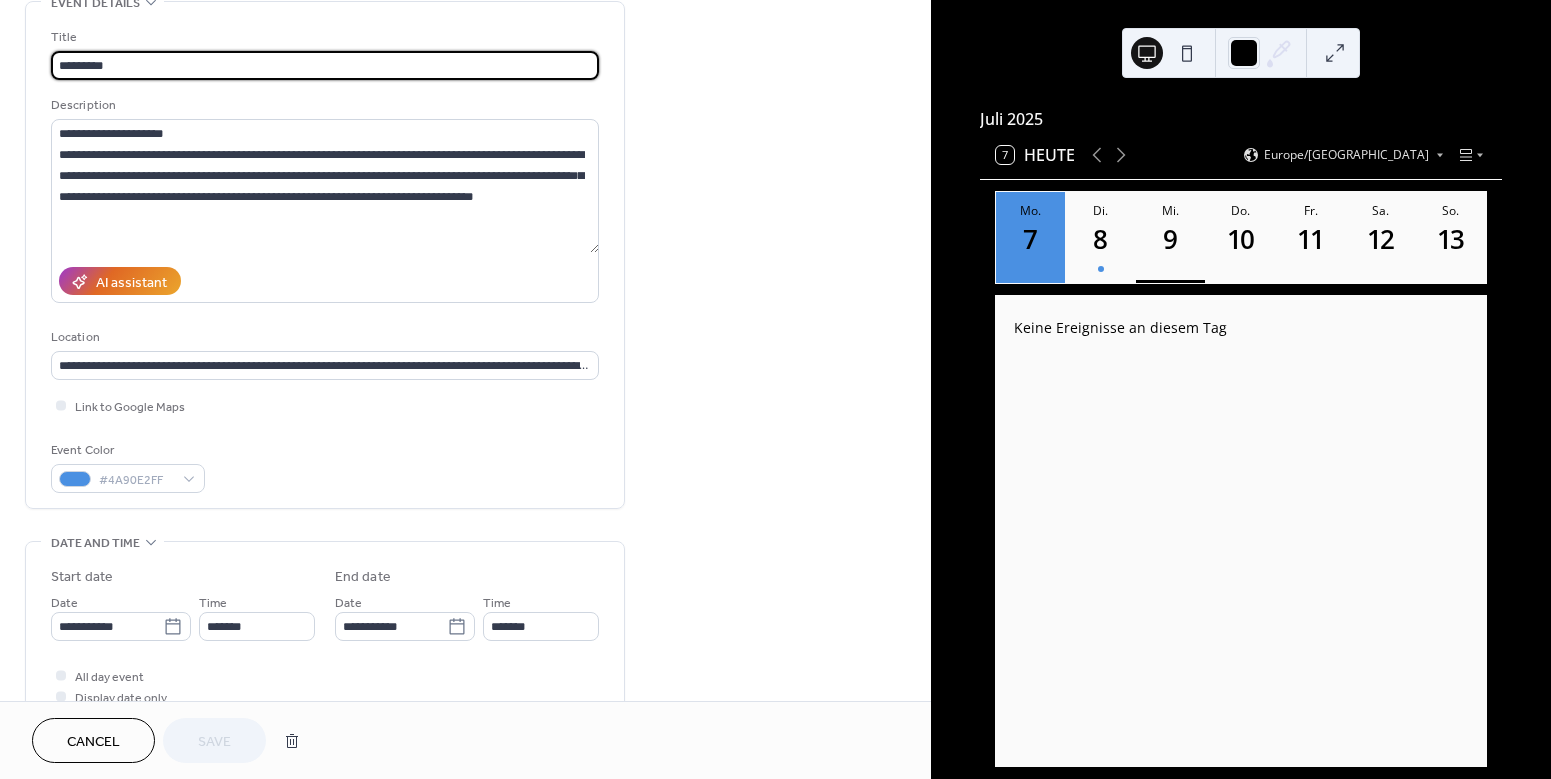 scroll, scrollTop: 108, scrollLeft: 0, axis: vertical 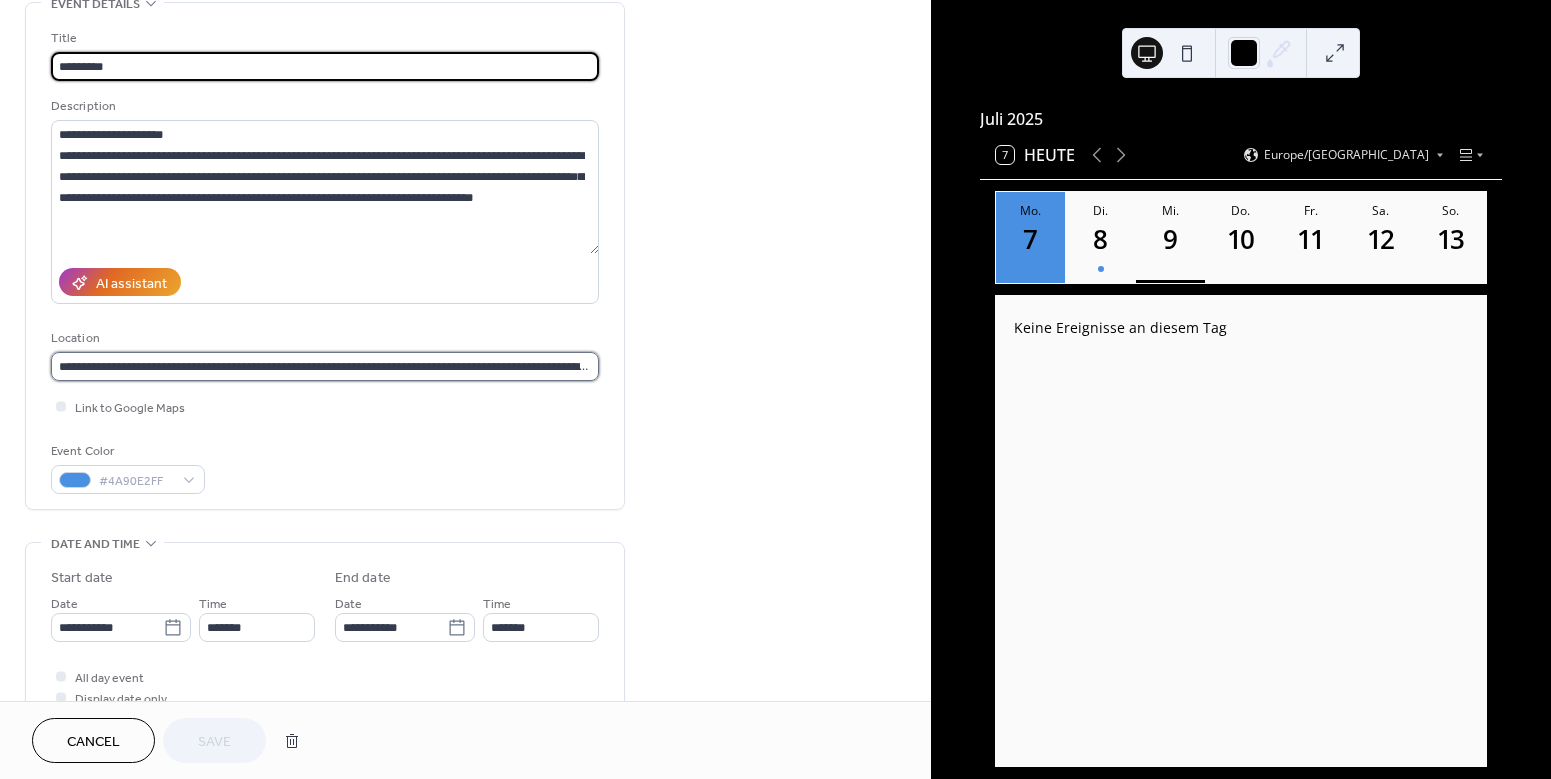 click on "**********" at bounding box center [325, 366] 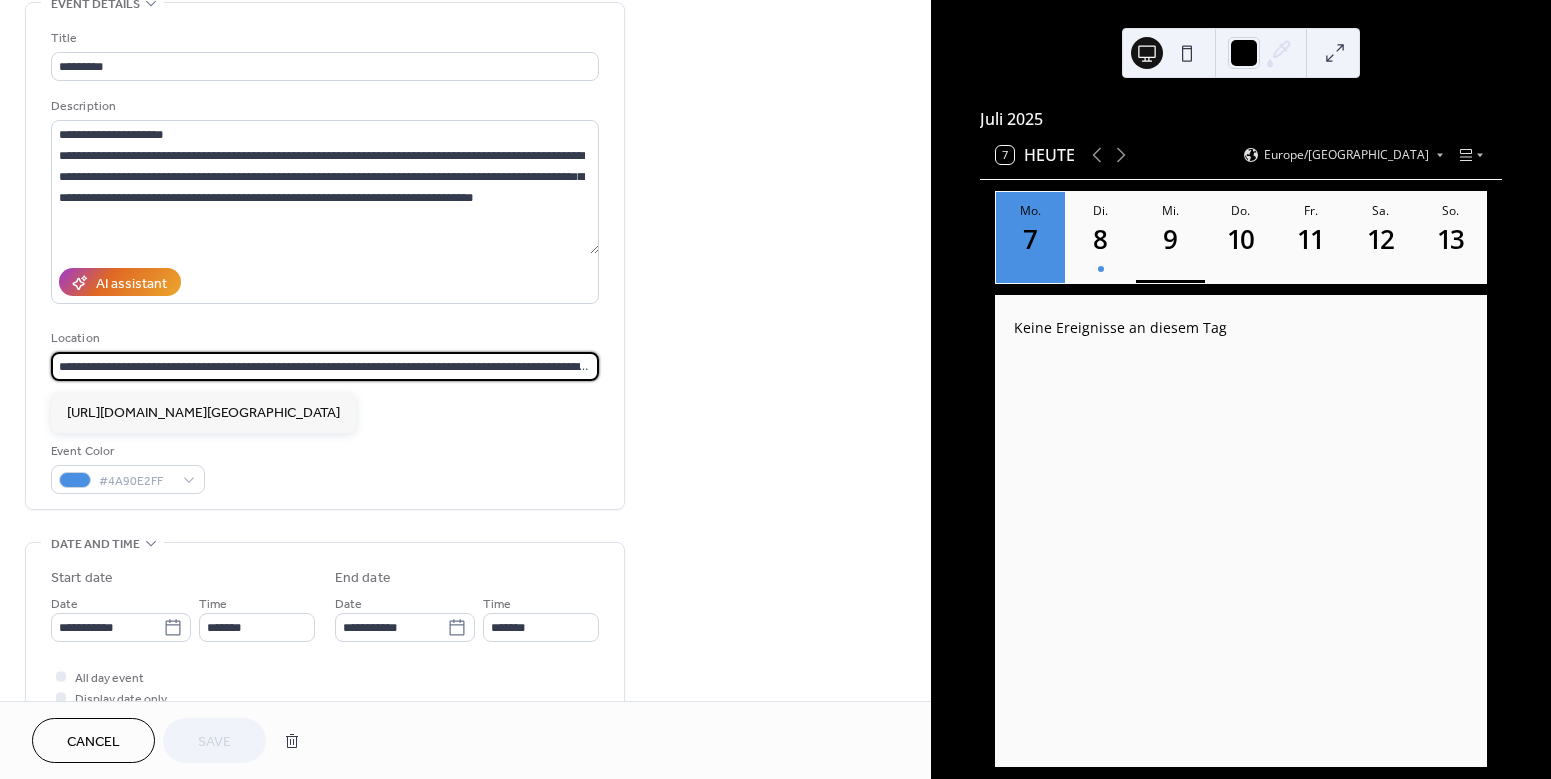 paste on "**********" 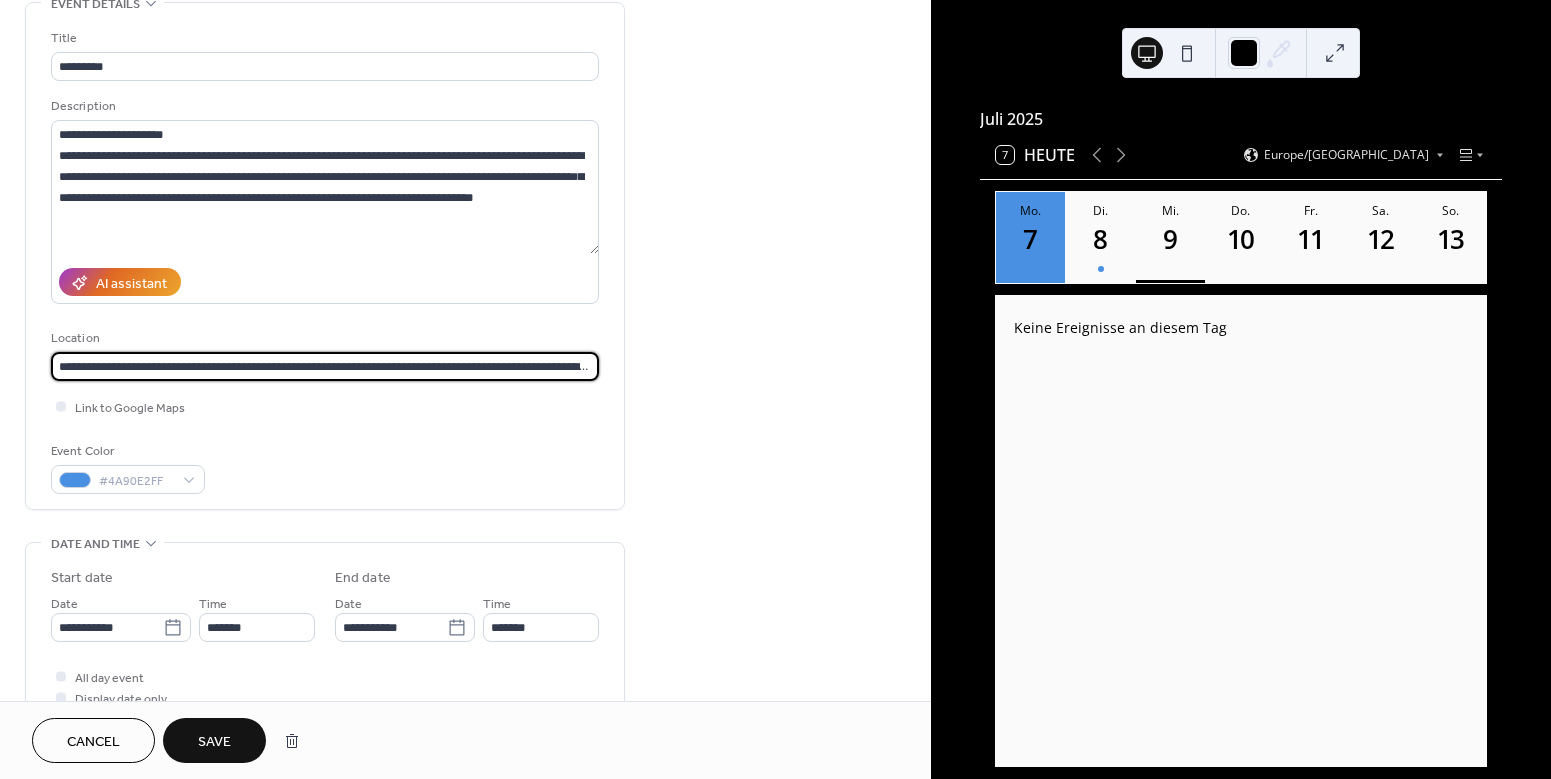 scroll, scrollTop: 0, scrollLeft: 1113, axis: horizontal 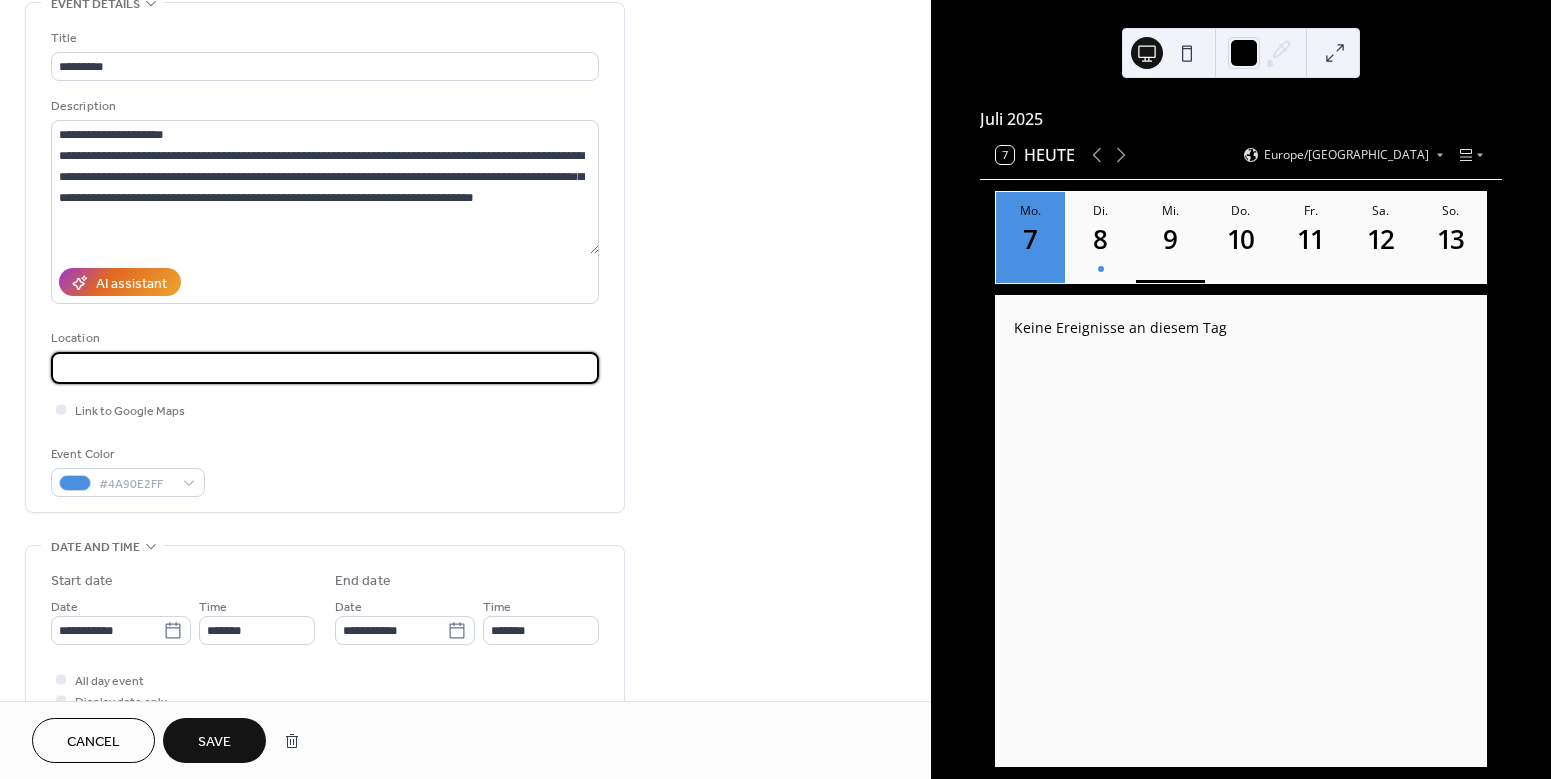 type on "**********" 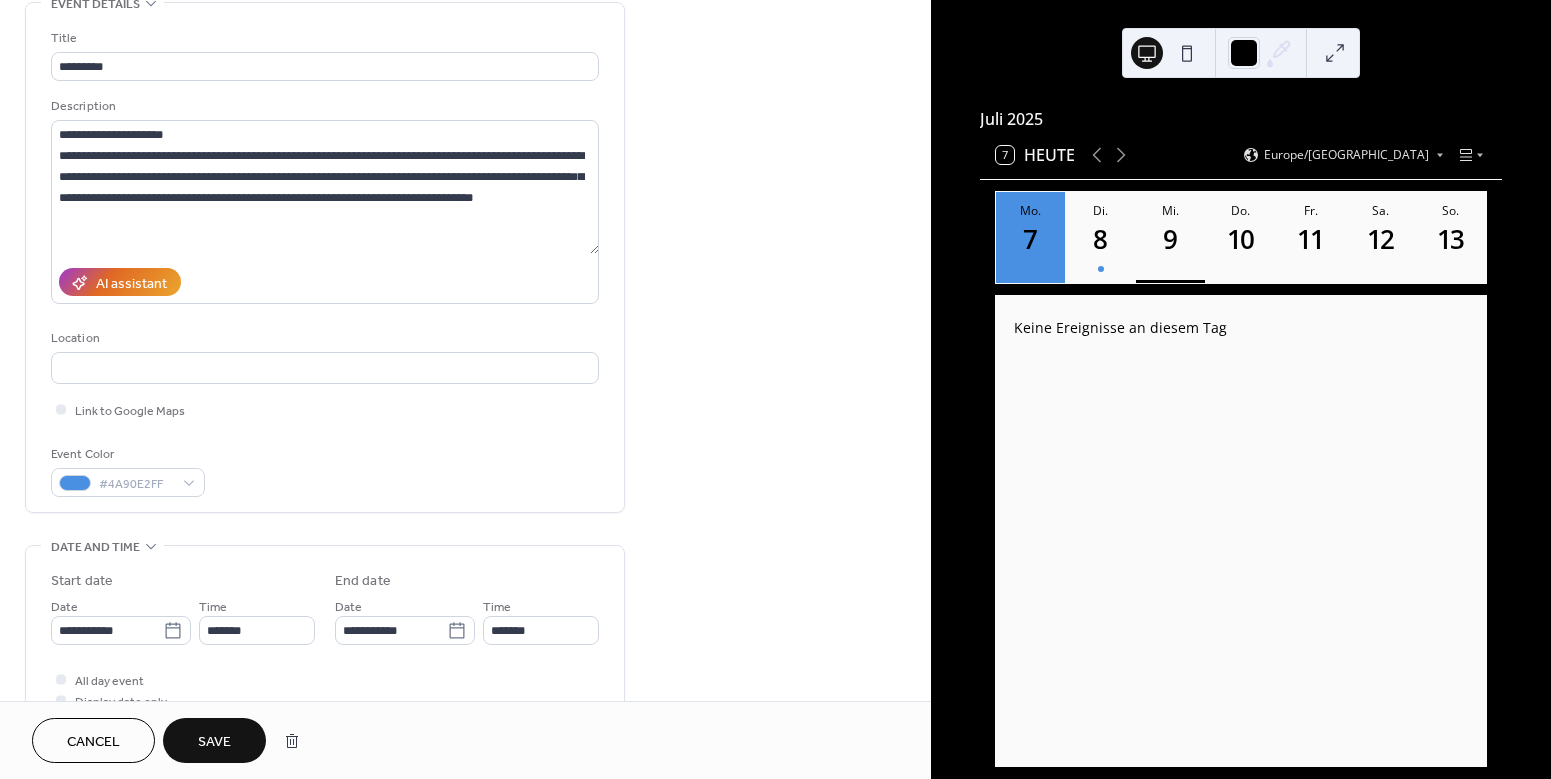 click on "**********" at bounding box center [325, 262] 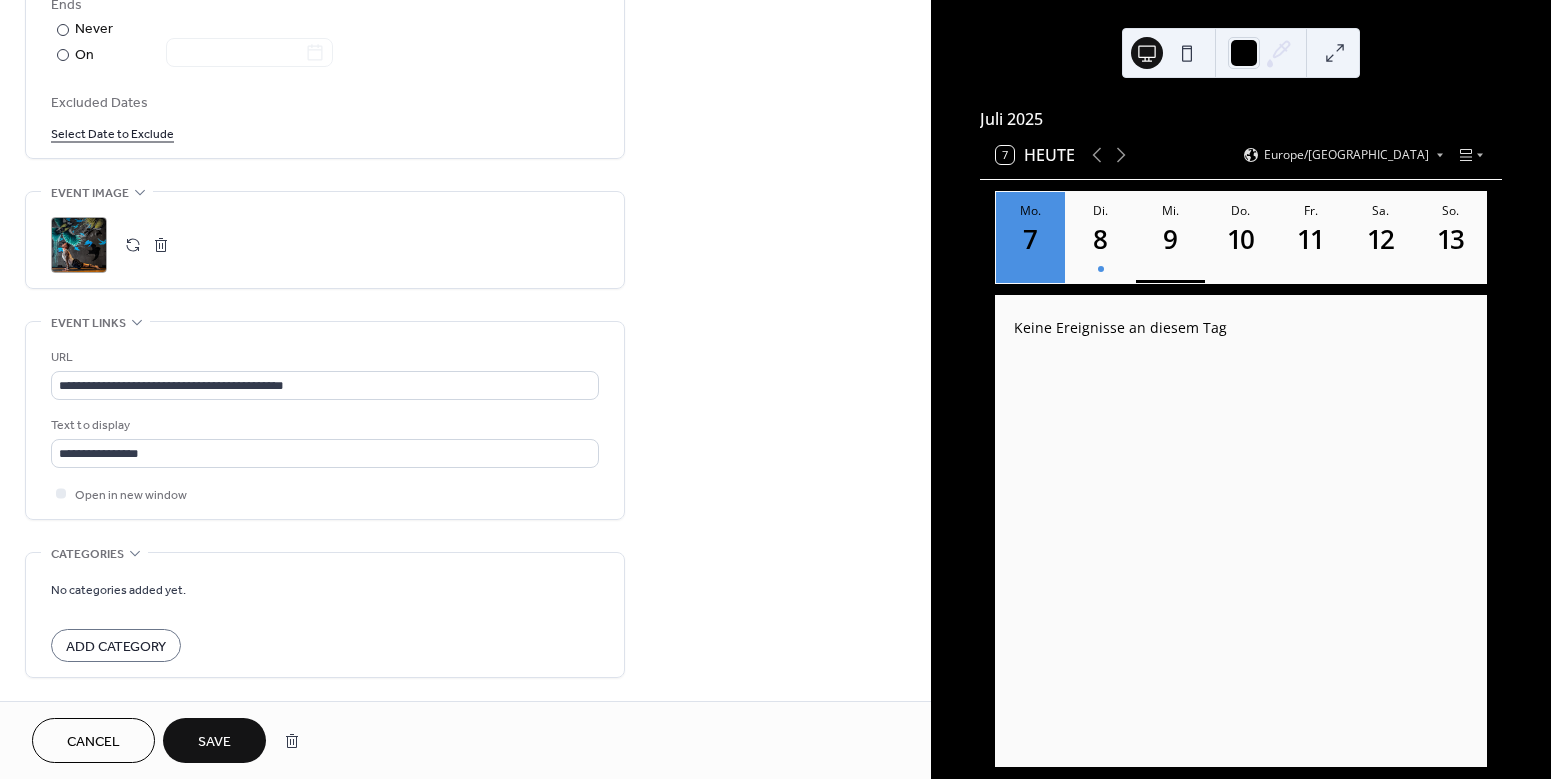 scroll, scrollTop: 1140, scrollLeft: 0, axis: vertical 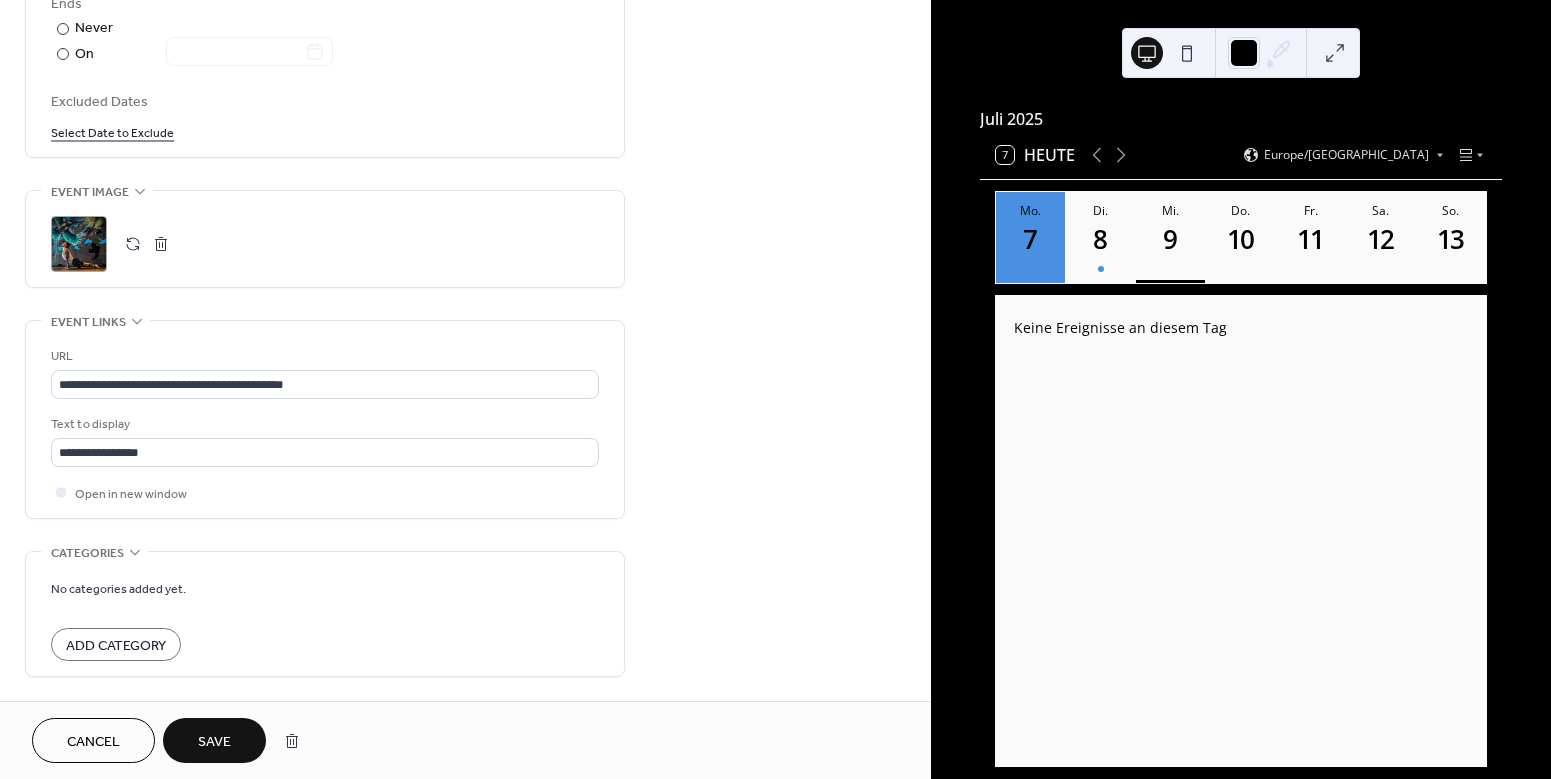 click on "Save" at bounding box center [214, 740] 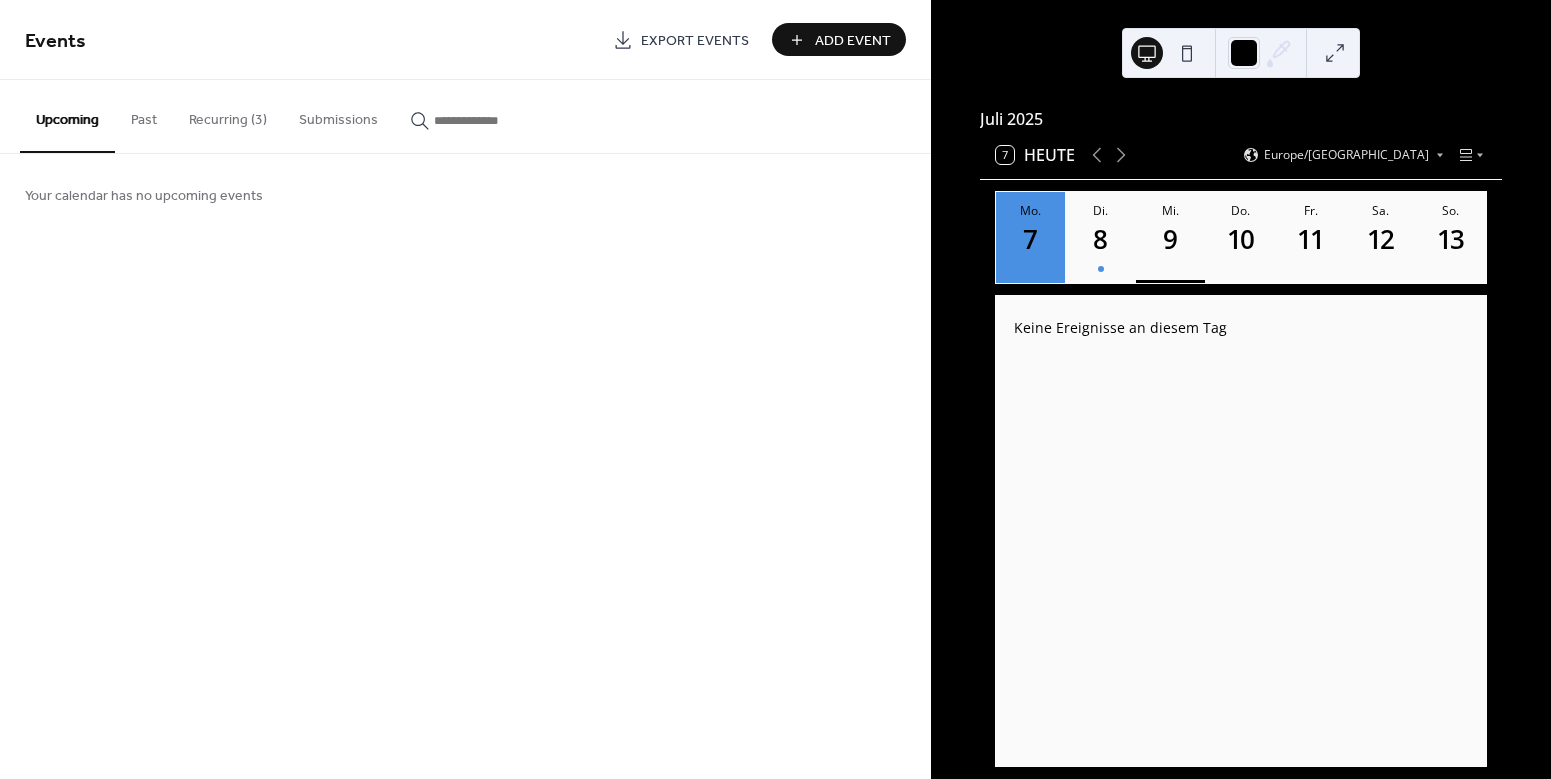 click on "Recurring  (3)" at bounding box center (228, 115) 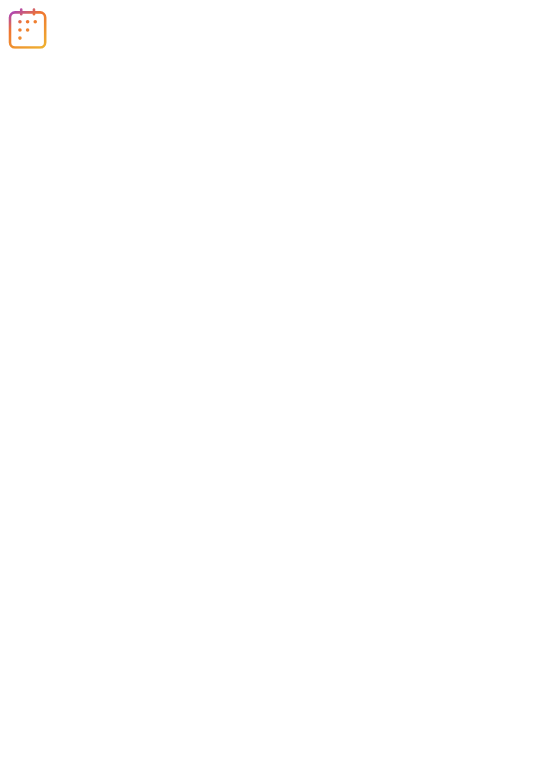 scroll, scrollTop: 0, scrollLeft: 0, axis: both 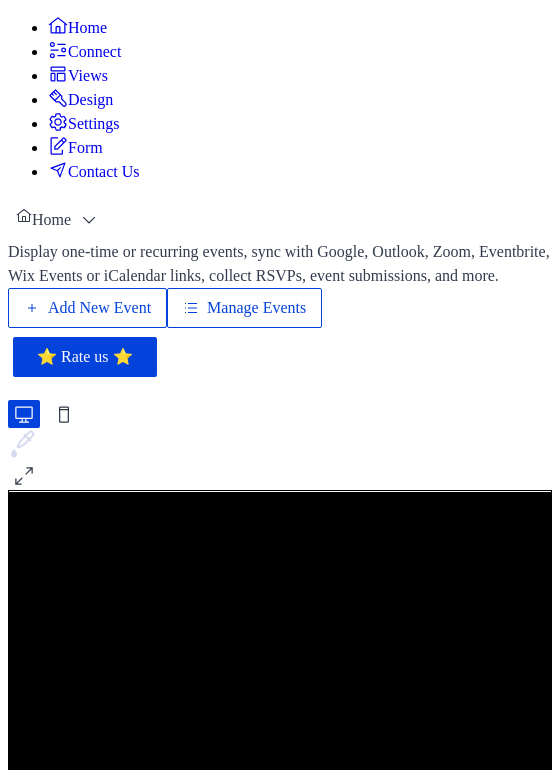 click on "Manage Events" at bounding box center [256, 308] 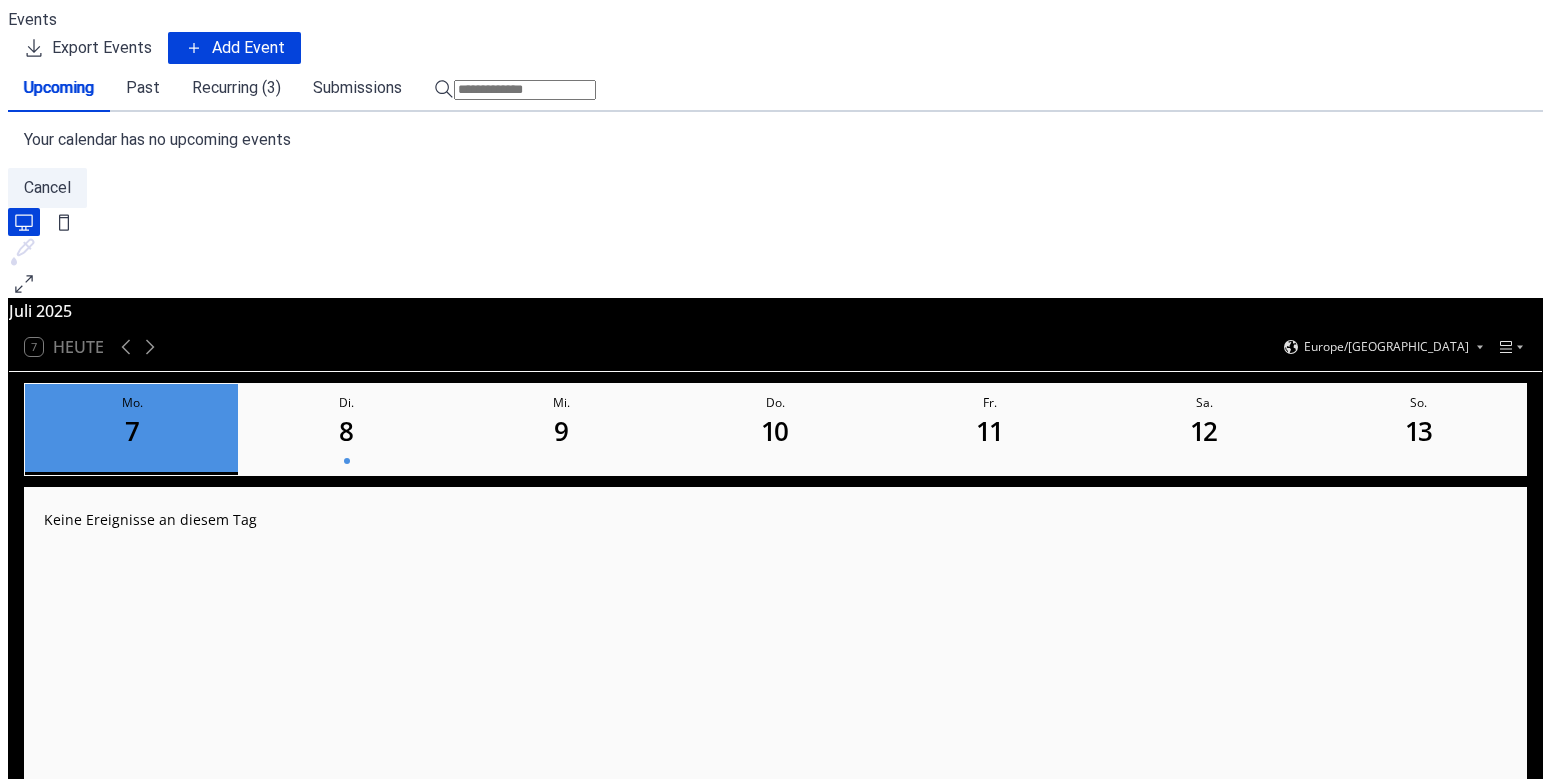 scroll, scrollTop: 0, scrollLeft: 0, axis: both 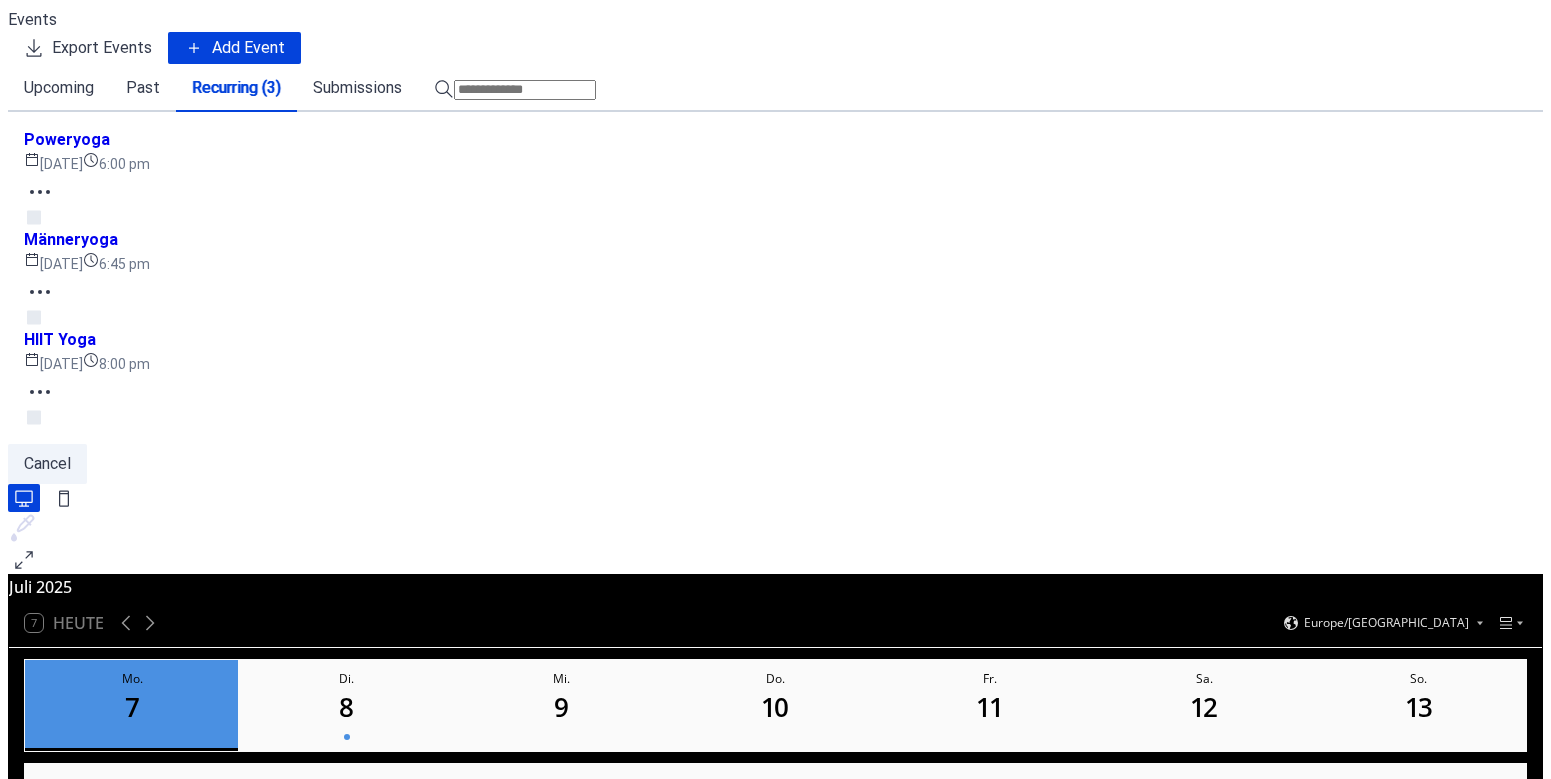 click on "Poweryoga" at bounding box center (67, 140) 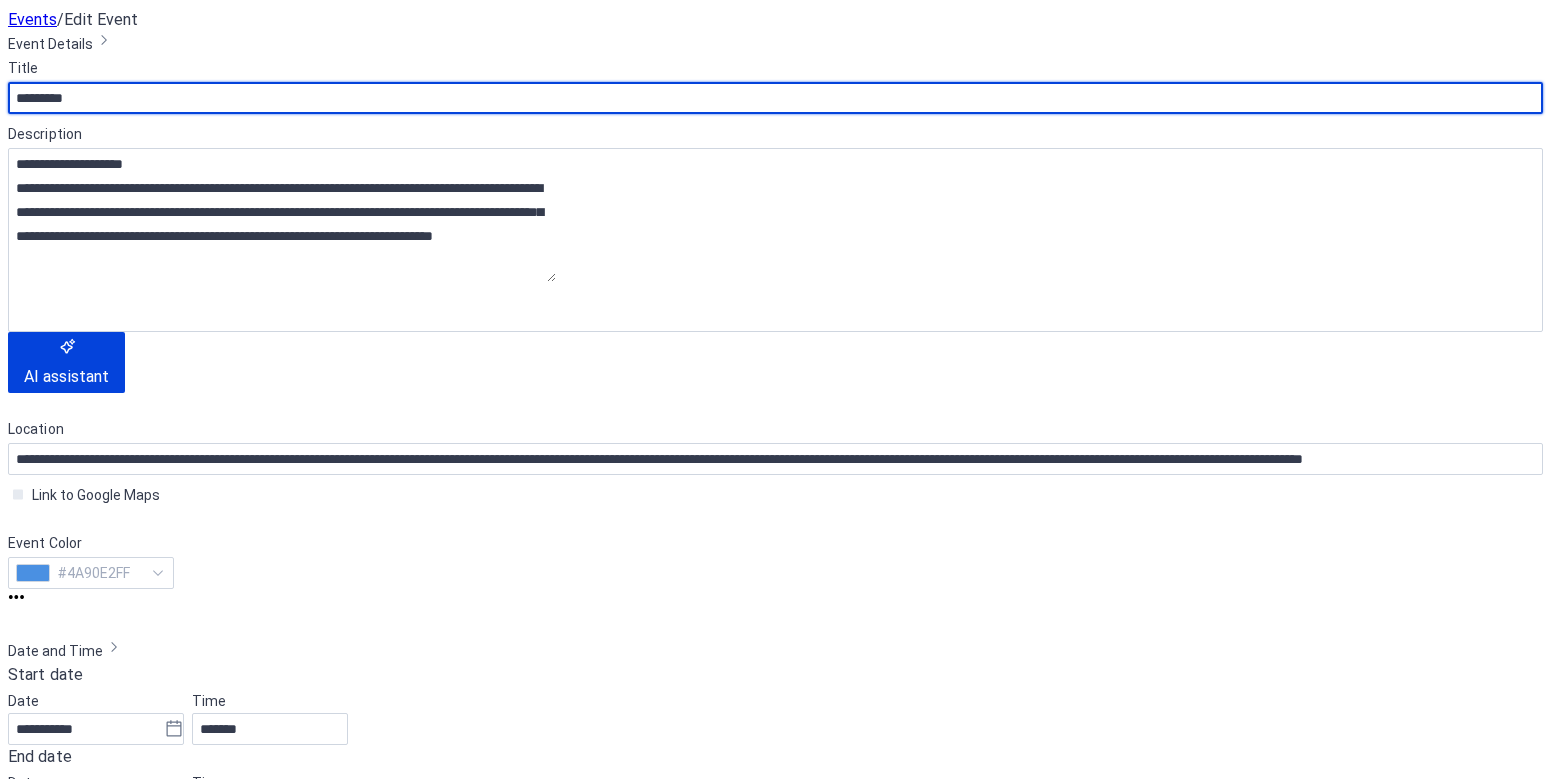 scroll, scrollTop: 48, scrollLeft: 0, axis: vertical 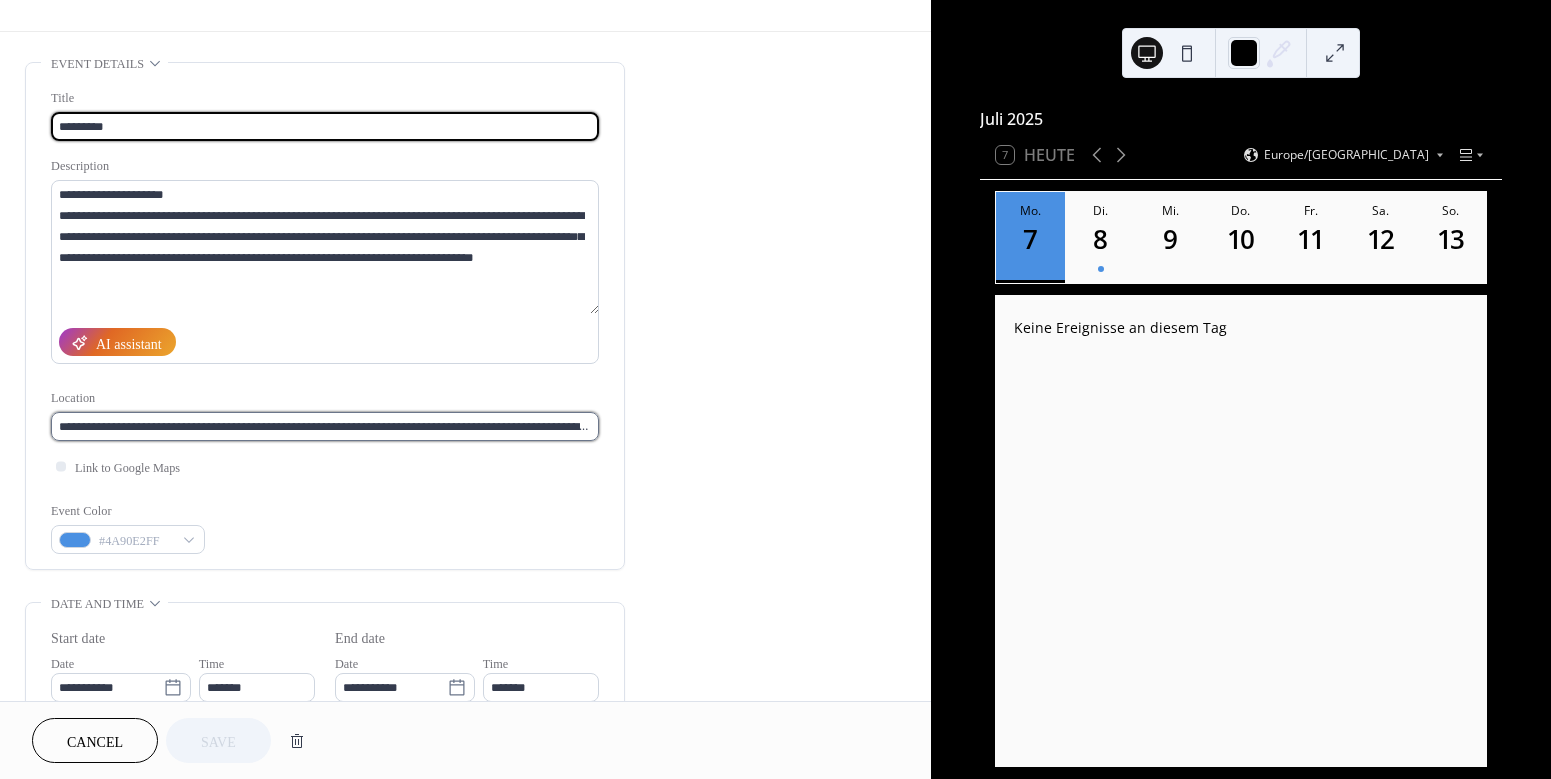 click on "**********" at bounding box center (325, 426) 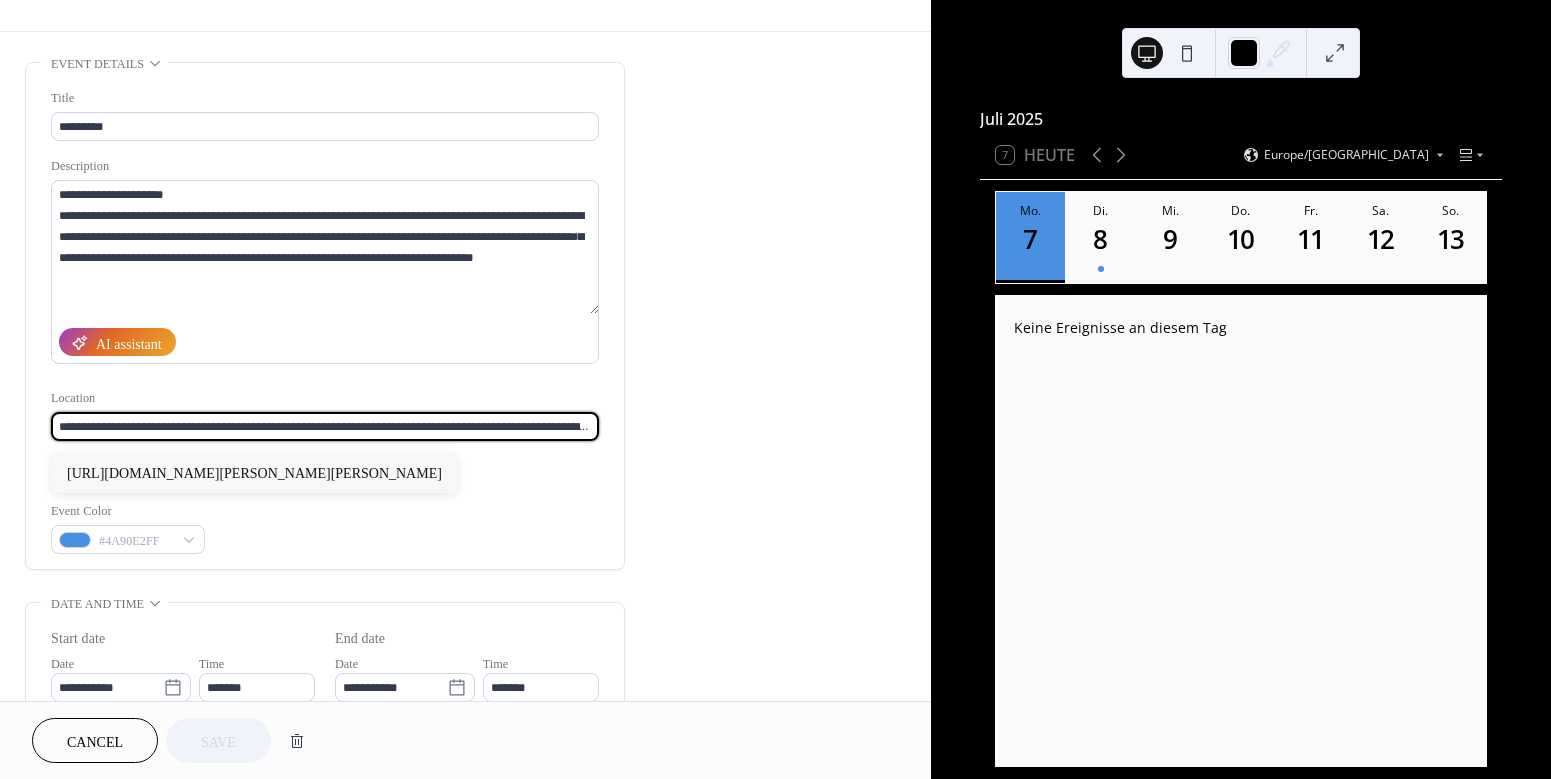 paste 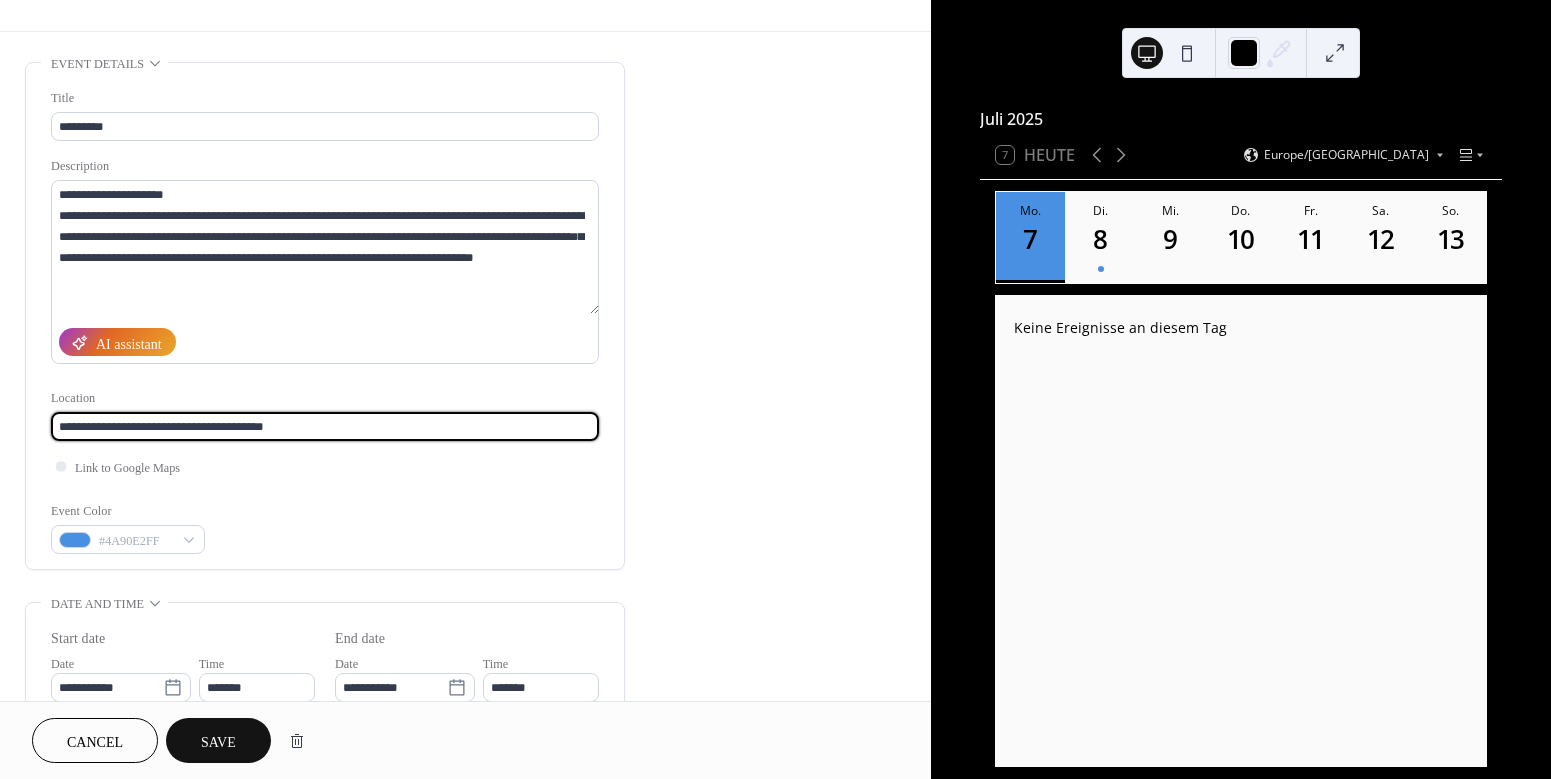type on "**********" 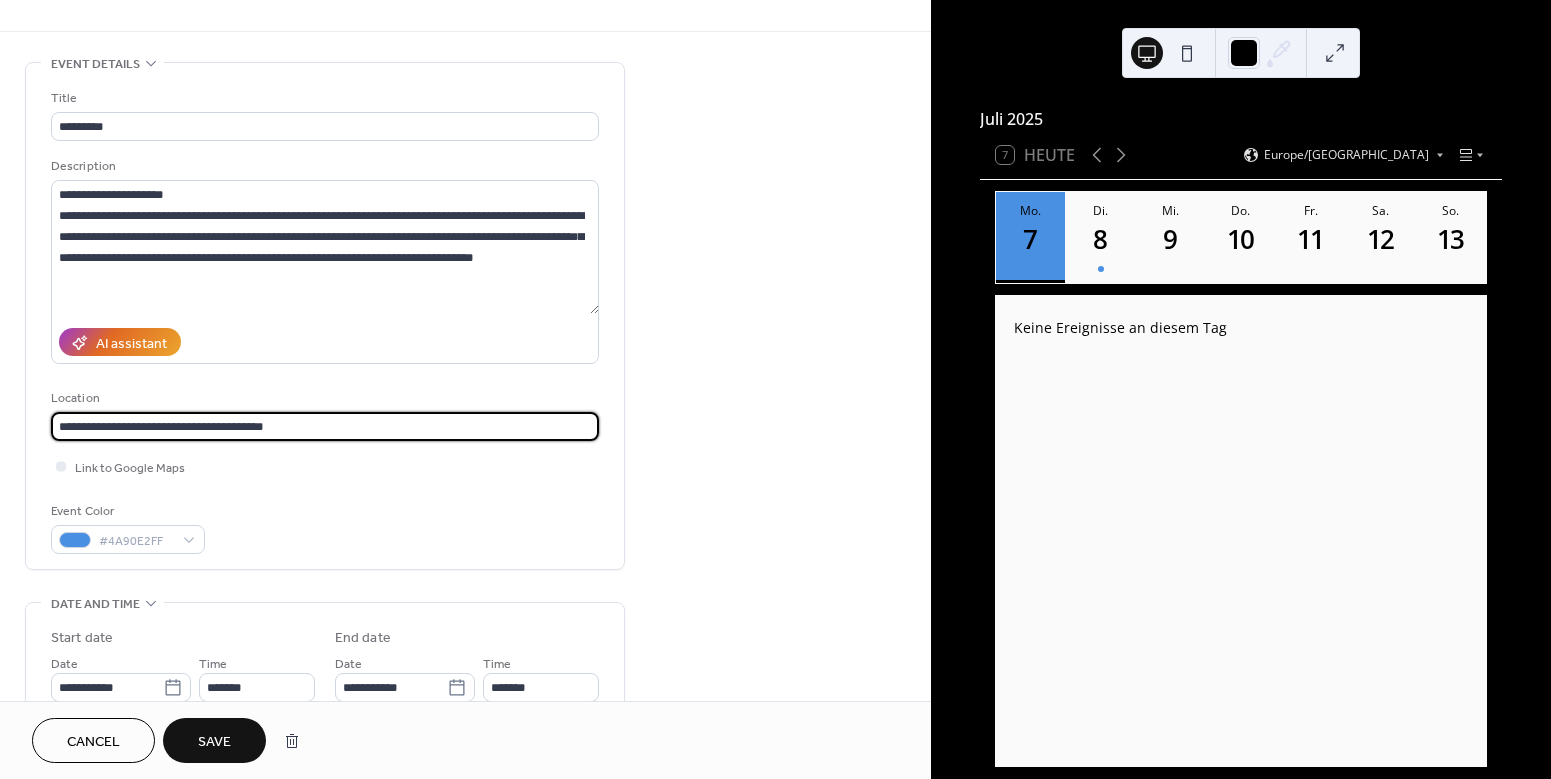 click on "Save" at bounding box center (214, 742) 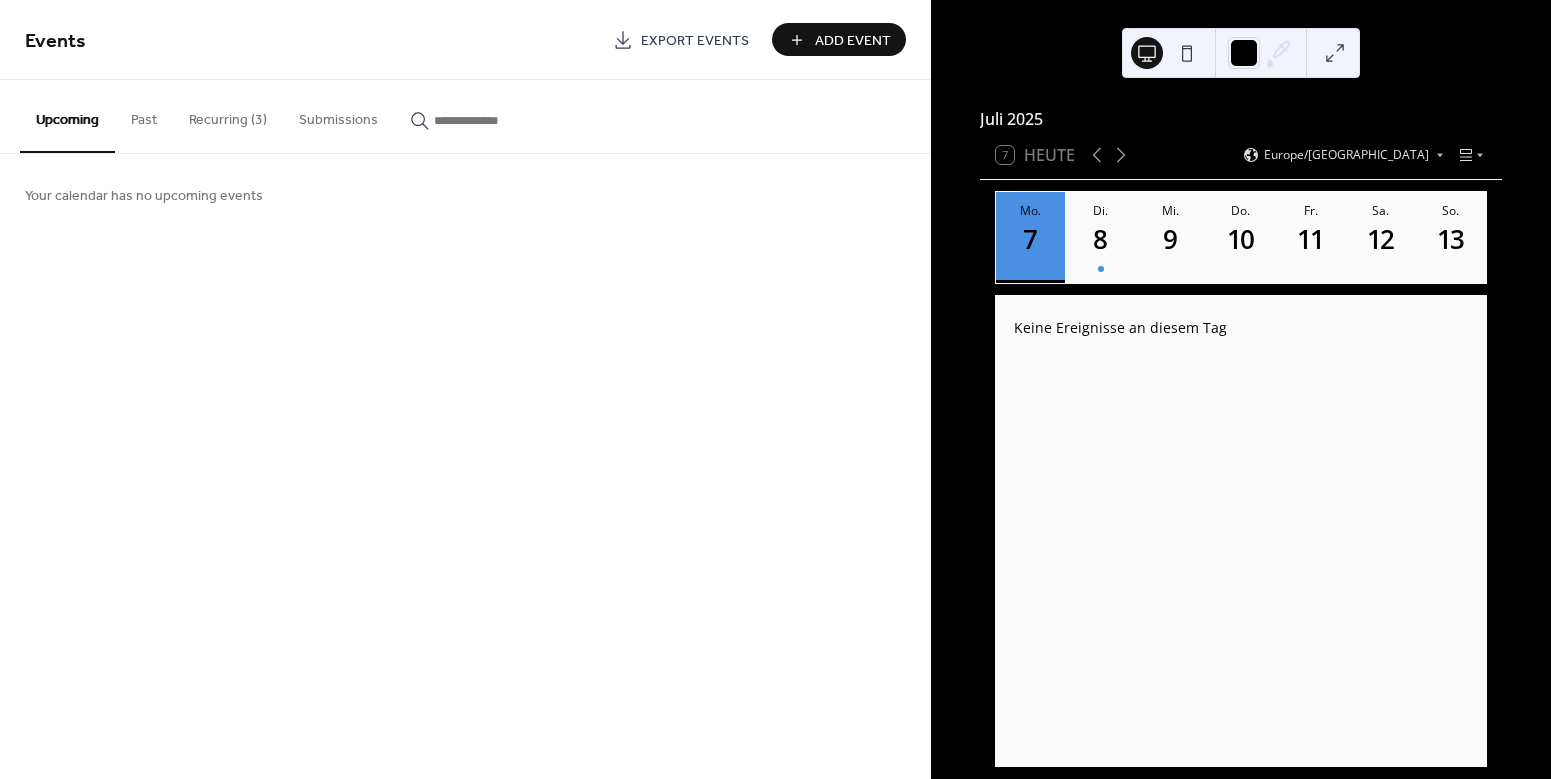 click on "Recurring  (3)" at bounding box center (228, 115) 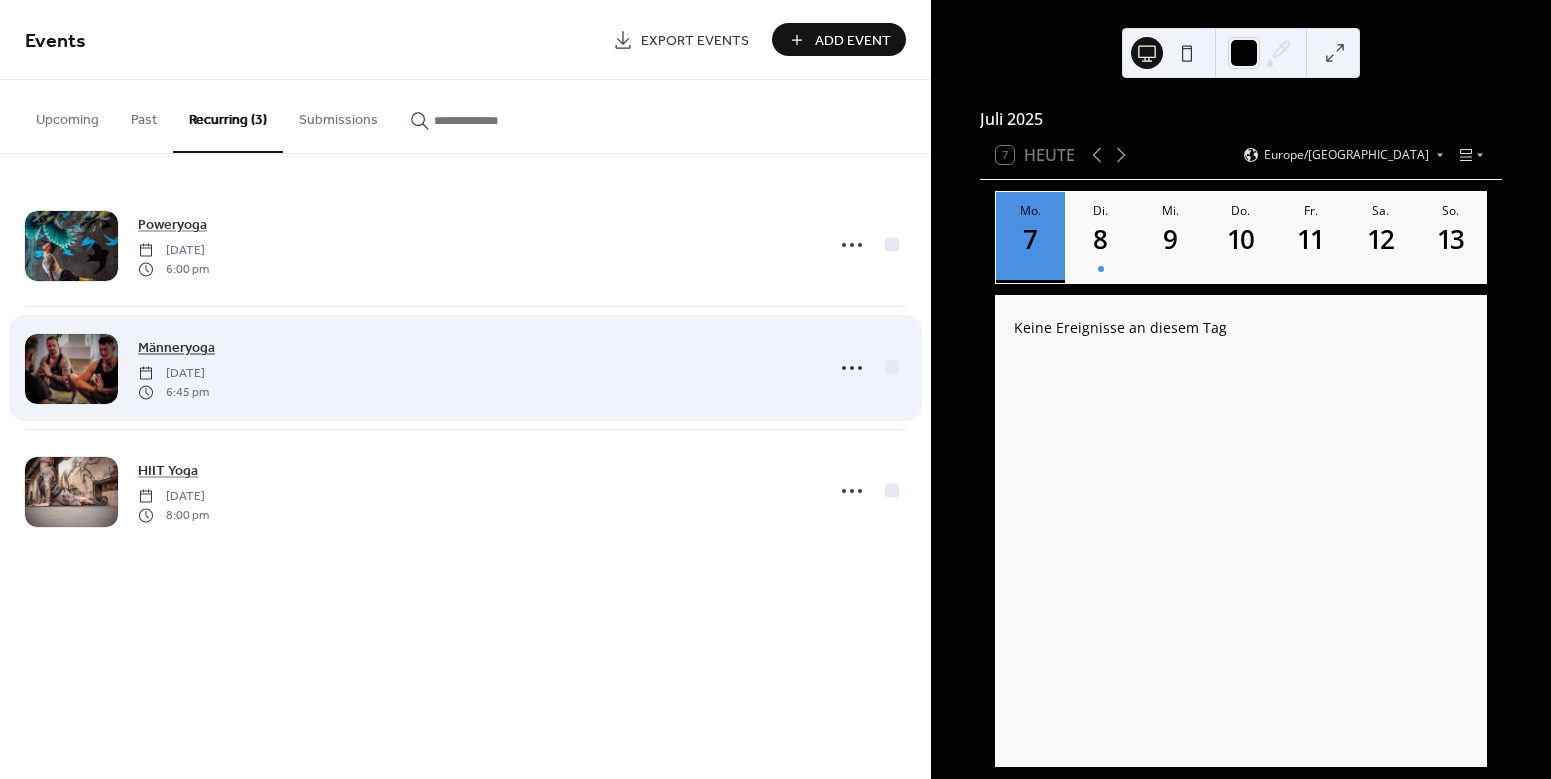 click on "Männeryoga" at bounding box center [176, 348] 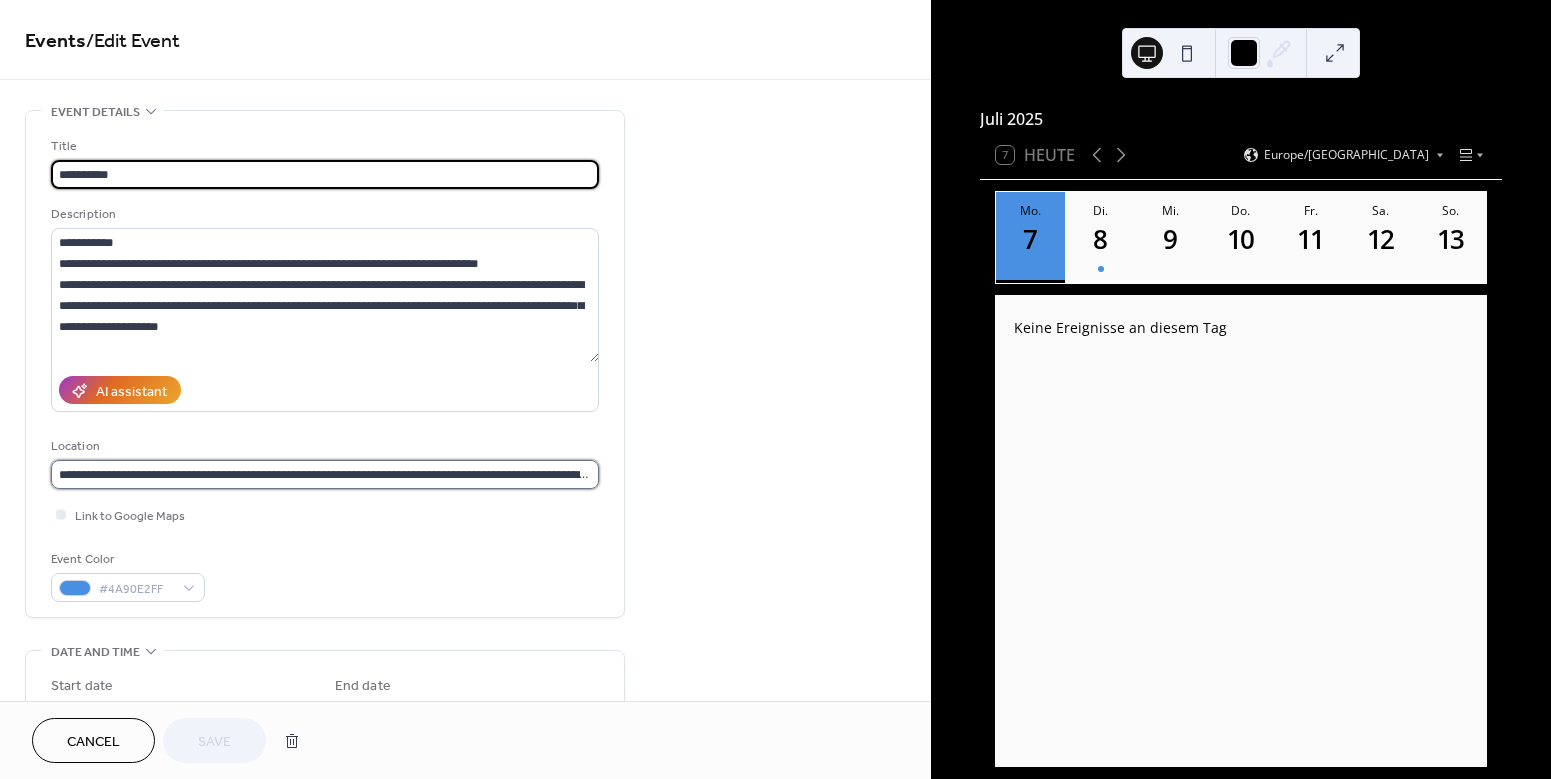 click on "**********" at bounding box center [325, 474] 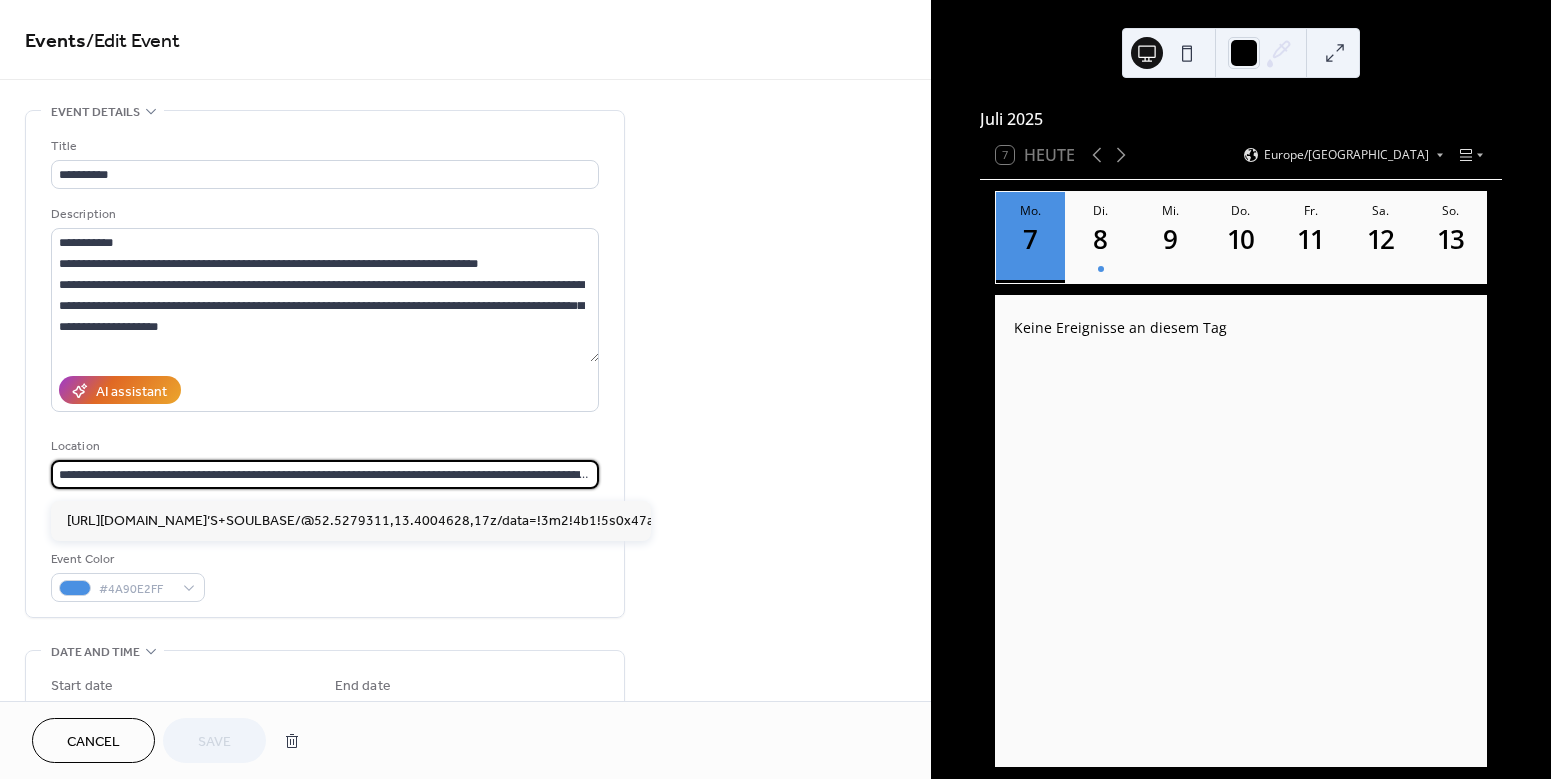 paste 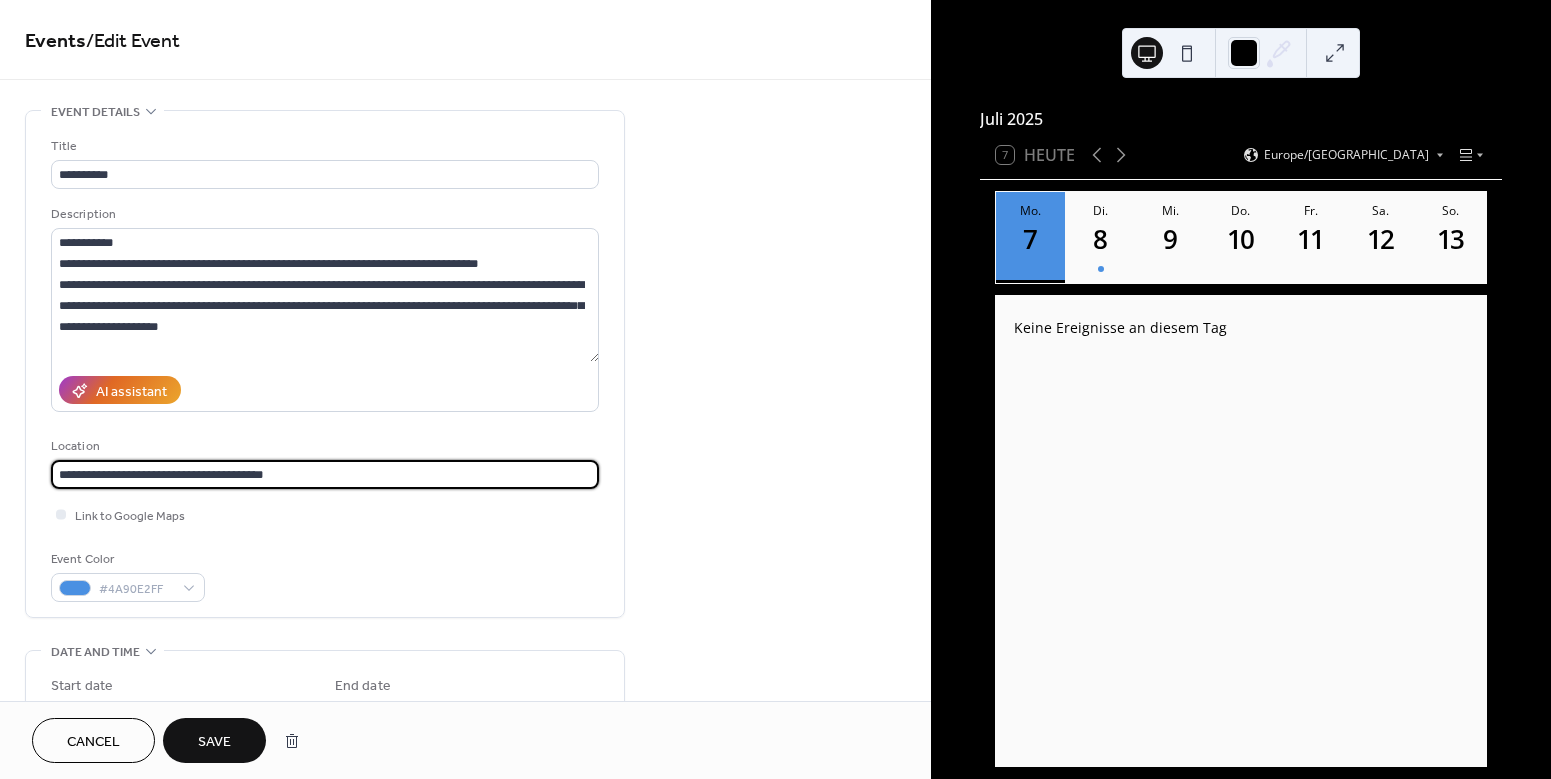 type on "**********" 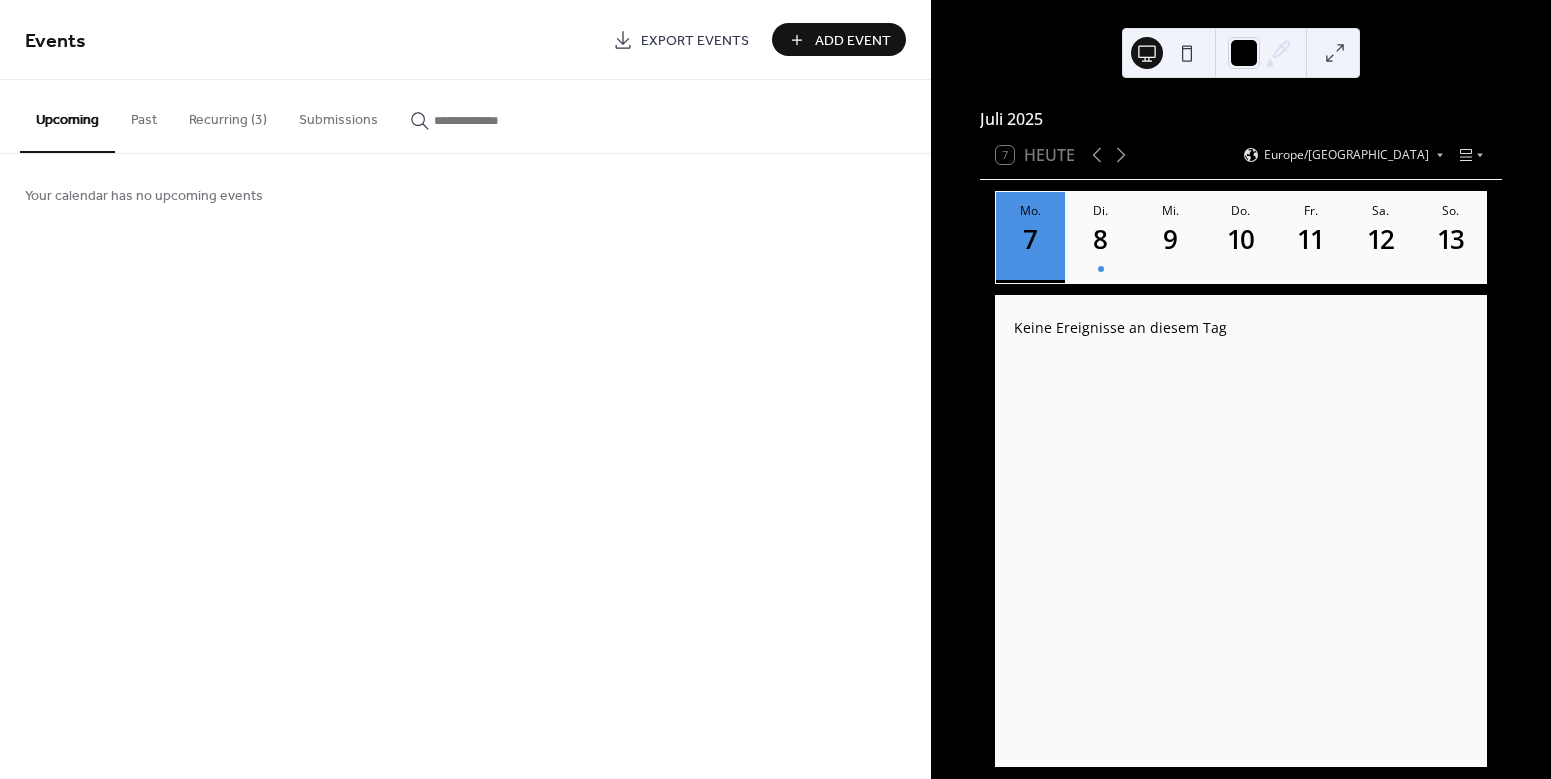click on "Recurring  (3)" at bounding box center (228, 115) 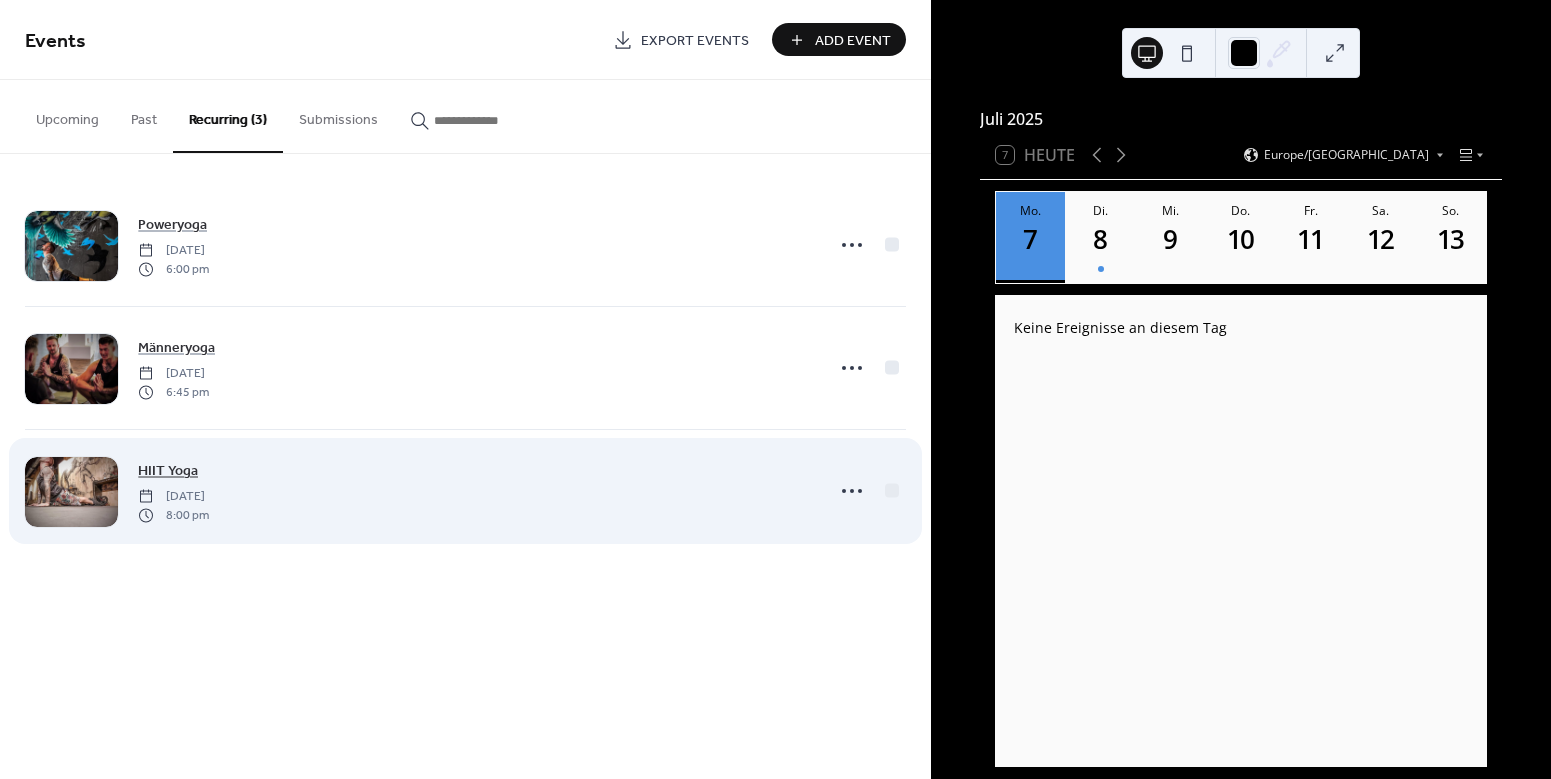 click on "HIIT Yoga" at bounding box center [168, 471] 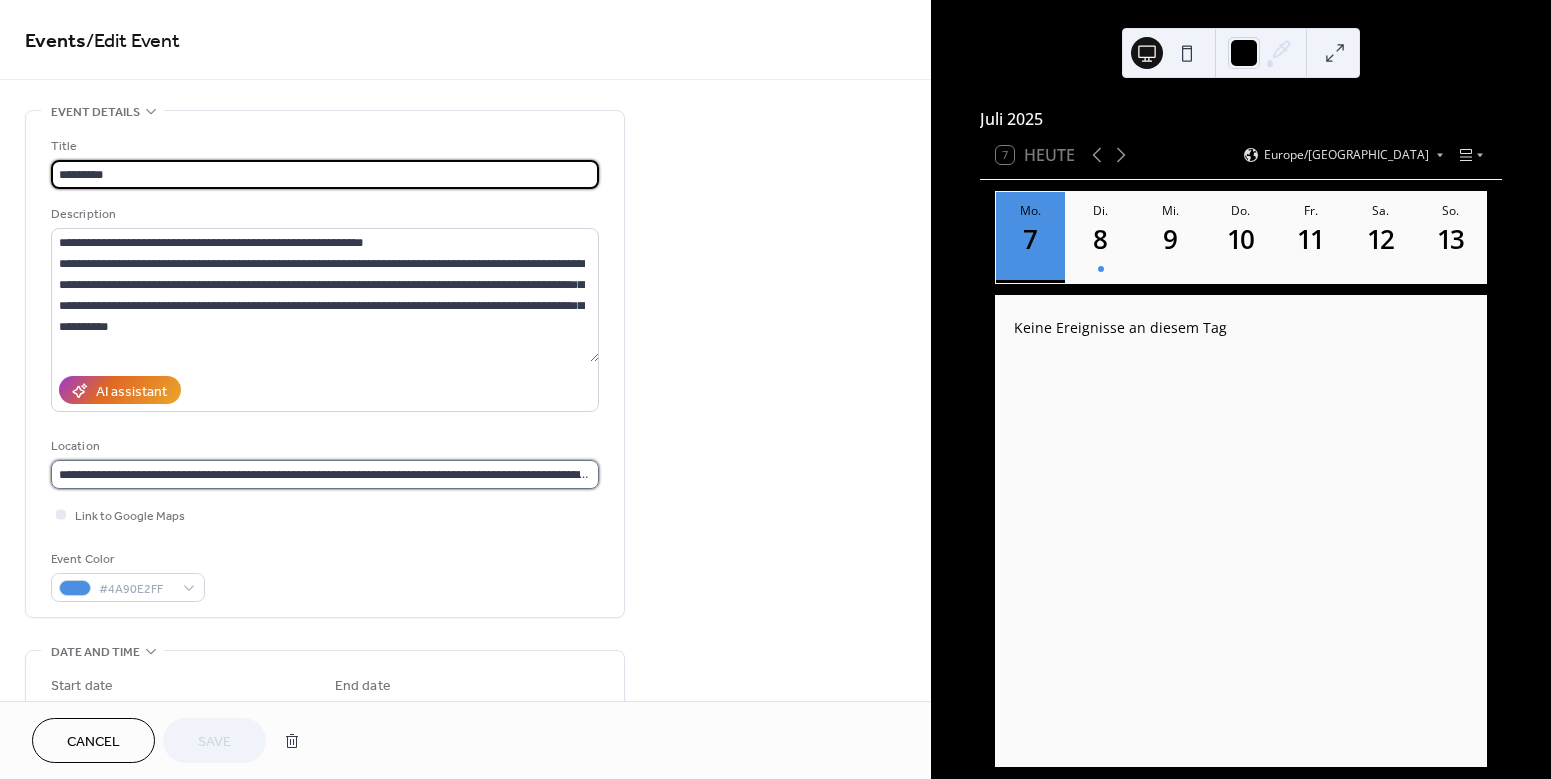 click on "**********" at bounding box center (325, 474) 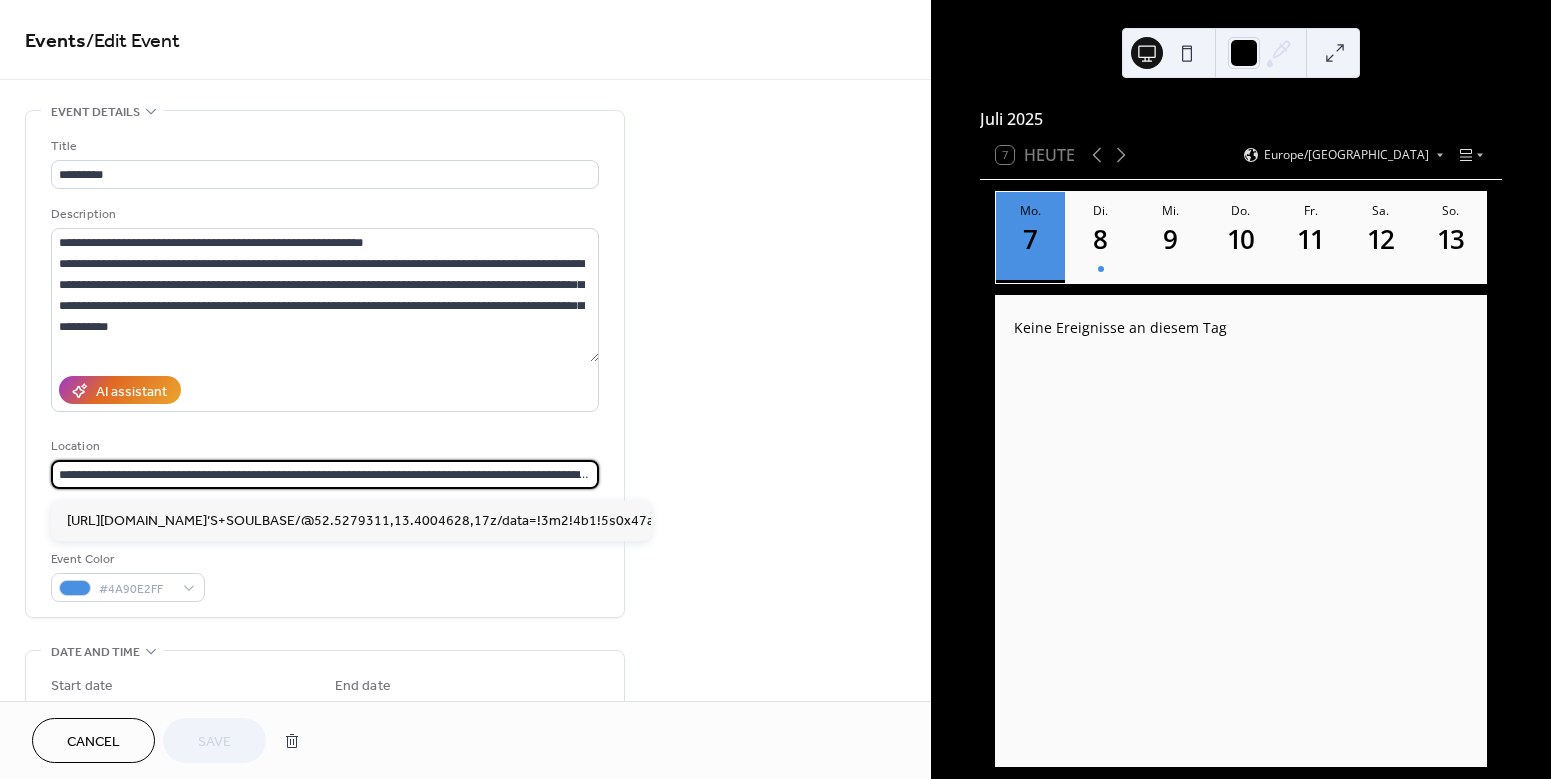 paste 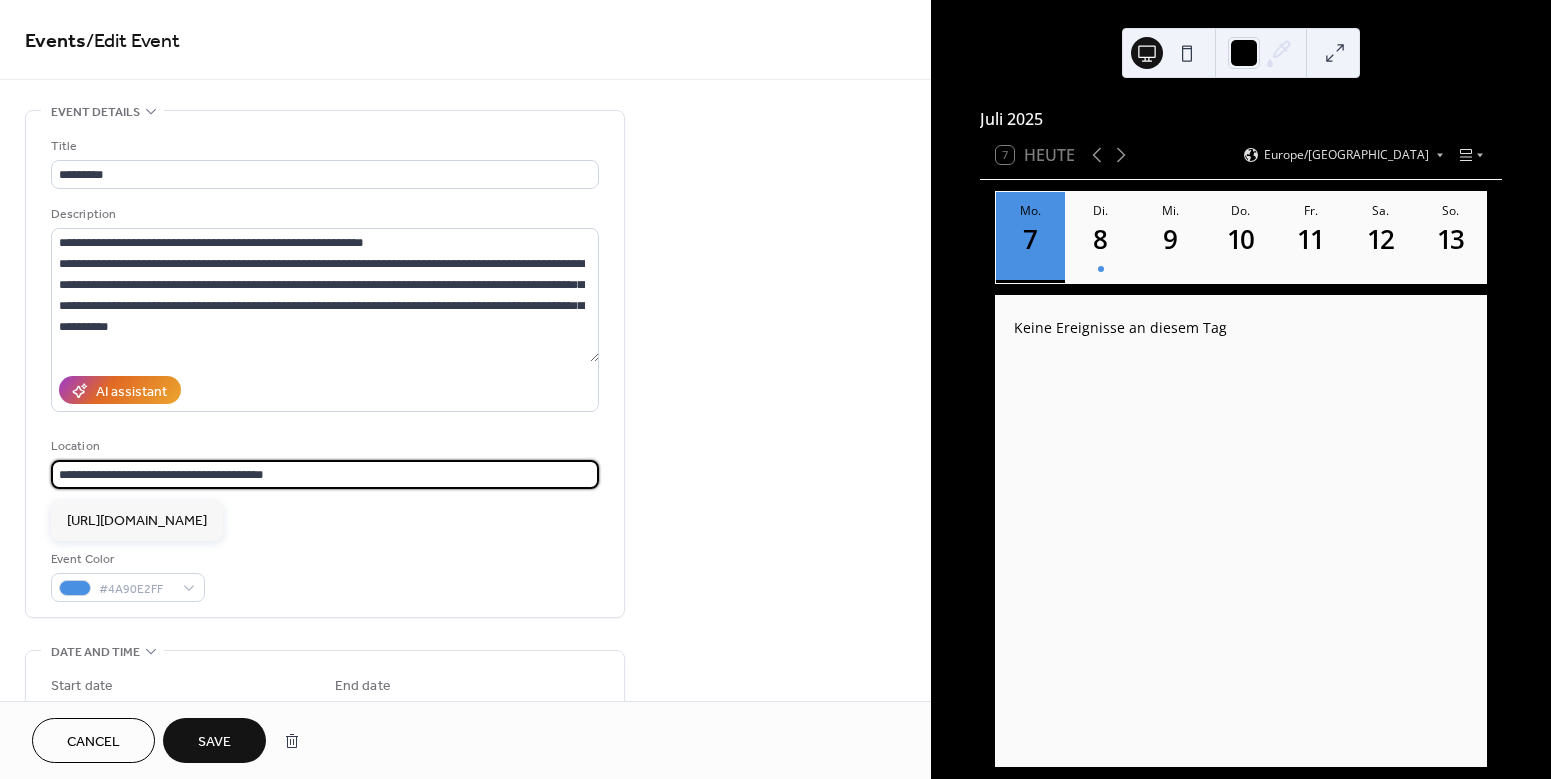 type on "**********" 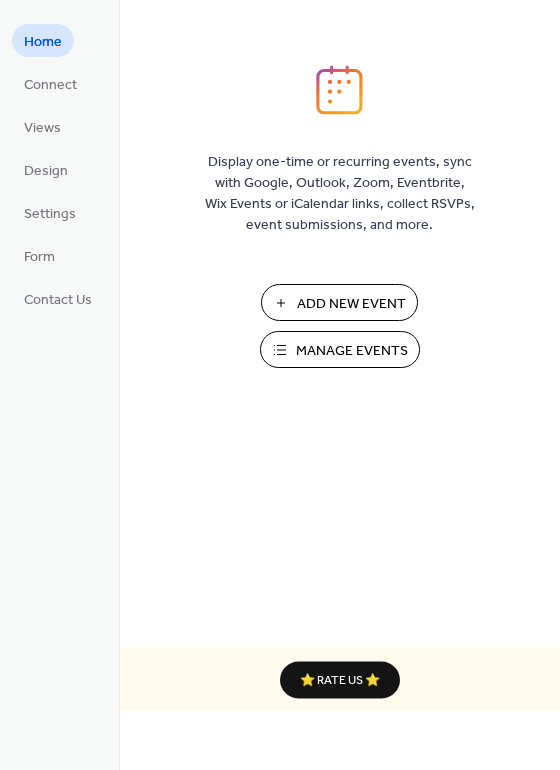 scroll, scrollTop: 0, scrollLeft: 0, axis: both 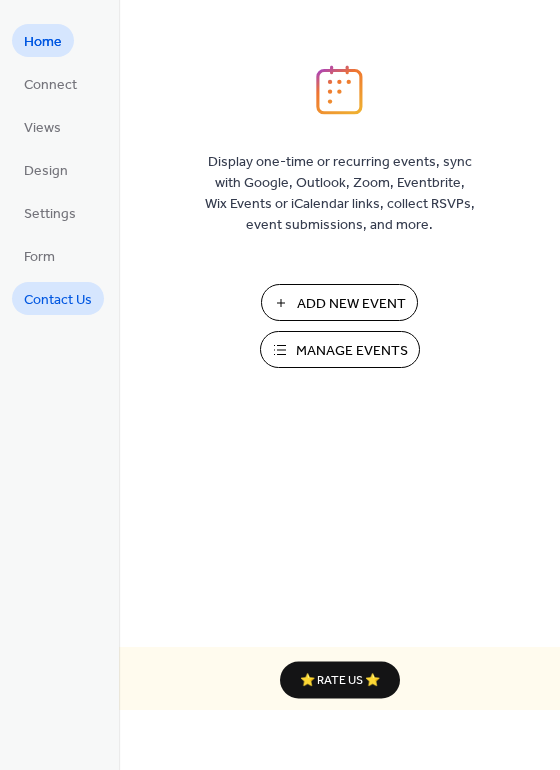 click on "Contact Us" at bounding box center [58, 300] 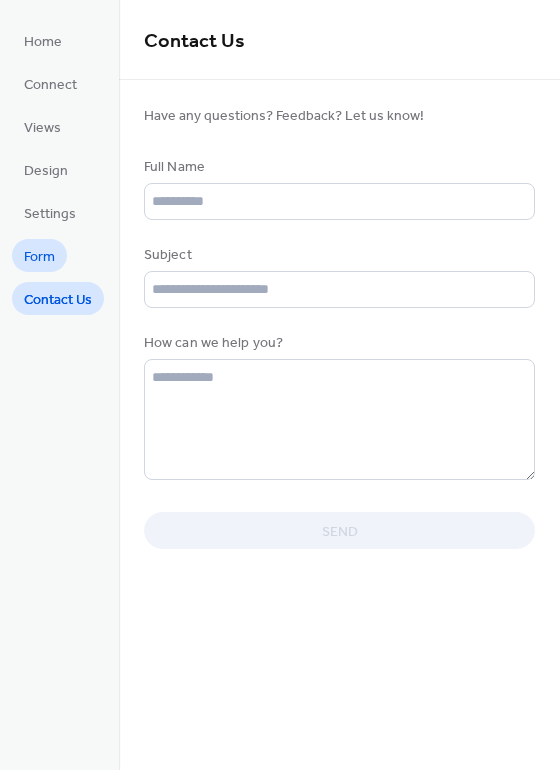 click on "Form" at bounding box center (39, 257) 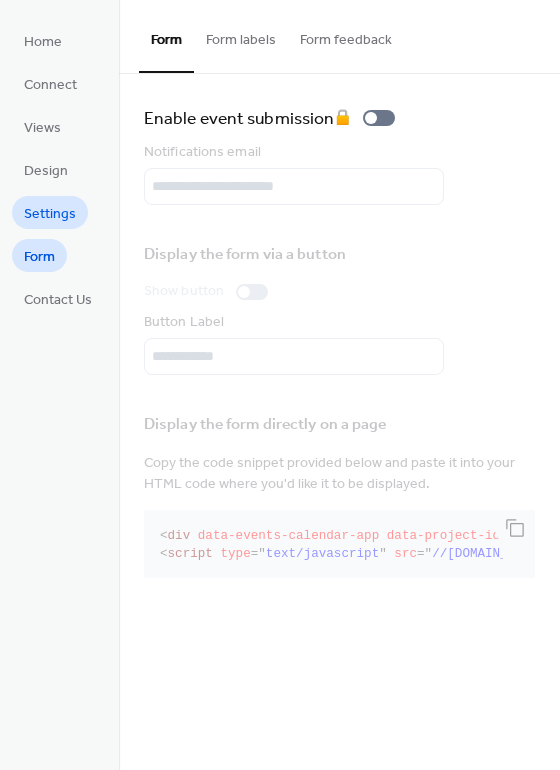 click on "Settings" at bounding box center (50, 214) 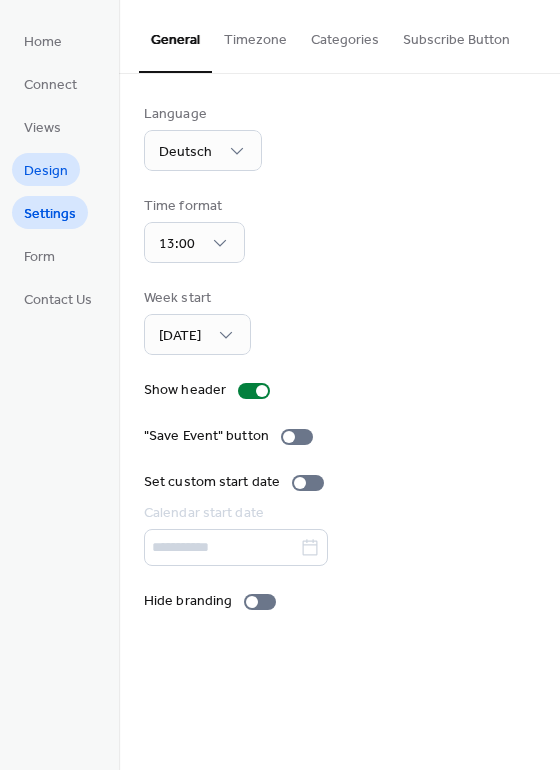 click on "Design" at bounding box center (46, 171) 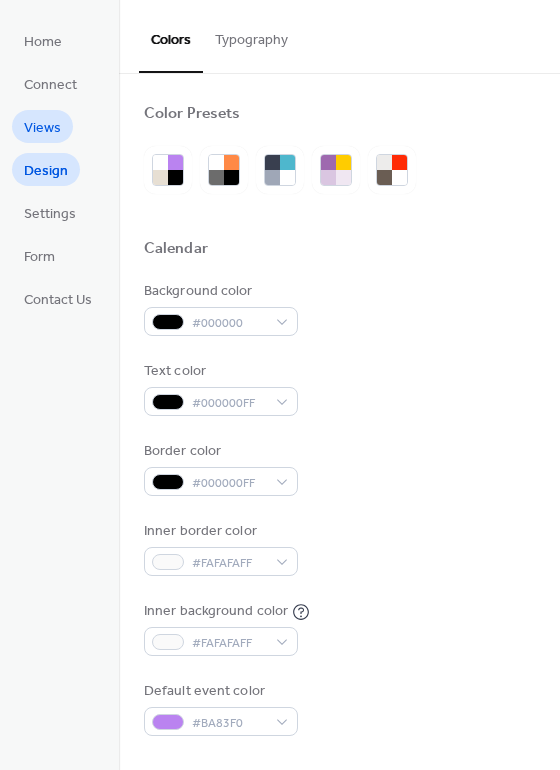 click on "Views" at bounding box center (42, 128) 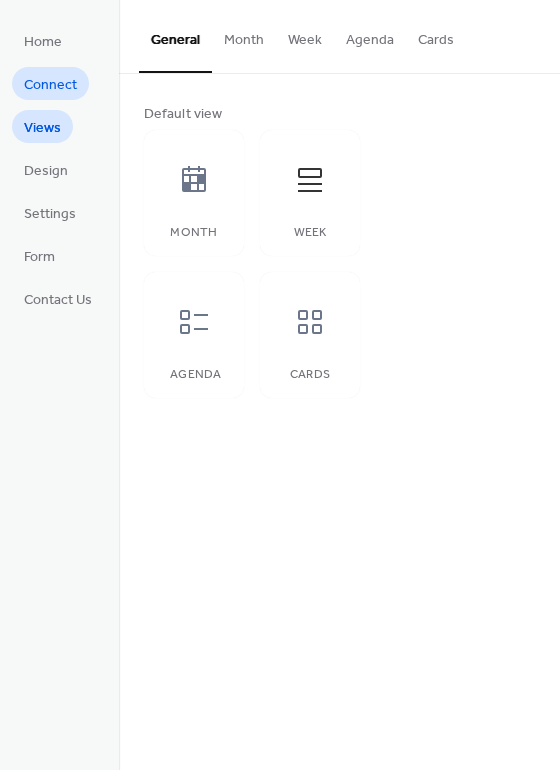 click on "Connect" at bounding box center [50, 85] 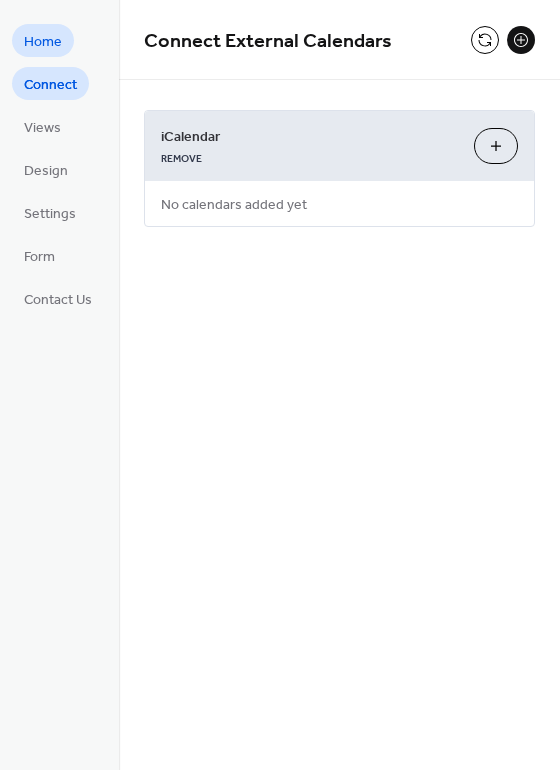 click on "Home" at bounding box center [43, 42] 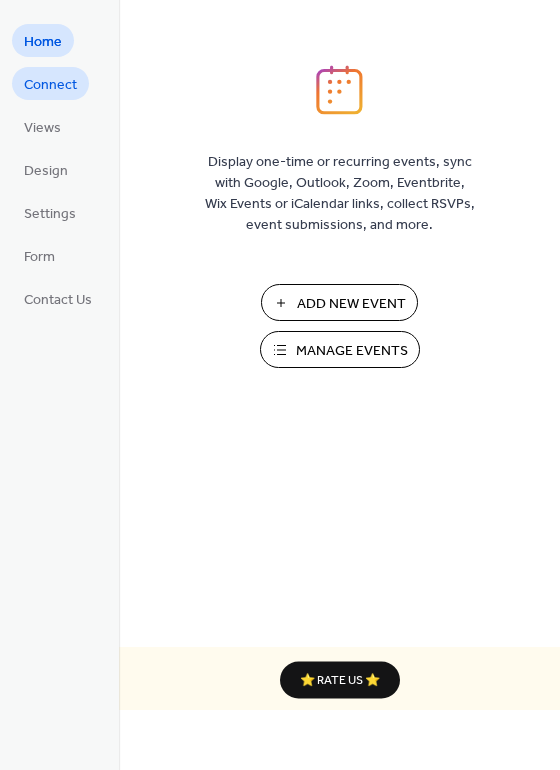 click on "Connect" at bounding box center (50, 83) 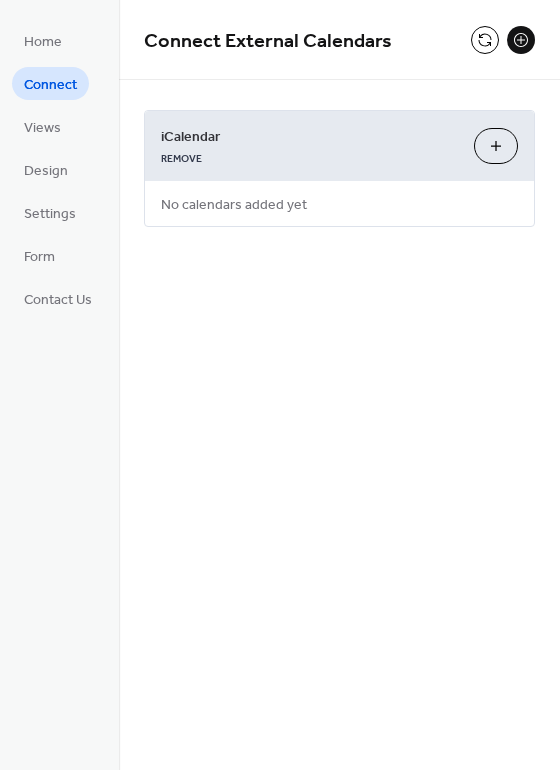 click on "Views" at bounding box center (42, 126) 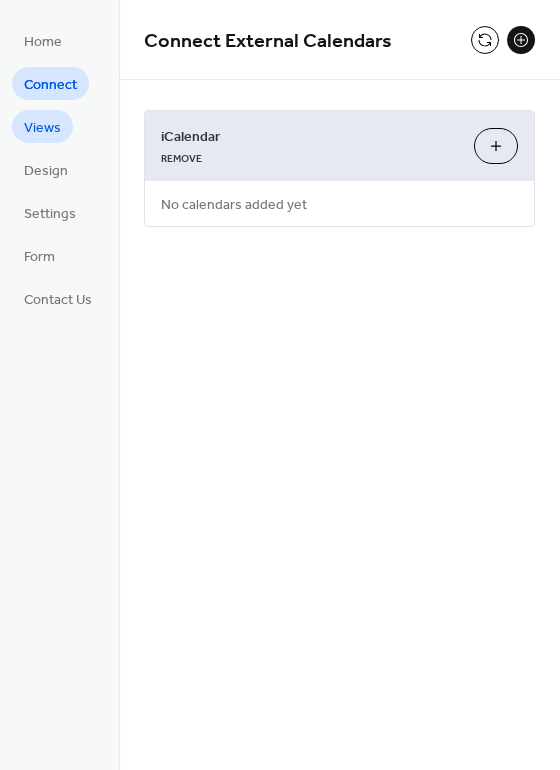 click on "Views" at bounding box center [42, 126] 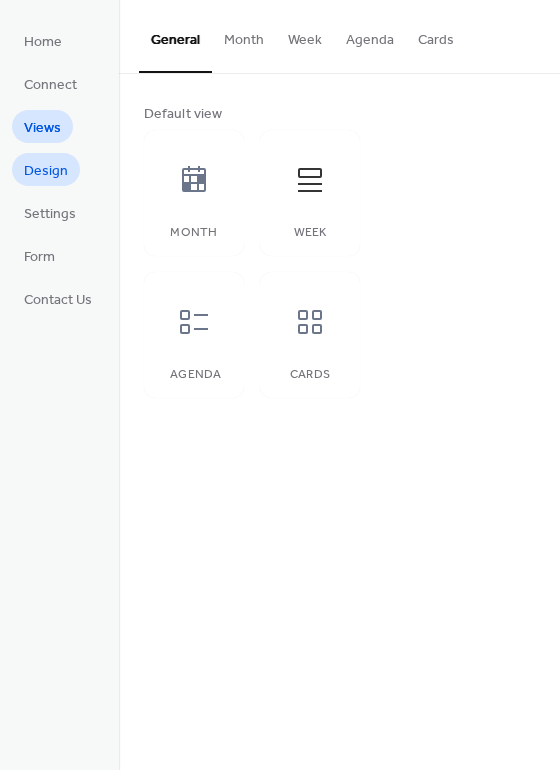 click on "Design" at bounding box center [46, 171] 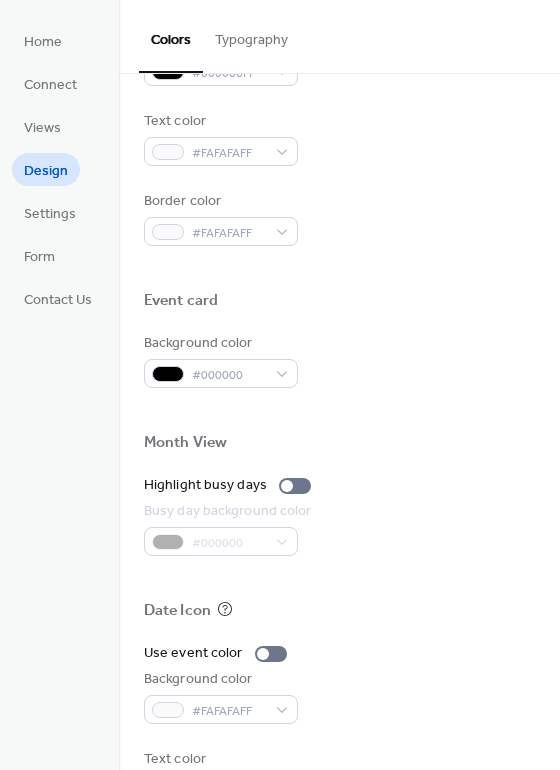 scroll, scrollTop: 856, scrollLeft: 0, axis: vertical 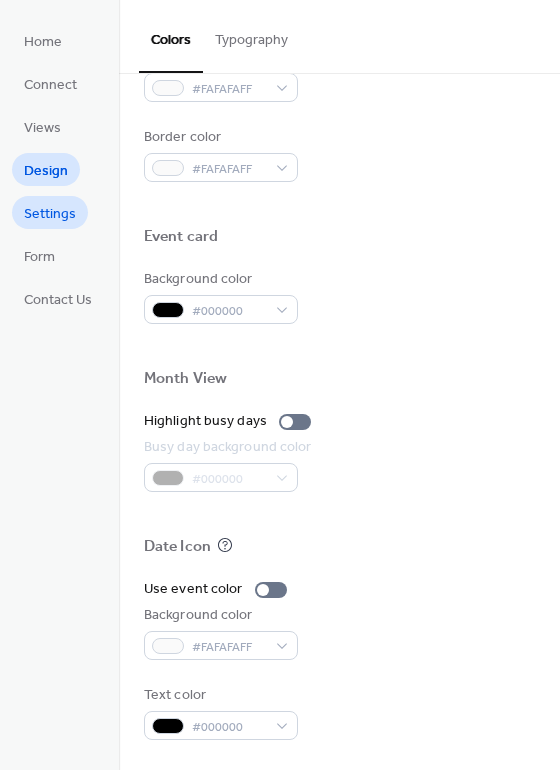 click on "Settings" at bounding box center (50, 214) 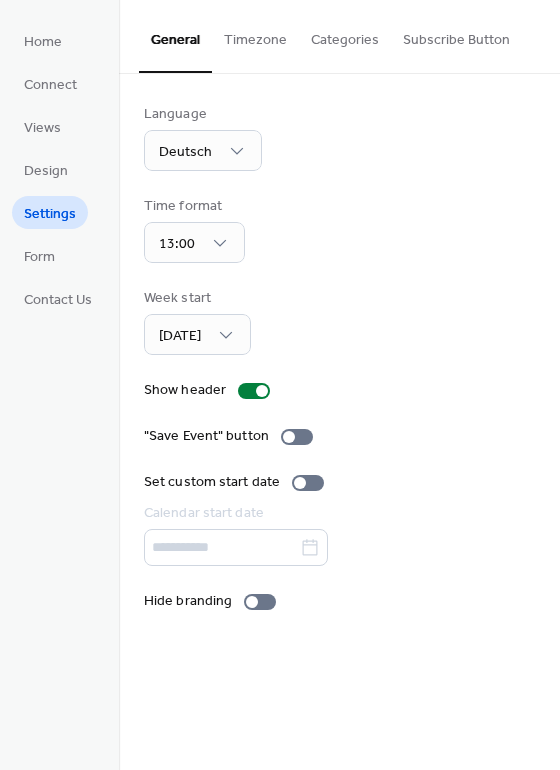 click on "Subscribe Button" at bounding box center (456, 35) 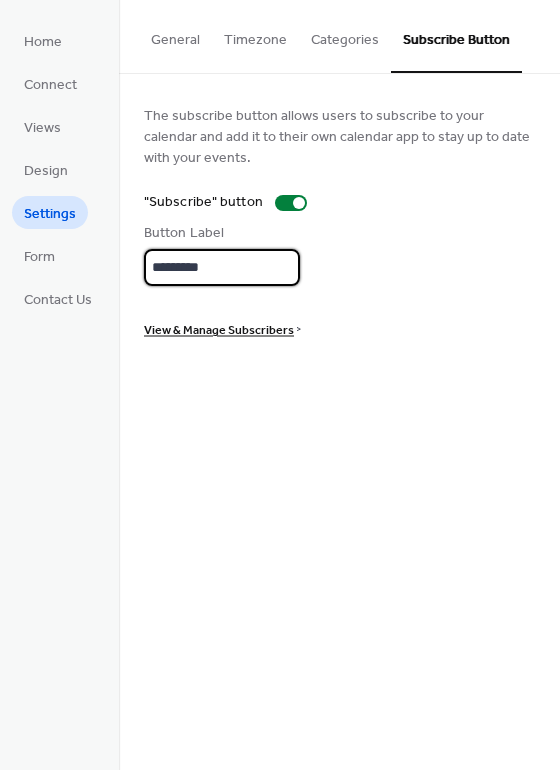 drag, startPoint x: 231, startPoint y: 273, endPoint x: 65, endPoint y: 271, distance: 166.01205 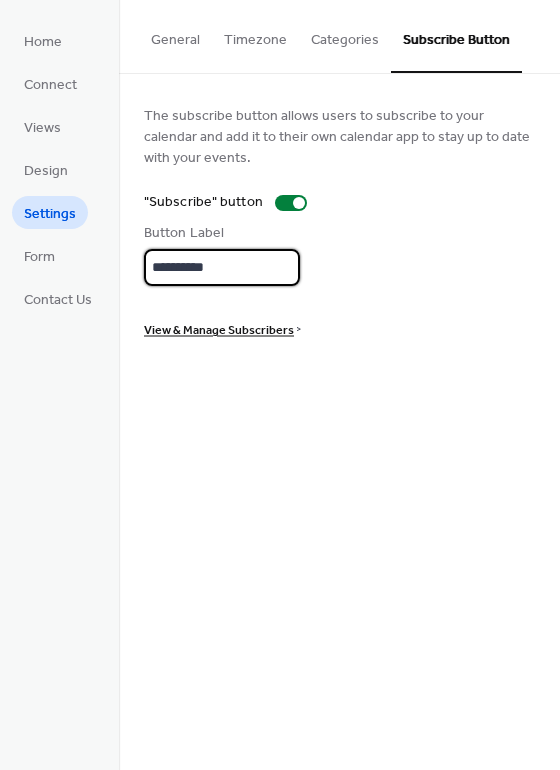 type on "**********" 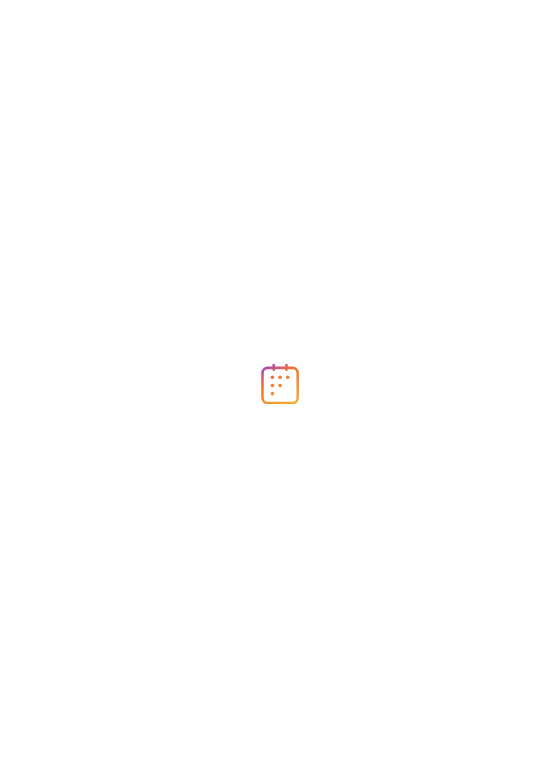 scroll, scrollTop: 0, scrollLeft: 0, axis: both 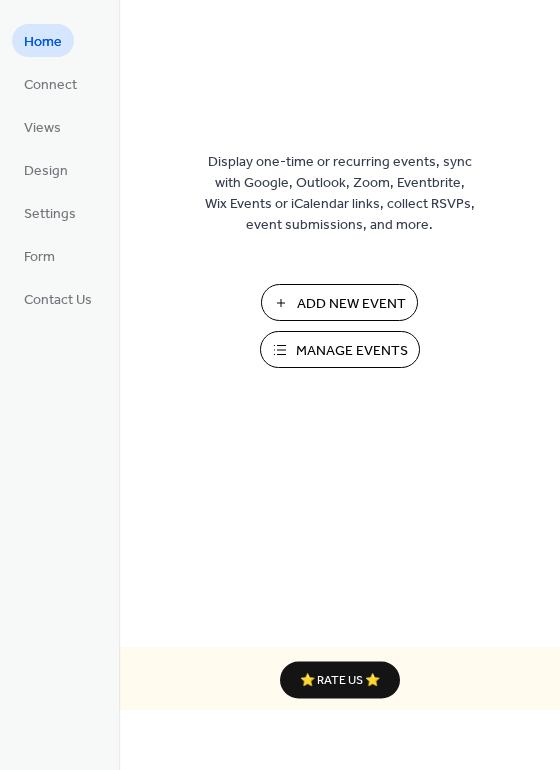 click on "Manage Events" at bounding box center [352, 351] 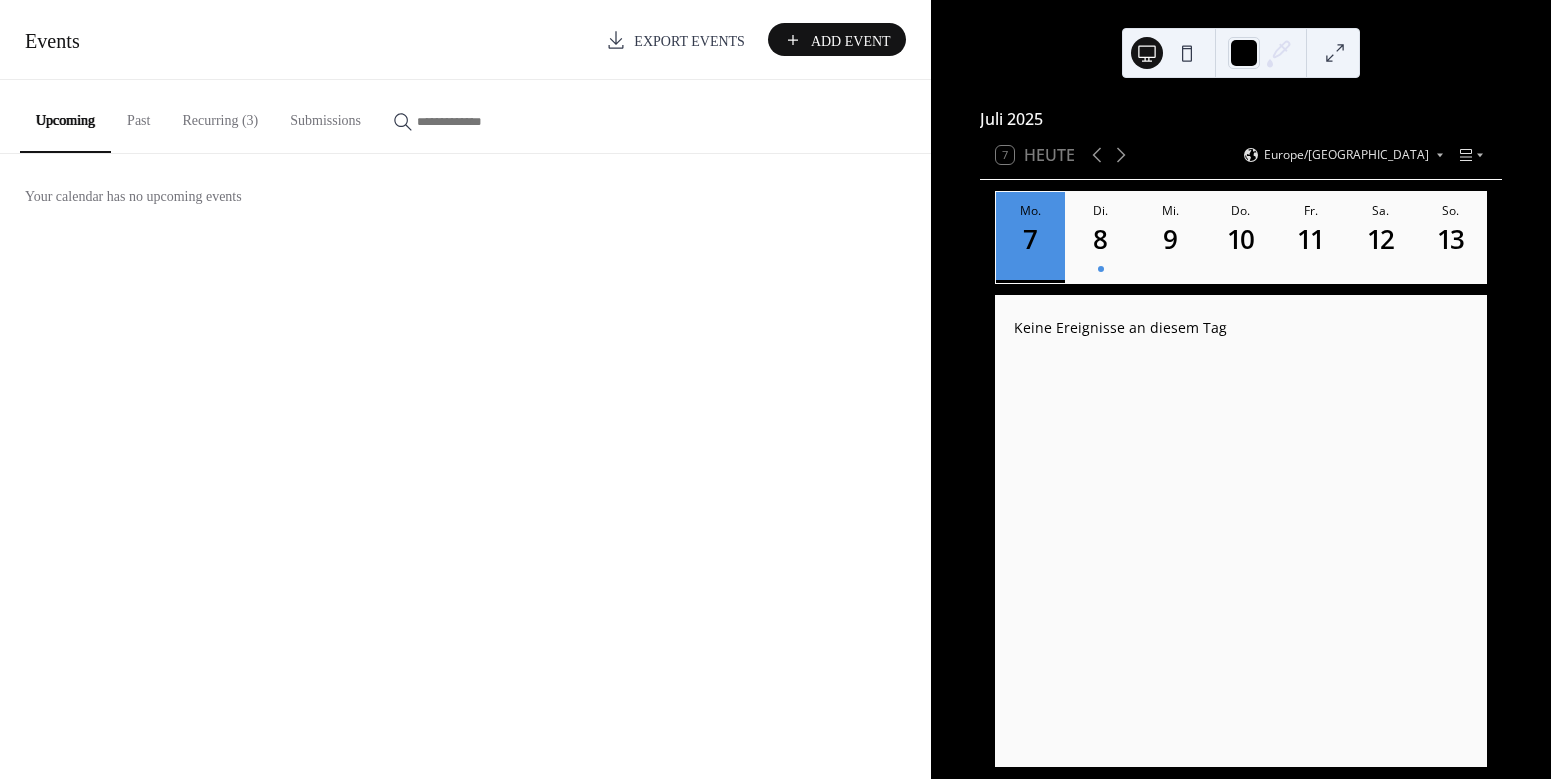 scroll, scrollTop: 0, scrollLeft: 0, axis: both 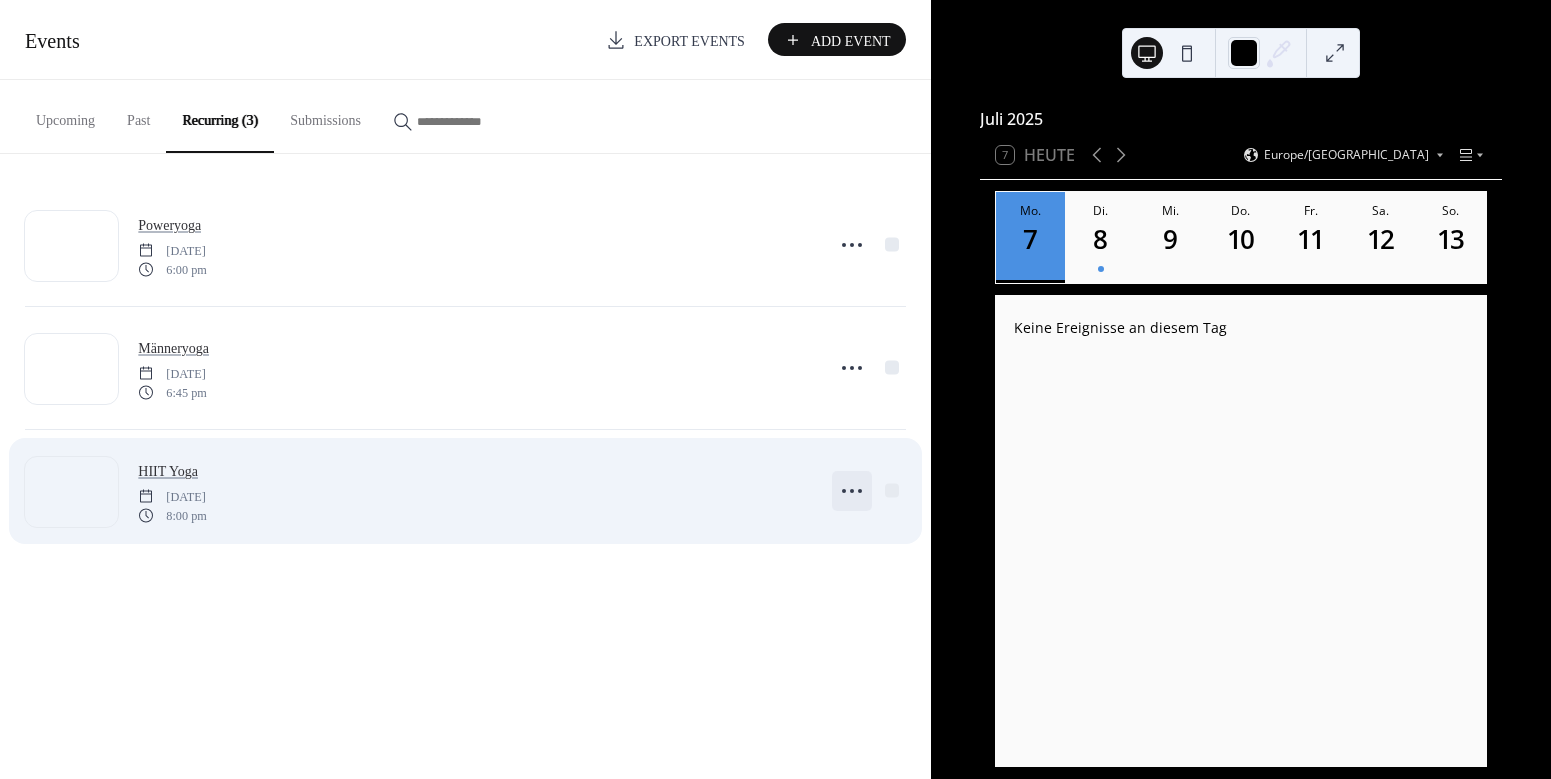 click 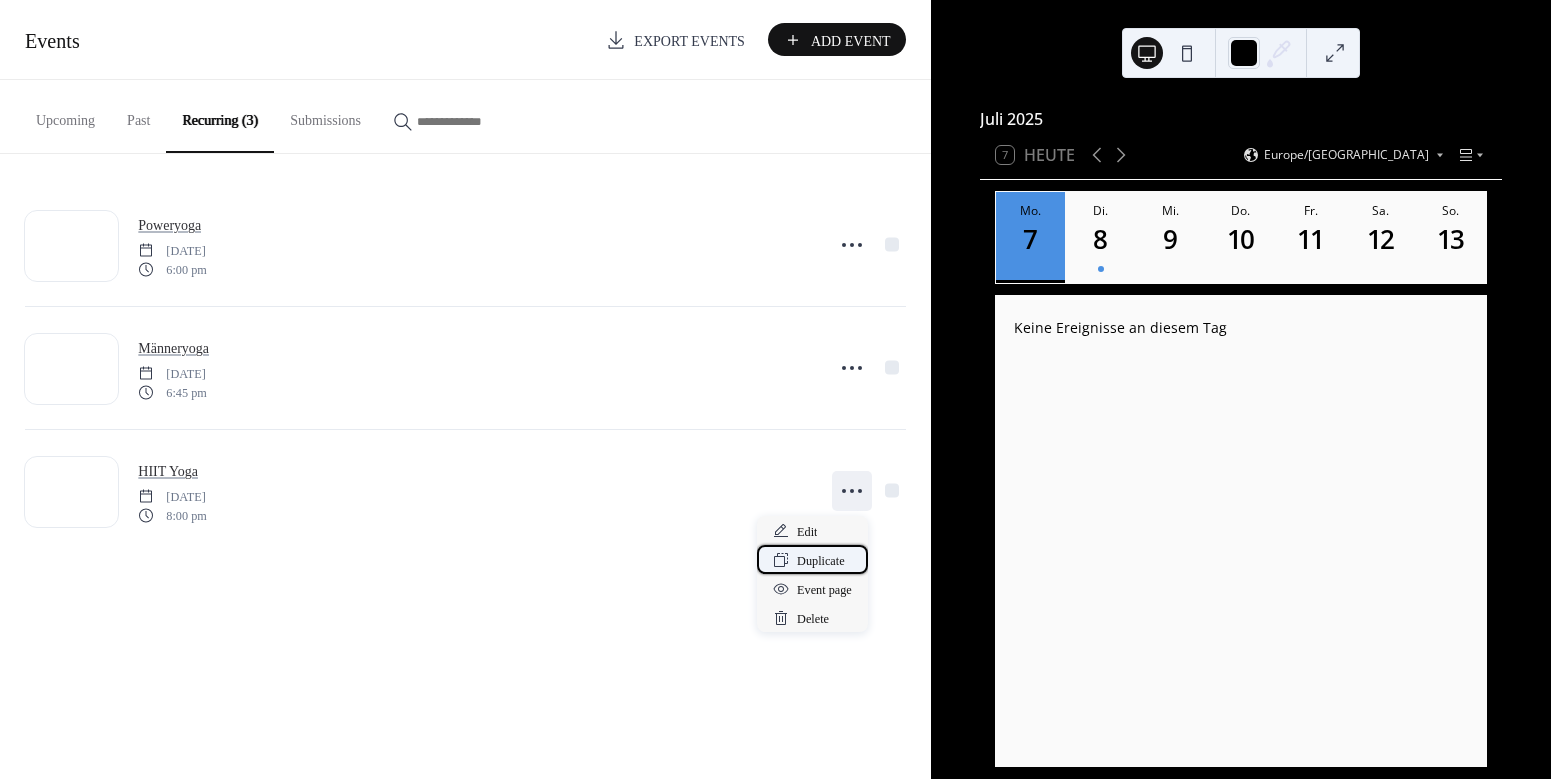 click on "Duplicate" at bounding box center [821, 561] 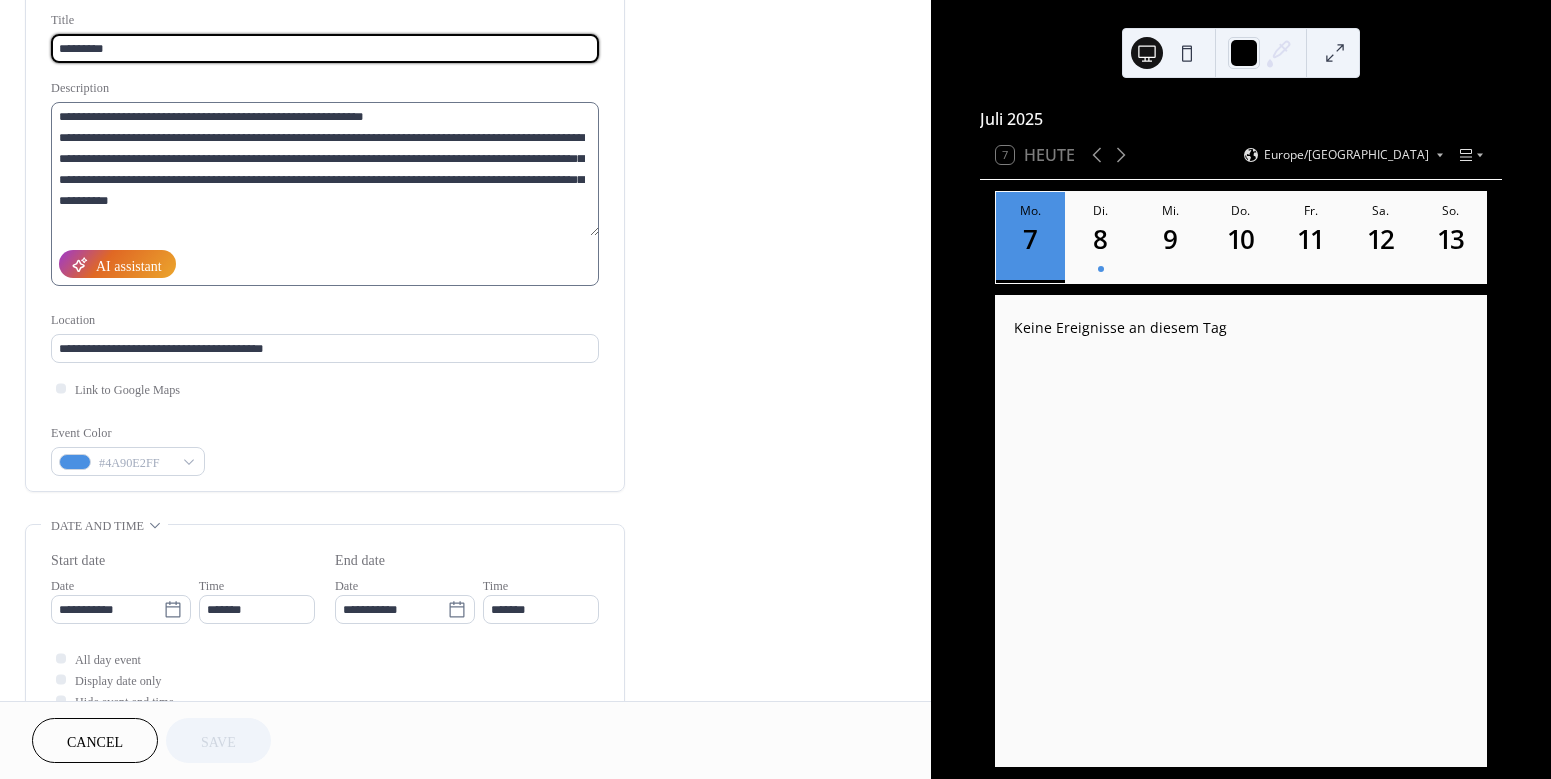 scroll, scrollTop: 180, scrollLeft: 0, axis: vertical 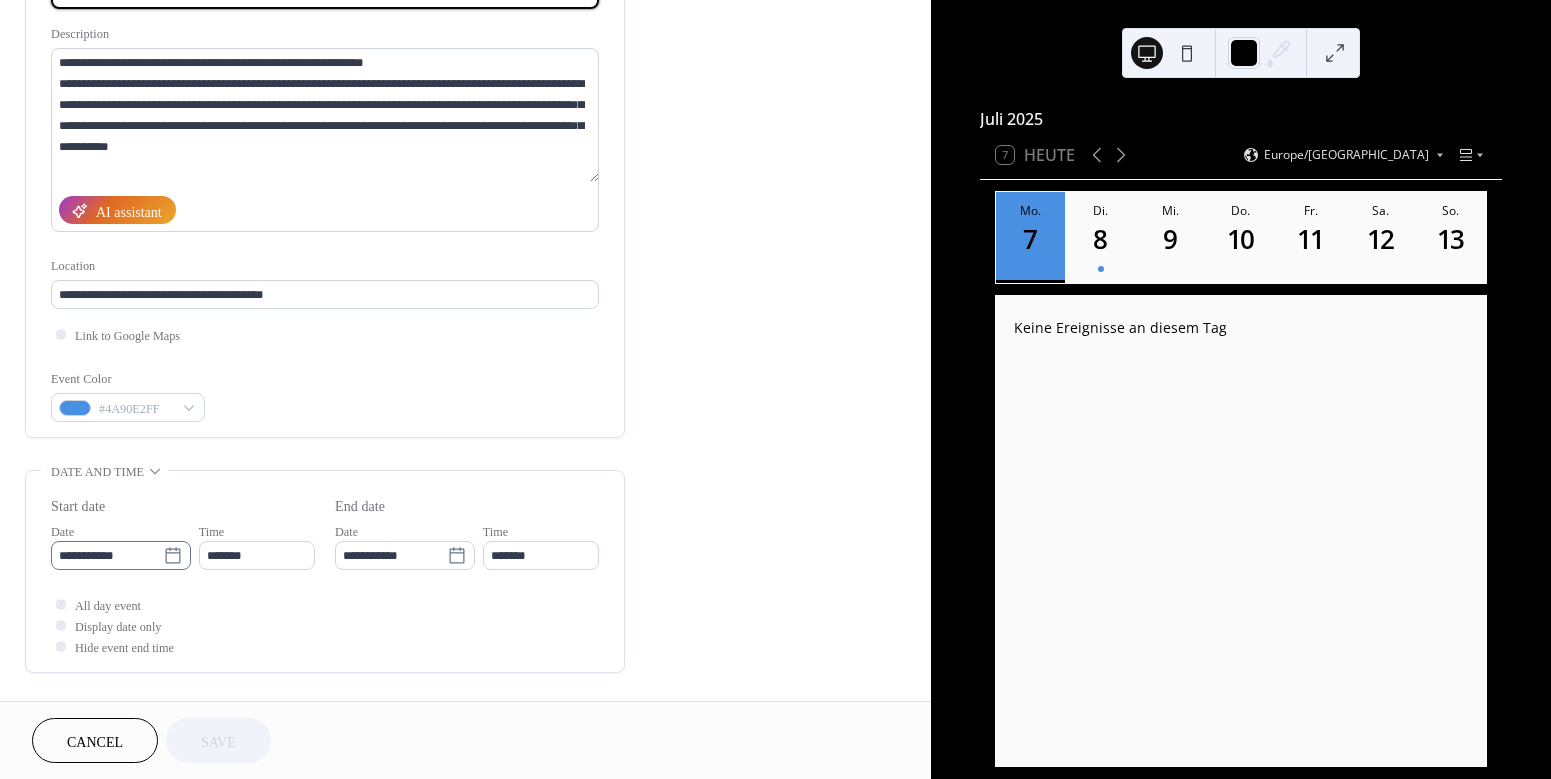 click on "**********" at bounding box center (121, 555) 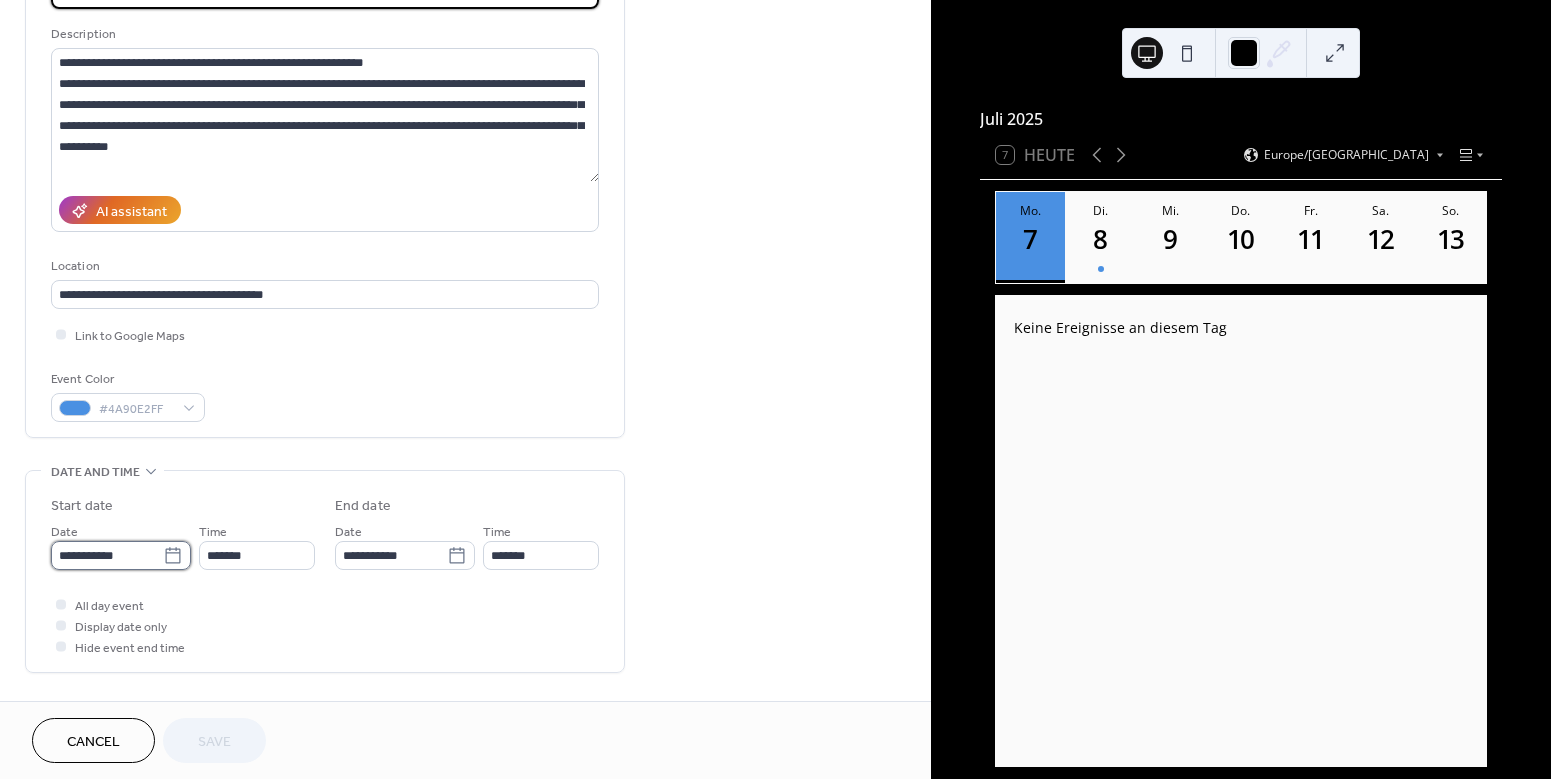 click on "**********" at bounding box center (107, 555) 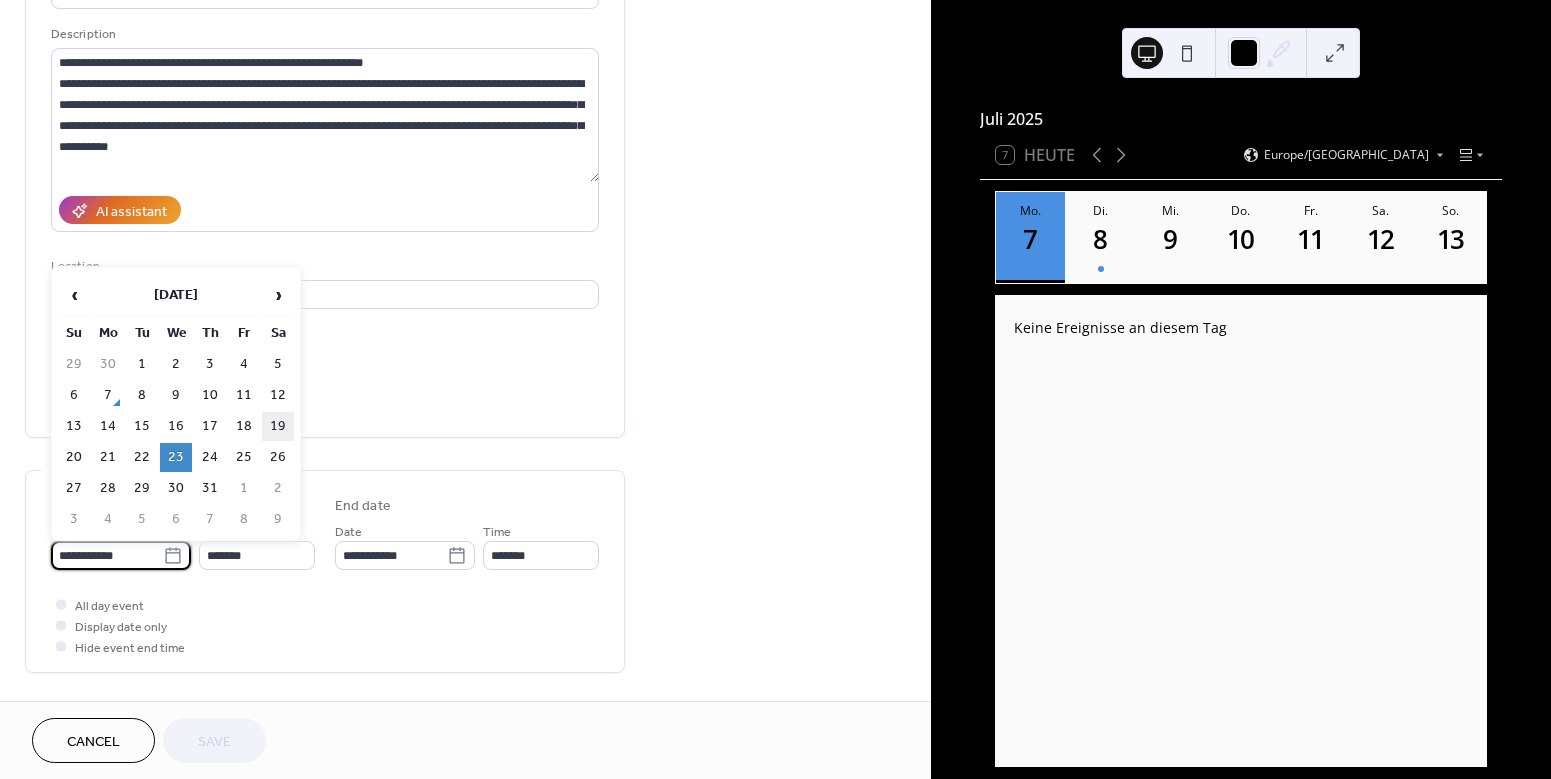 click on "19" at bounding box center [278, 426] 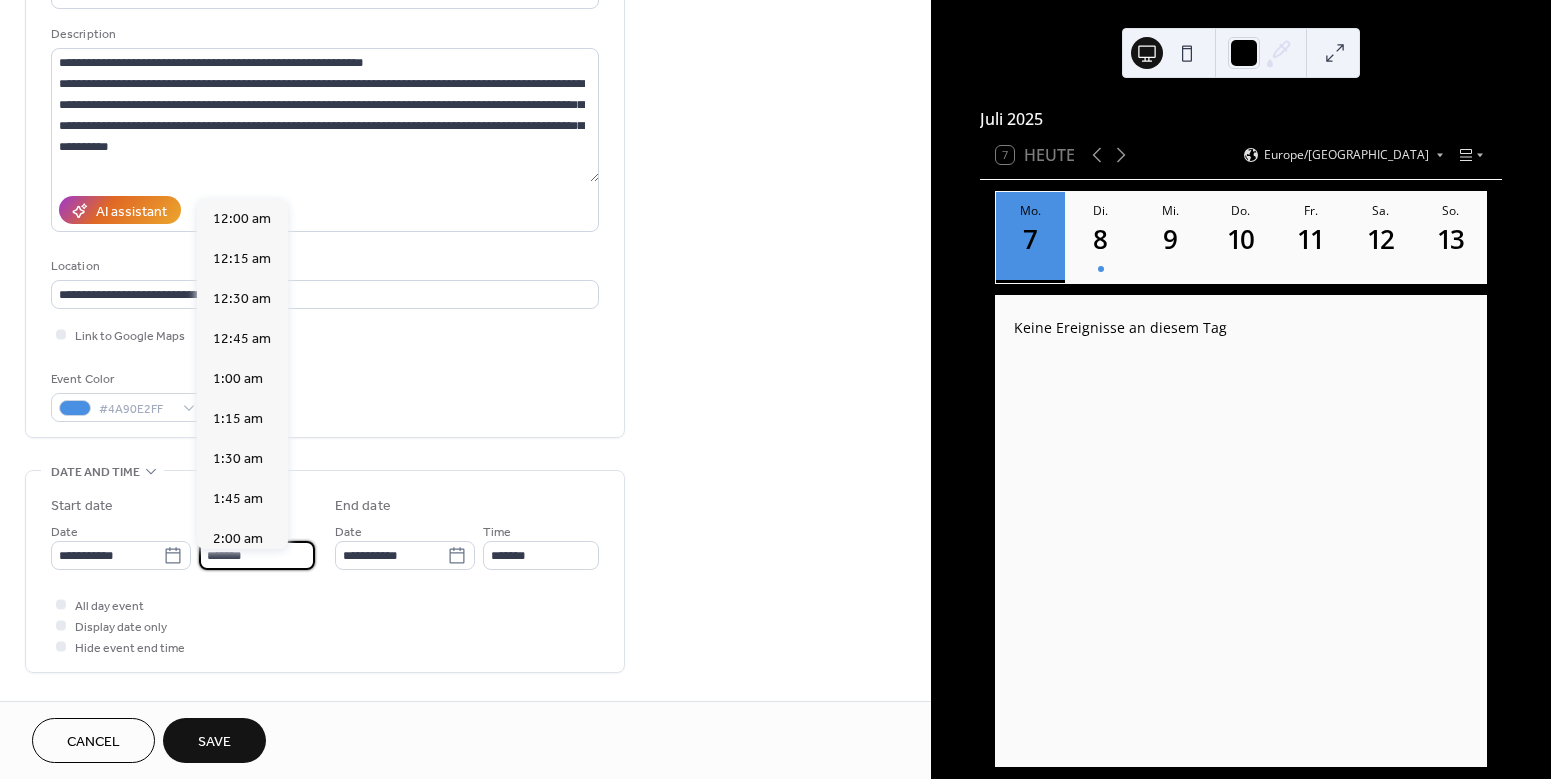 scroll, scrollTop: 3280, scrollLeft: 0, axis: vertical 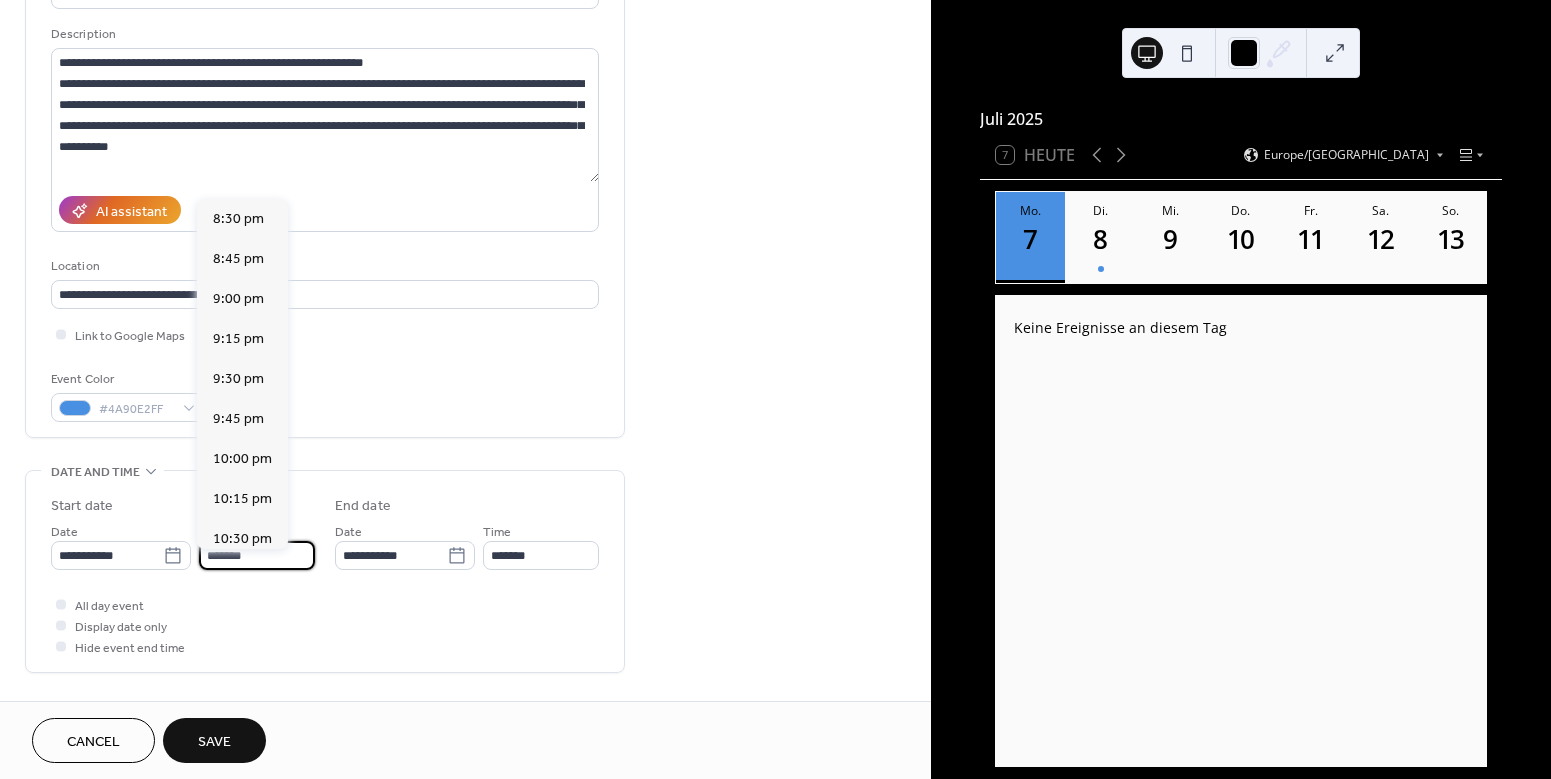 drag, startPoint x: 258, startPoint y: 567, endPoint x: 170, endPoint y: 567, distance: 88 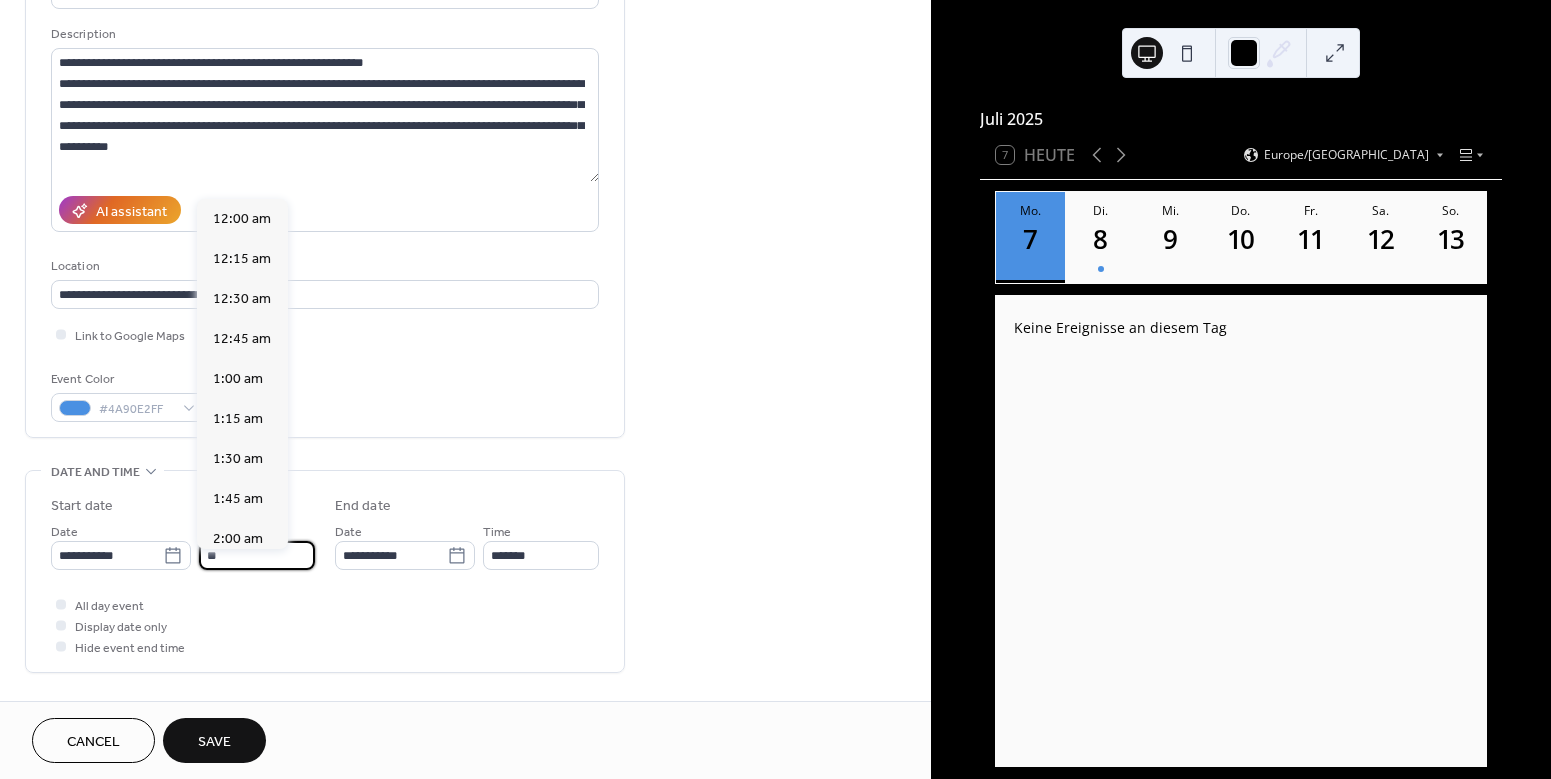 scroll, scrollTop: 1804, scrollLeft: 0, axis: vertical 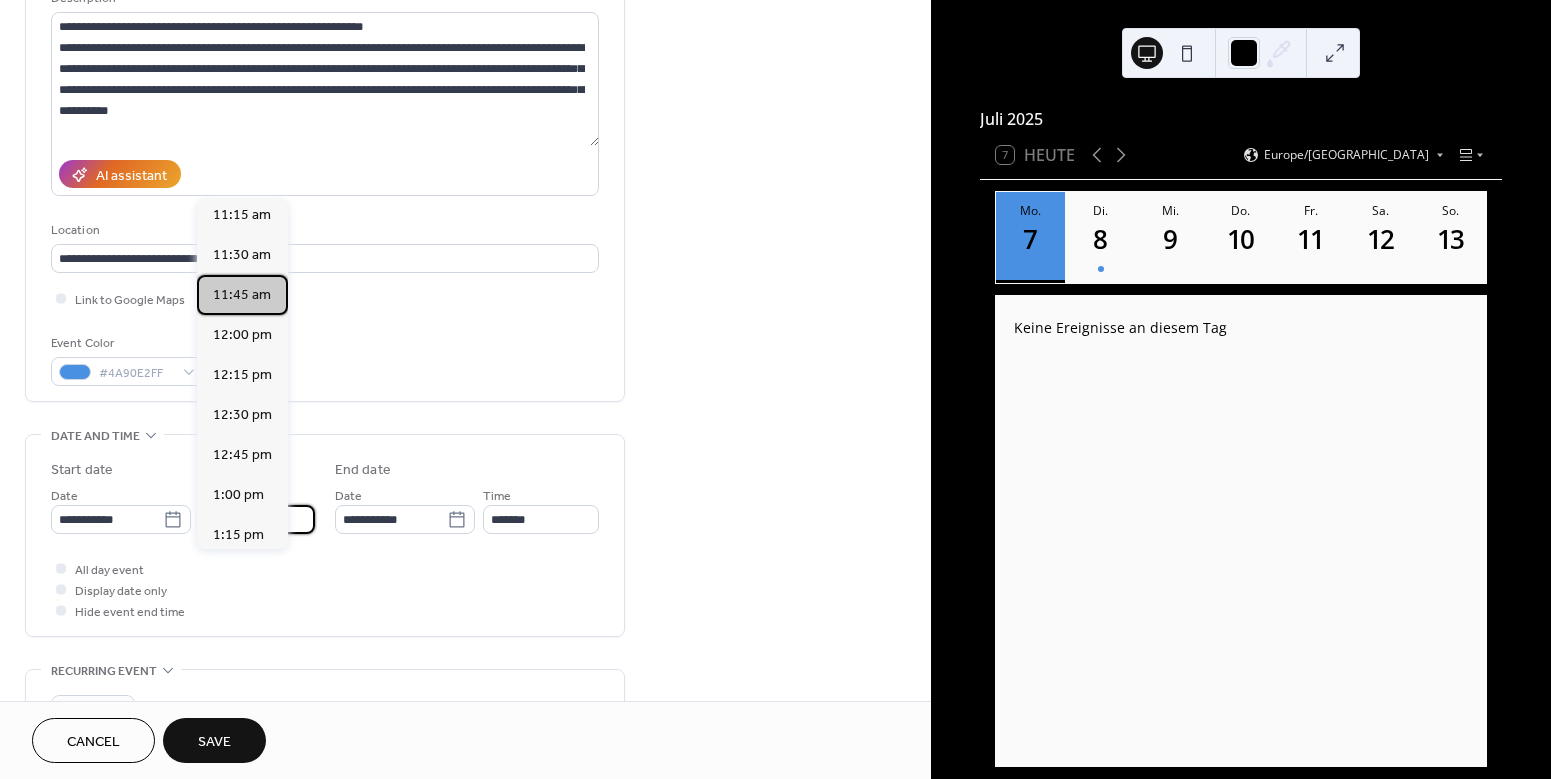 click on "11:45 am" at bounding box center (242, 295) 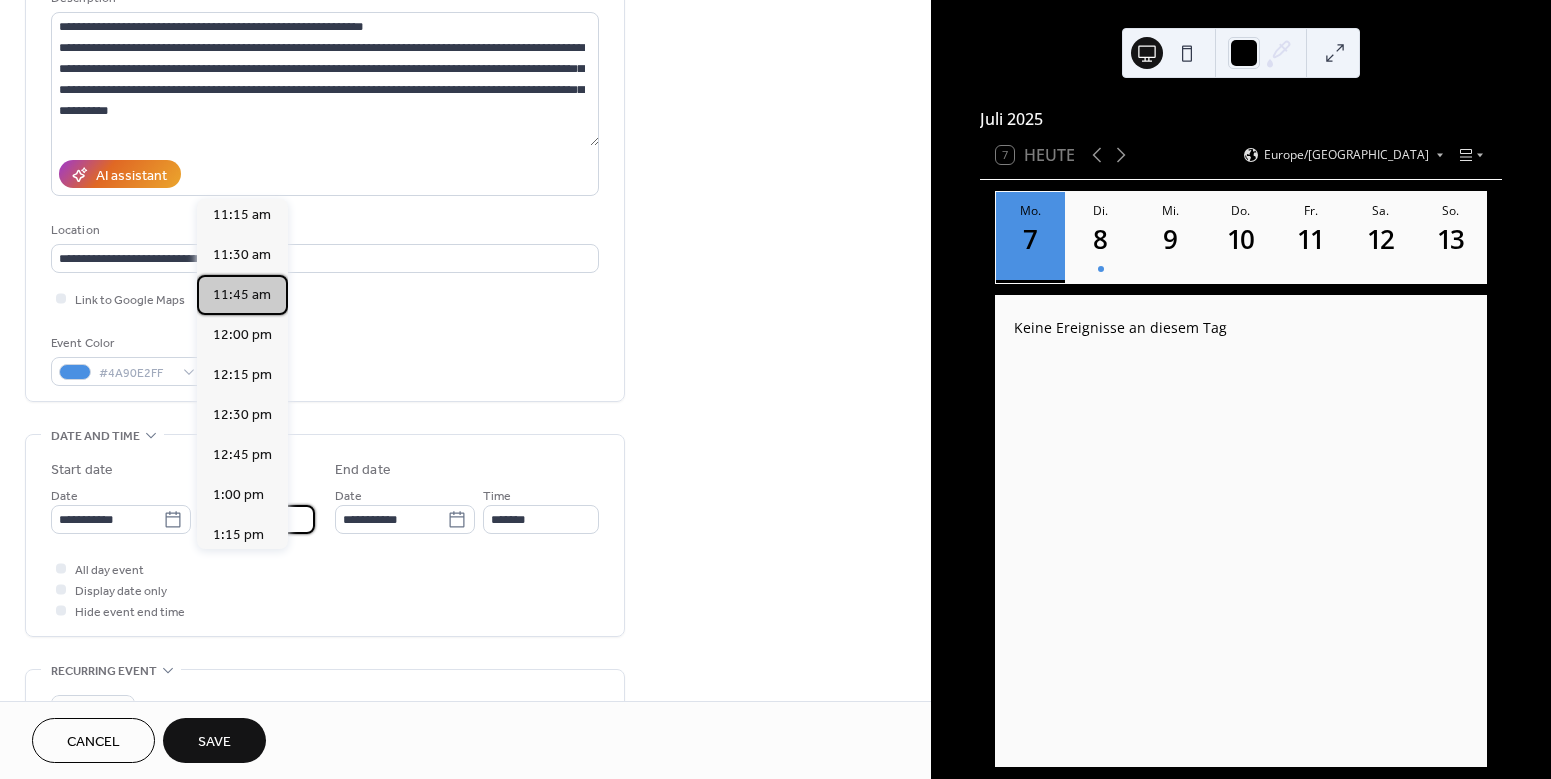 type on "********" 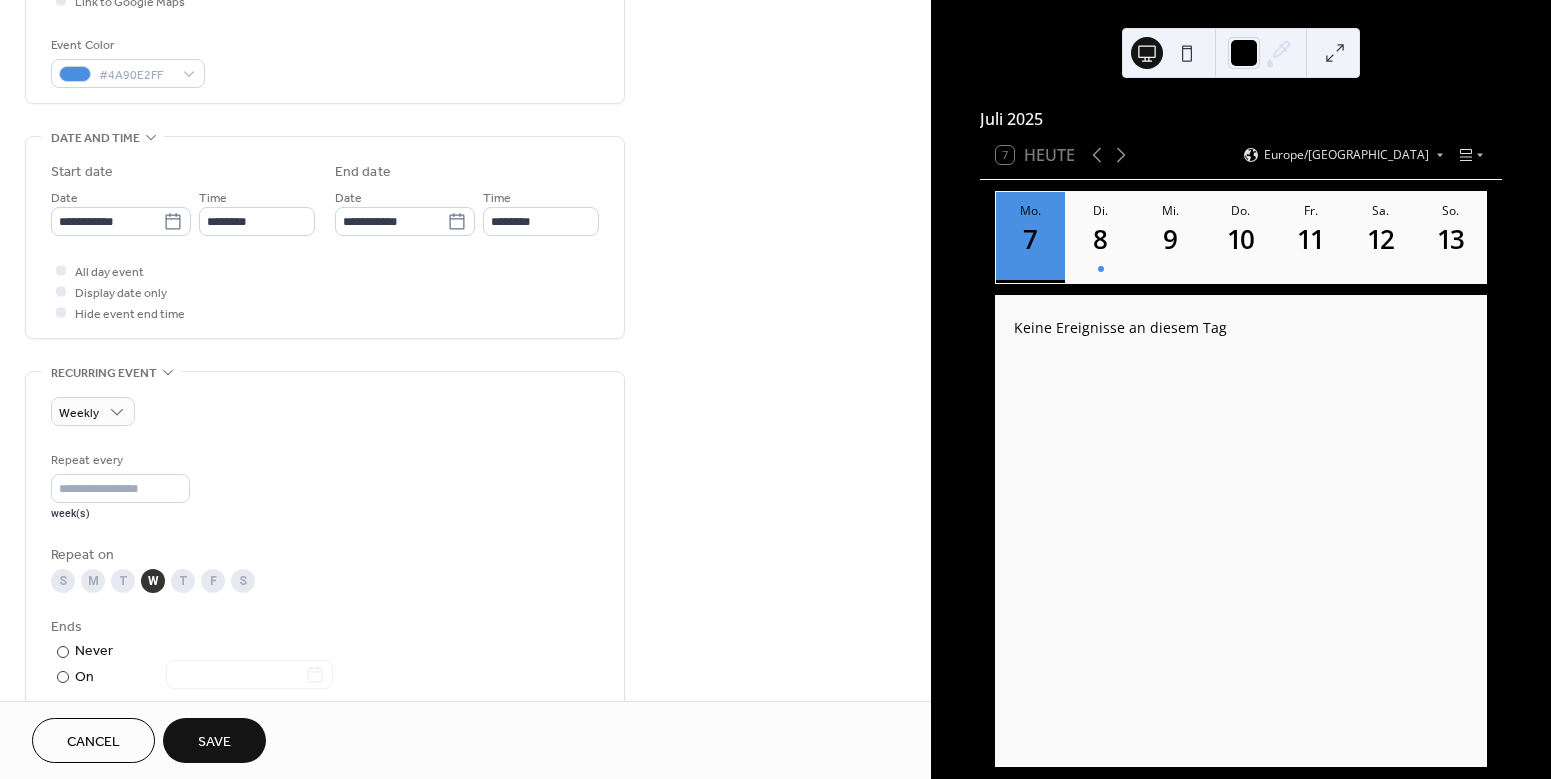 scroll, scrollTop: 516, scrollLeft: 0, axis: vertical 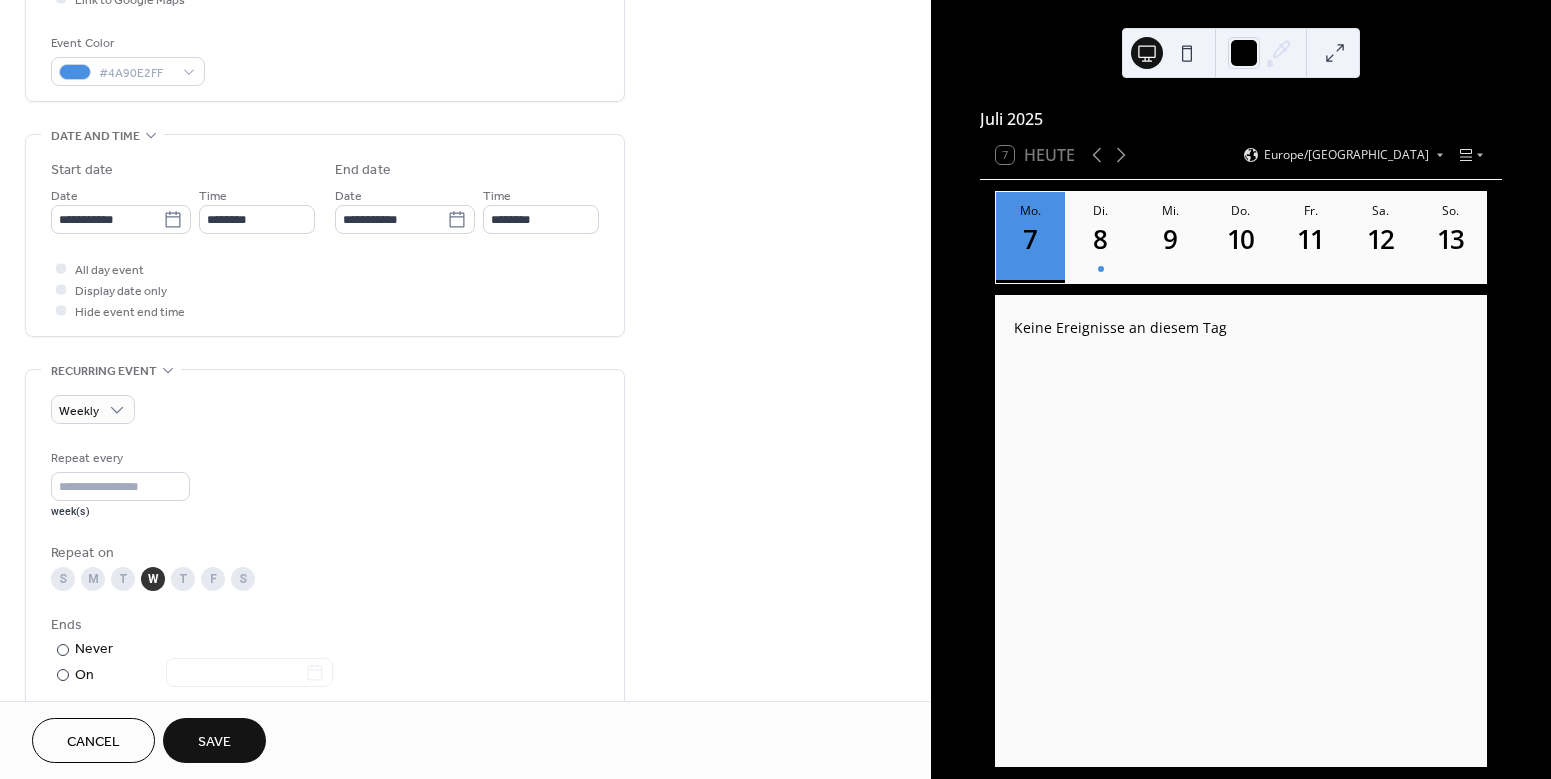 click on "S" at bounding box center (243, 579) 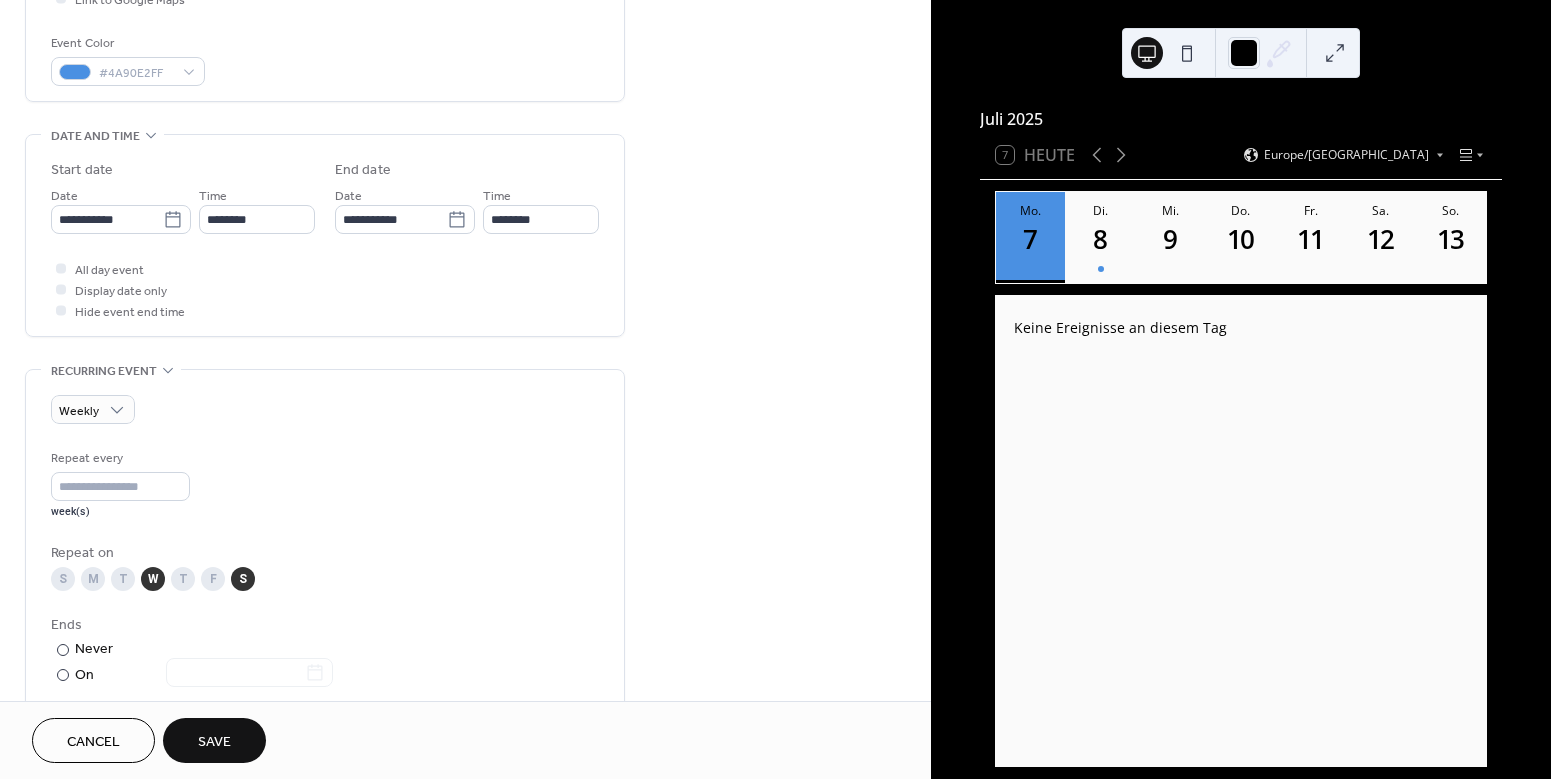 click on "W" at bounding box center [153, 579] 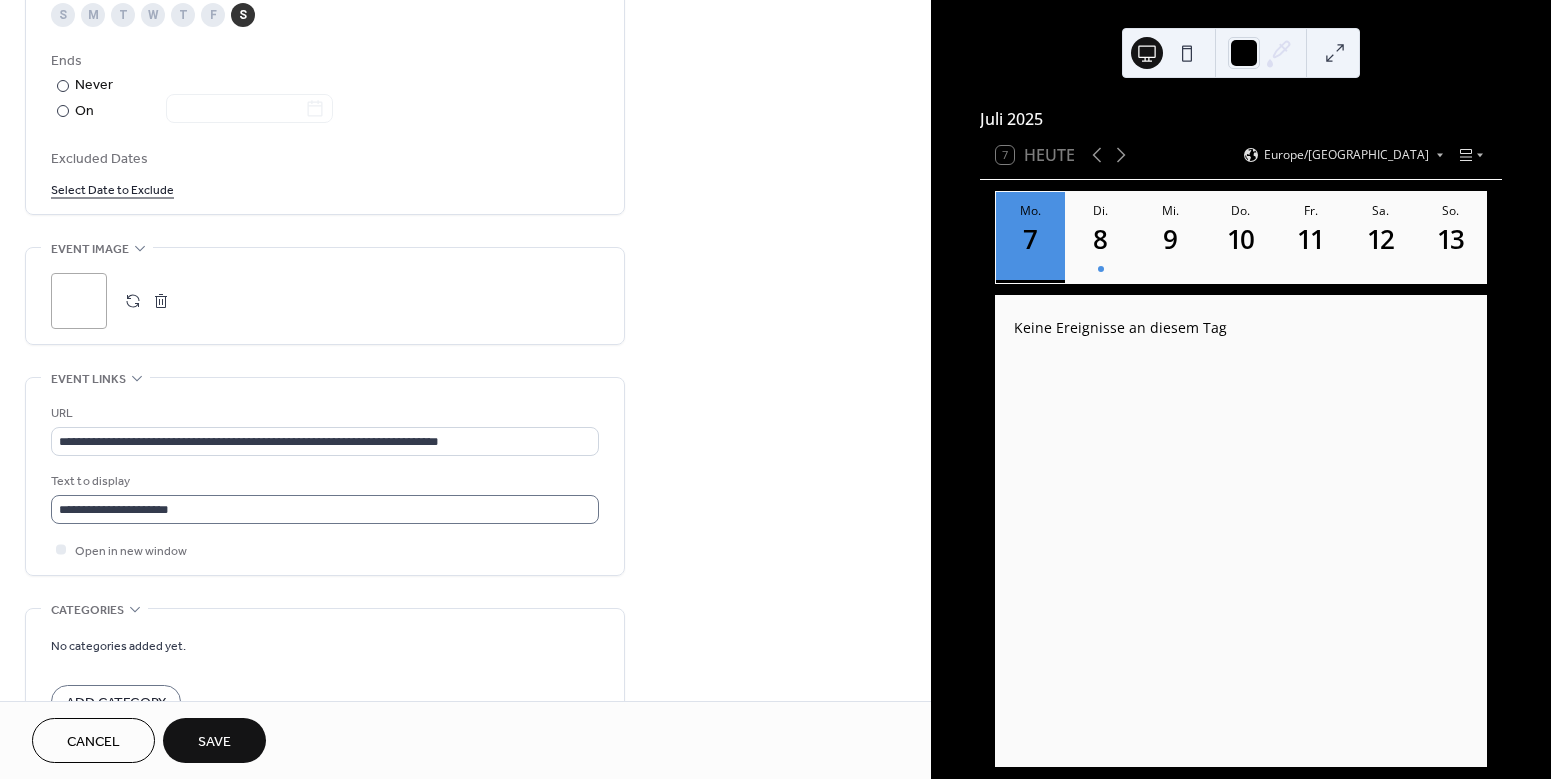 scroll, scrollTop: 1152, scrollLeft: 0, axis: vertical 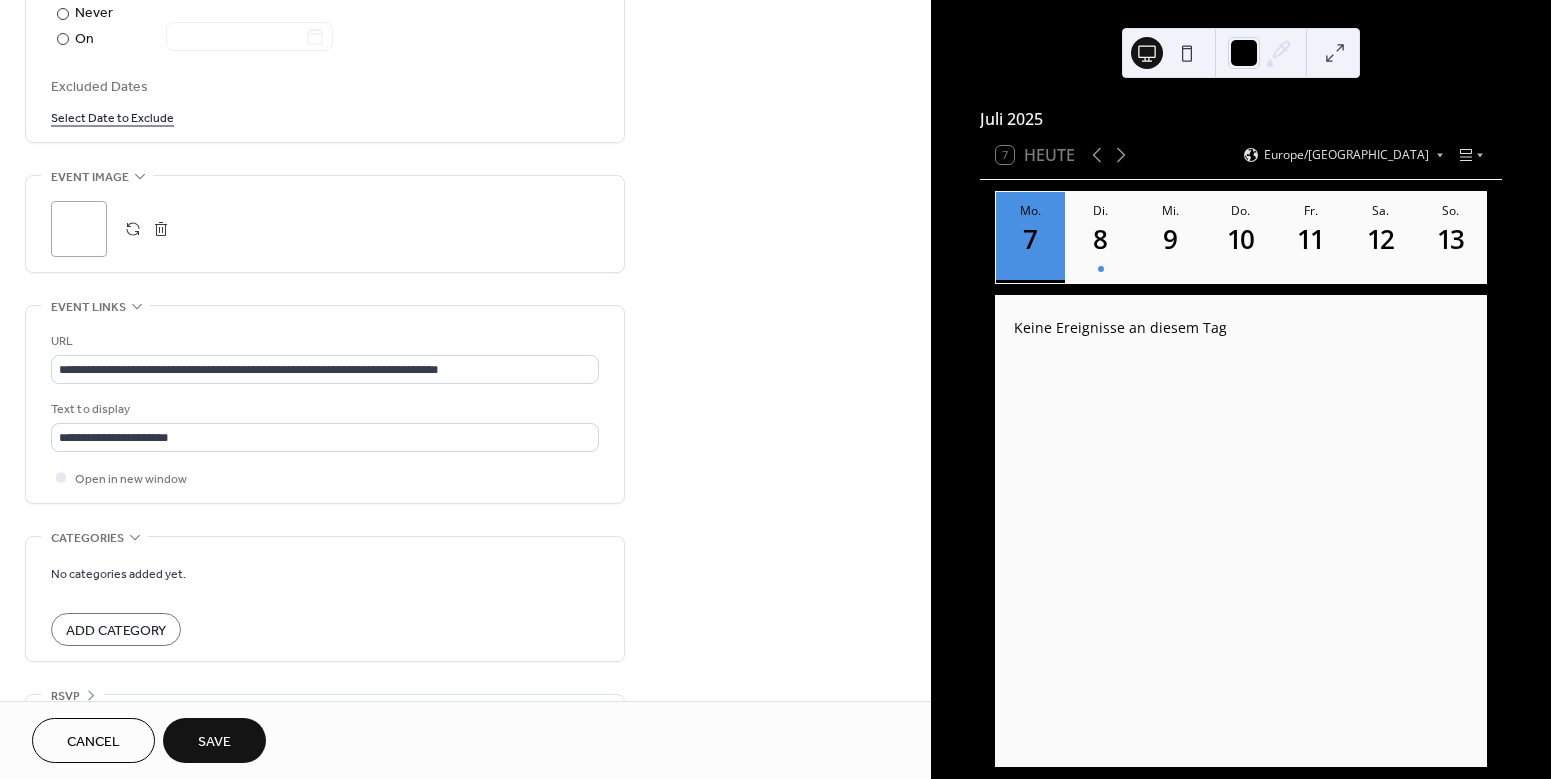 click on "Save" at bounding box center (214, 740) 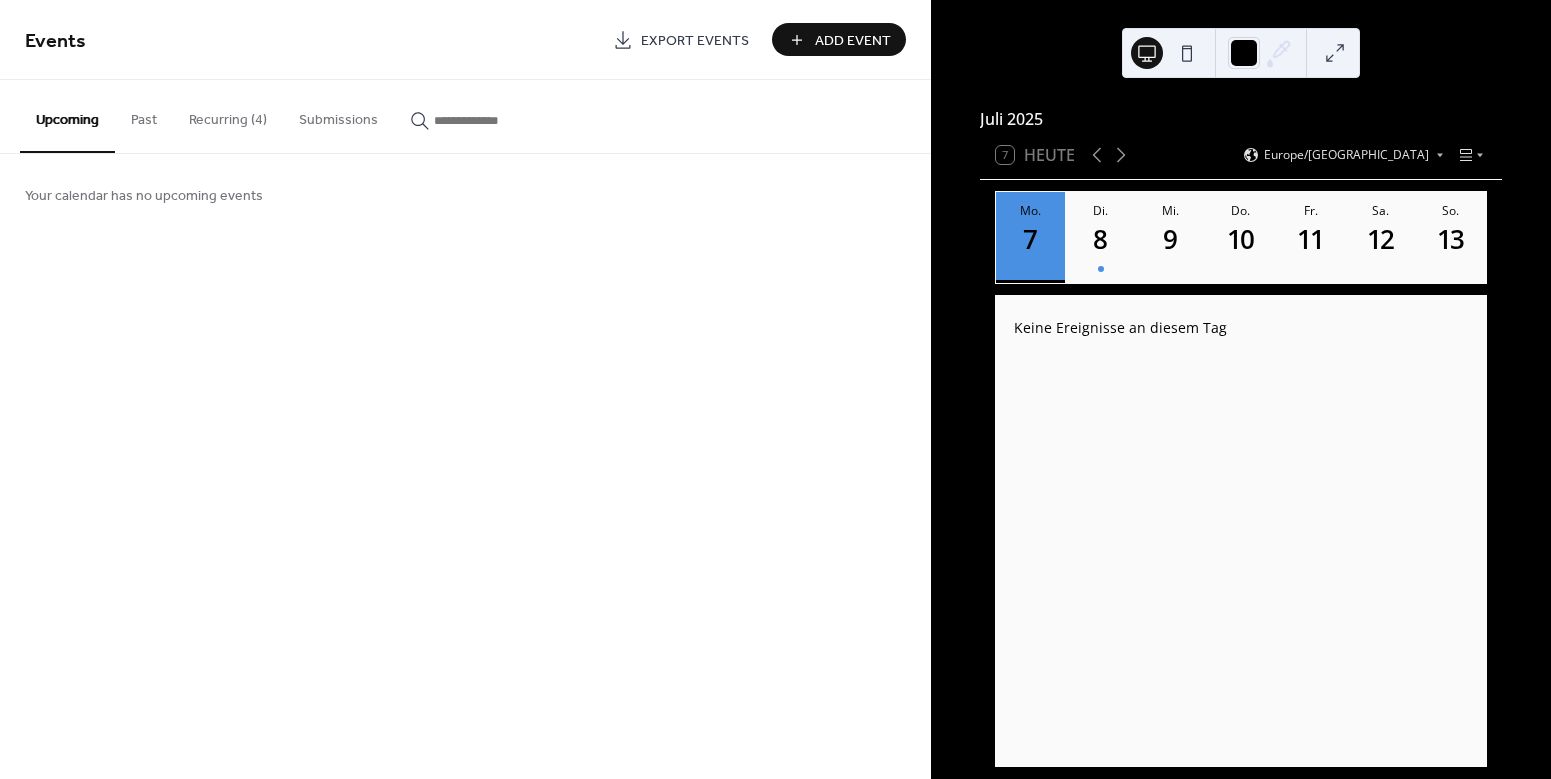 click on "Recurring  (4)" at bounding box center (228, 115) 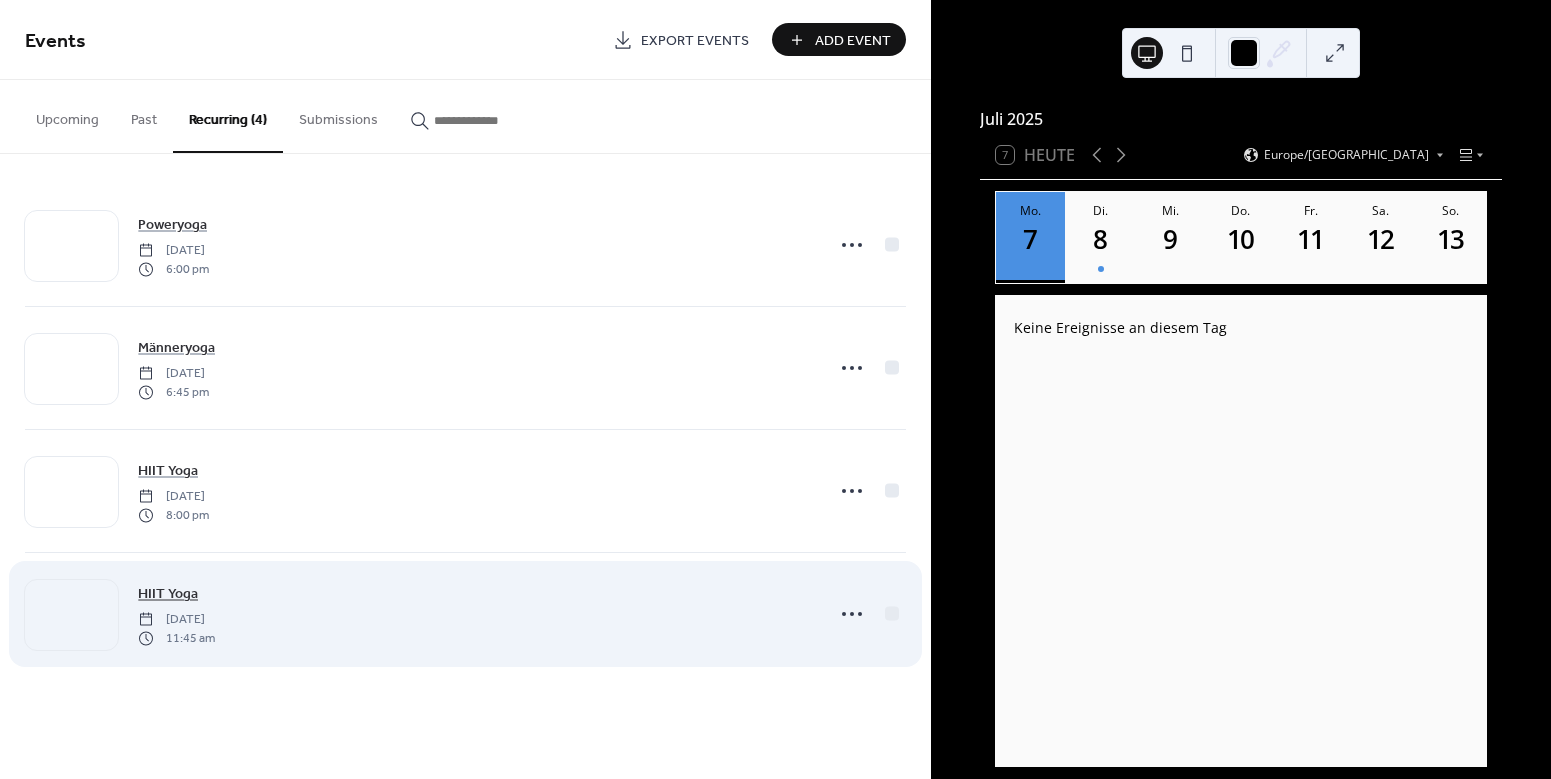 click on "HIIT Yoga" at bounding box center (168, 594) 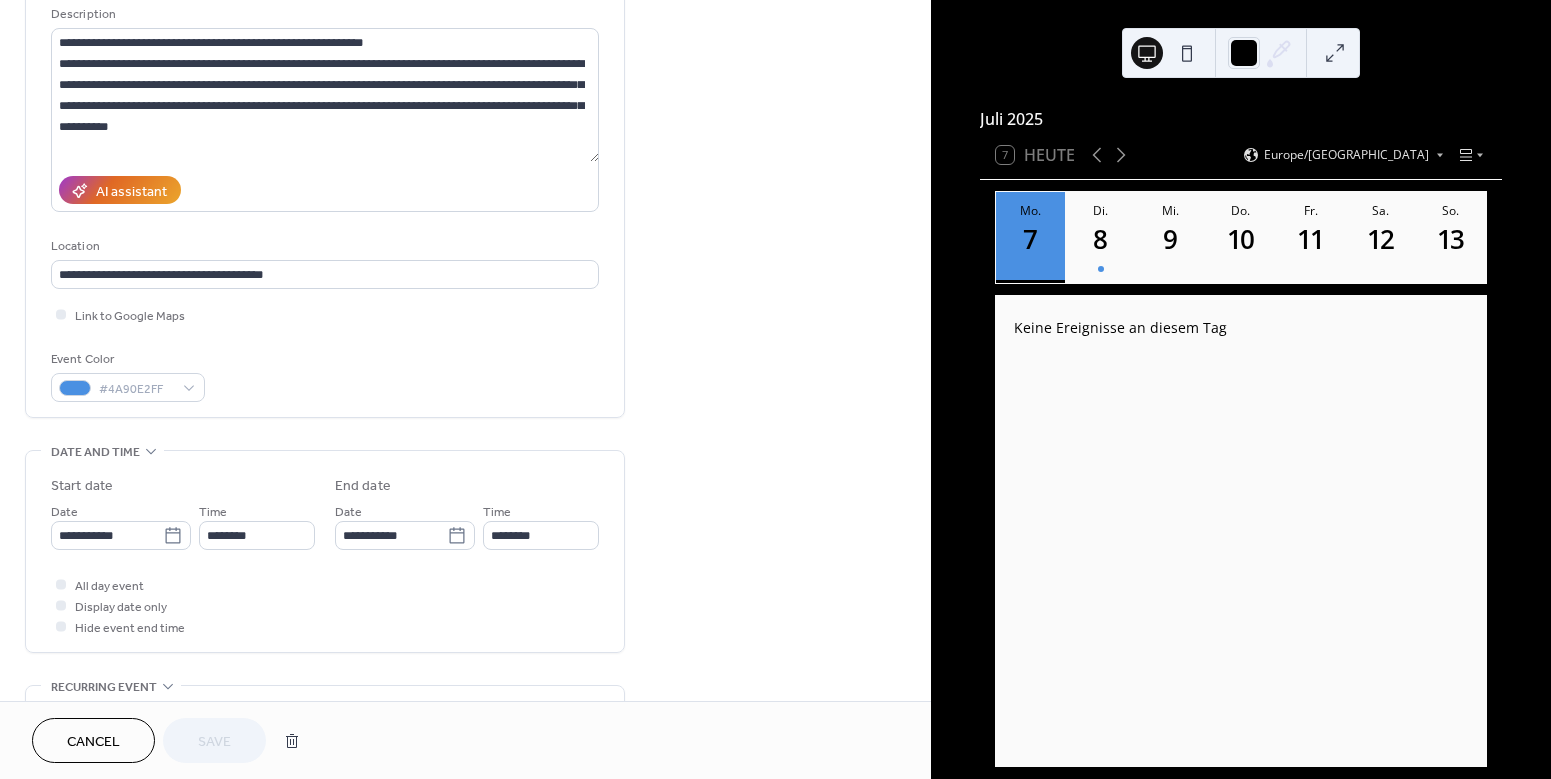 scroll, scrollTop: 216, scrollLeft: 0, axis: vertical 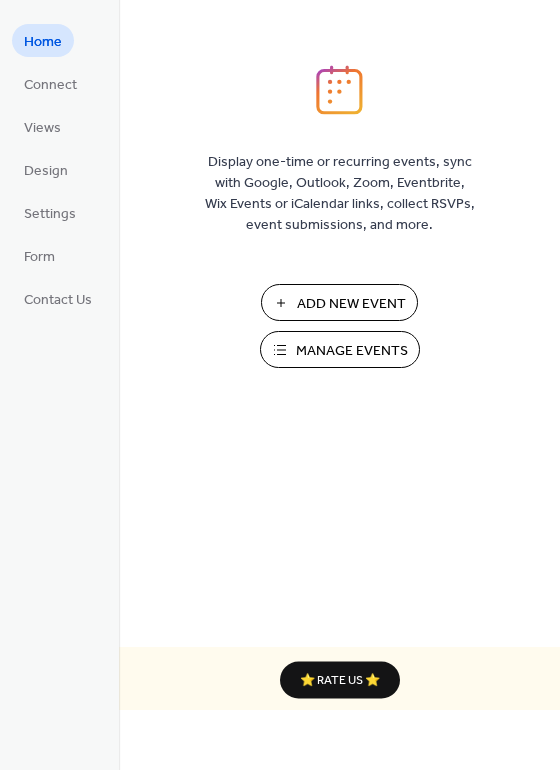 click on "Manage Events" at bounding box center [352, 351] 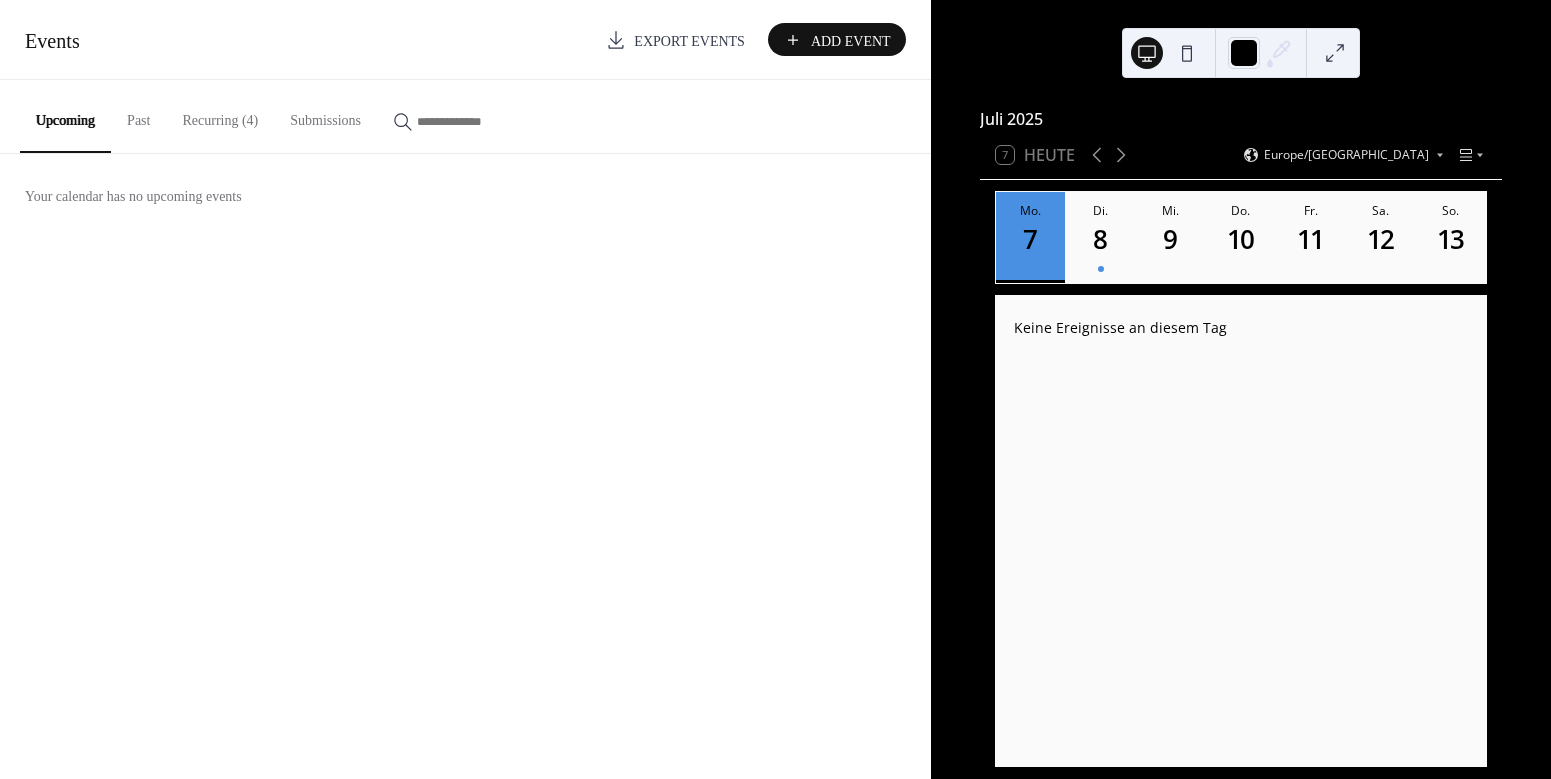 scroll, scrollTop: 0, scrollLeft: 0, axis: both 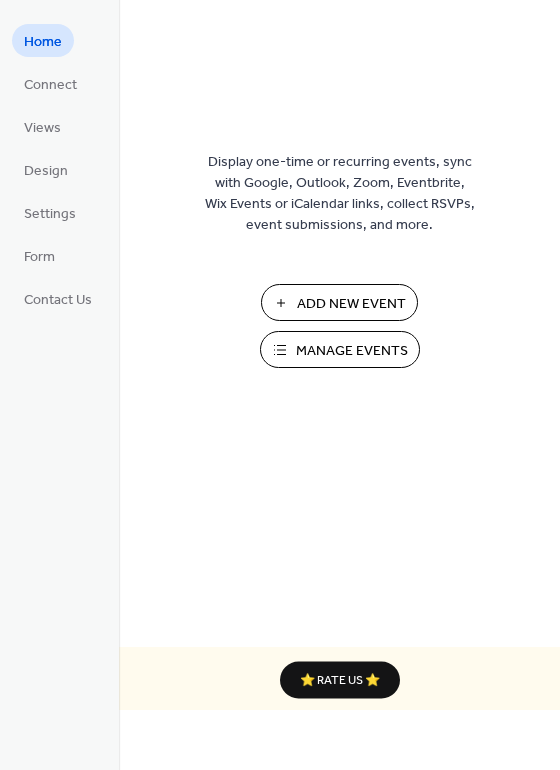 click on "Manage Events" at bounding box center (352, 351) 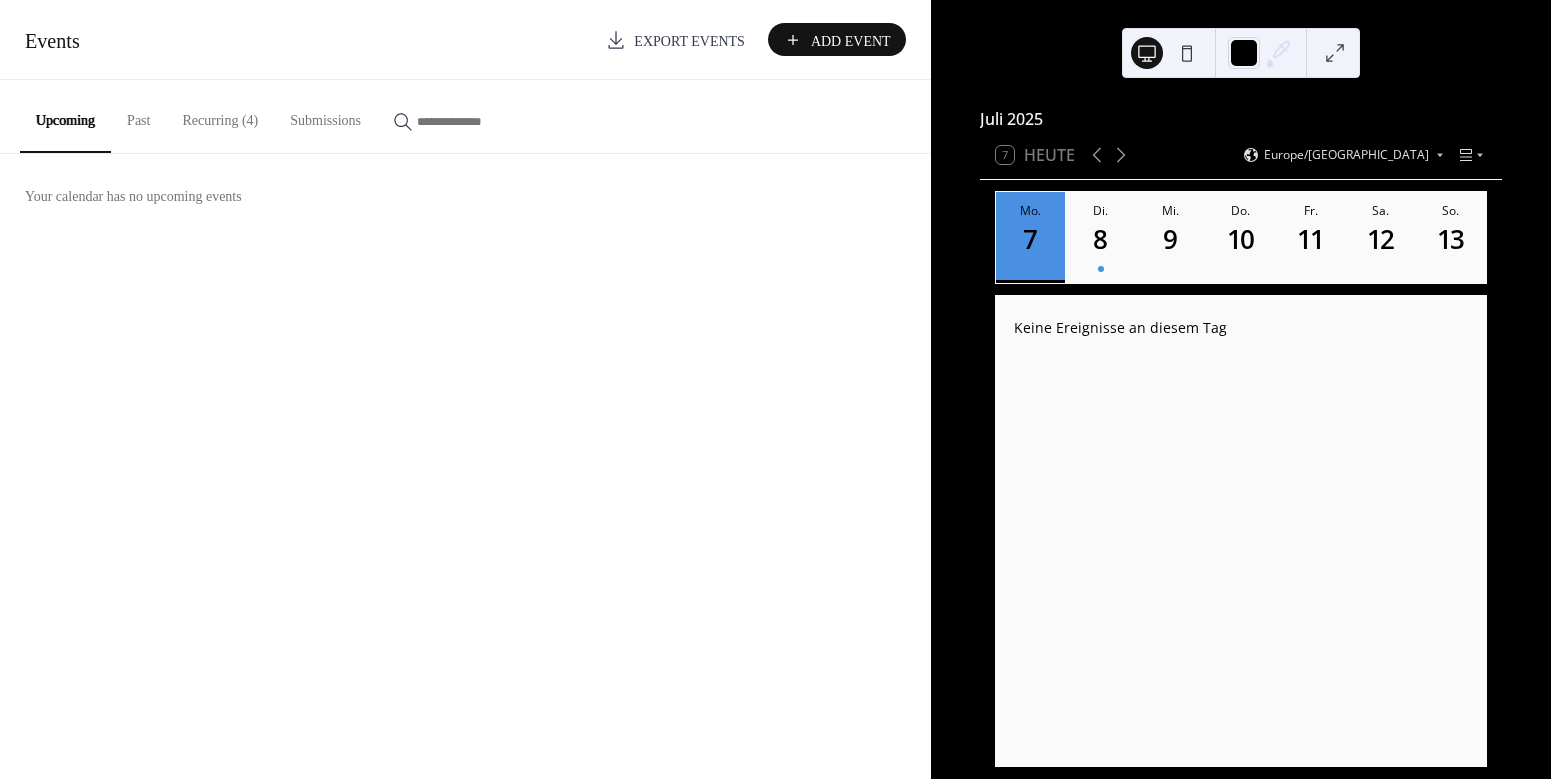 scroll, scrollTop: 0, scrollLeft: 0, axis: both 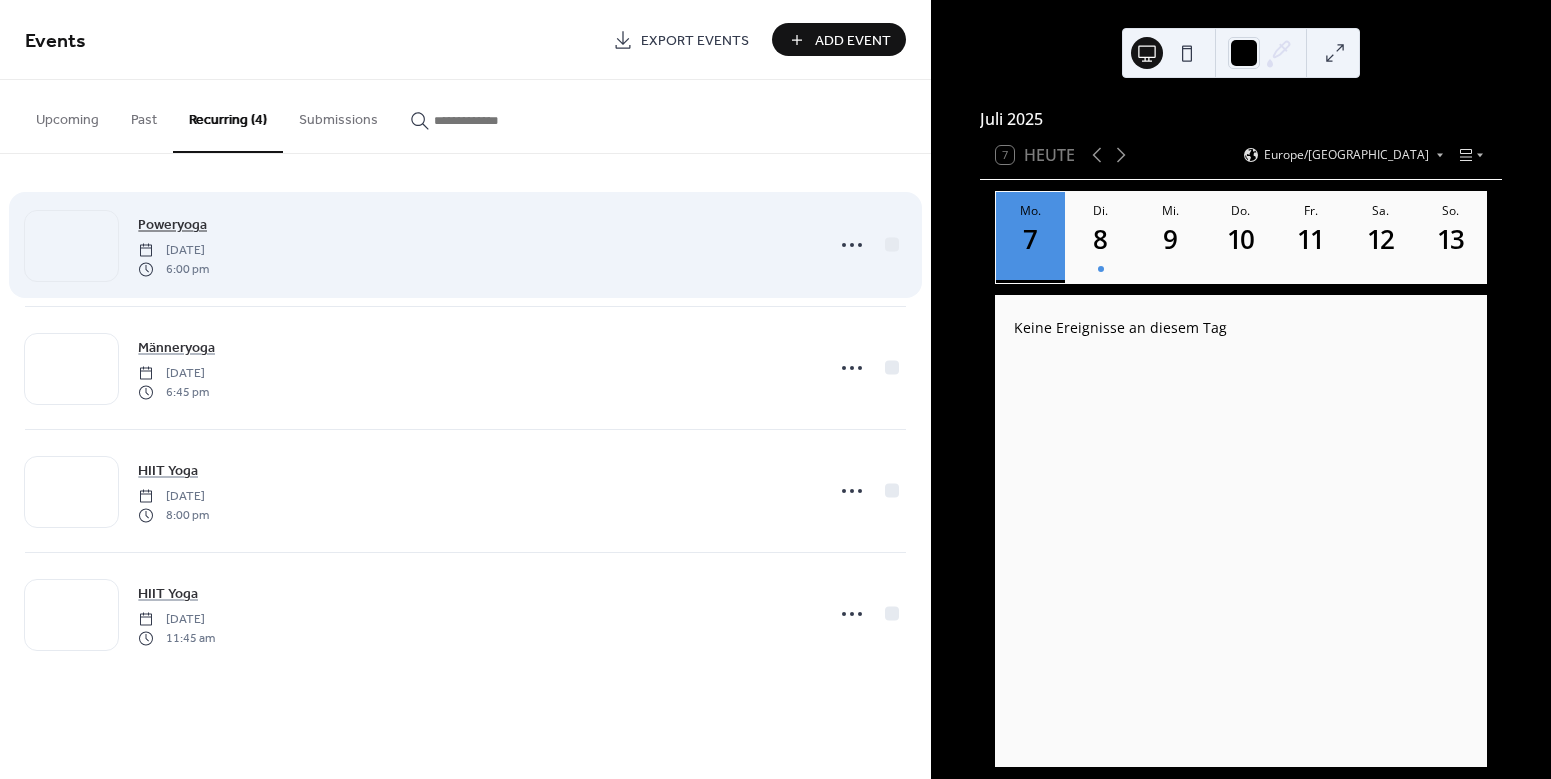 click on "Poweryoga" at bounding box center [172, 225] 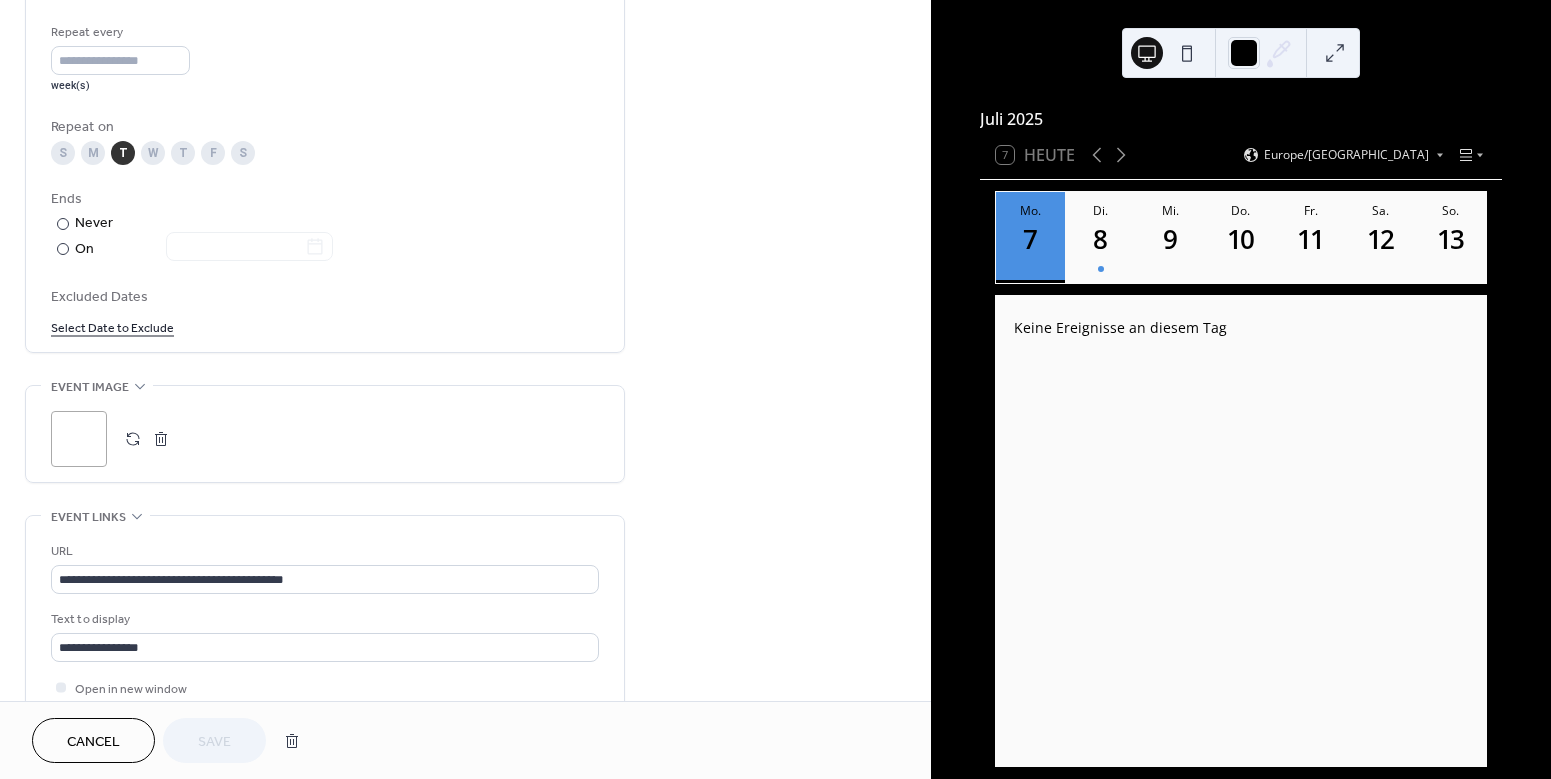 scroll, scrollTop: 960, scrollLeft: 0, axis: vertical 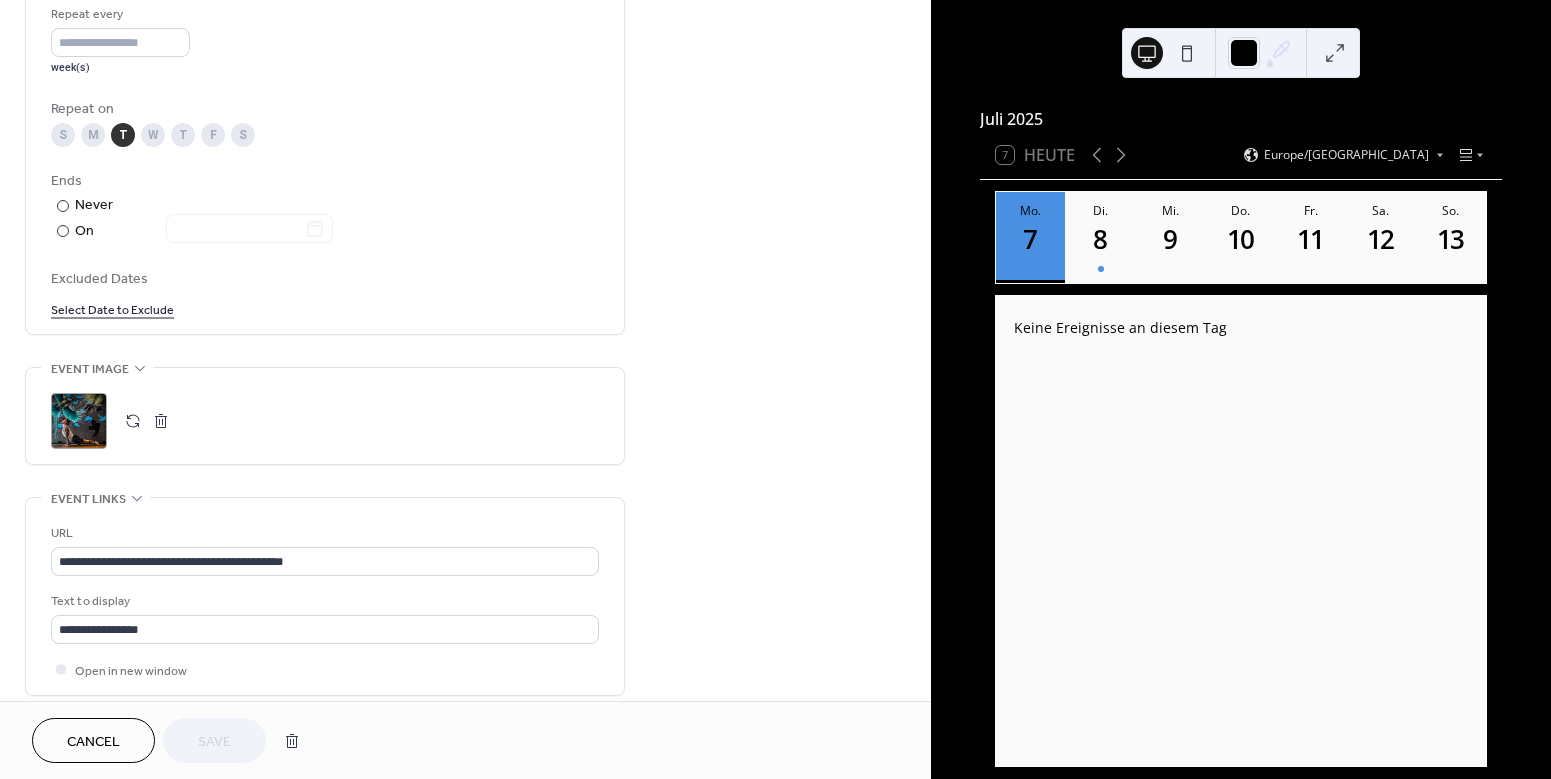 click on "Select Date to Exclude" at bounding box center (112, 308) 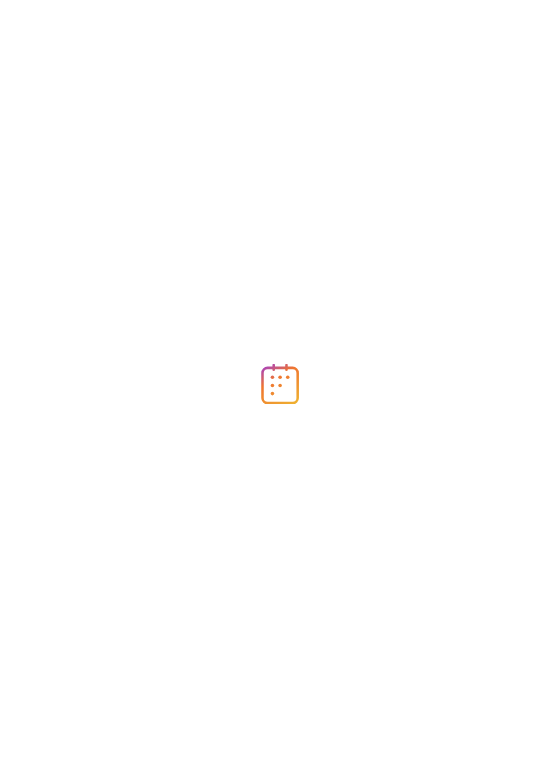scroll, scrollTop: 0, scrollLeft: 0, axis: both 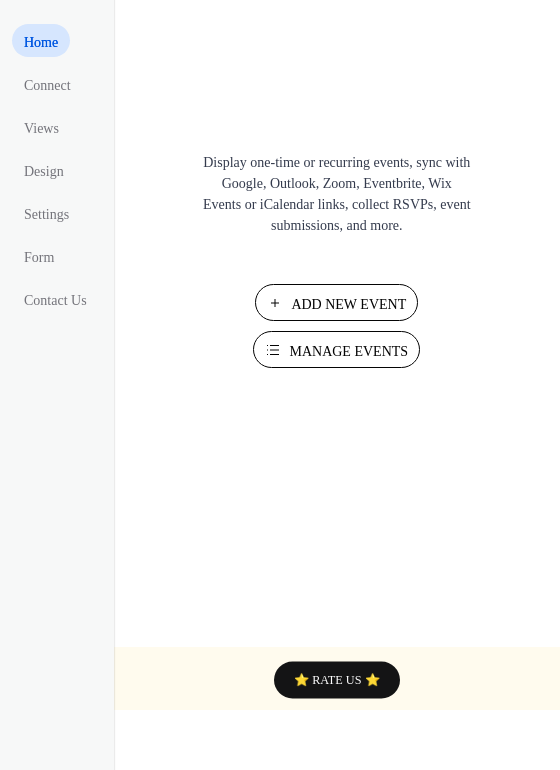 click on "Manage Events" at bounding box center (348, 351) 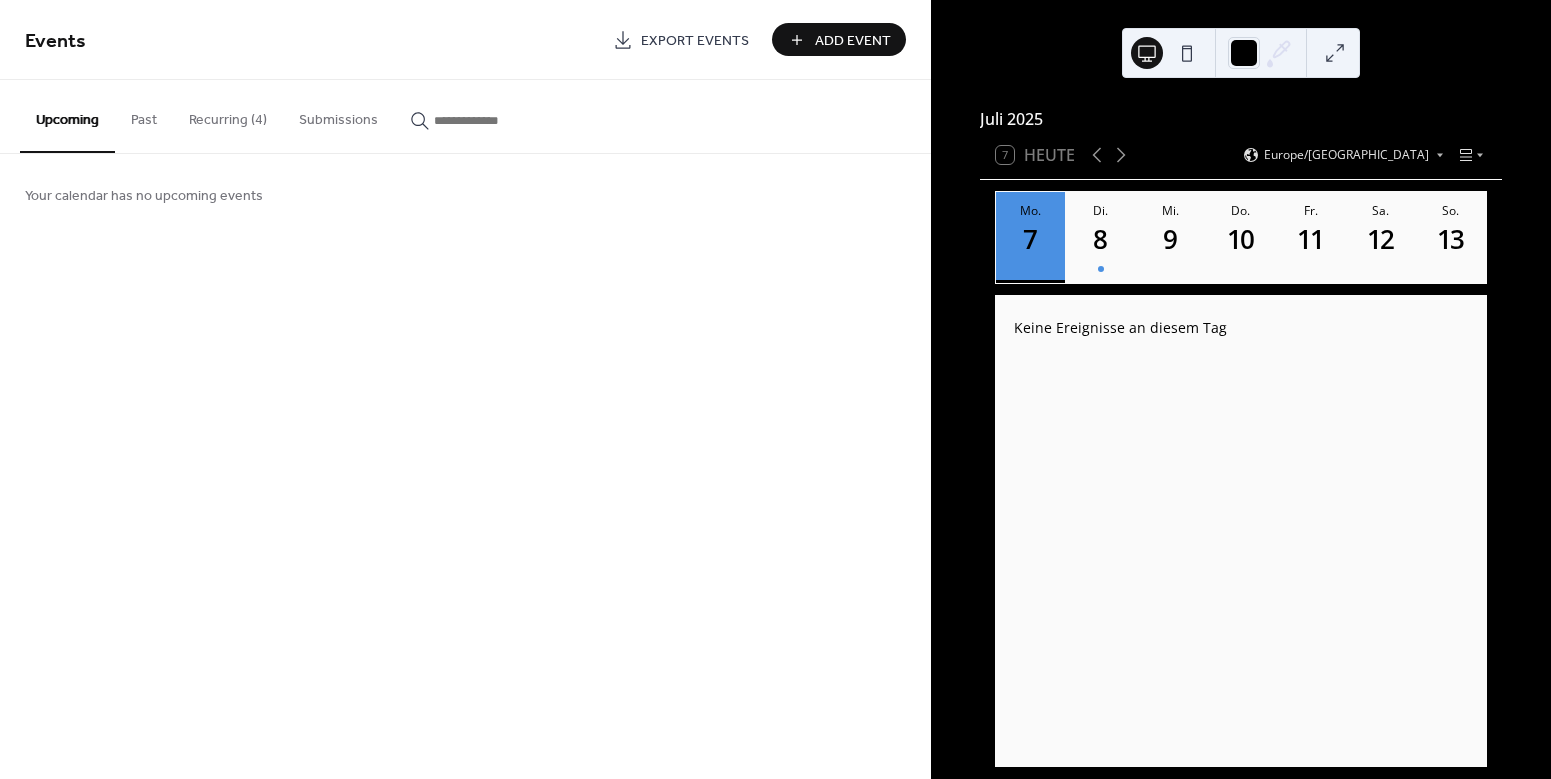 scroll, scrollTop: 0, scrollLeft: 0, axis: both 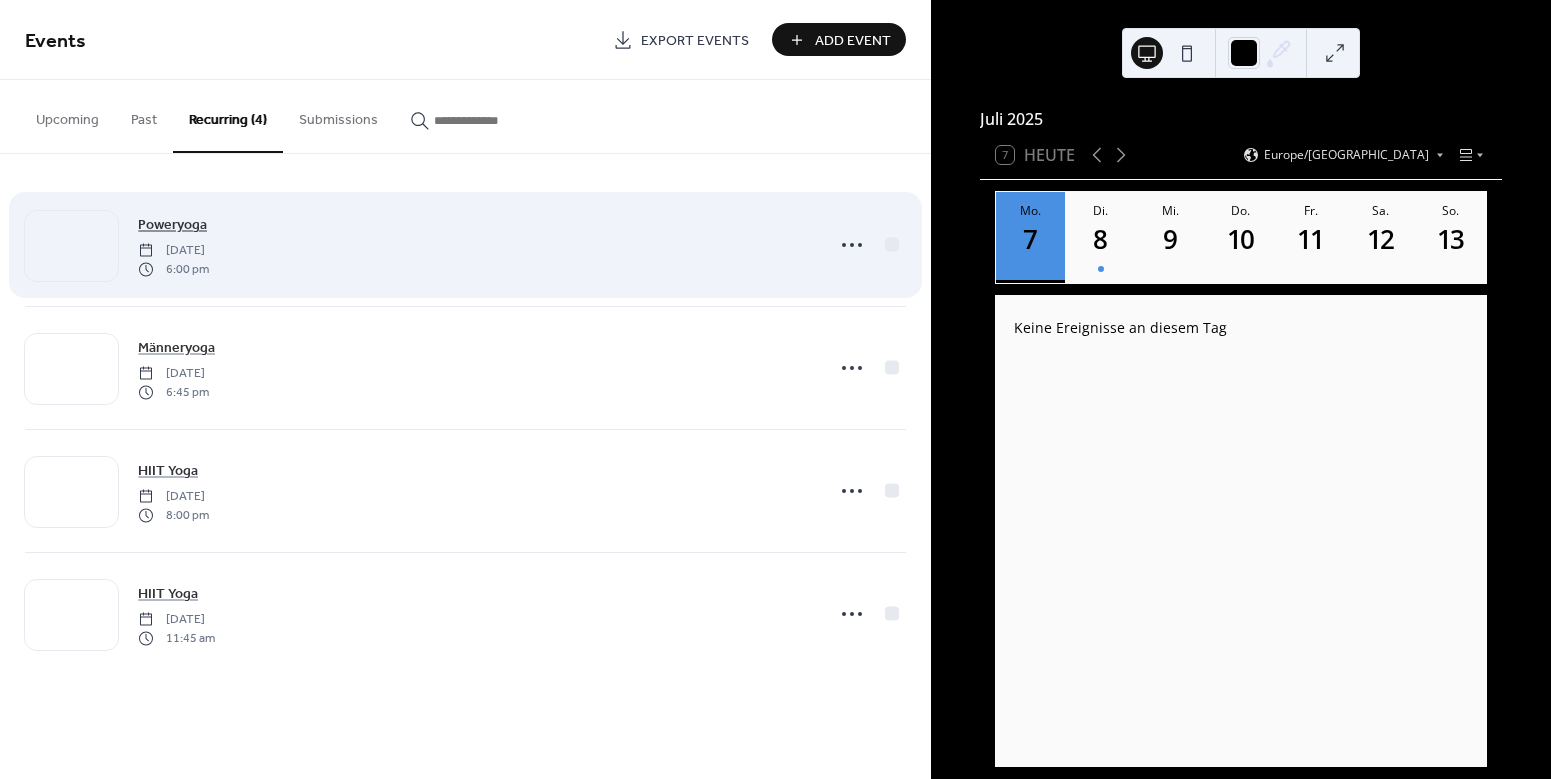 click on "Poweryoga" at bounding box center [172, 225] 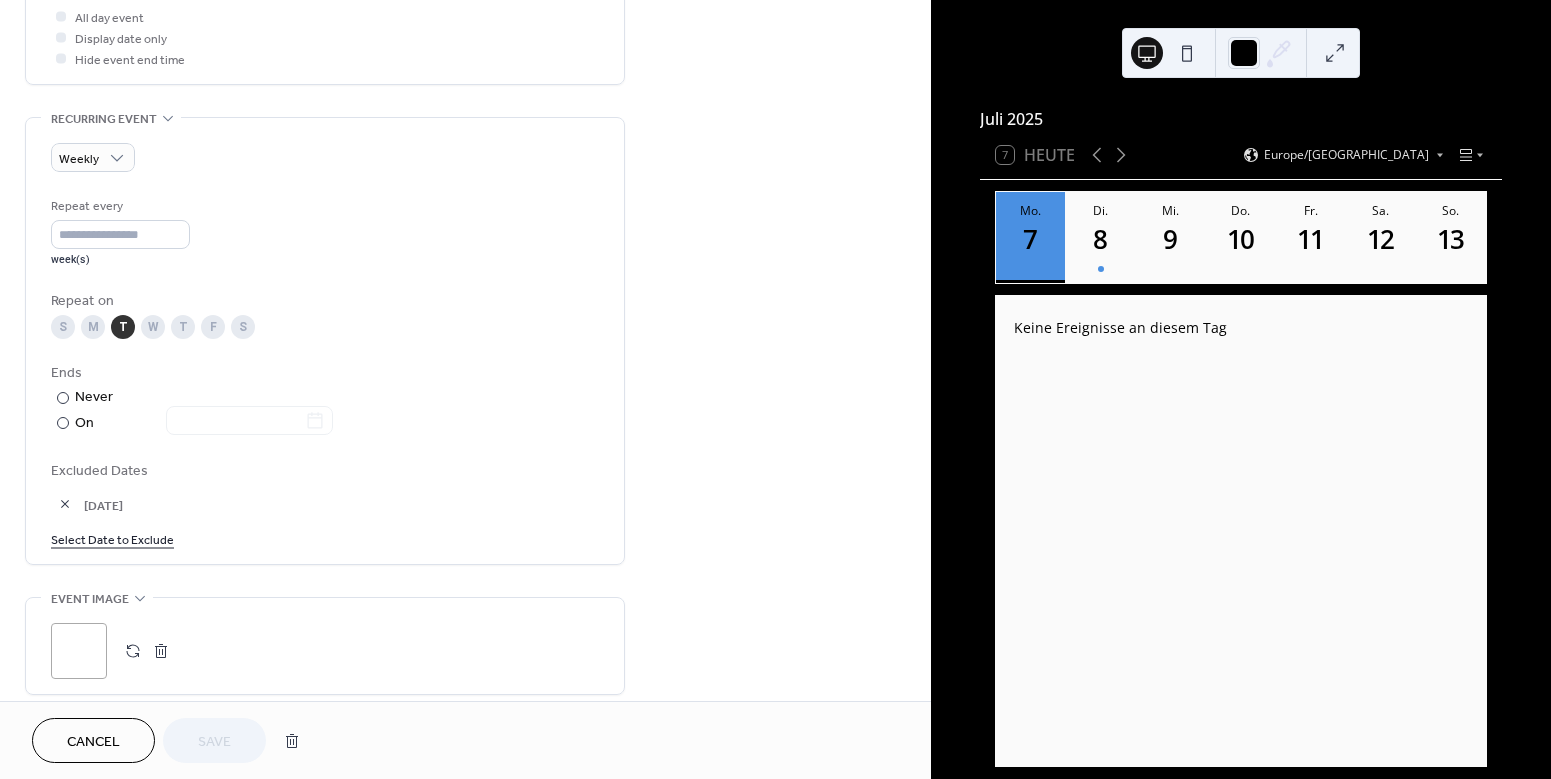 scroll, scrollTop: 769, scrollLeft: 0, axis: vertical 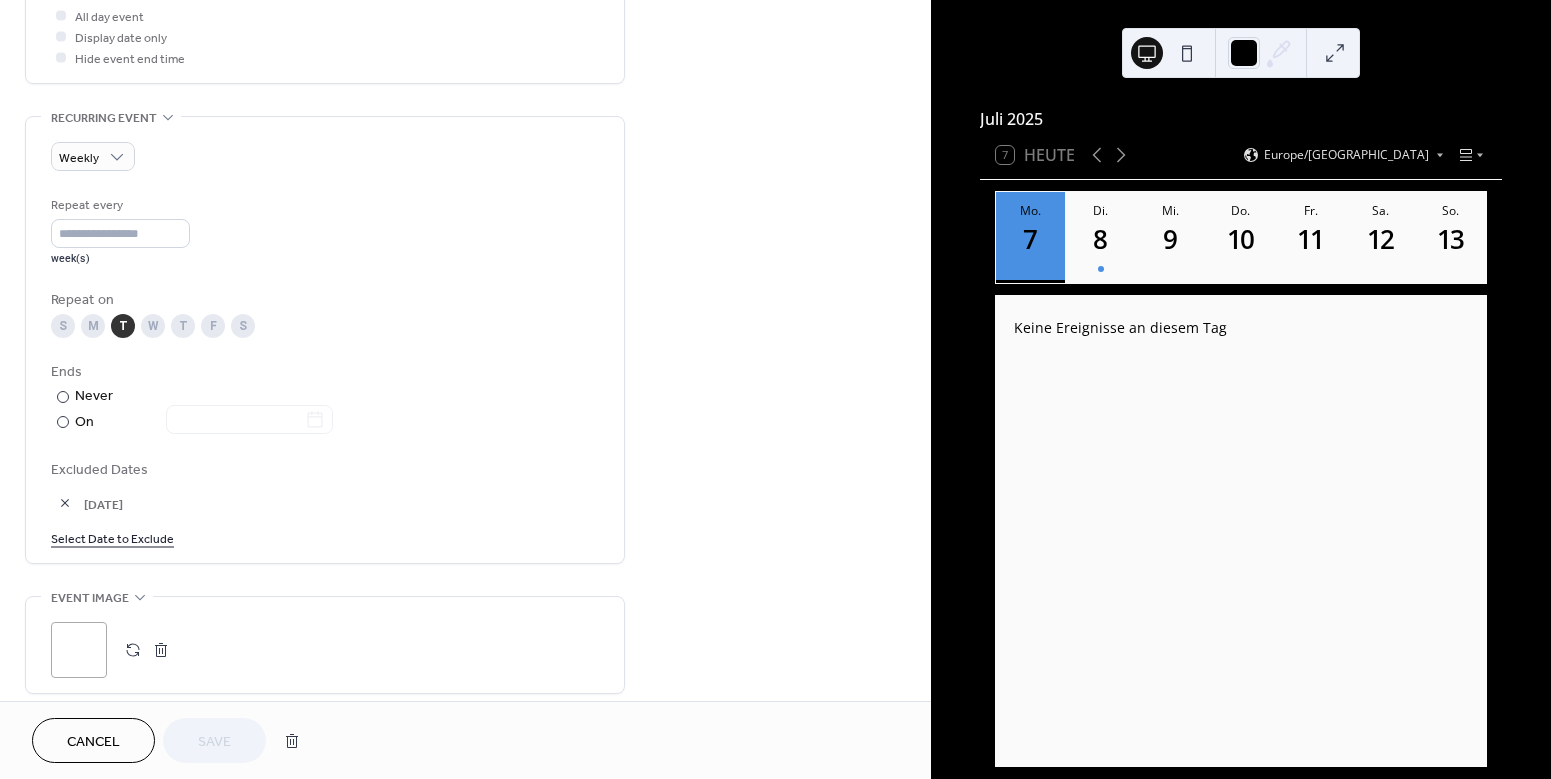 click on "Select Date to Exclude" at bounding box center [112, 537] 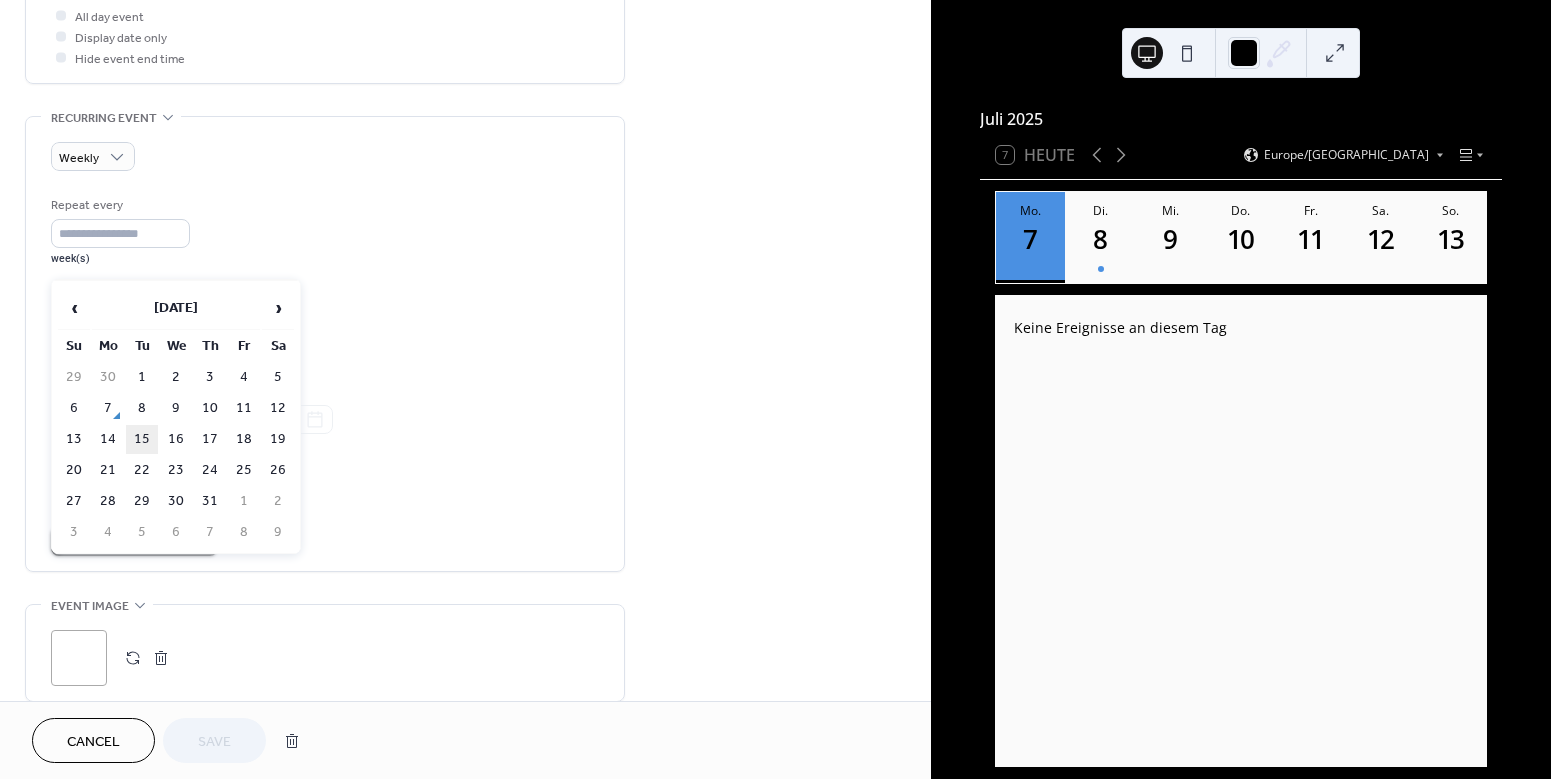 click on "15" at bounding box center [142, 439] 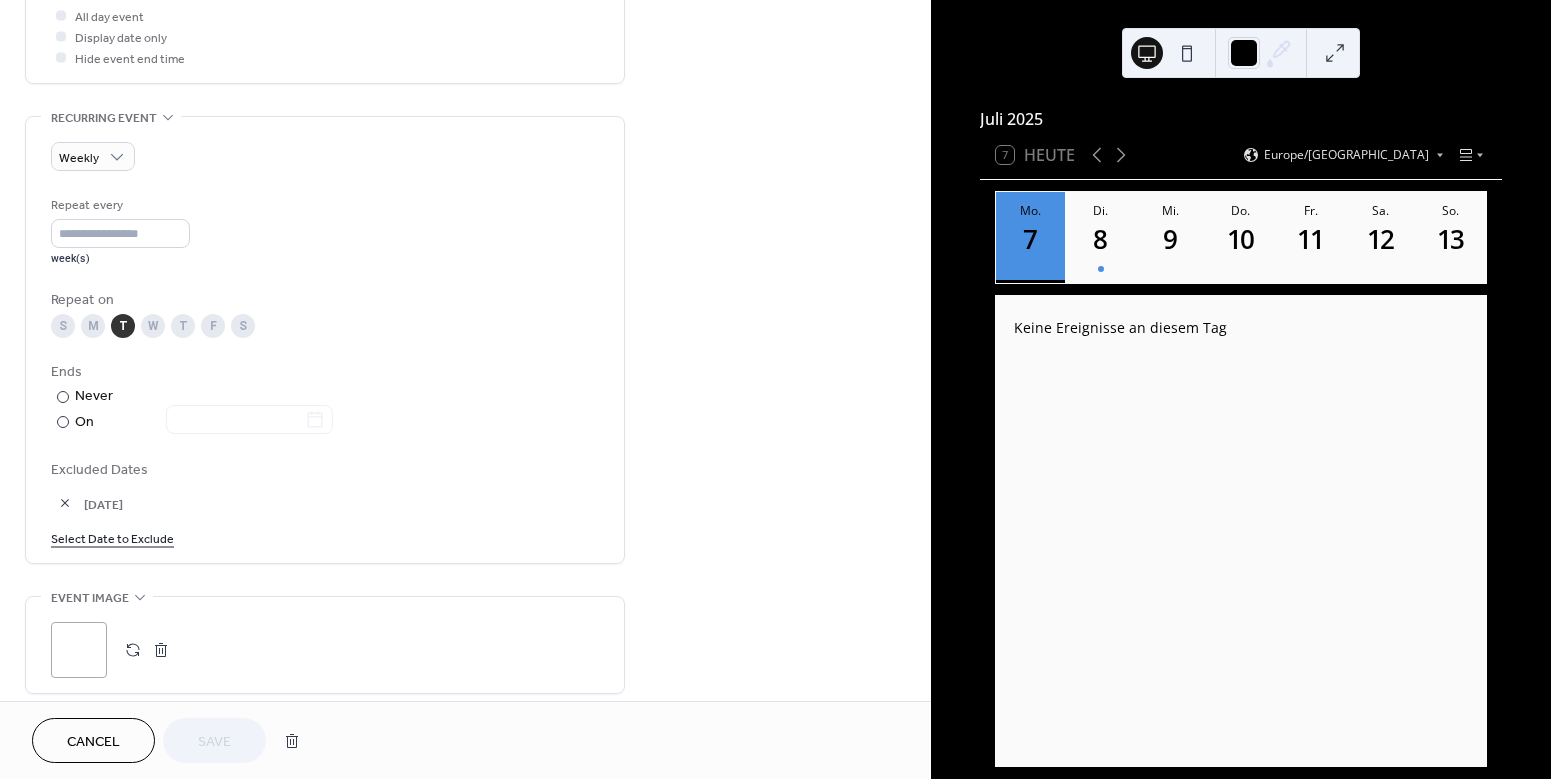 click on "Cancel Save" at bounding box center (171, 740) 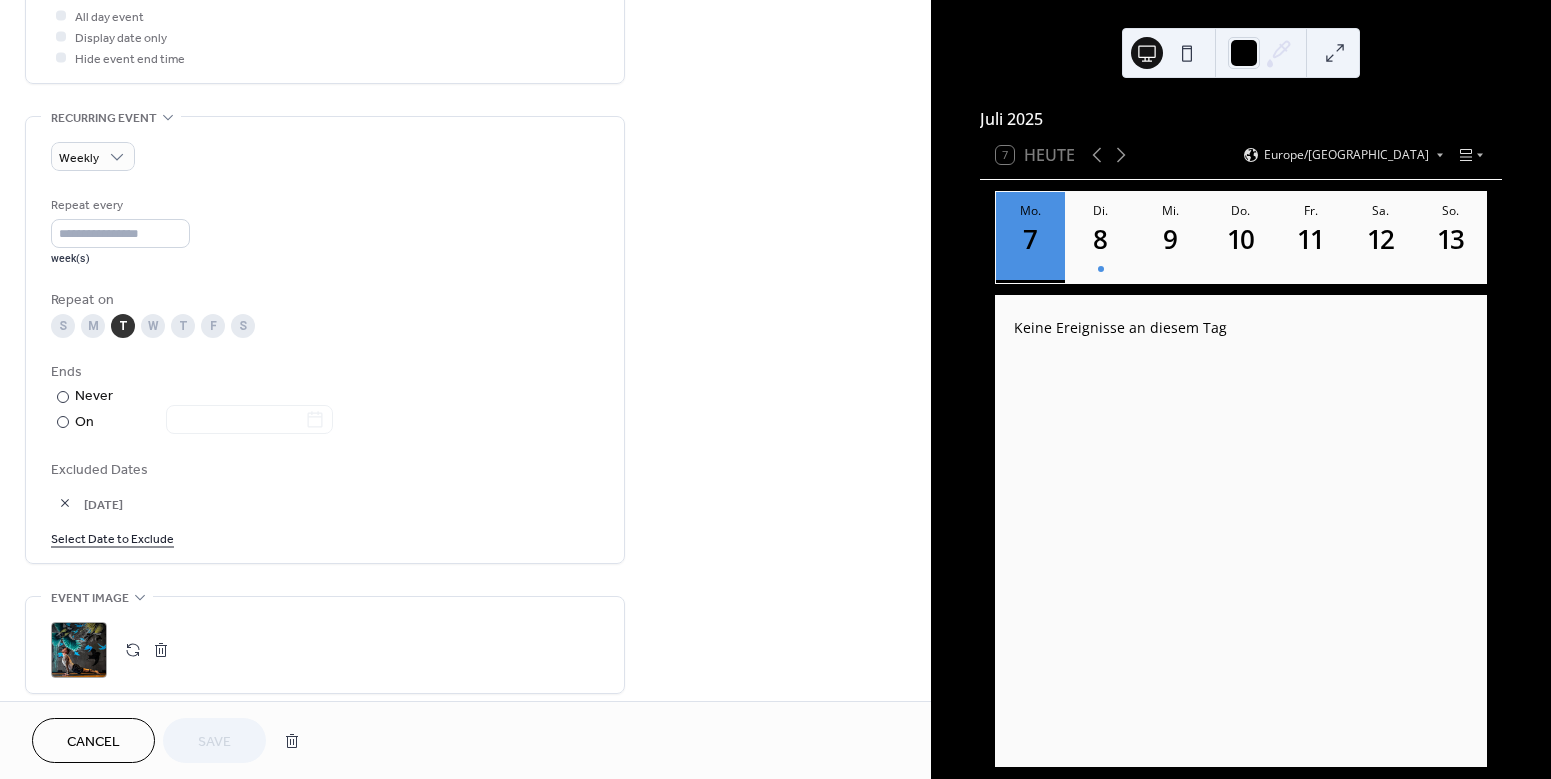 click on "**********" at bounding box center [465, 259] 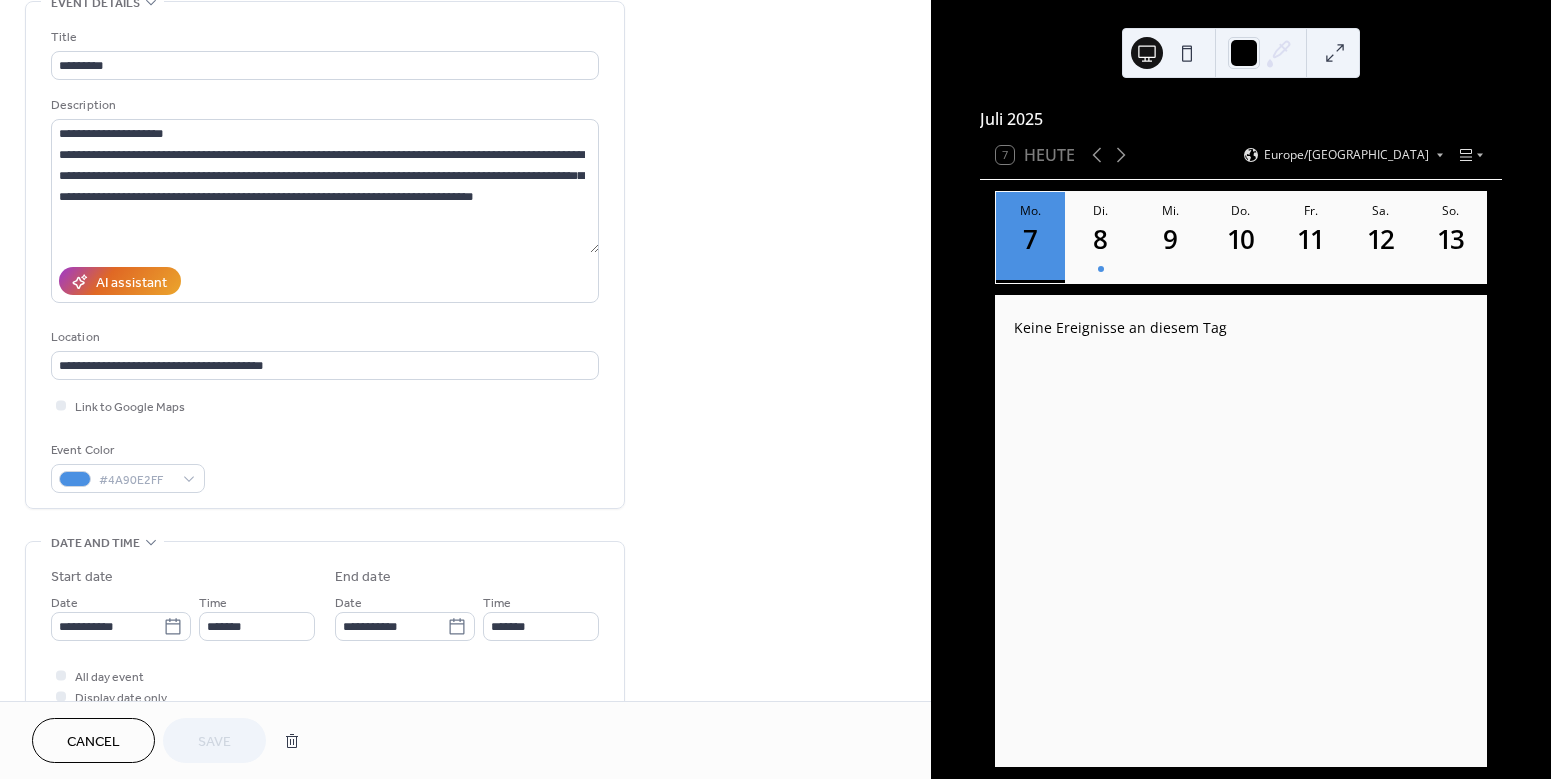 scroll, scrollTop: 0, scrollLeft: 0, axis: both 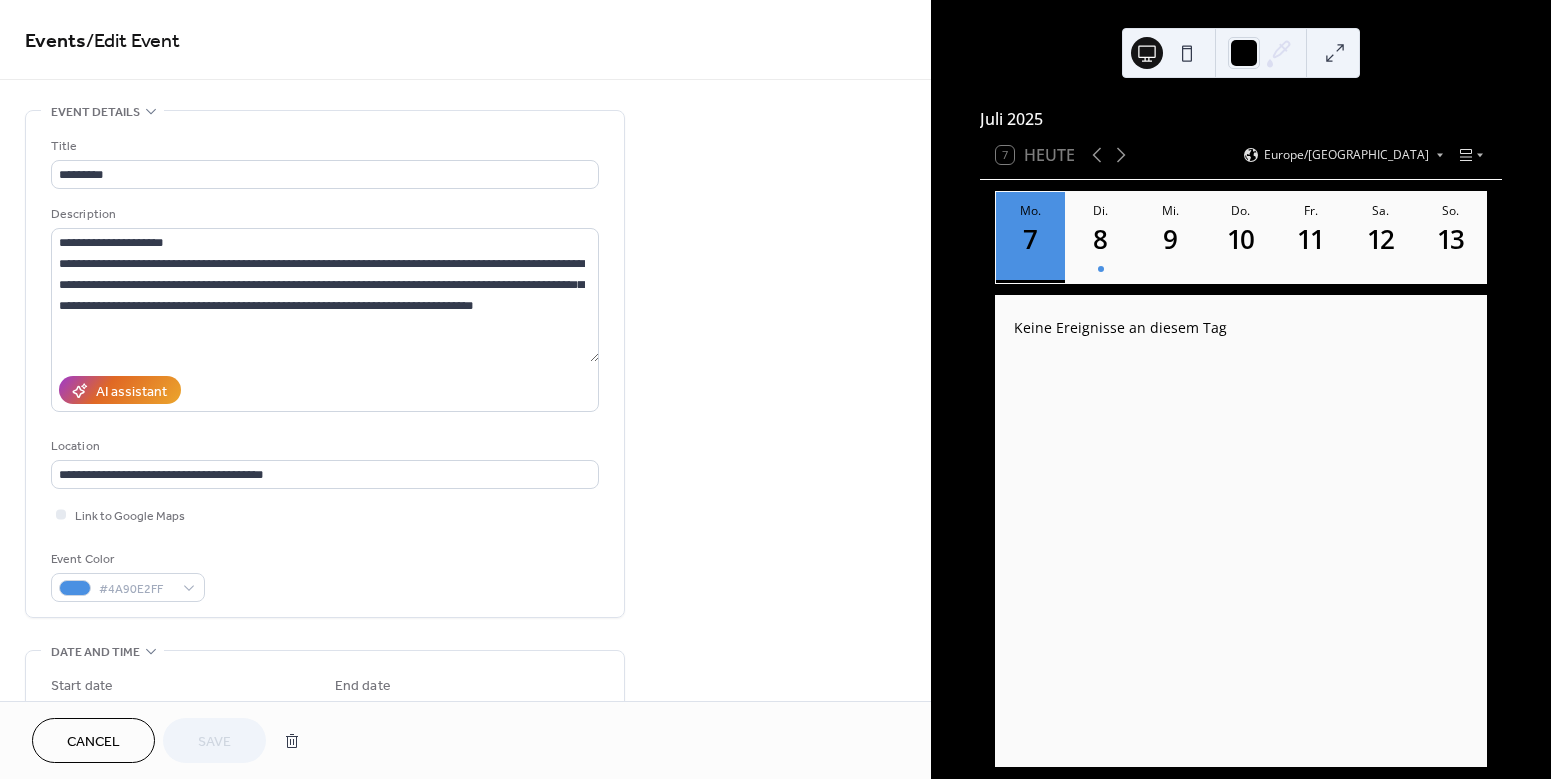 click on "Cancel Save" at bounding box center (171, 740) 